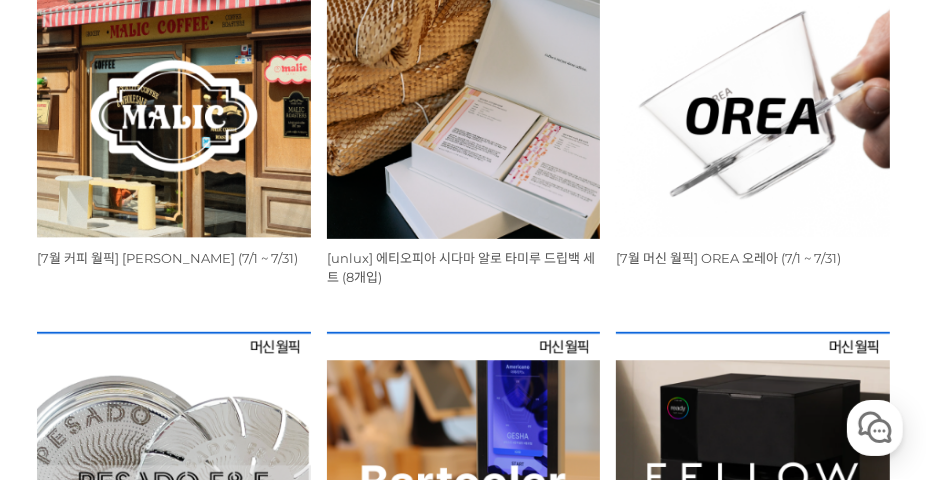 scroll, scrollTop: 505, scrollLeft: 0, axis: vertical 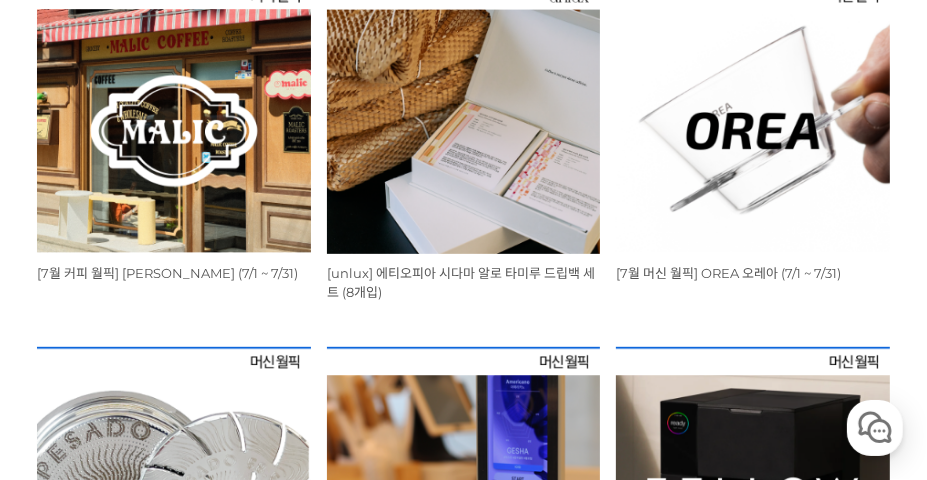 click at bounding box center [174, 118] 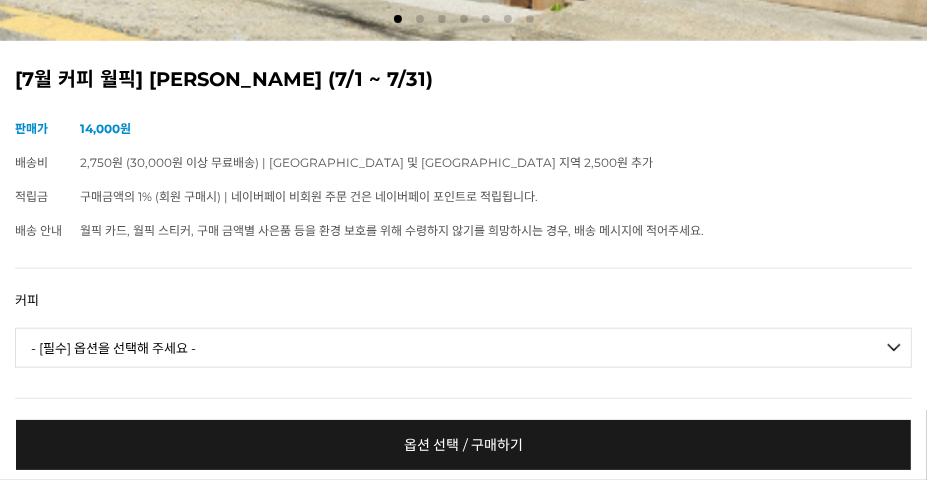 scroll, scrollTop: 1080, scrollLeft: 0, axis: vertical 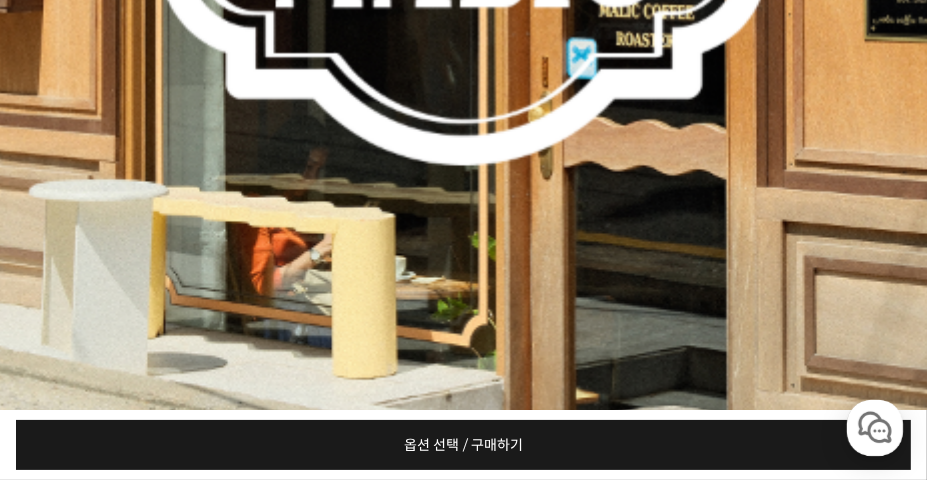 click on "옵션 선택 / 구매하기" at bounding box center (464, 445) 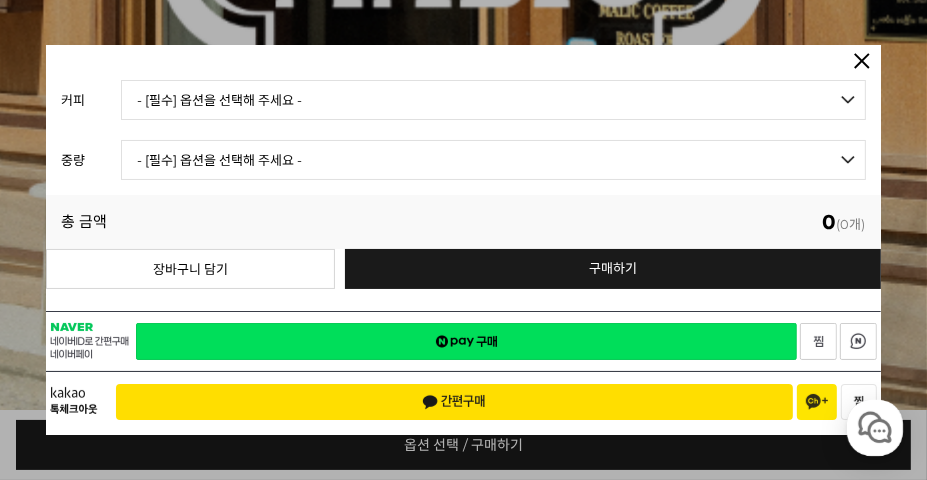 click on "- [필수] 옵션을 선택해 주세요 - ------------------- 언스페셜티 분쇄도 가이드 종이(주문 1개당 최대 1개 제공) 그레이프 쥬스 (언스페셜티 블렌드) 애플 쥬스 (언스페셜티 블렌드) 허니 자몽 쥬스 (언스페셜티 블렌드) [7.14 오픈] 베르가못 워터 (언스페셜티 블렌드) [기획상품] 2024 Best of Panama 3종 10g 레시피팩 프루티 블렌드 마일드 블렌드 모닝 블렌드 #1 탄자니아 아카시아 힐스 게이샤 AA 풀리 워시드 [품절] #2 콜롬비아 포파얀 슈가케인 디카페인 #3 에티오피아 알로 타미루 미리가 74158 워시드 #4 에티오피아 첼베사 워시드 디카페인 #5 케냐 뚱구리 AB 풀리 워시드 [품절] #6 에티오피아 버그 우 셀렉션 에얼룸 내추럴 (Lot2) [품절] #7 에티오피아 알로 타미루 무라고 74158 클래식 워시드 #8 케냐 은가라투아 AB 워시드 (Lot 159) [품절] [7.14 오픈] #10 온두라스 미 푸투로 파카스 워시드" at bounding box center [493, 100] 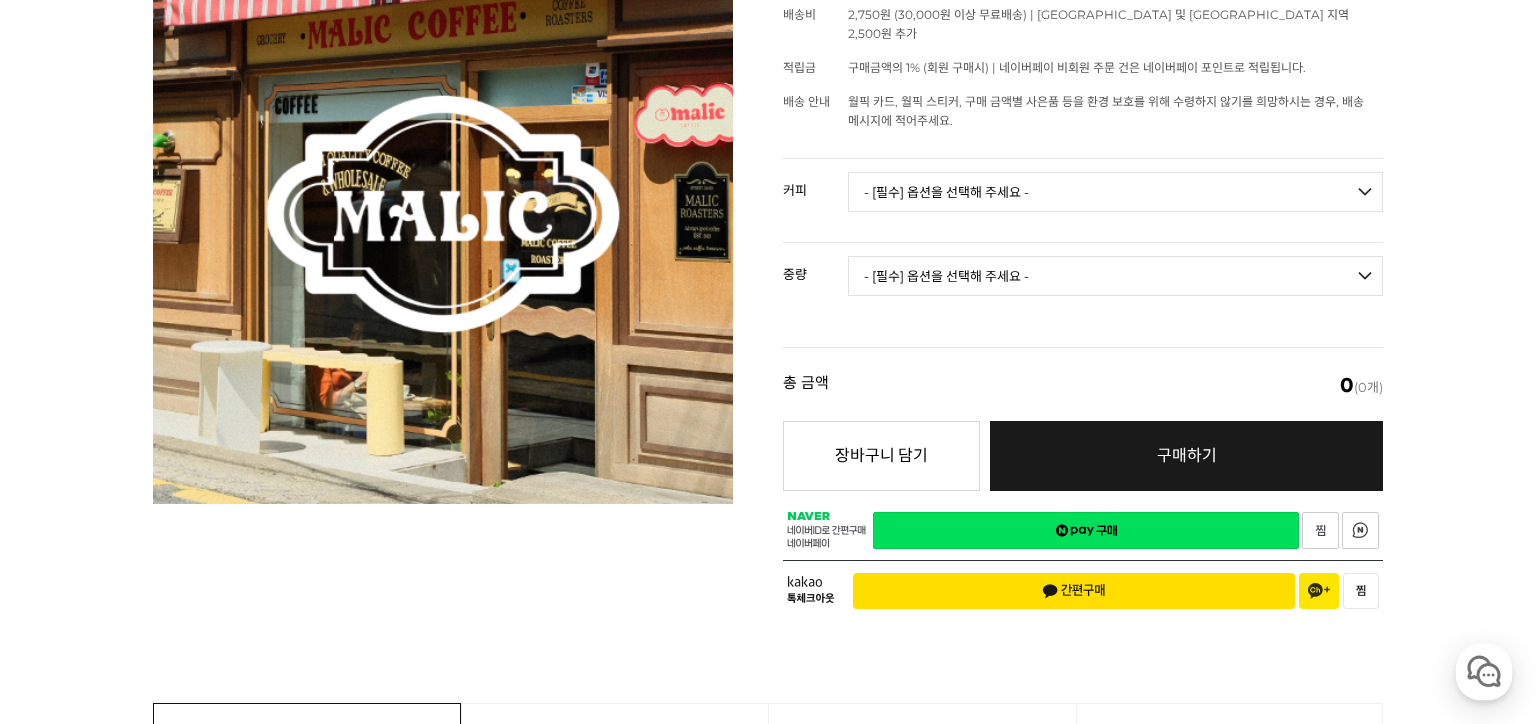 scroll, scrollTop: 331, scrollLeft: 0, axis: vertical 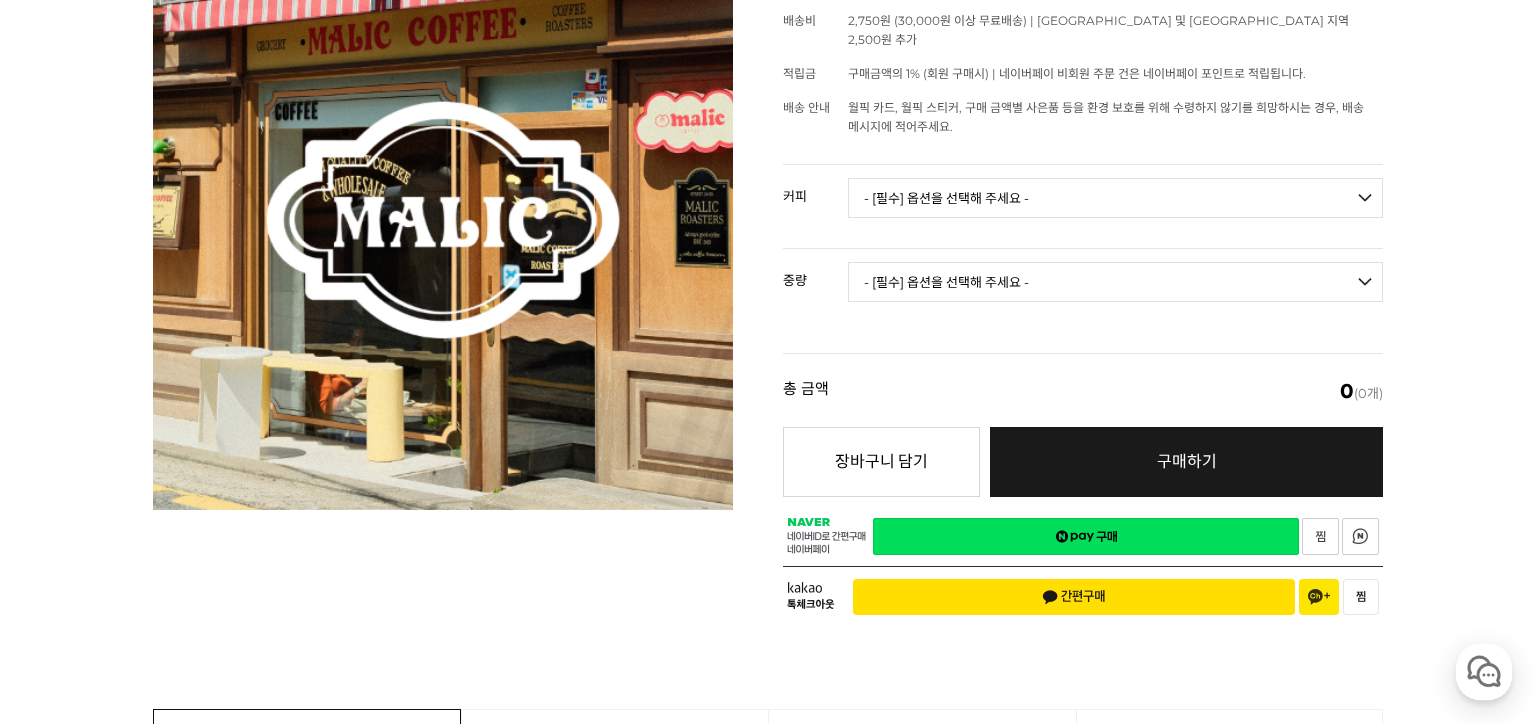 click on "- [필수] 옵션을 선택해 주세요 - ------------------- 언스페셜티 분쇄도 가이드 종이(주문 1개당 최대 1개 제공) 그레이프 쥬스 (언스페셜티 블렌드) 애플 쥬스 (언스페셜티 블렌드) 허니 자몽 쥬스 (언스페셜티 블렌드) [7.14 오픈] 베르가못 워터 (언스페셜티 블렌드) [기획상품] 2024 Best of Panama 3종 10g 레시피팩 프루티 블렌드 마일드 블렌드 모닝 블렌드 #1 탄자니아 아카시아 힐스 게이샤 AA 풀리 워시드 [품절] #2 콜롬비아 포파얀 슈가케인 디카페인 #3 에티오피아 알로 타미루 미리가 74158 워시드 #4 에티오피아 첼베사 워시드 디카페인 #5 케냐 뚱구리 AB 풀리 워시드 [품절] #6 에티오피아 버그 우 셀렉션 에얼룸 내추럴 (Lot2) [품절] #7 에티오피아 알로 타미루 무라고 74158 클래식 워시드 #8 케냐 은가라투아 AB 워시드 (Lot 159) [품절] [7.14 오픈] #10 온두라스 미 푸투로 파카스 워시드" at bounding box center (1115, 198) 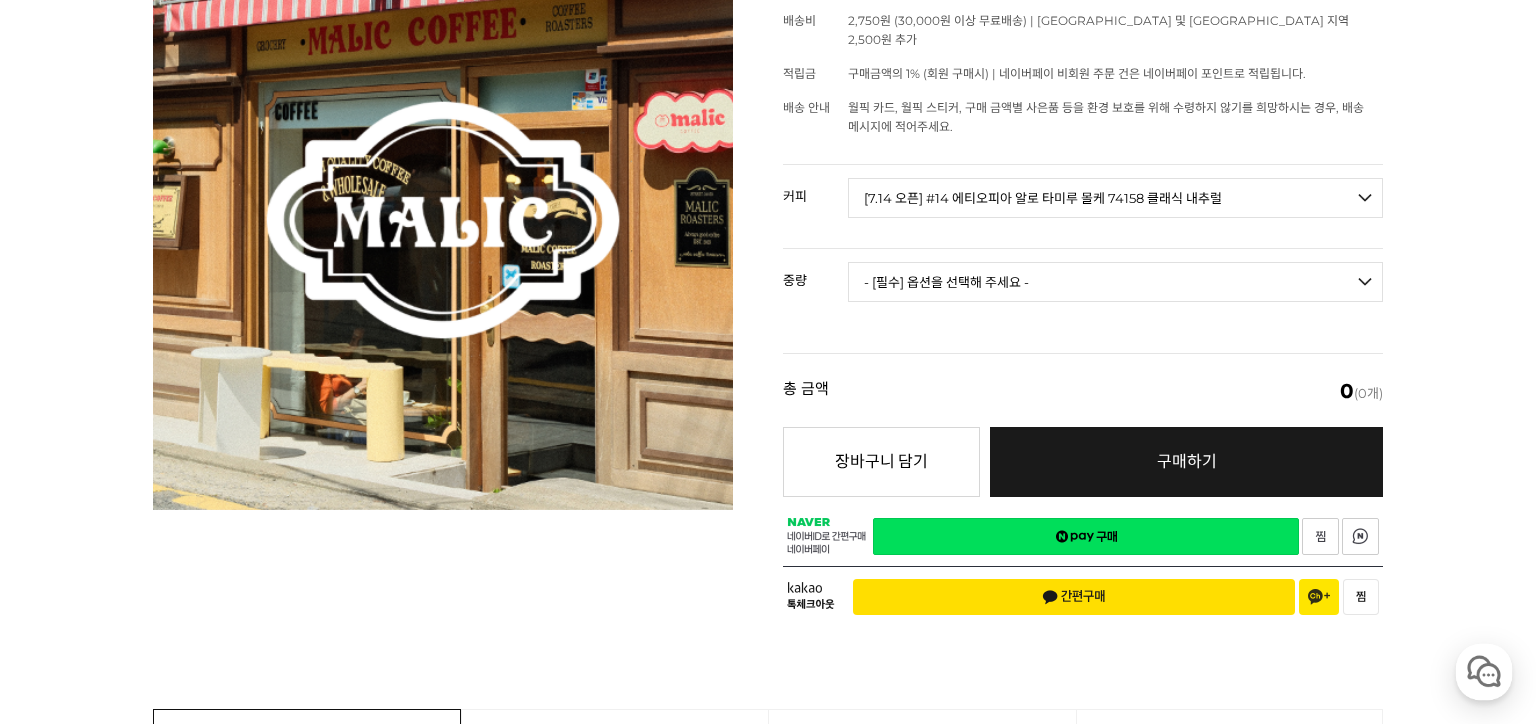 click on "- [필수] 옵션을 선택해 주세요 - ------------------- 언스페셜티 분쇄도 가이드 종이(주문 1개당 최대 1개 제공) 그레이프 쥬스 (언스페셜티 블렌드) 애플 쥬스 (언스페셜티 블렌드) 허니 자몽 쥬스 (언스페셜티 블렌드) [7.14 오픈] 베르가못 워터 (언스페셜티 블렌드) [기획상품] 2024 Best of Panama 3종 10g 레시피팩 프루티 블렌드 마일드 블렌드 모닝 블렌드 #1 탄자니아 아카시아 힐스 게이샤 AA 풀리 워시드 [품절] #2 콜롬비아 포파얀 슈가케인 디카페인 #3 에티오피아 알로 타미루 미리가 74158 워시드 #4 에티오피아 첼베사 워시드 디카페인 #5 케냐 뚱구리 AB 풀리 워시드 [품절] #6 에티오피아 버그 우 셀렉션 에얼룸 내추럴 (Lot2) [품절] #7 에티오피아 알로 타미루 무라고 74158 클래식 워시드 #8 케냐 은가라투아 AB 워시드 (Lot 159) [품절] [7.14 오픈] #10 온두라스 미 푸투로 파카스 워시드" at bounding box center [1115, 198] 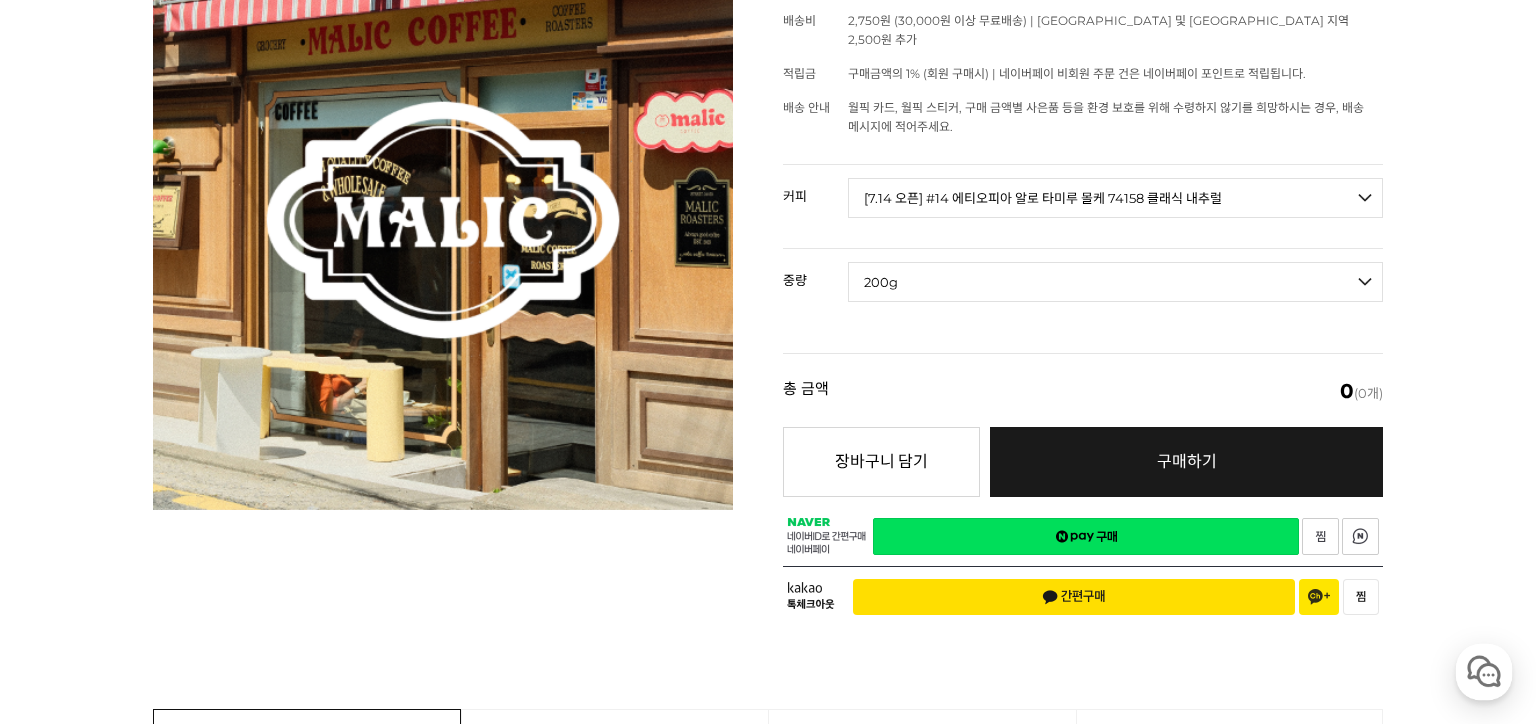 click on "- [필수] 옵션을 선택해 주세요 - ------------------- 200g" at bounding box center [1115, 282] 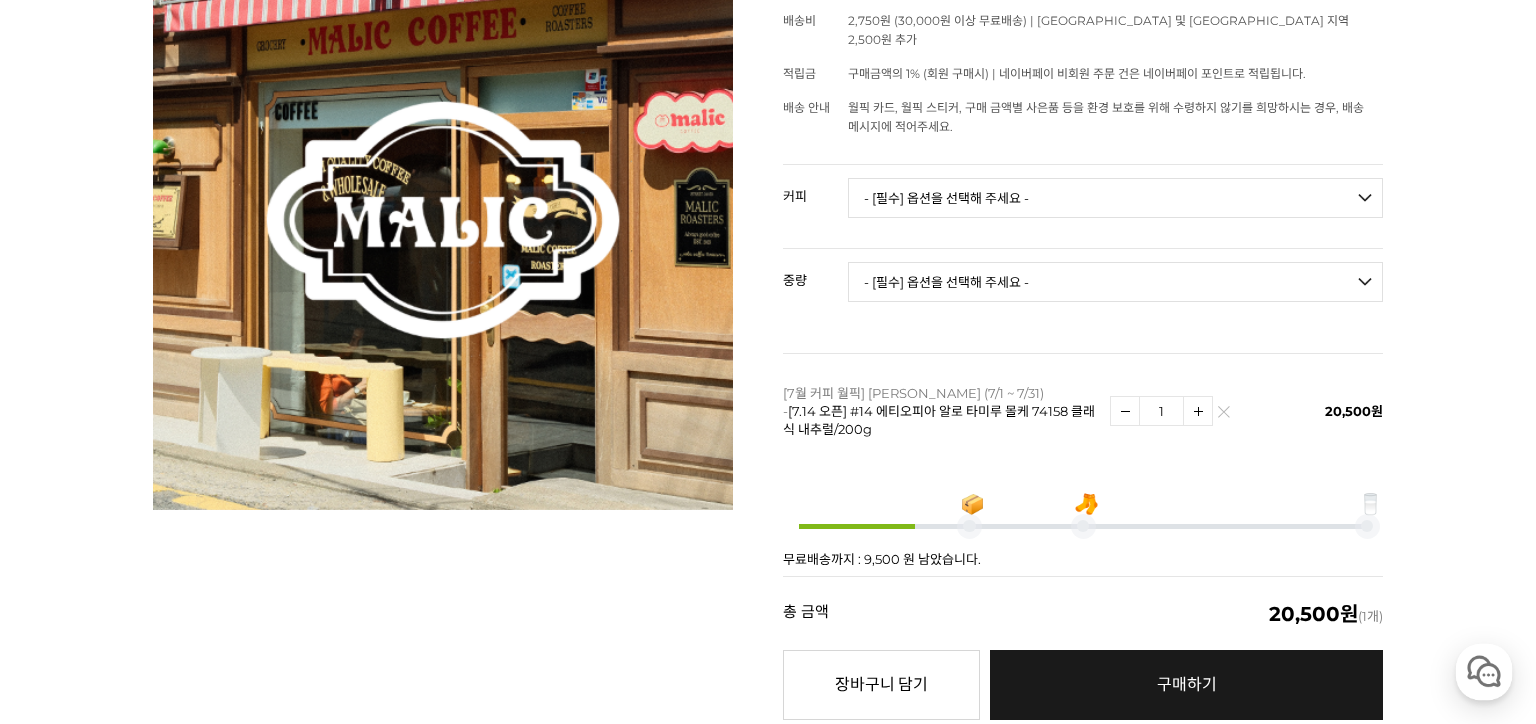 click on "- [필수] 옵션을 선택해 주세요 - ------------------- 언스페셜티 분쇄도 가이드 종이(주문 1개당 최대 1개 제공) 그레이프 쥬스 (언스페셜티 블렌드) 애플 쥬스 (언스페셜티 블렌드) 허니 자몽 쥬스 (언스페셜티 블렌드) [7.14 오픈] 베르가못 워터 (언스페셜티 블렌드) [기획상품] 2024 Best of Panama 3종 10g 레시피팩 프루티 블렌드 마일드 블렌드 모닝 블렌드 #1 탄자니아 아카시아 힐스 게이샤 AA 풀리 워시드 [품절] #2 콜롬비아 포파얀 슈가케인 디카페인 #3 에티오피아 알로 타미루 미리가 74158 워시드 #4 에티오피아 첼베사 워시드 디카페인 #5 케냐 뚱구리 AB 풀리 워시드 [품절] #6 에티오피아 버그 우 셀렉션 에얼룸 내추럴 (Lot2) [품절] #7 에티오피아 알로 타미루 무라고 74158 클래식 워시드 #8 케냐 은가라투아 AB 워시드 (Lot 159) [품절] [7.14 오픈] #10 온두라스 미 푸투로 파카스 워시드" at bounding box center [1115, 198] 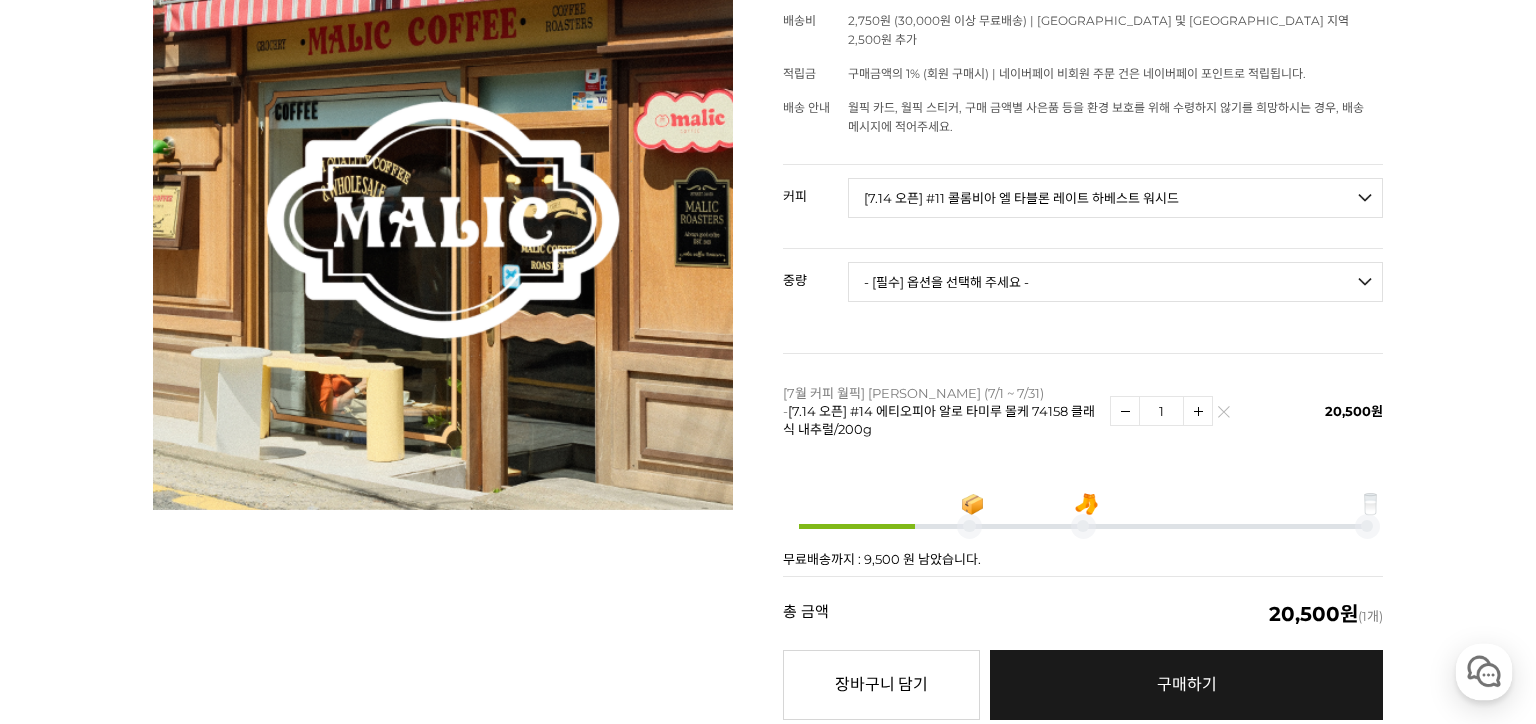 click on "- [필수] 옵션을 선택해 주세요 - ------------------- 언스페셜티 분쇄도 가이드 종이(주문 1개당 최대 1개 제공) 그레이프 쥬스 (언스페셜티 블렌드) 애플 쥬스 (언스페셜티 블렌드) 허니 자몽 쥬스 (언스페셜티 블렌드) [7.14 오픈] 베르가못 워터 (언스페셜티 블렌드) [기획상품] 2024 Best of Panama 3종 10g 레시피팩 프루티 블렌드 마일드 블렌드 모닝 블렌드 #1 탄자니아 아카시아 힐스 게이샤 AA 풀리 워시드 [품절] #2 콜롬비아 포파얀 슈가케인 디카페인 #3 에티오피아 알로 타미루 미리가 74158 워시드 #4 에티오피아 첼베사 워시드 디카페인 #5 케냐 뚱구리 AB 풀리 워시드 [품절] #6 에티오피아 버그 우 셀렉션 에얼룸 내추럴 (Lot2) [품절] #7 에티오피아 알로 타미루 무라고 74158 클래식 워시드 #8 케냐 은가라투아 AB 워시드 (Lot 159) [품절] [7.14 오픈] #10 온두라스 미 푸투로 파카스 워시드" at bounding box center [1115, 198] 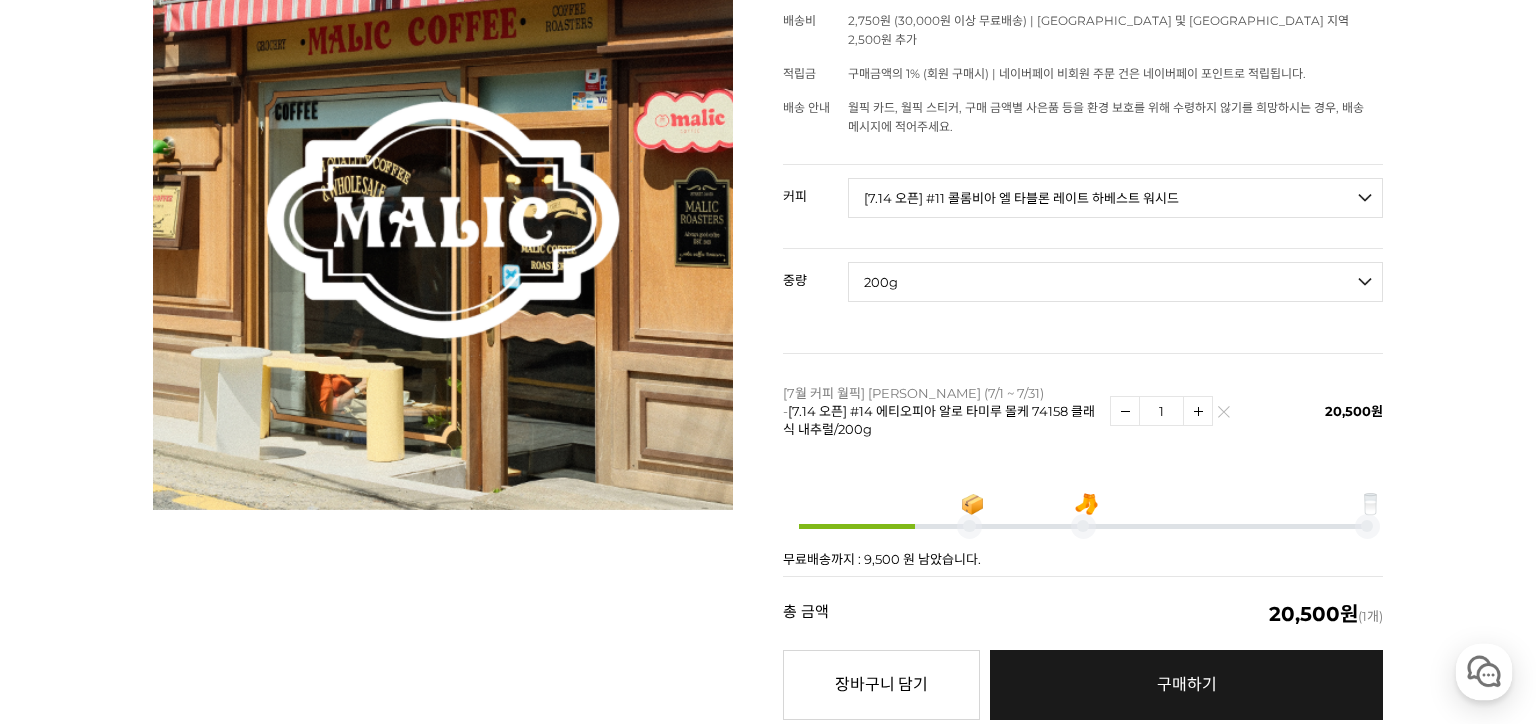 click on "- [필수] 옵션을 선택해 주세요 - ------------------- 200g" at bounding box center (1115, 282) 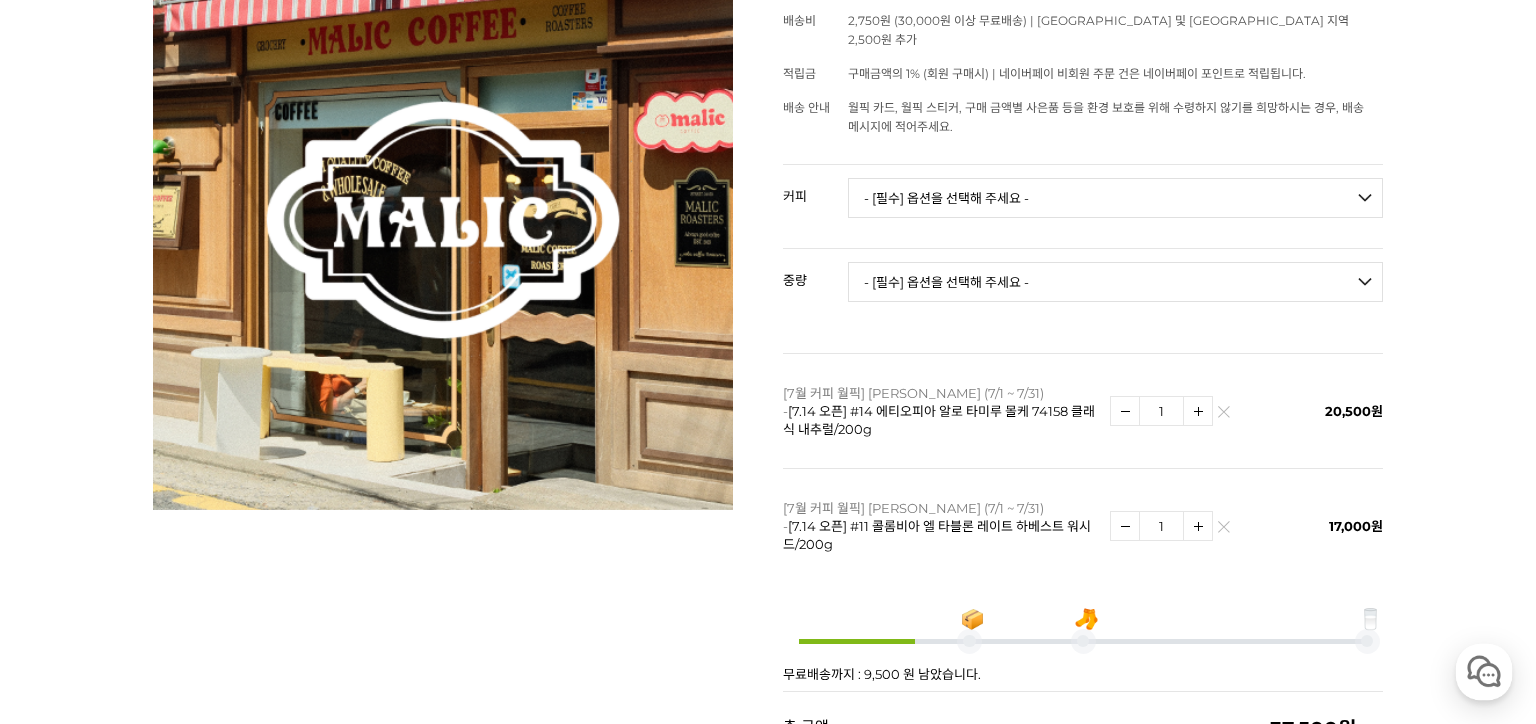 click on "- [필수] 옵션을 선택해 주세요 - ------------------- 언스페셜티 분쇄도 가이드 종이(주문 1개당 최대 1개 제공) 그레이프 쥬스 (언스페셜티 블렌드) 애플 쥬스 (언스페셜티 블렌드) 허니 자몽 쥬스 (언스페셜티 블렌드) [7.14 오픈] 베르가못 워터 (언스페셜티 블렌드) [기획상품] 2024 Best of Panama 3종 10g 레시피팩 프루티 블렌드 마일드 블렌드 모닝 블렌드 #1 탄자니아 아카시아 힐스 게이샤 AA 풀리 워시드 [품절] #2 콜롬비아 포파얀 슈가케인 디카페인 #3 에티오피아 알로 타미루 미리가 74158 워시드 #4 에티오피아 첼베사 워시드 디카페인 #5 케냐 뚱구리 AB 풀리 워시드 [품절] #6 에티오피아 버그 우 셀렉션 에얼룸 내추럴 (Lot2) [품절] #7 에티오피아 알로 타미루 무라고 74158 클래식 워시드 #8 케냐 은가라투아 AB 워시드 (Lot 159) [품절] [7.14 오픈] #10 온두라스 미 푸투로 파카스 워시드" at bounding box center [1115, 198] 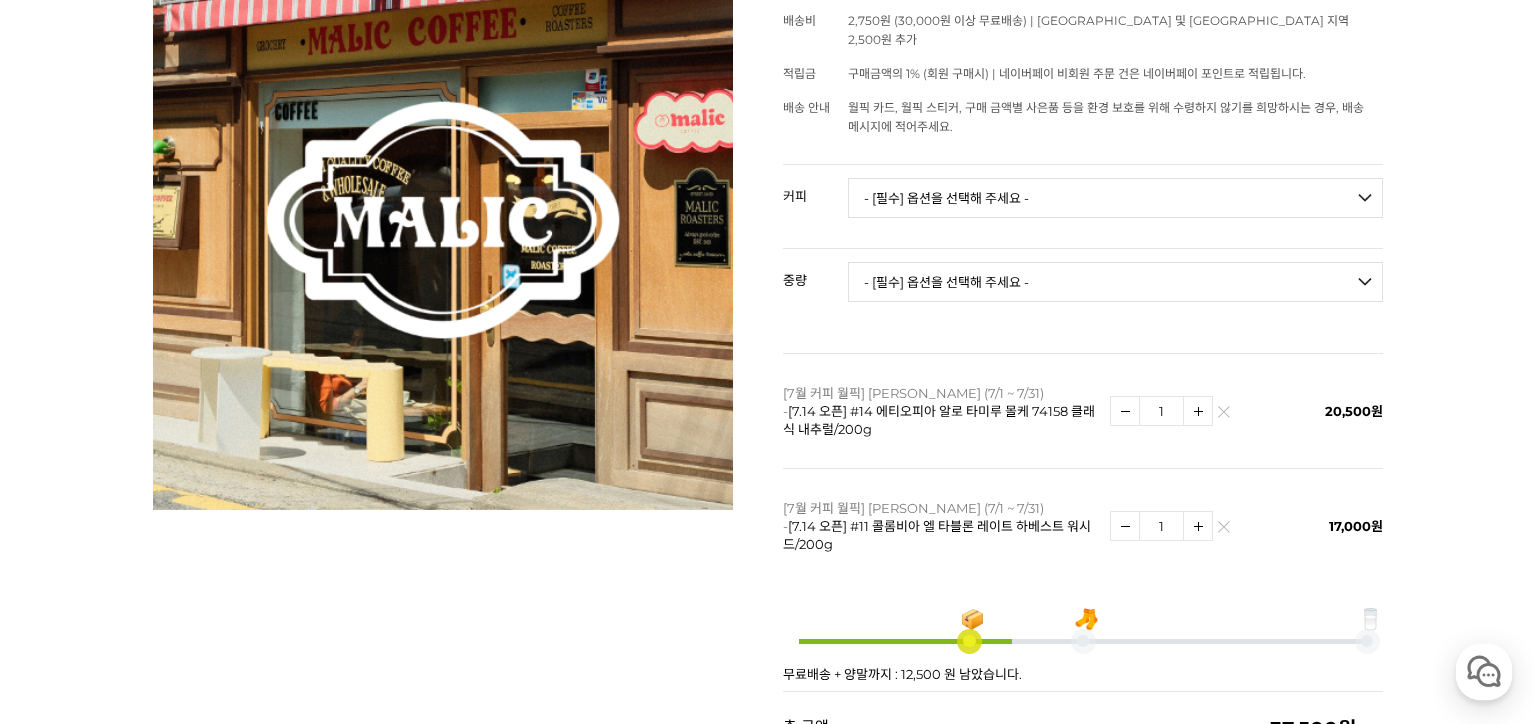 select on "[7.14 오픈] #12 에티오피아 아르베고나 보체사 74158 [GEOGRAPHIC_DATA]" 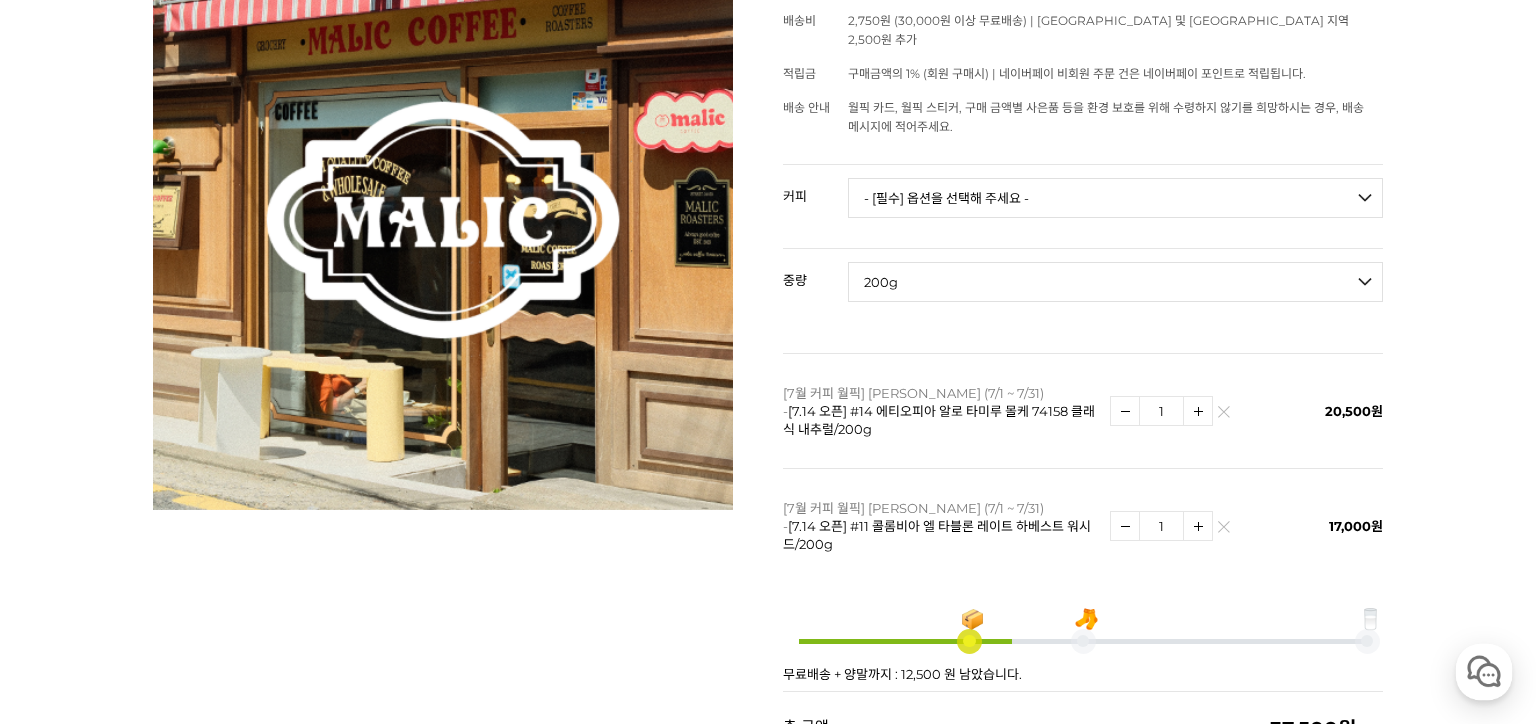 click on "- [필수] 옵션을 선택해 주세요 - ------------------- 200g" at bounding box center (1115, 282) 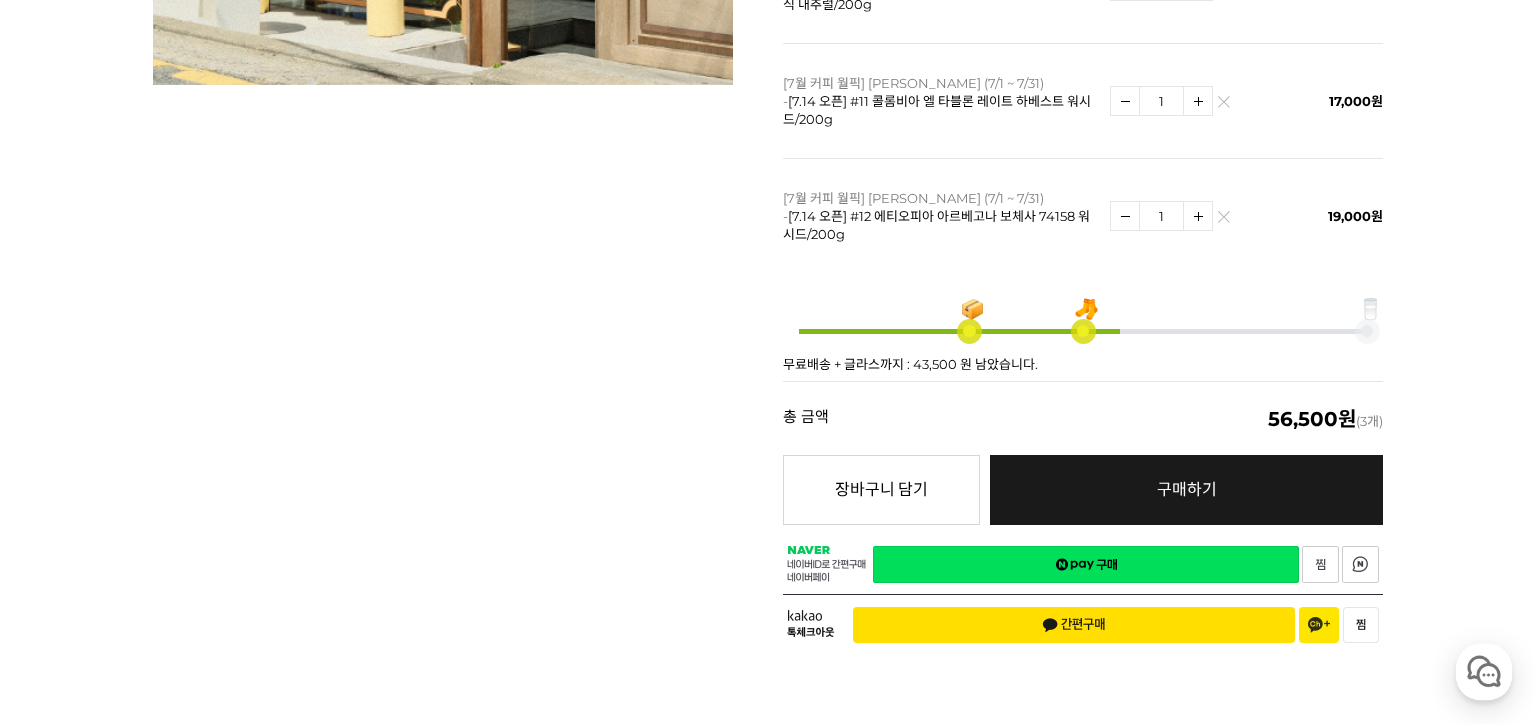 scroll, scrollTop: 765, scrollLeft: 0, axis: vertical 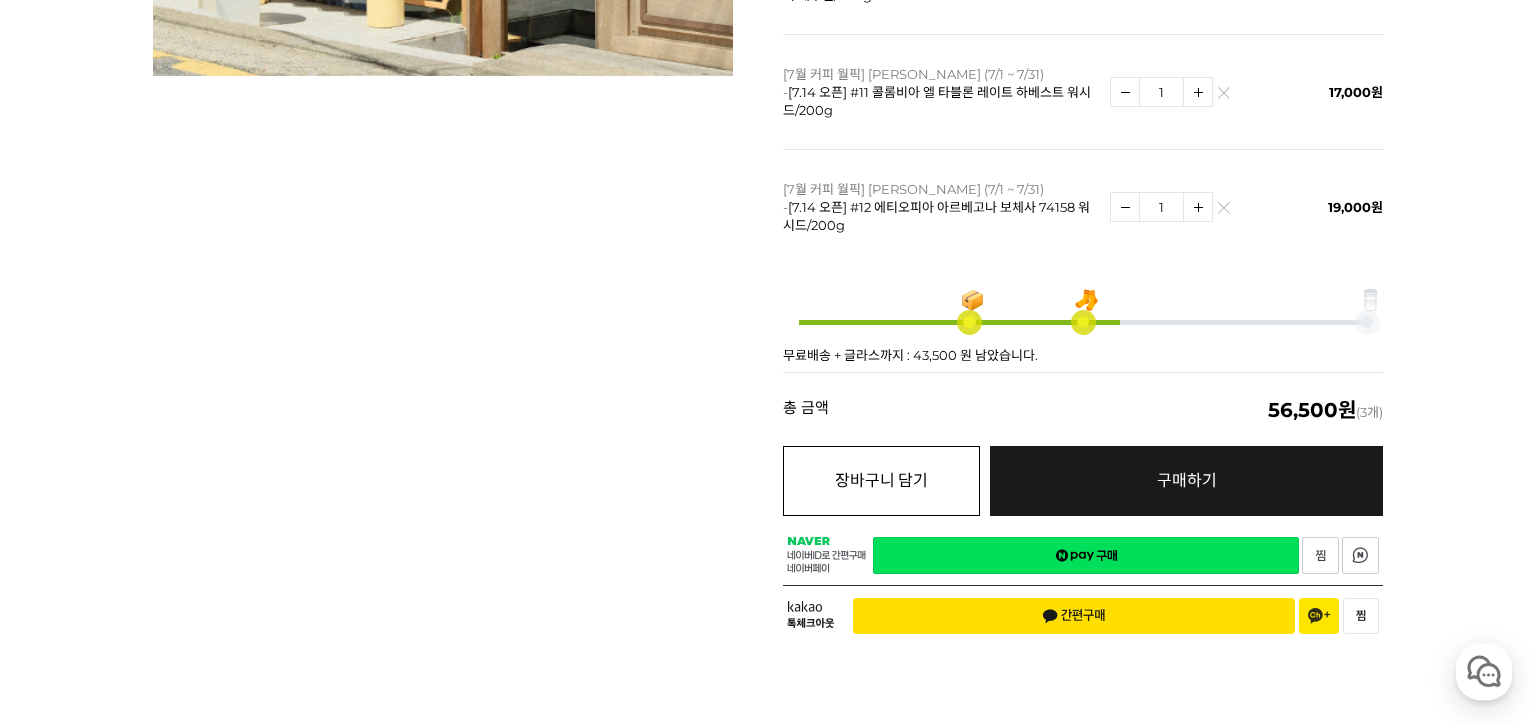 click on "장바구니 담기" at bounding box center (881, 481) 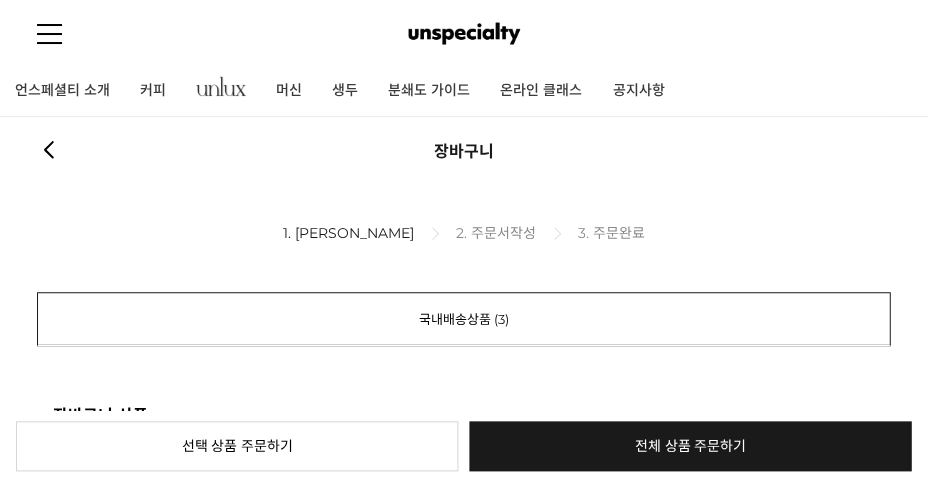scroll, scrollTop: 0, scrollLeft: 0, axis: both 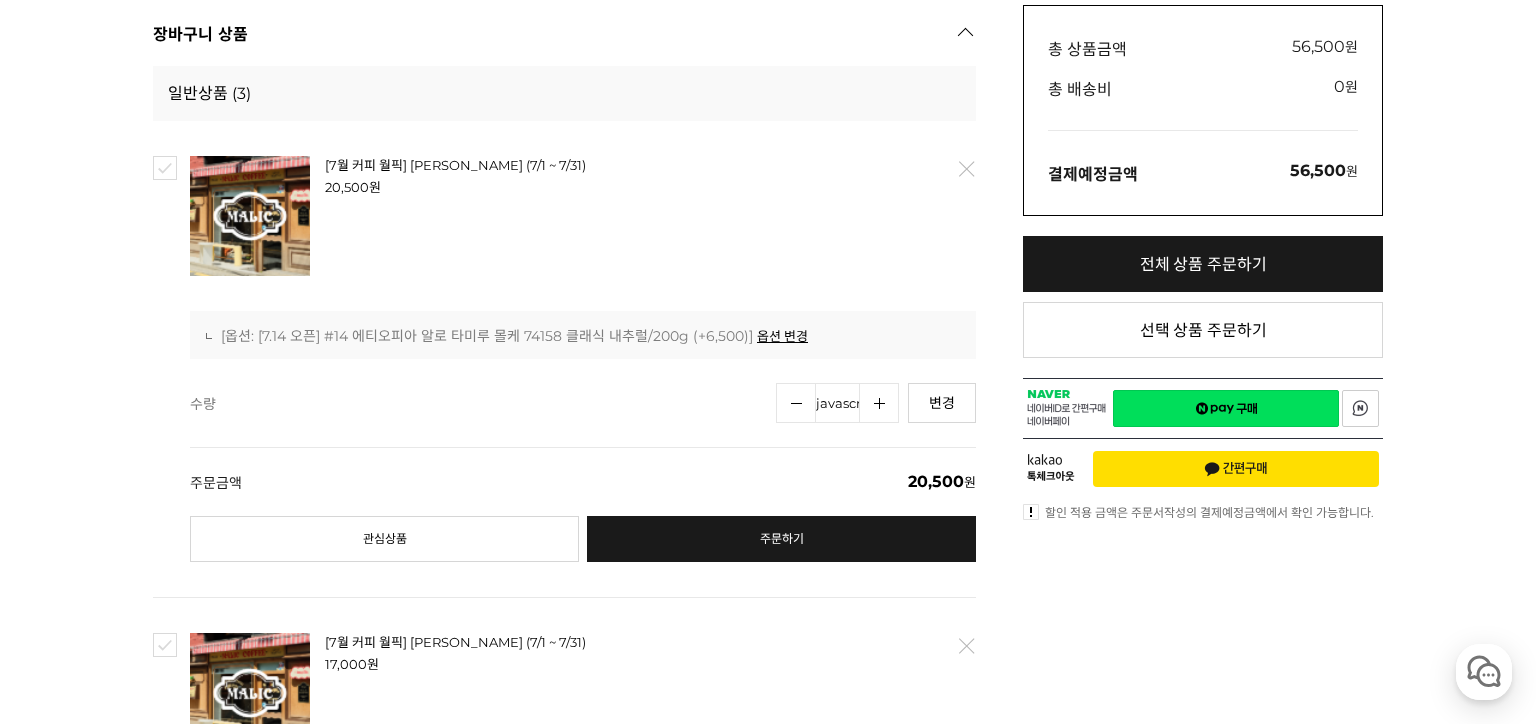 type on "javascript:;1" 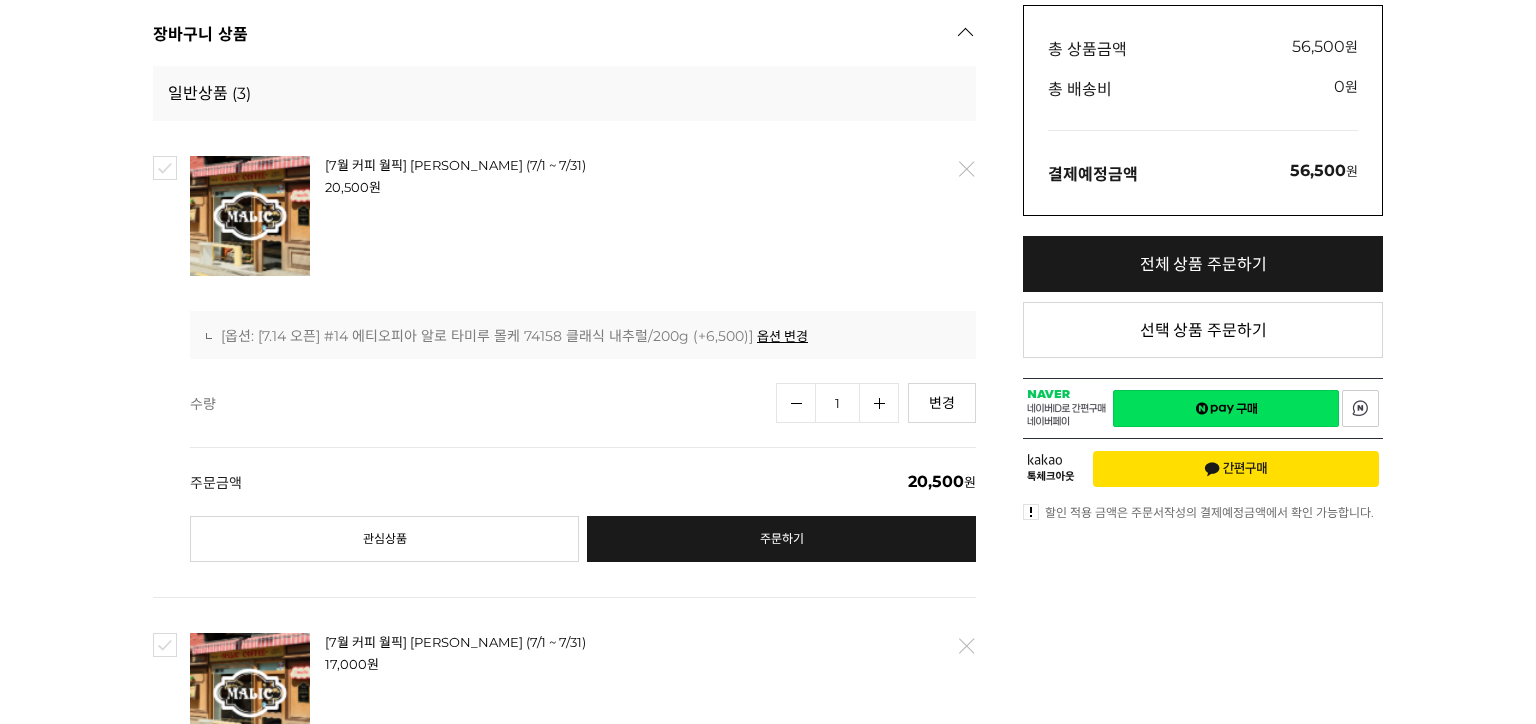 scroll, scrollTop: 543, scrollLeft: 0, axis: vertical 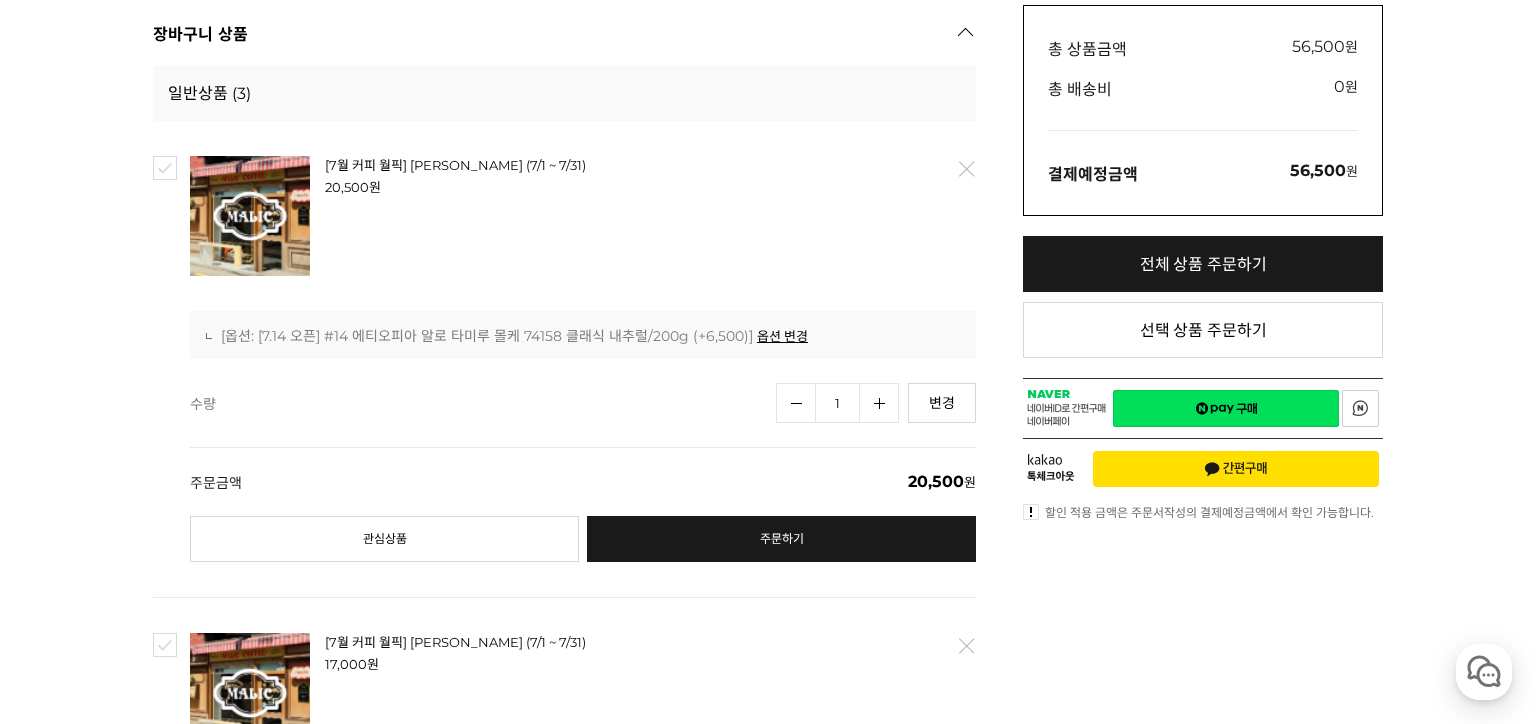 click on "1" at bounding box center (837, 403) 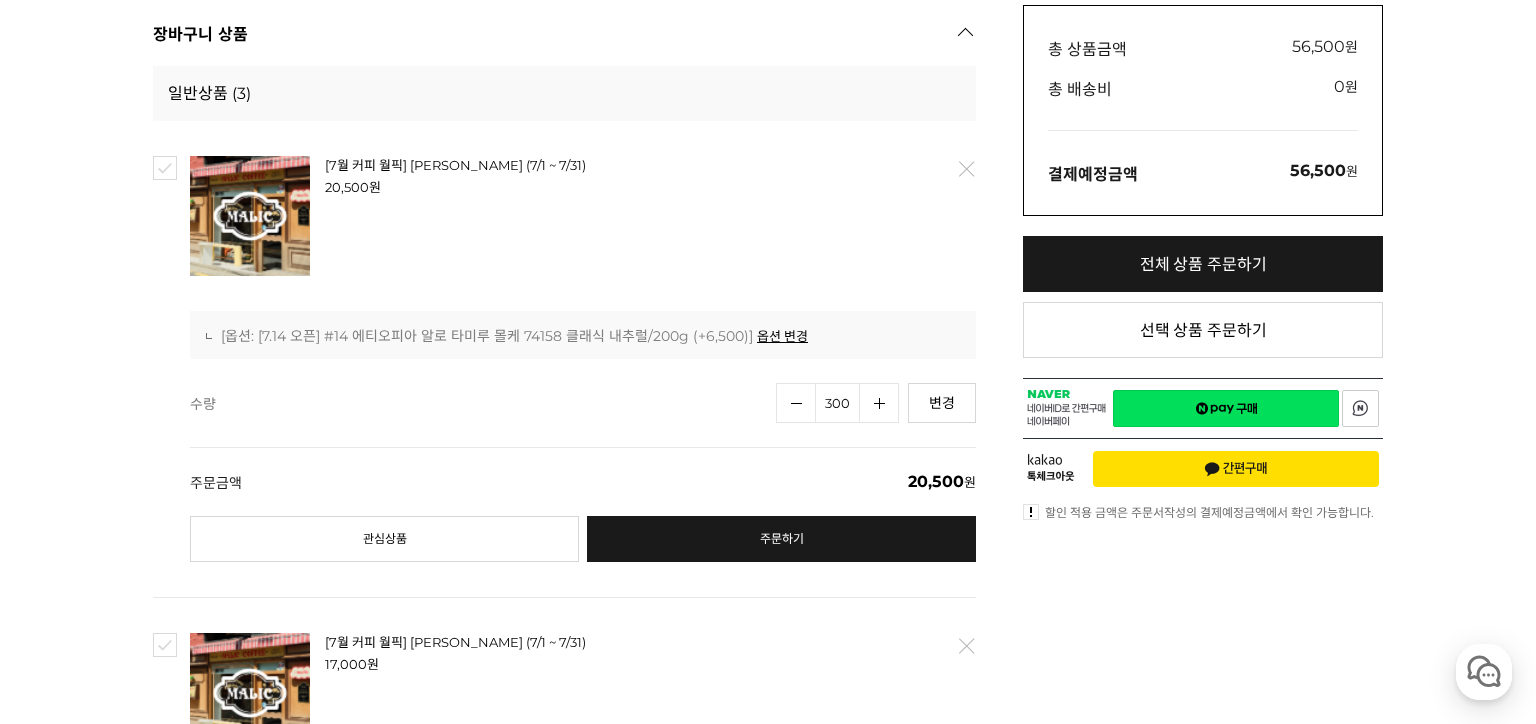 drag, startPoint x: 848, startPoint y: 402, endPoint x: 760, endPoint y: 418, distance: 89.44272 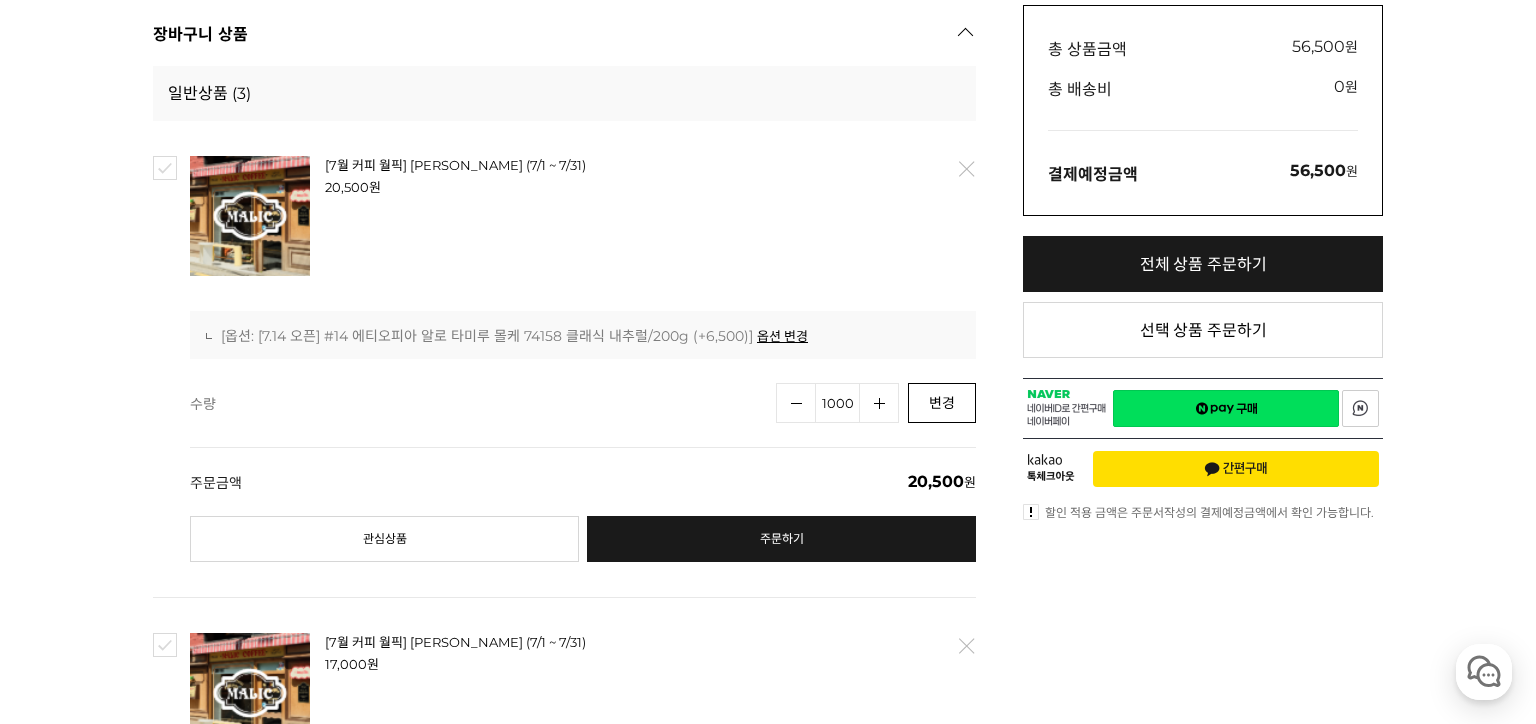 type on "1000" 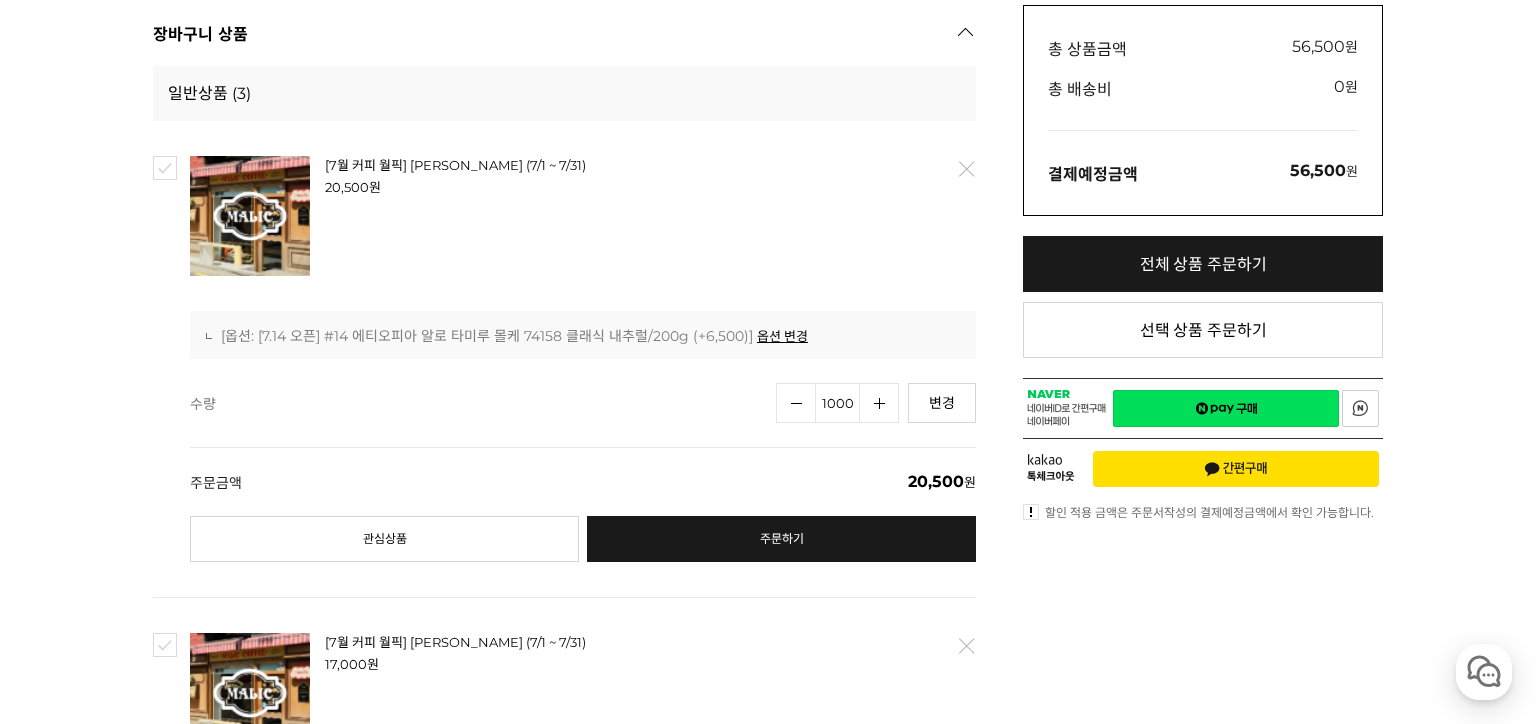 scroll, scrollTop: 659, scrollLeft: 0, axis: vertical 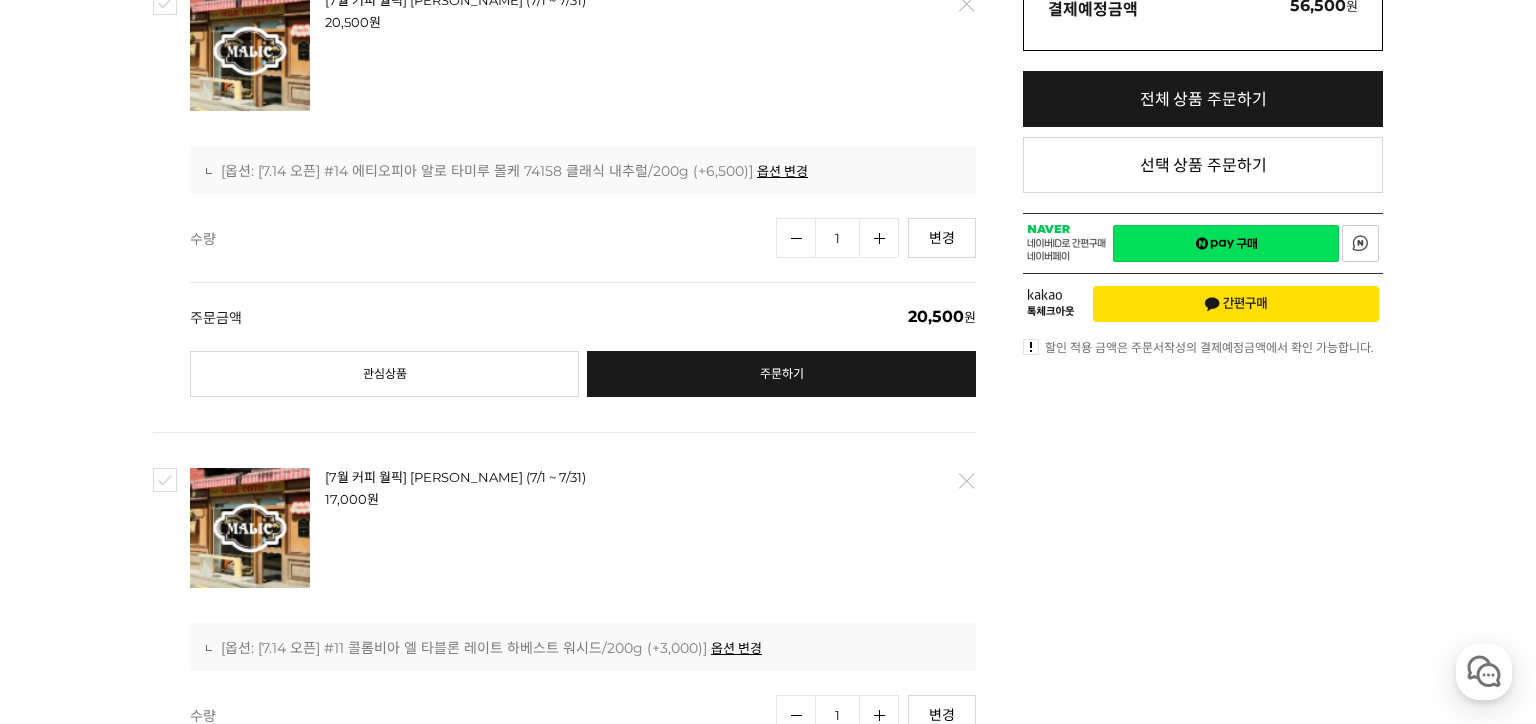 drag, startPoint x: 852, startPoint y: 236, endPoint x: 810, endPoint y: 245, distance: 42.953465 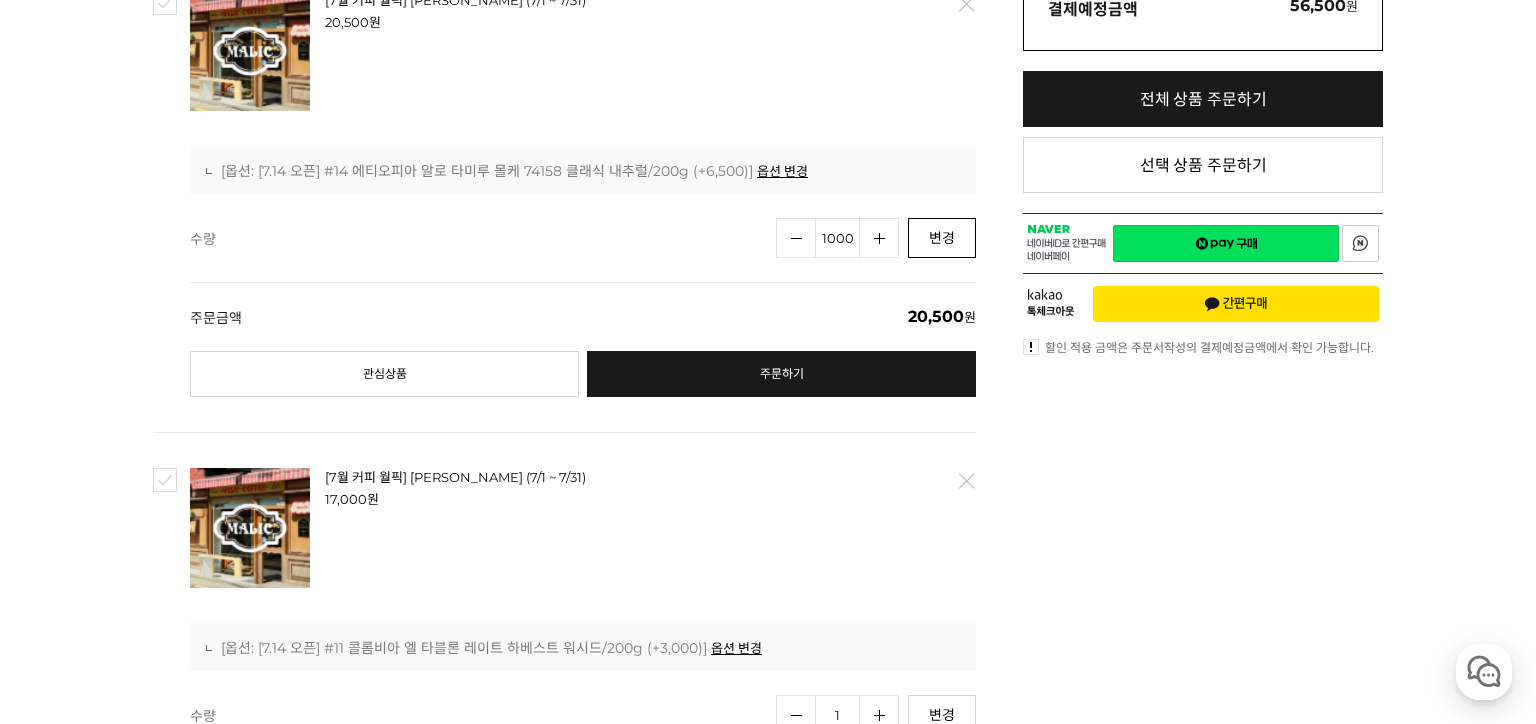 type on "1000" 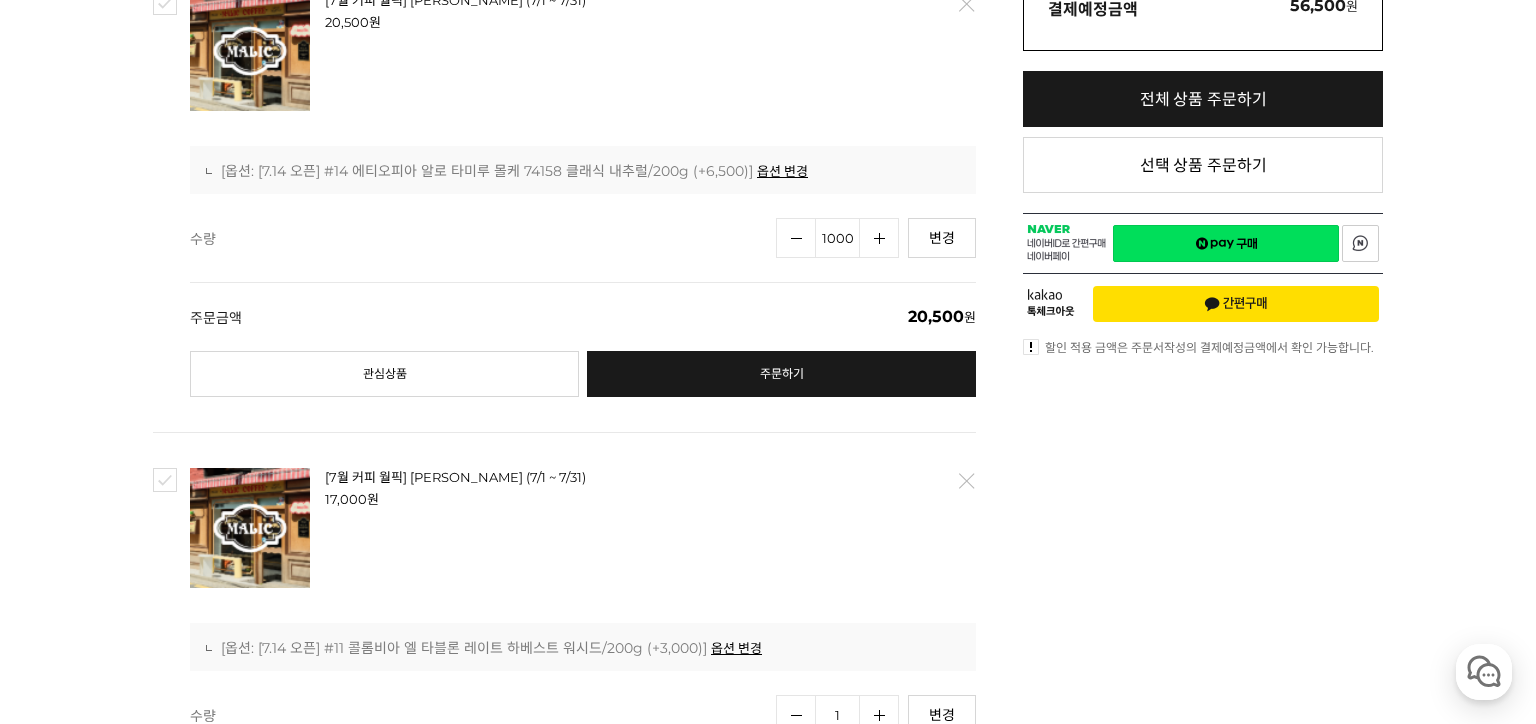 scroll, scrollTop: 509, scrollLeft: 0, axis: vertical 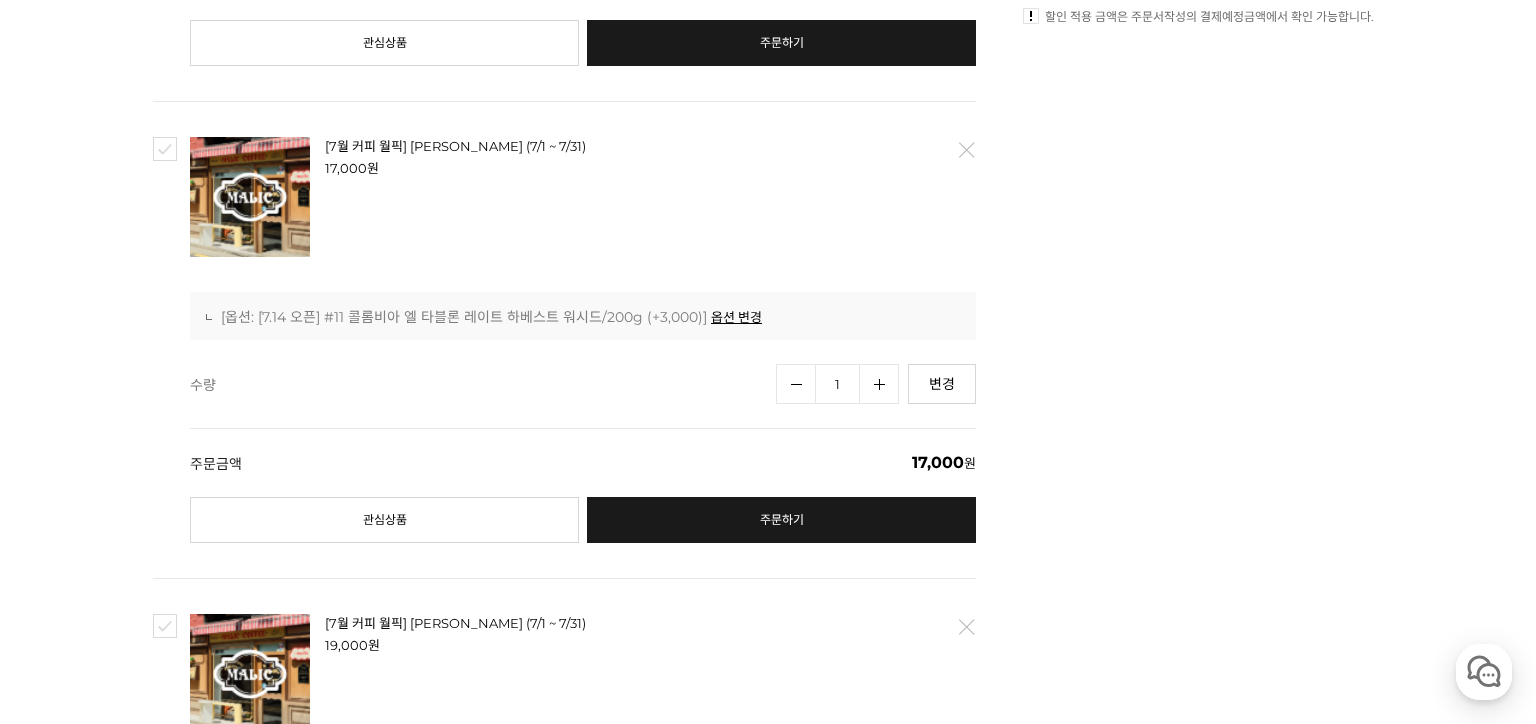 click on "1" at bounding box center [837, 384] 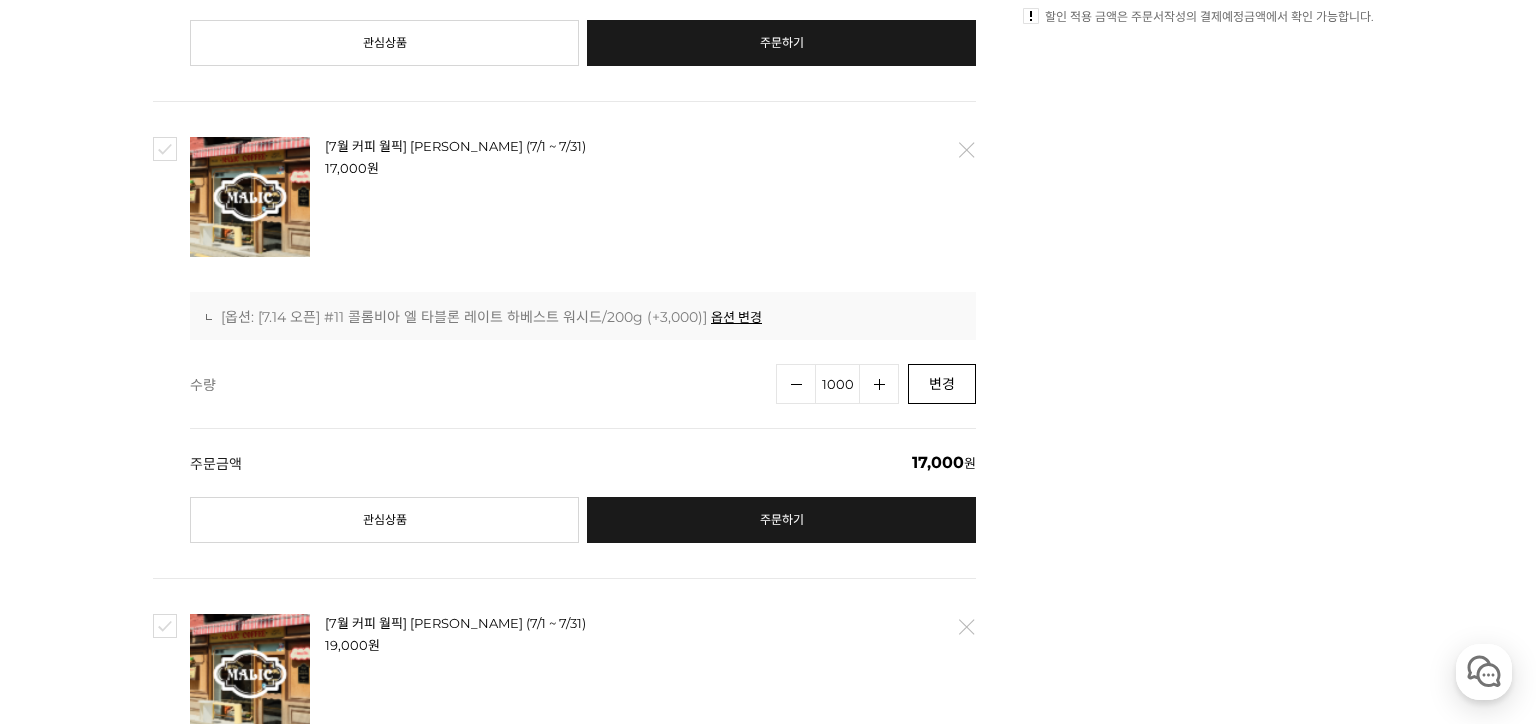 type on "1000" 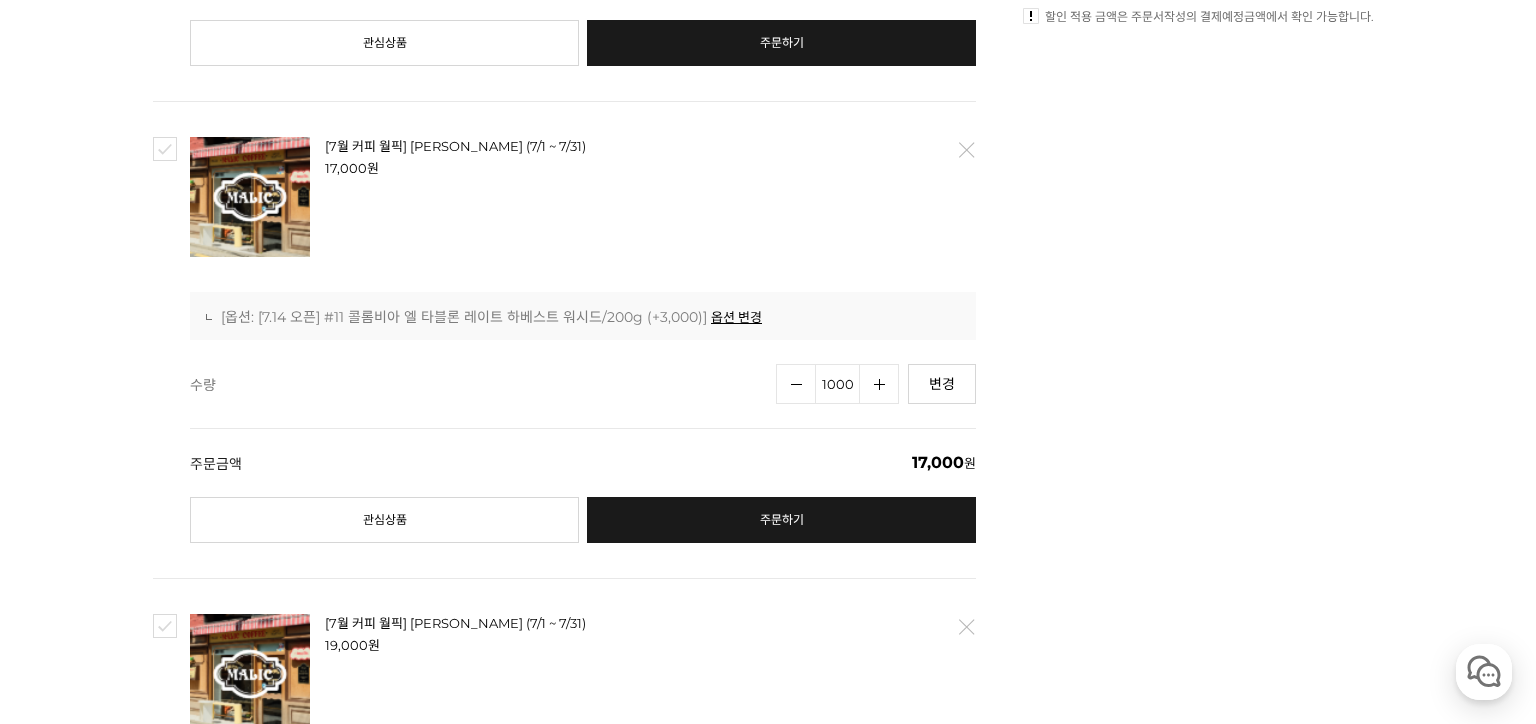 scroll, scrollTop: 1331, scrollLeft: 0, axis: vertical 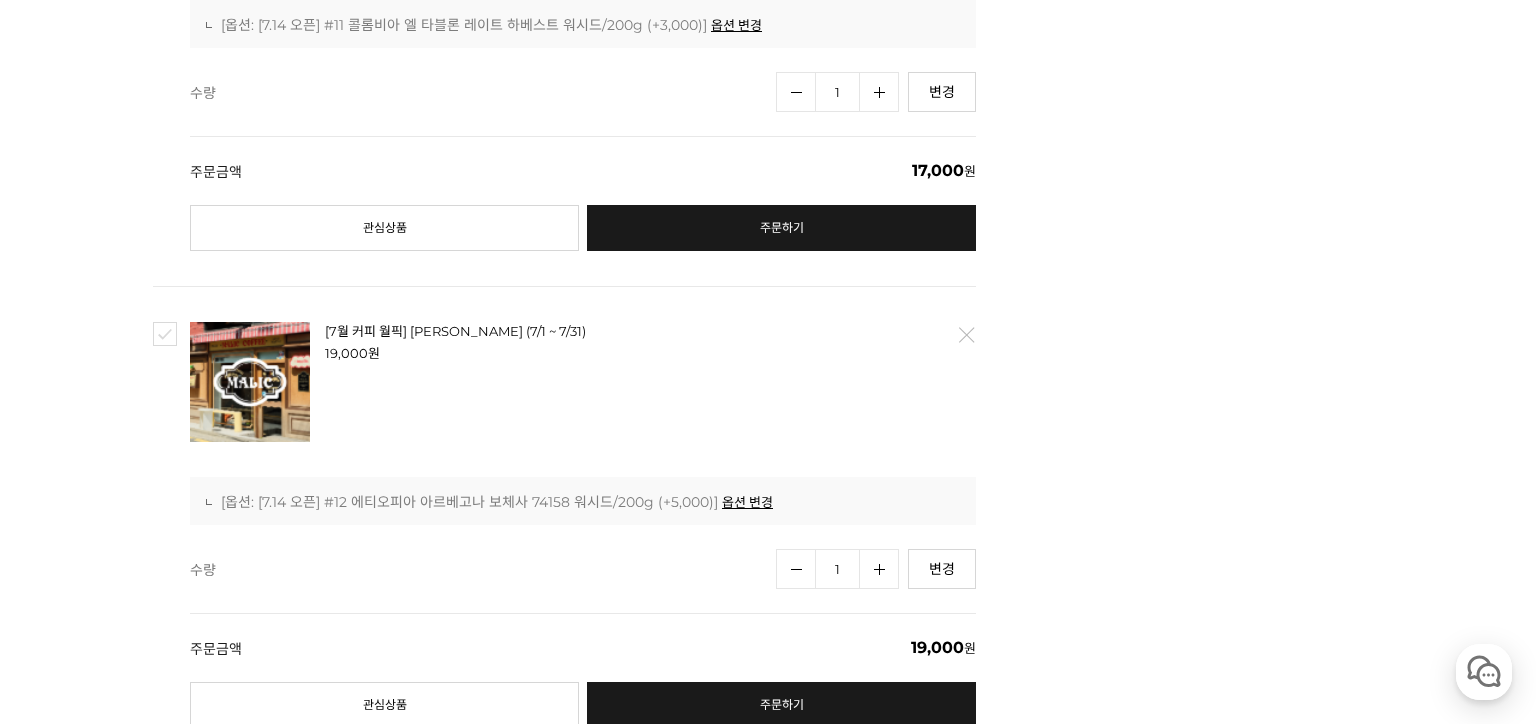 click on "1" at bounding box center (837, 569) 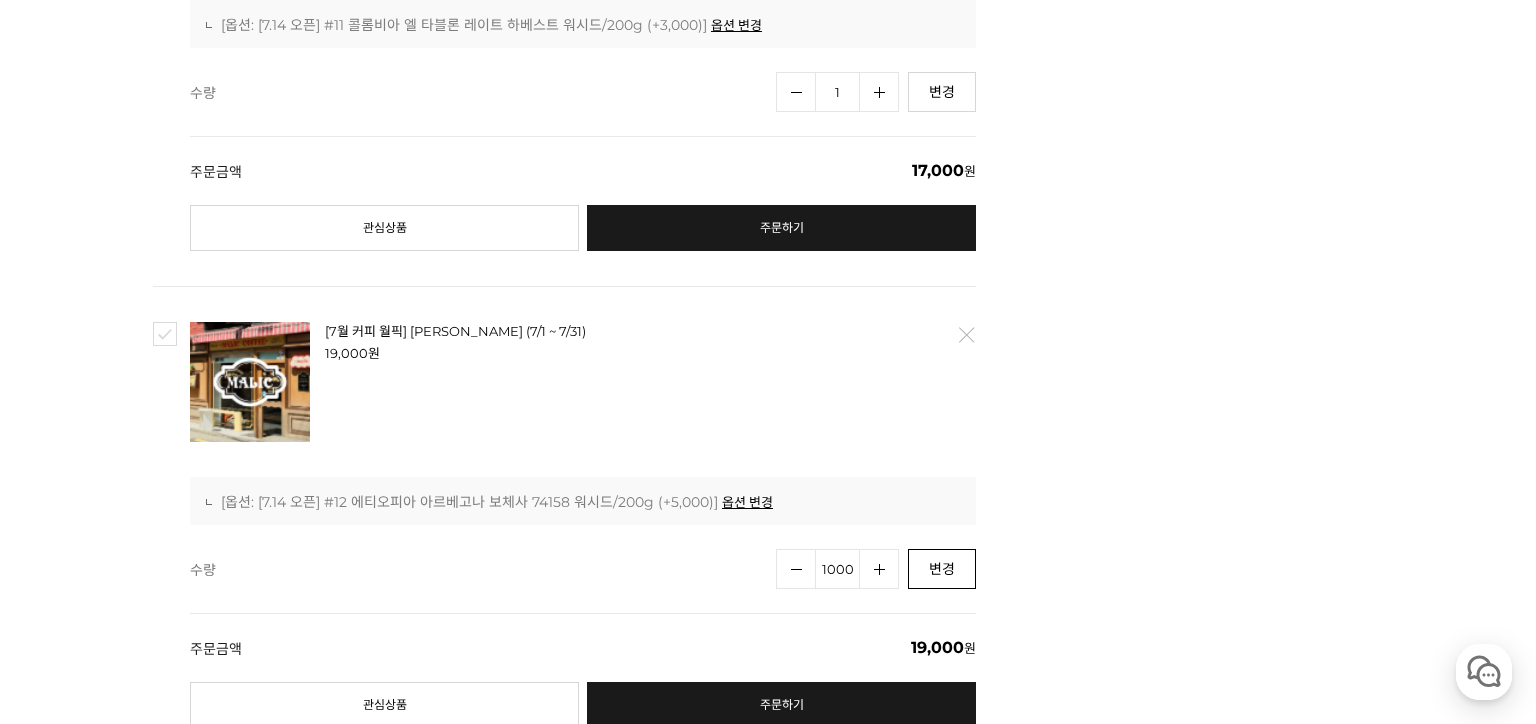 type on "1000" 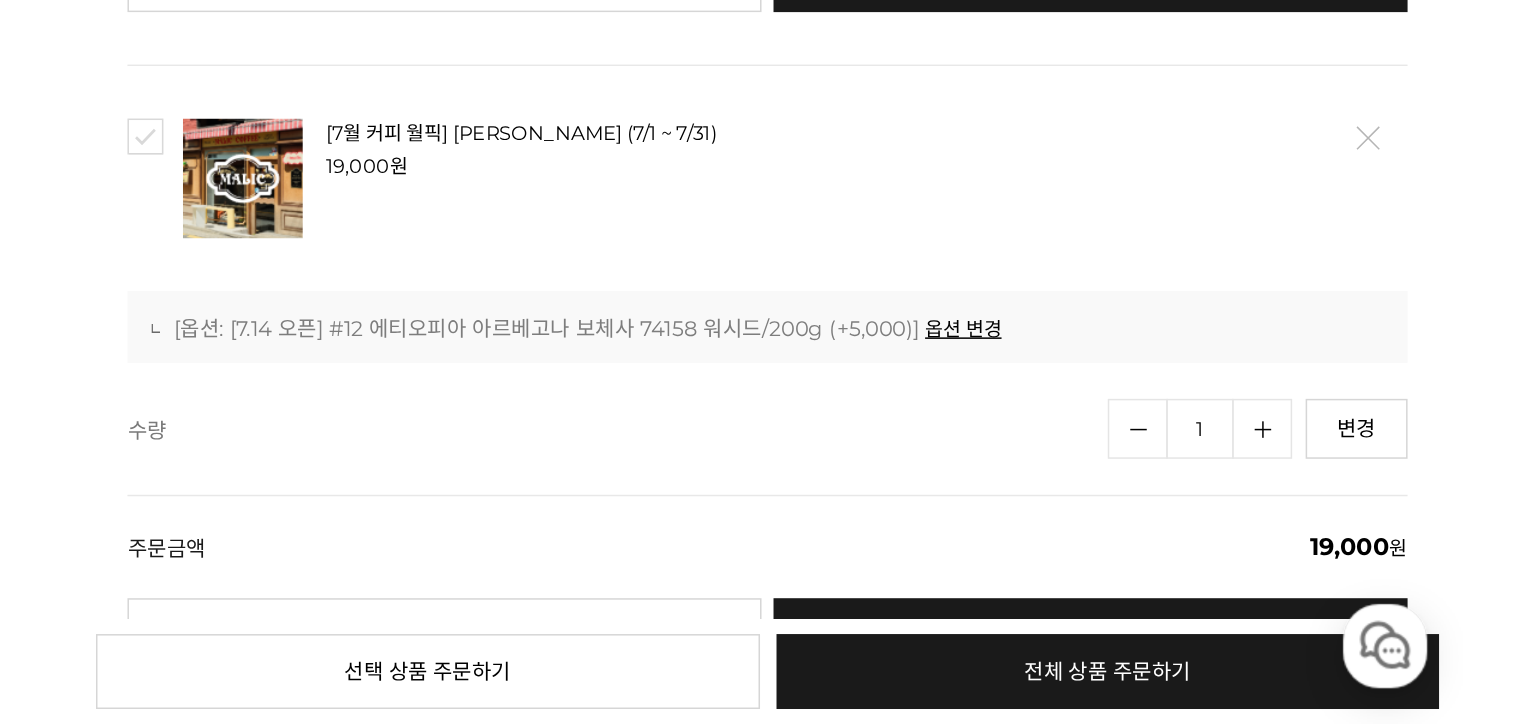 scroll, scrollTop: 0, scrollLeft: 0, axis: both 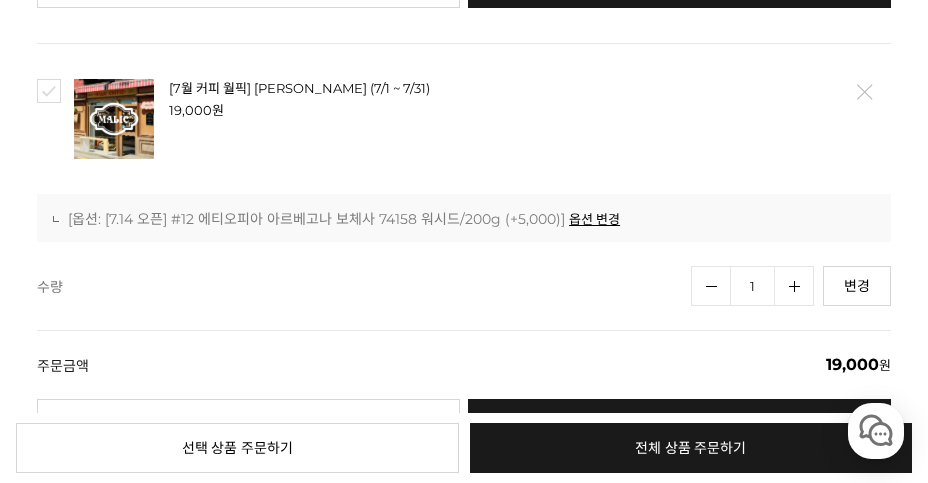 click on "[7월 커피 월픽] [PERSON_NAME] (7/1 ~ 7/31)" at bounding box center [510, 88] 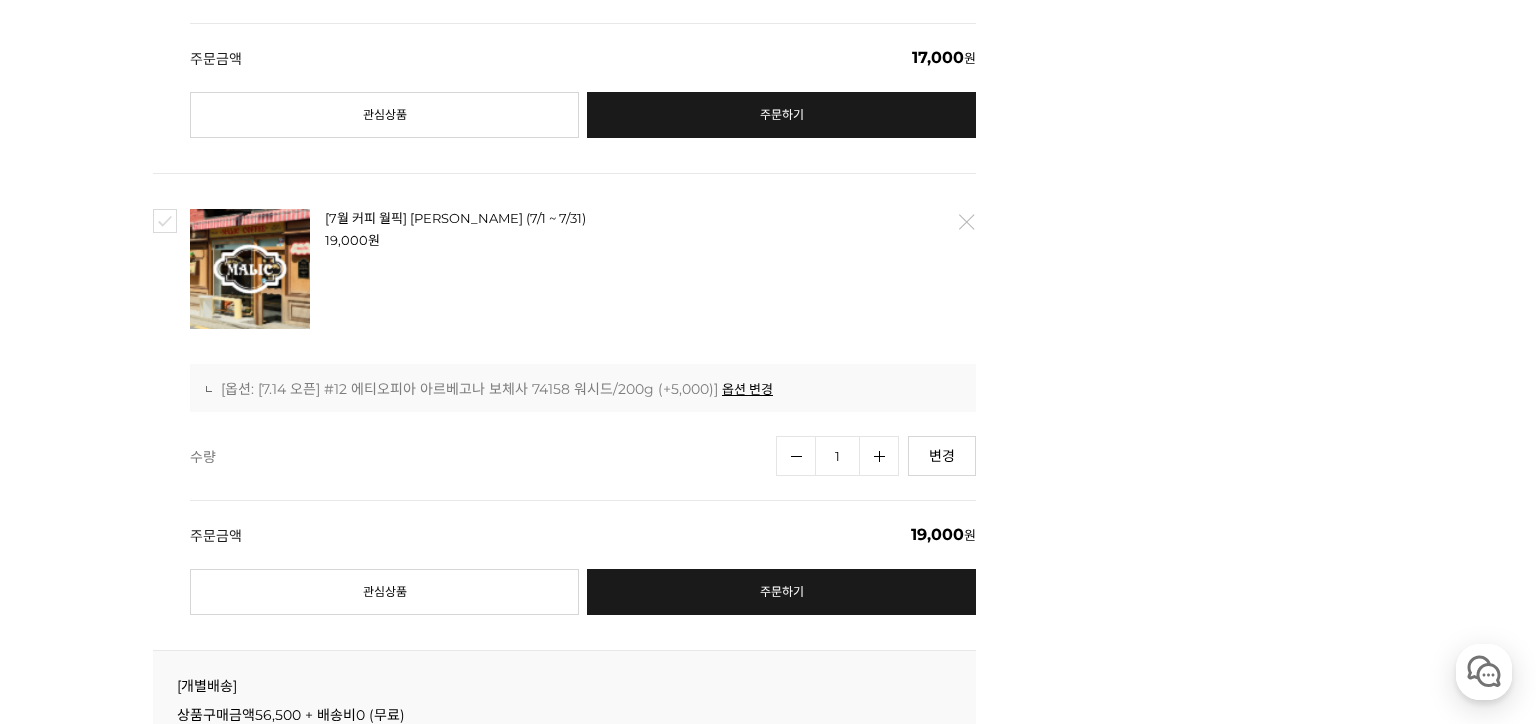 scroll, scrollTop: 1440, scrollLeft: 0, axis: vertical 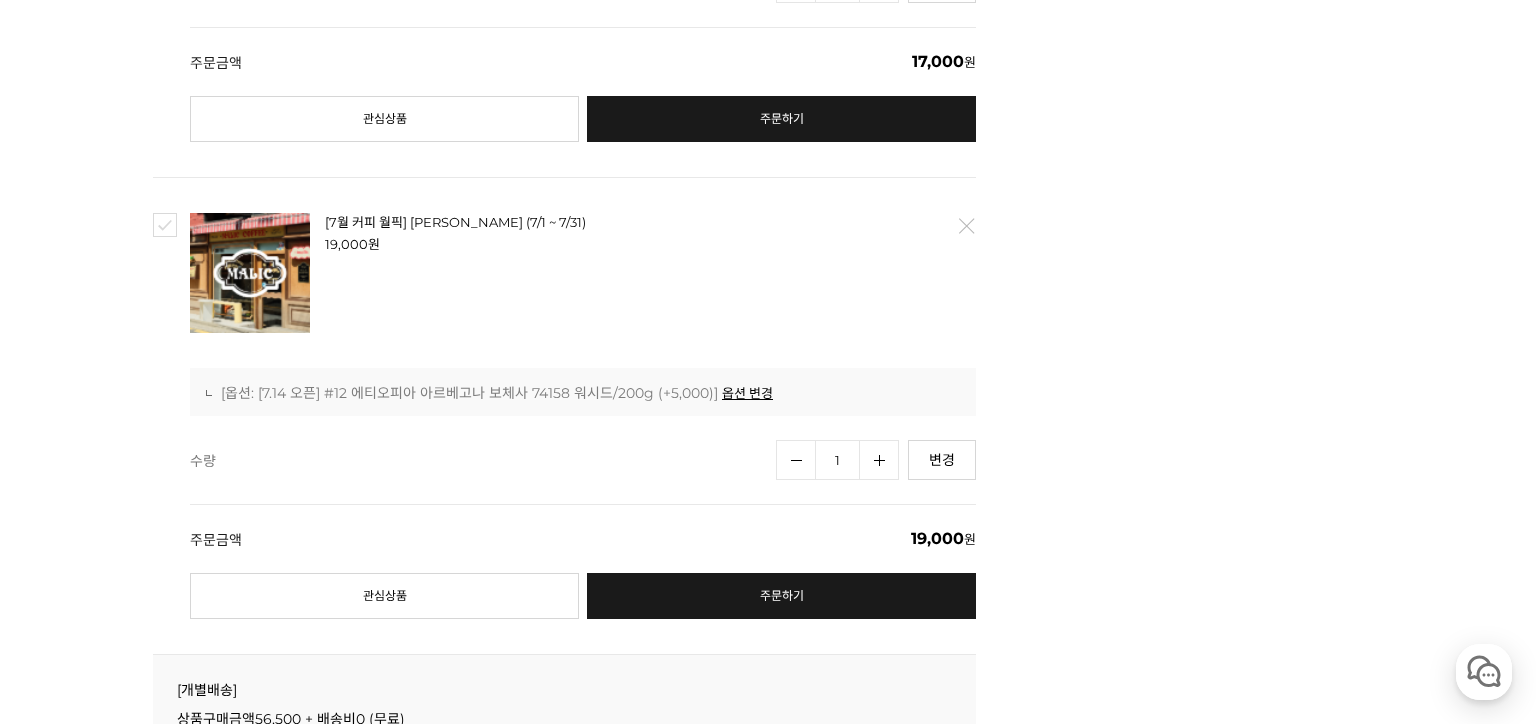 click on "1" at bounding box center (837, 460) 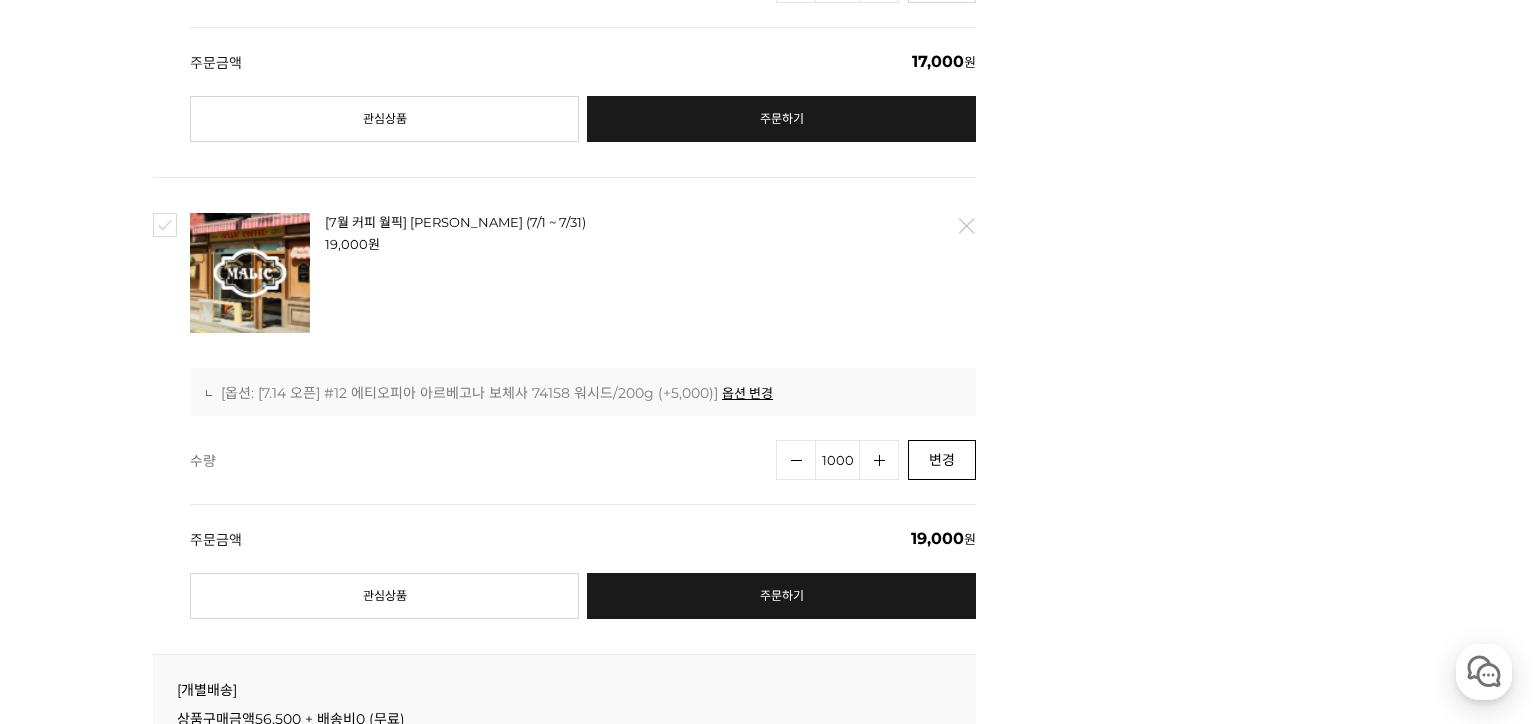 type on "1000" 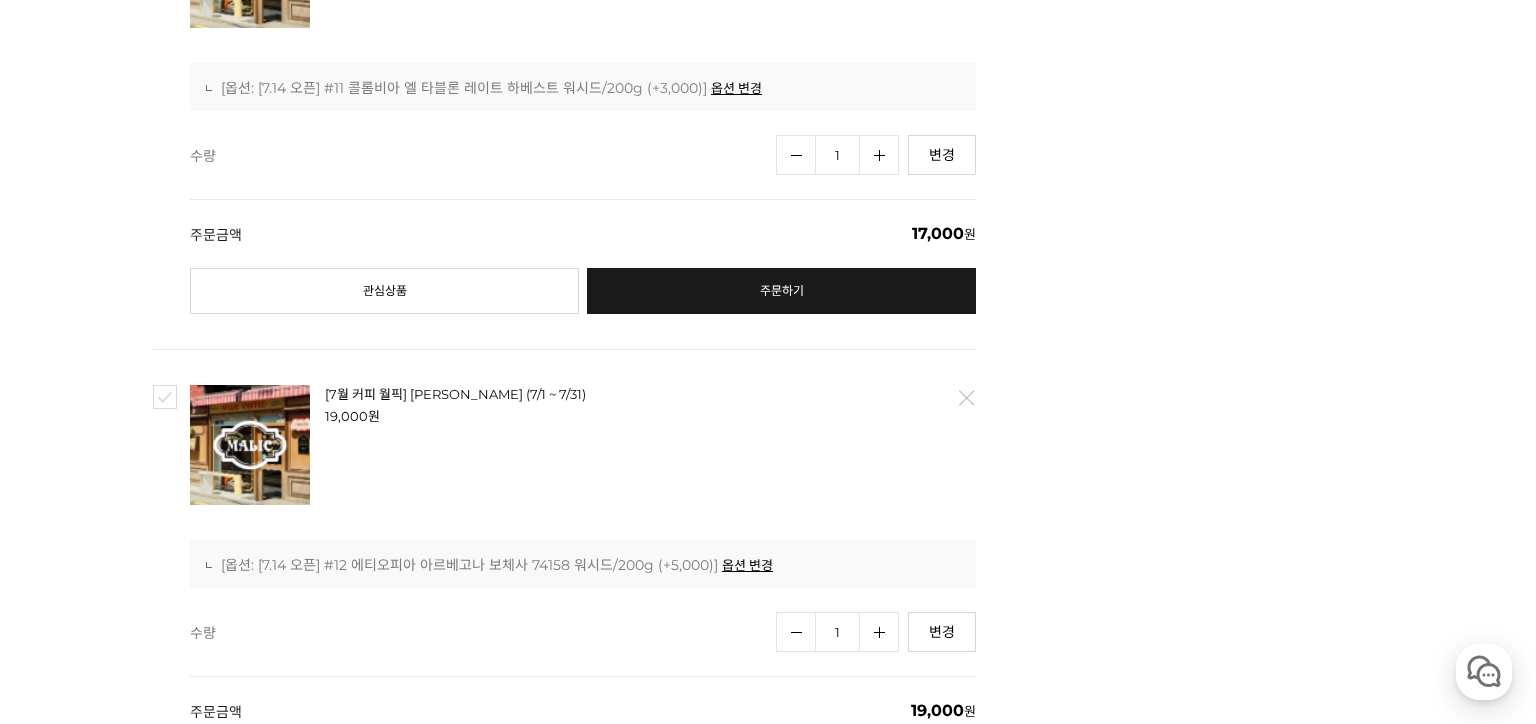 scroll, scrollTop: 0, scrollLeft: 0, axis: both 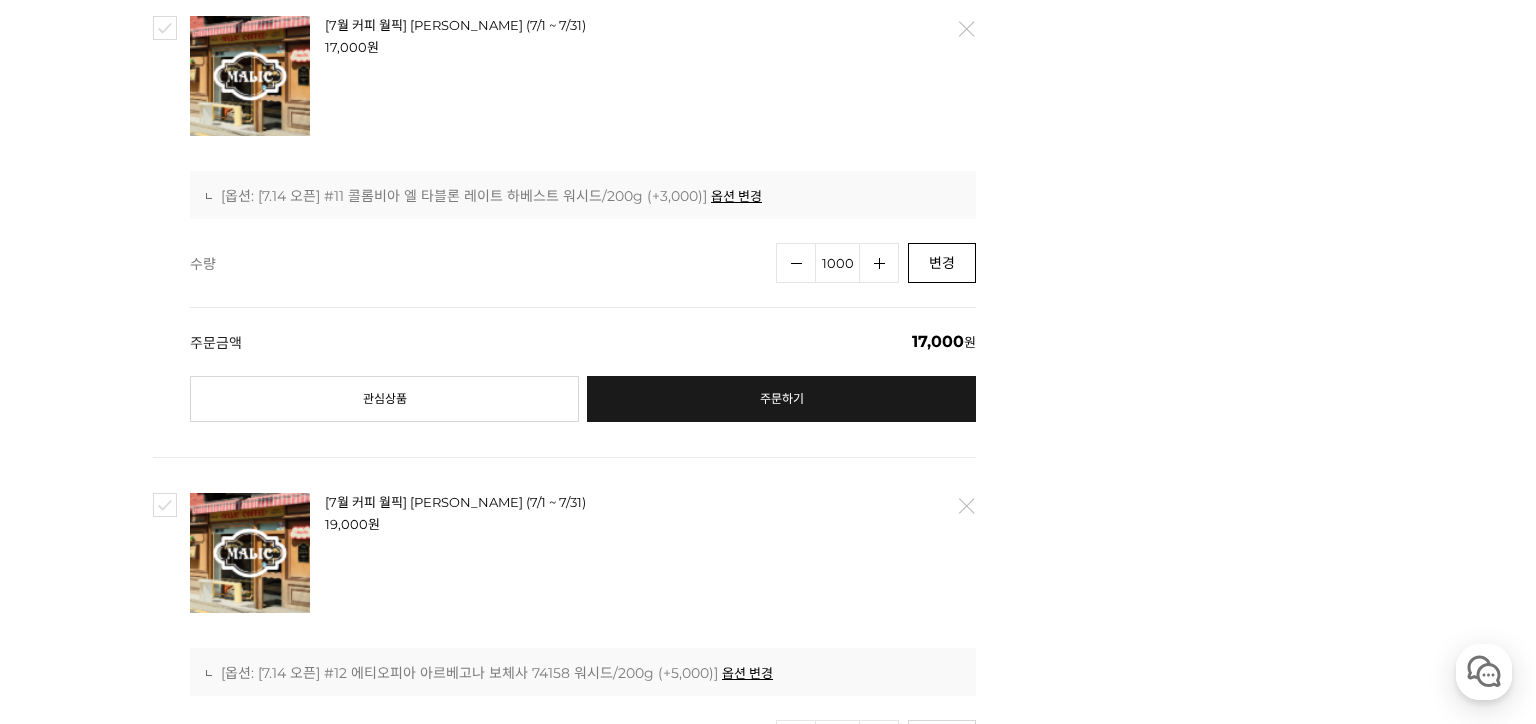 type on "1000" 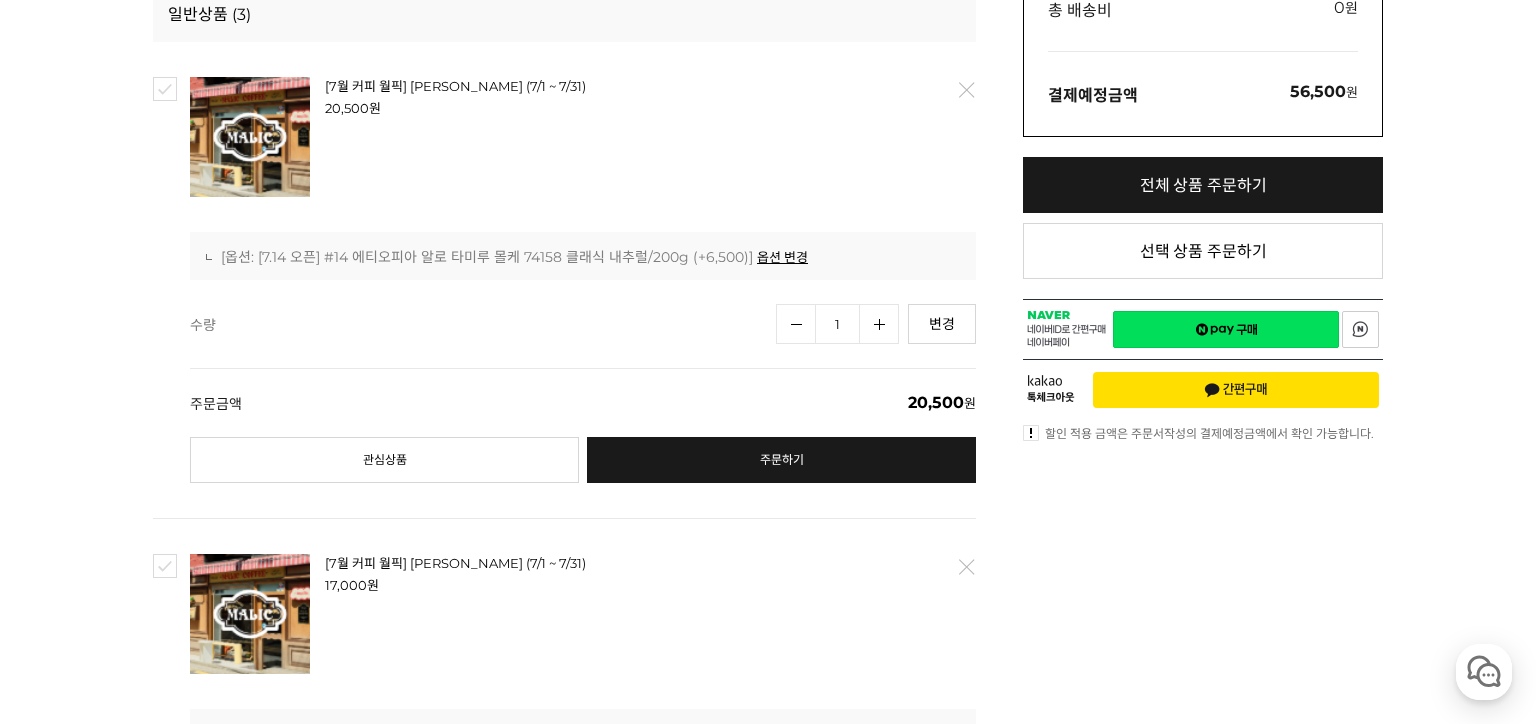scroll, scrollTop: 616, scrollLeft: 0, axis: vertical 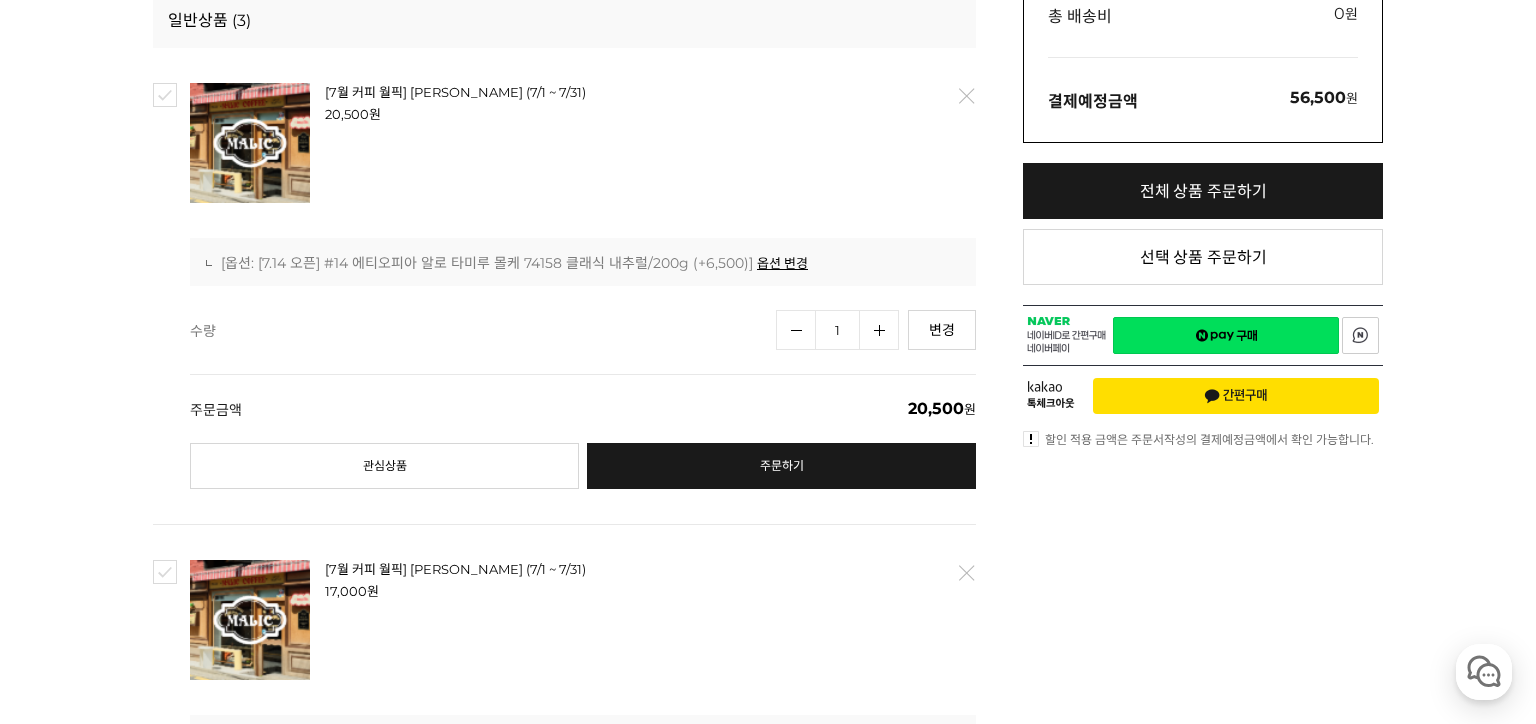 click on "1" at bounding box center (837, 330) 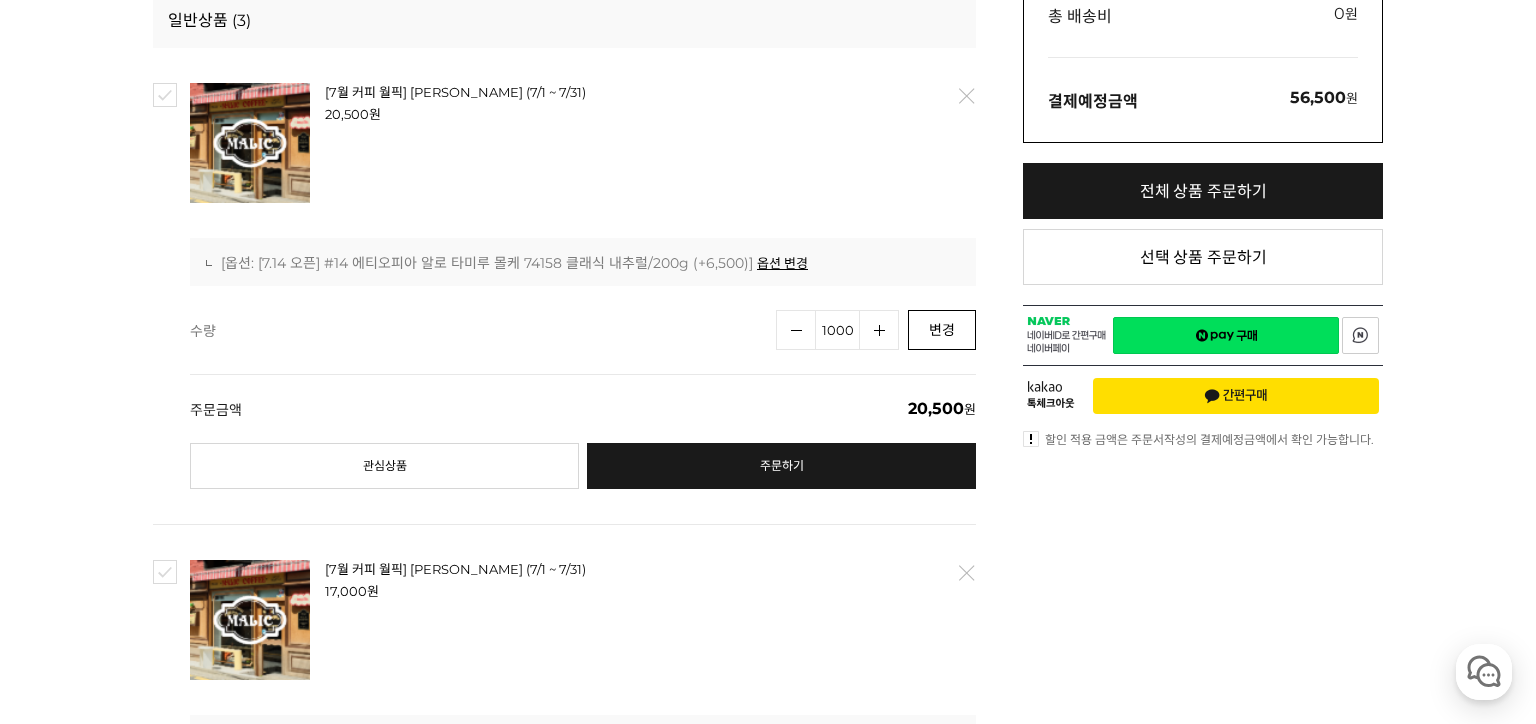 type on "1000" 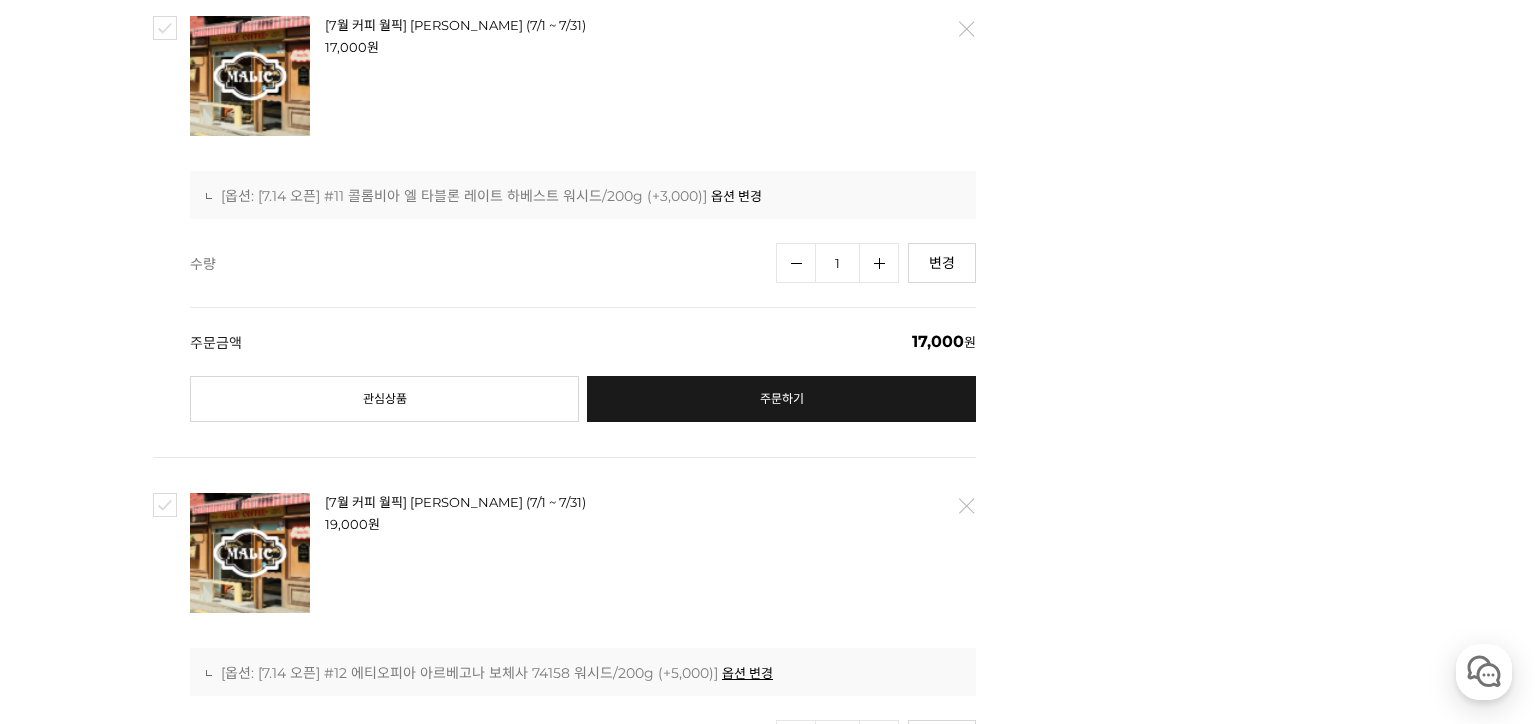 scroll, scrollTop: 1222, scrollLeft: 0, axis: vertical 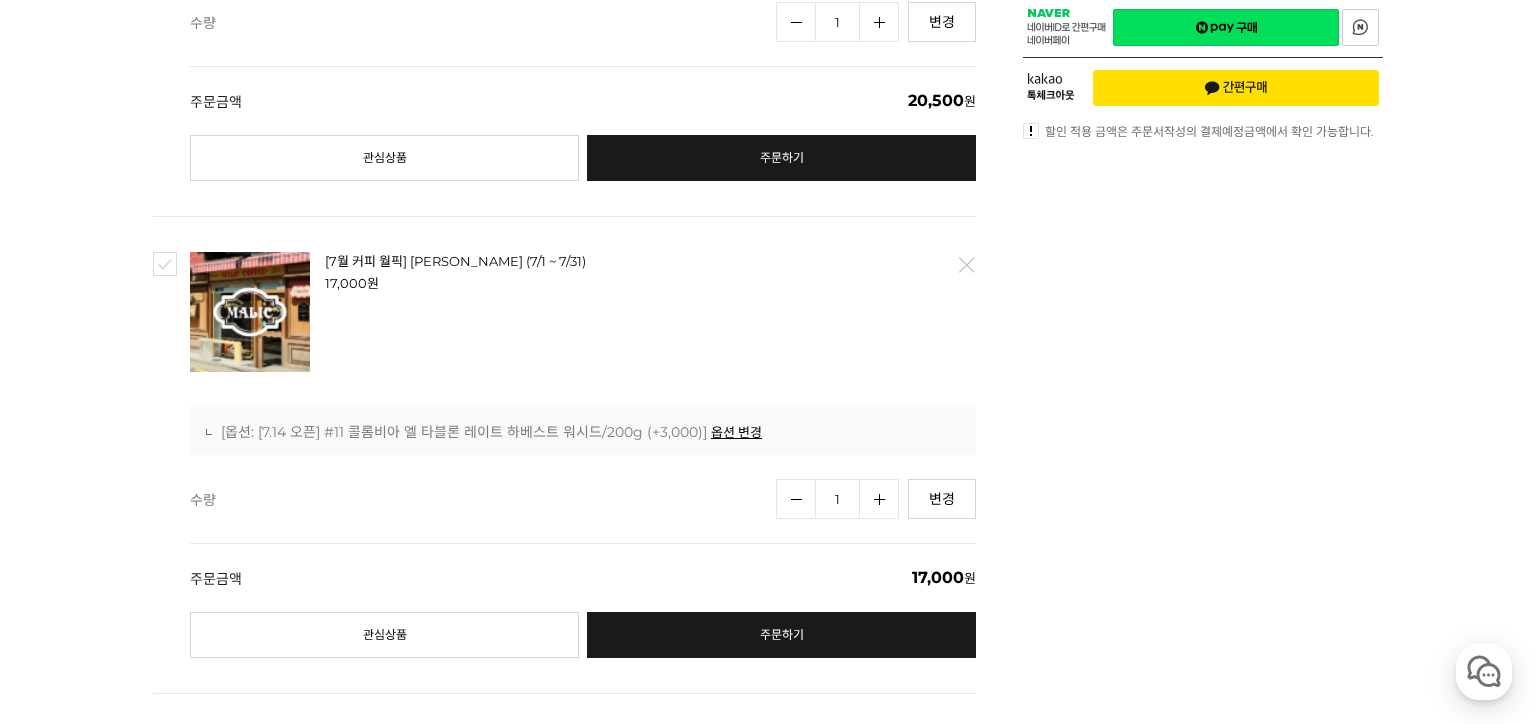 click at bounding box center [250, 312] 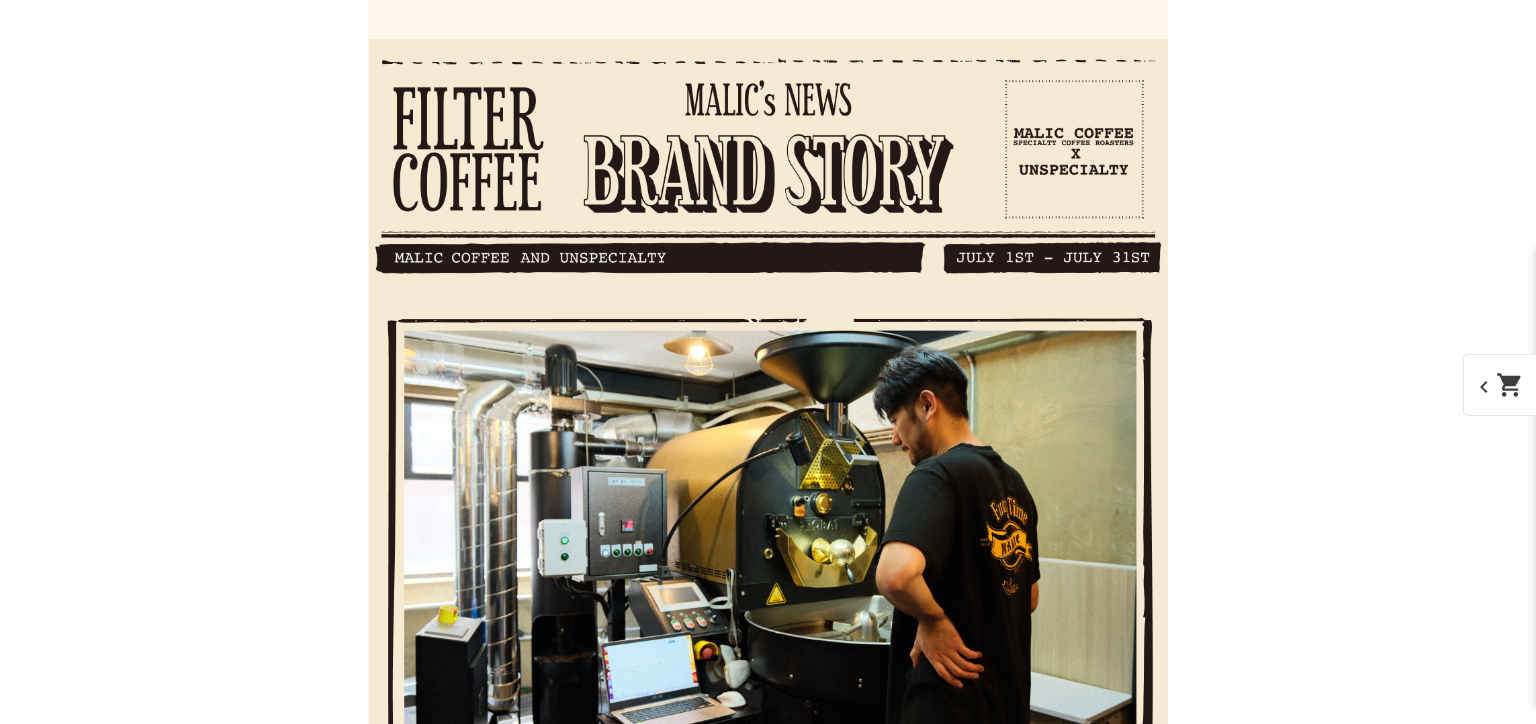 scroll, scrollTop: 2606, scrollLeft: 0, axis: vertical 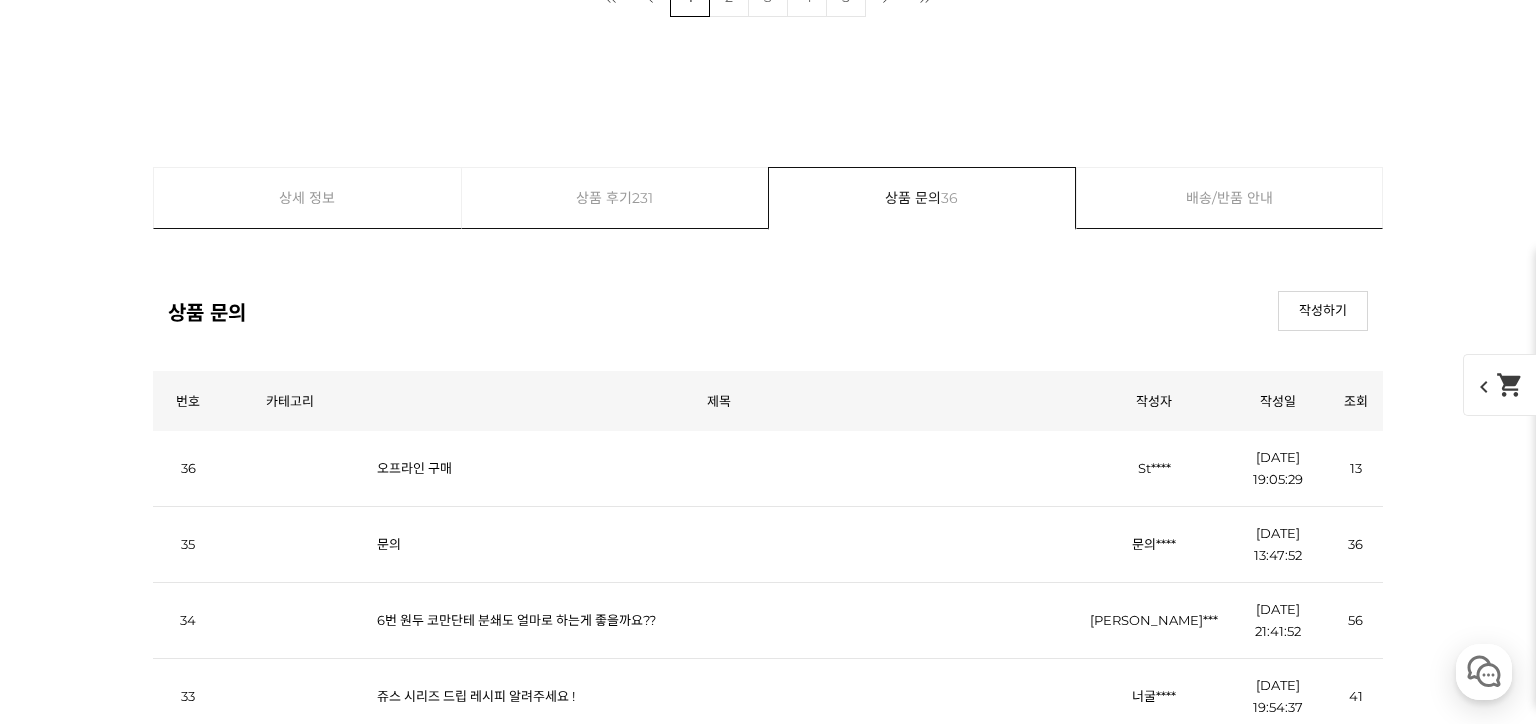 click at bounding box center (768, -2282) 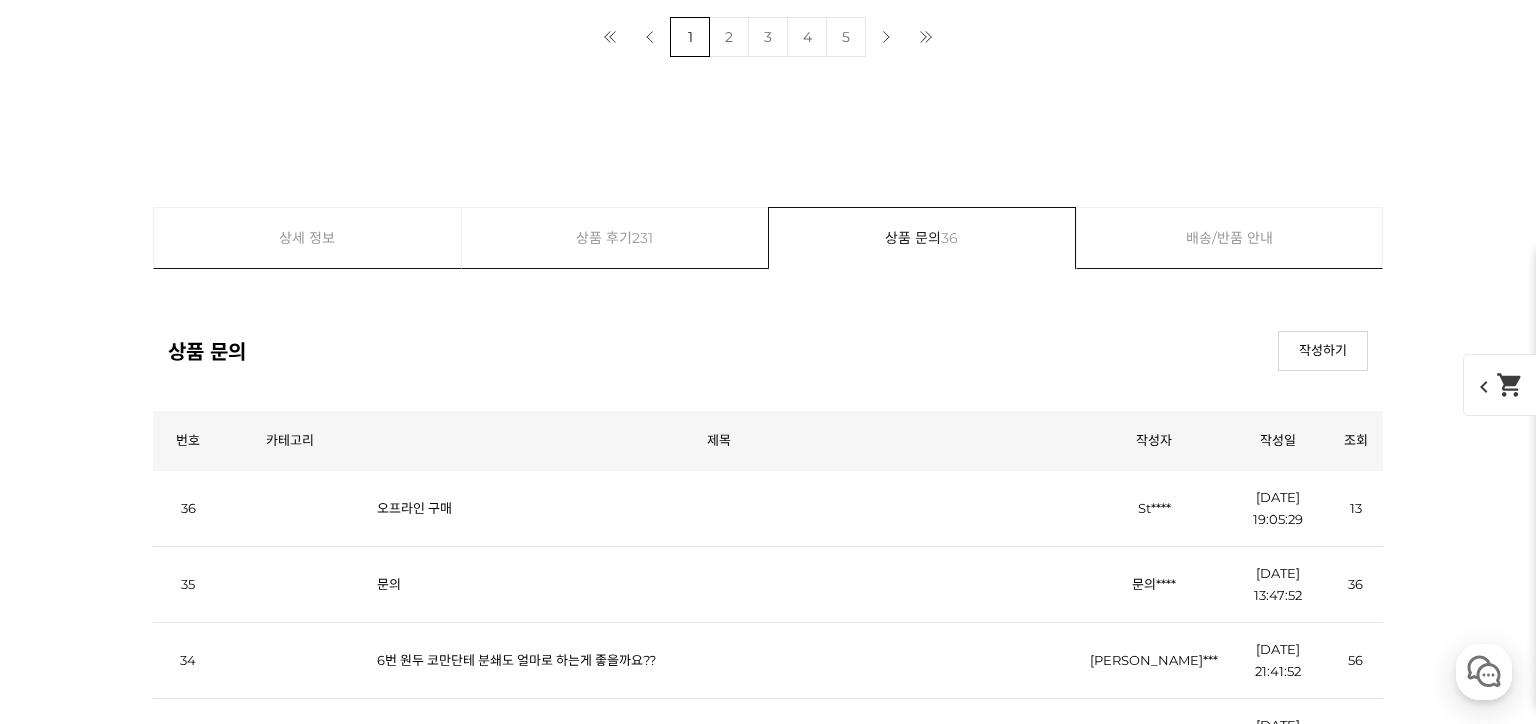 scroll, scrollTop: 11751, scrollLeft: 0, axis: vertical 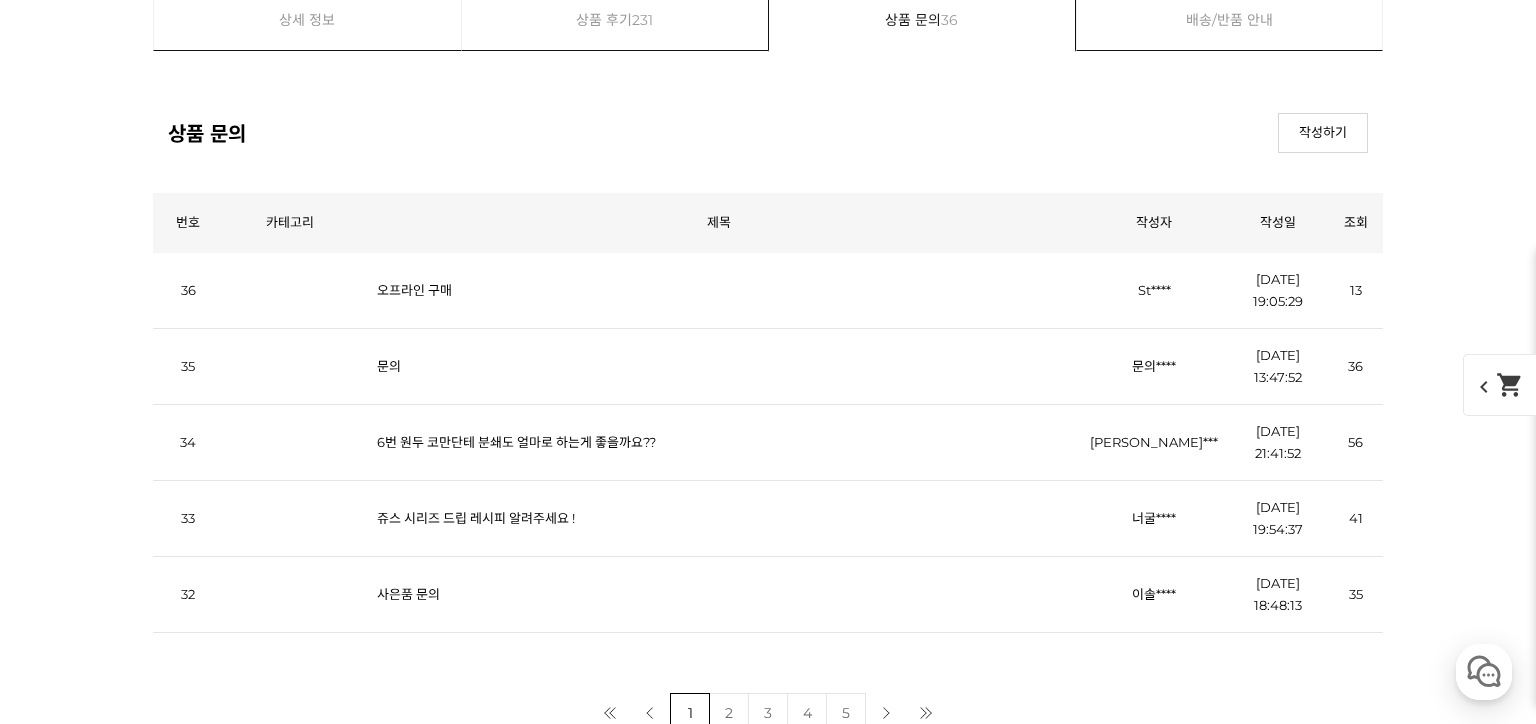 click at bounding box center (768, -2446) 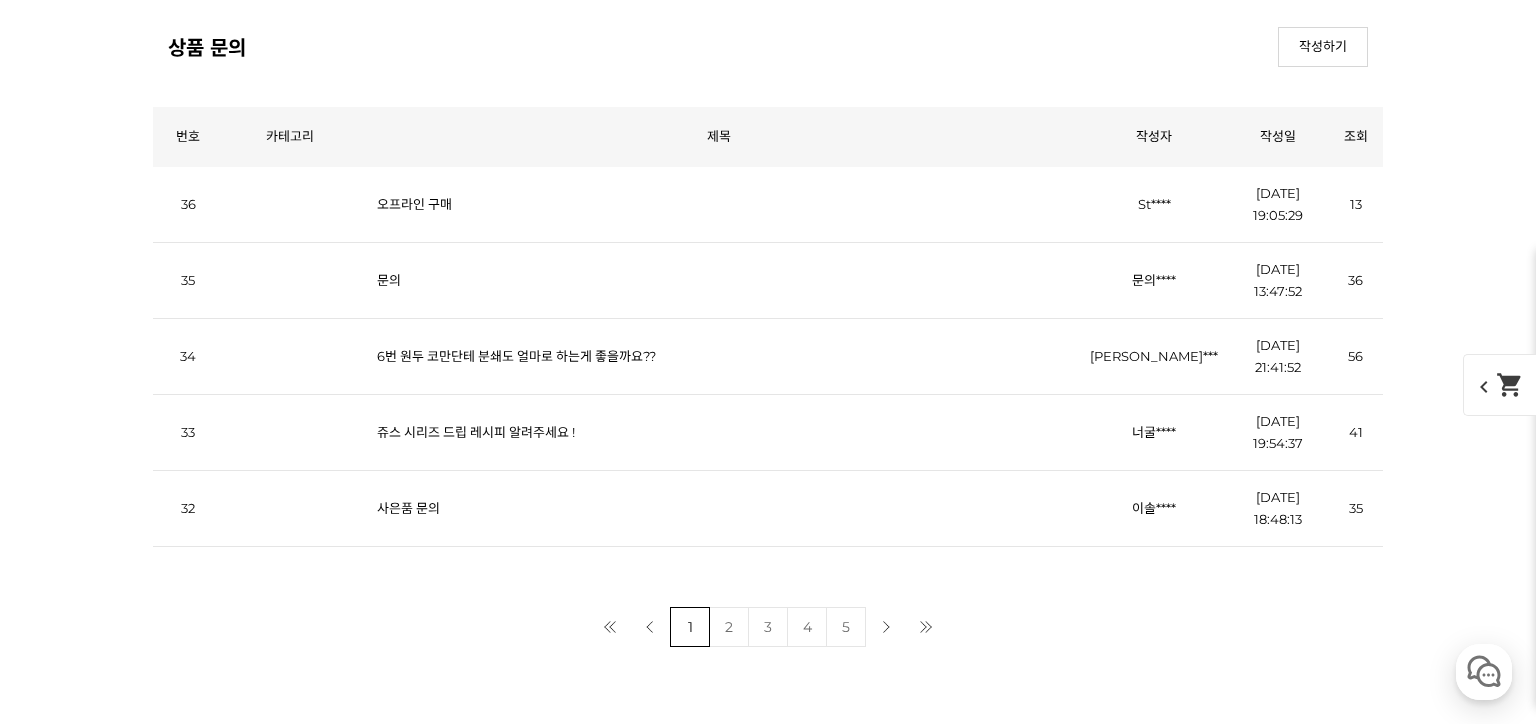 scroll, scrollTop: 12836, scrollLeft: 0, axis: vertical 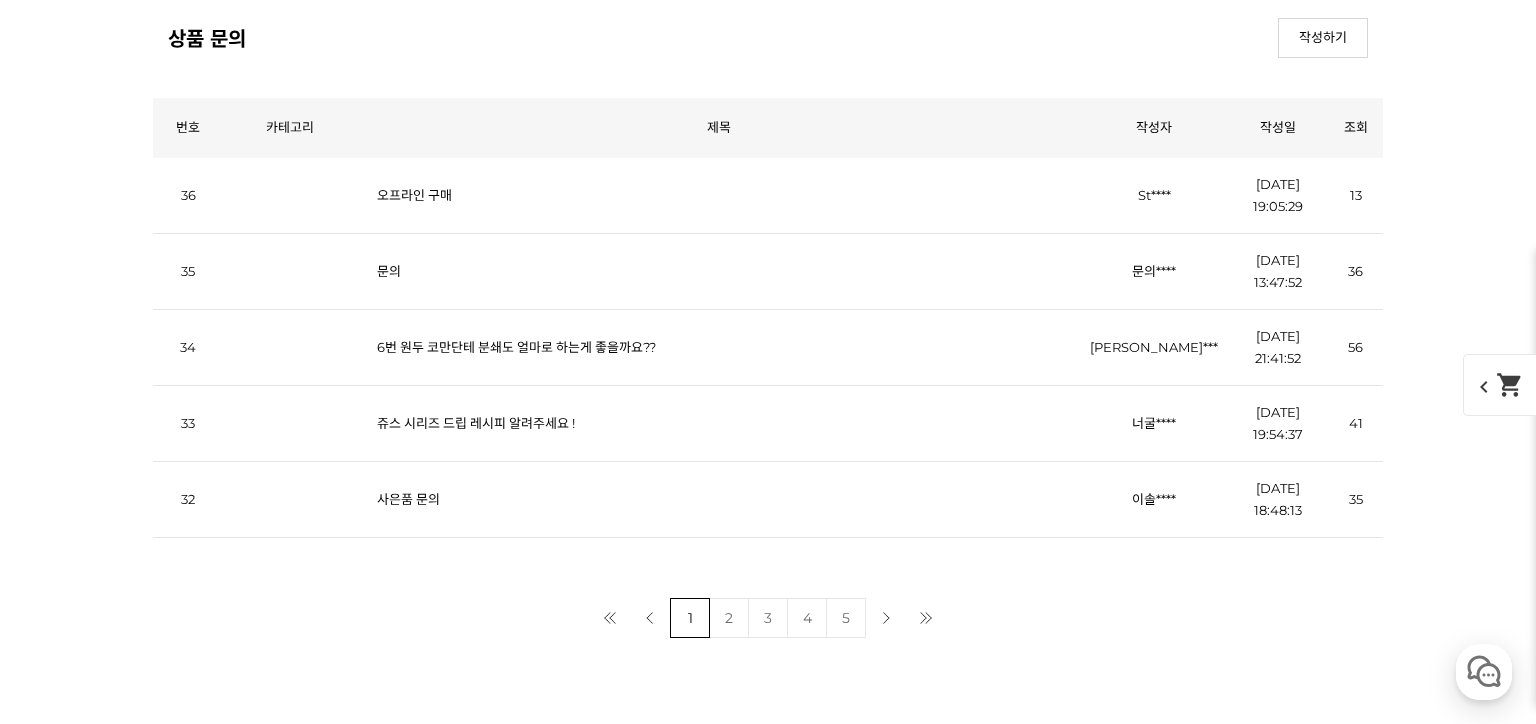 click at bounding box center [768, -2511] 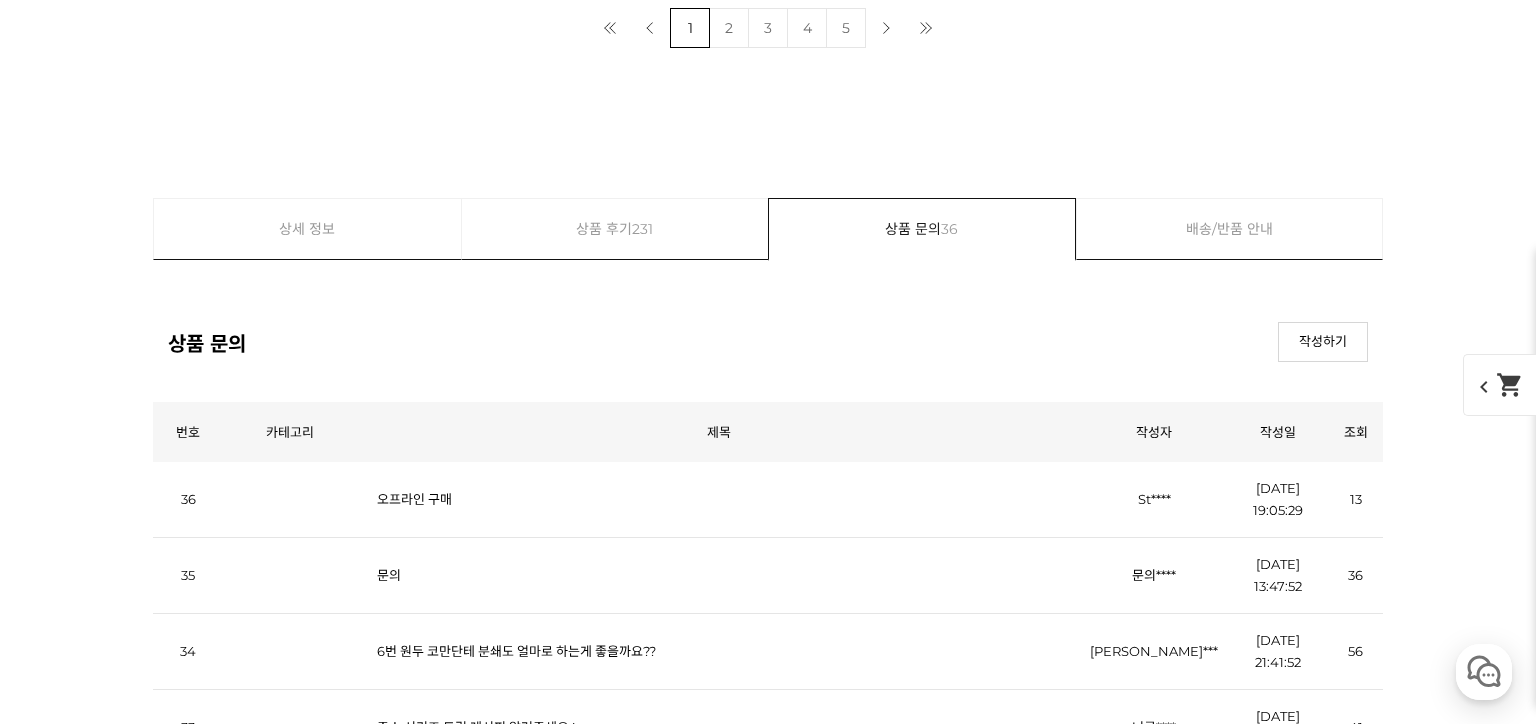 scroll, scrollTop: 13814, scrollLeft: 0, axis: vertical 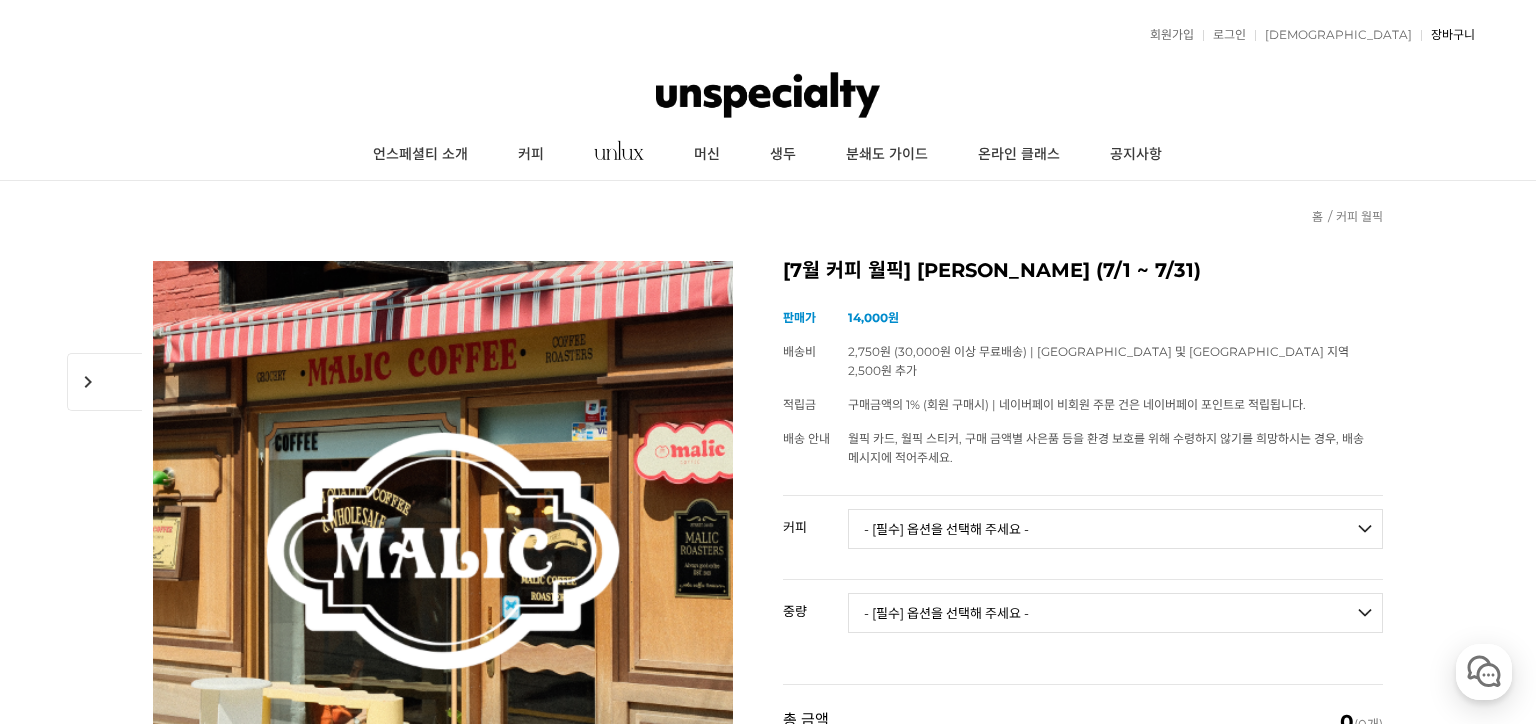 click on "장바구니" at bounding box center [1448, 35] 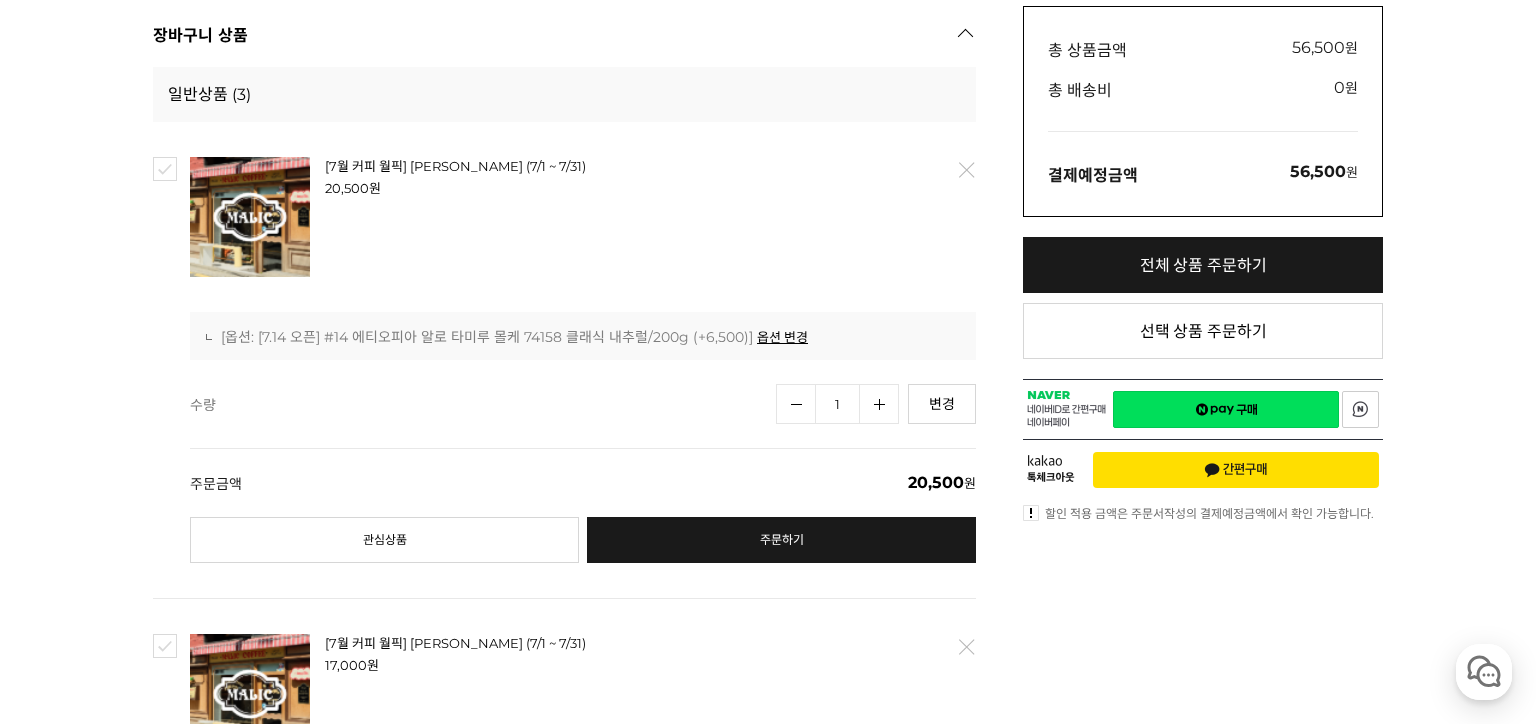 scroll, scrollTop: 0, scrollLeft: 0, axis: both 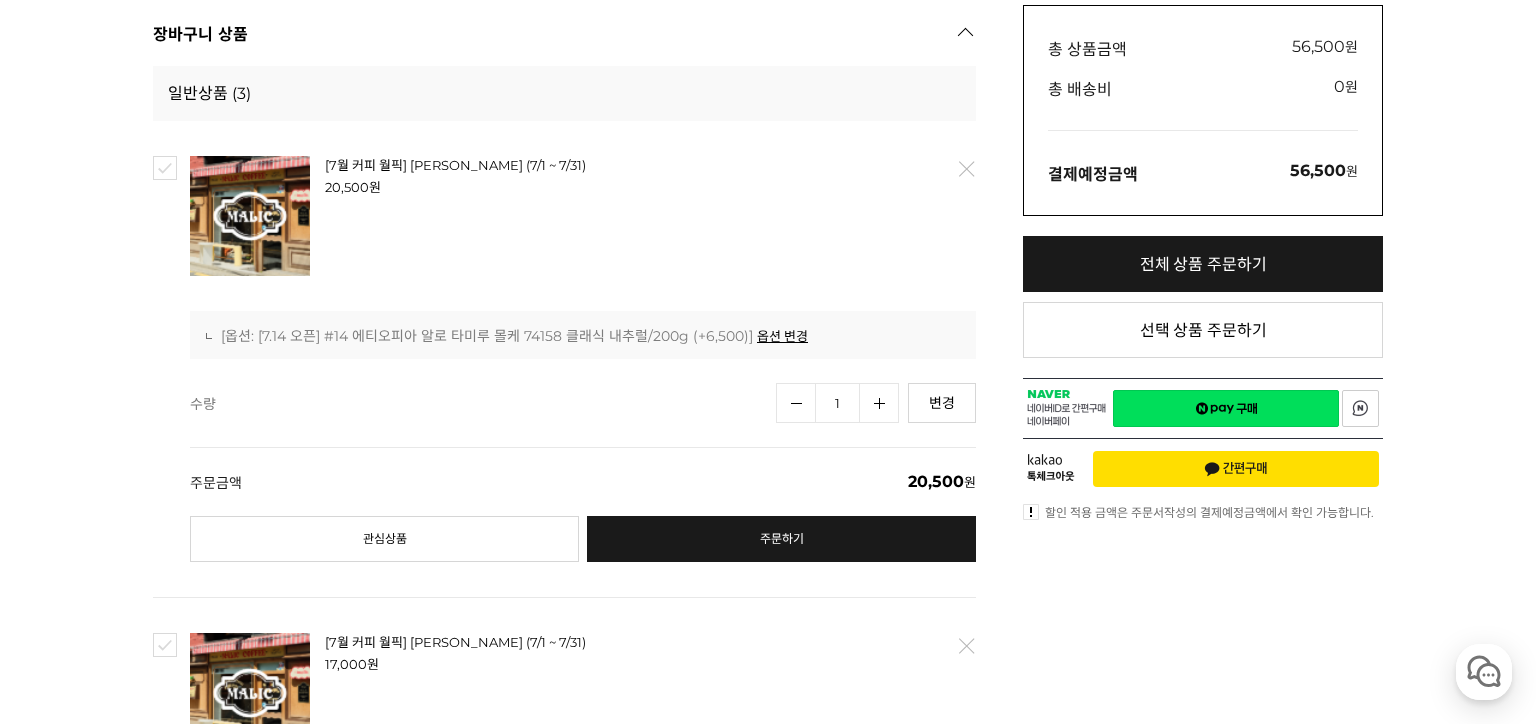 click on "1" at bounding box center (837, 403) 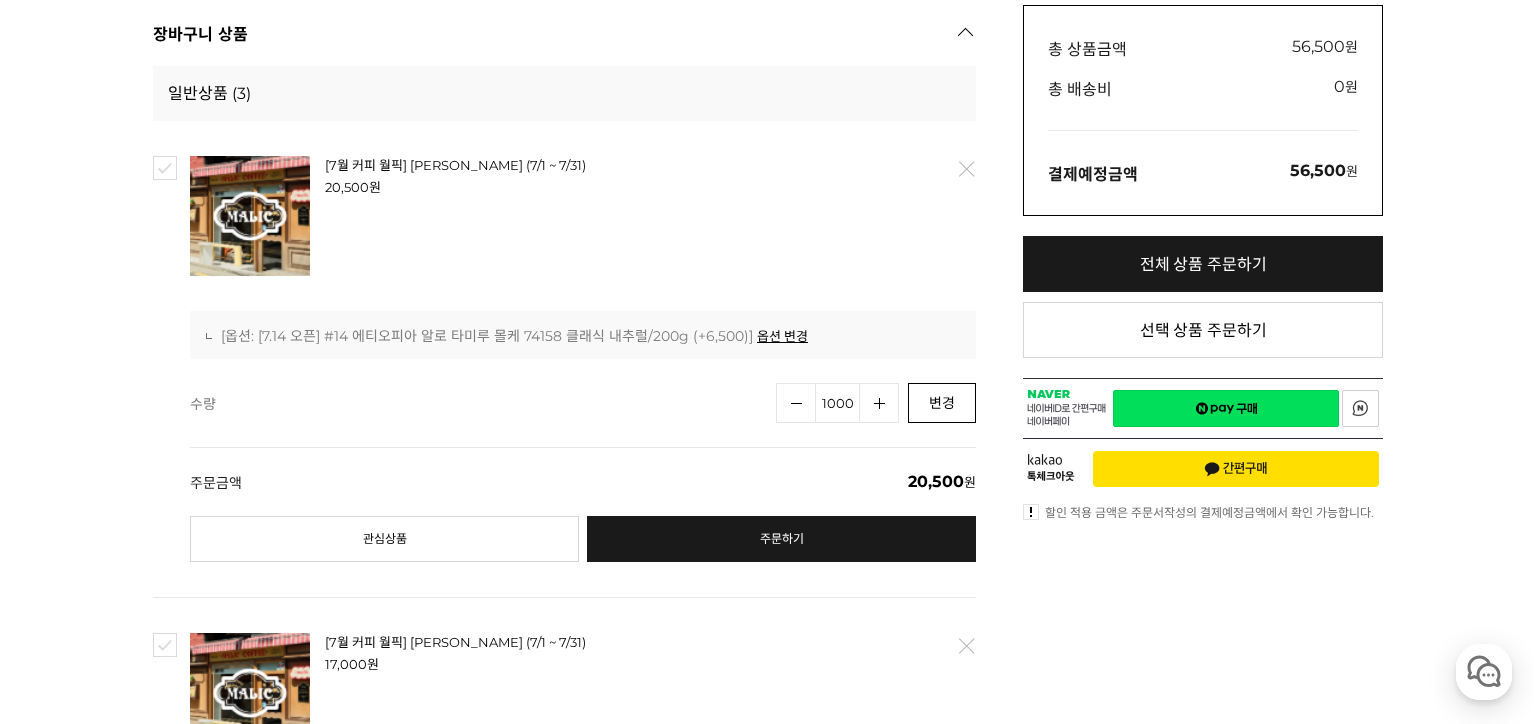 type on "1000" 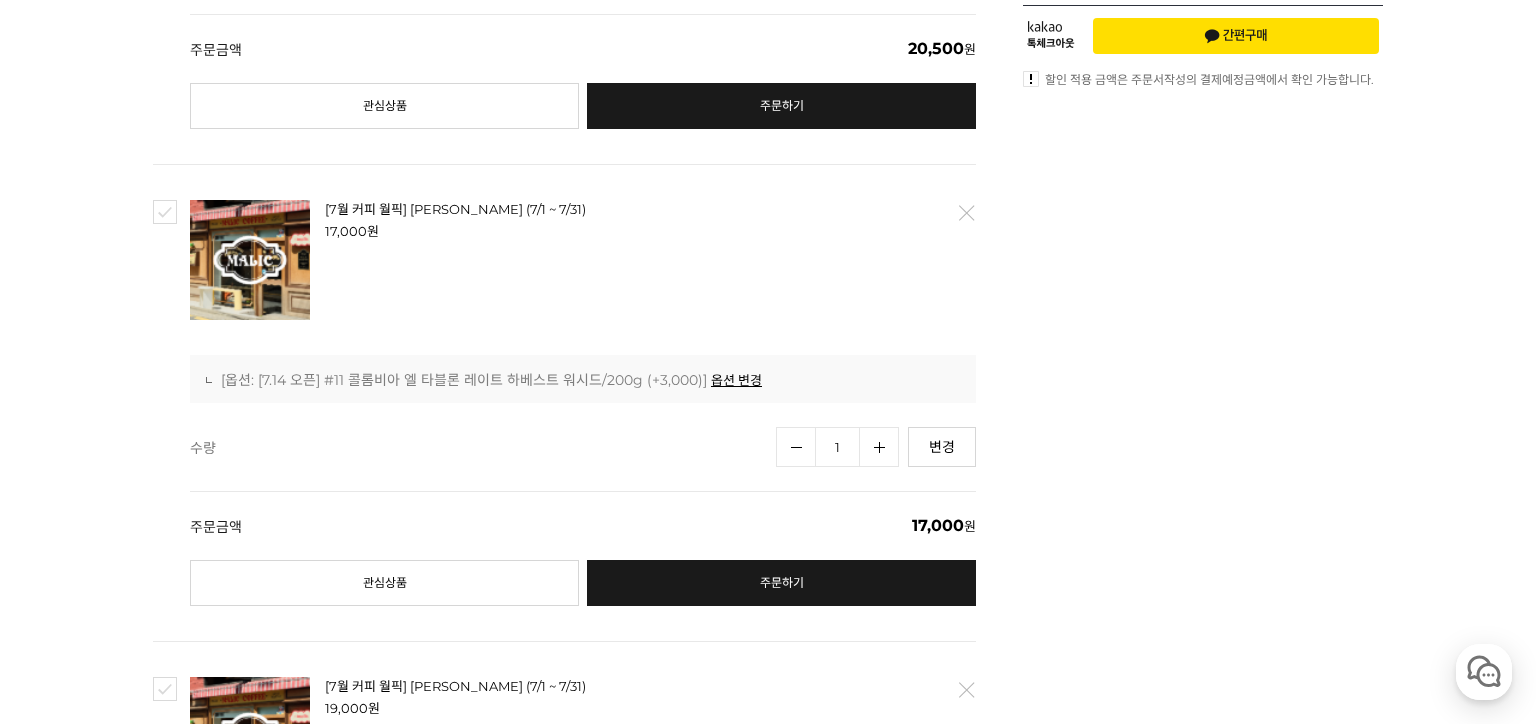 scroll, scrollTop: 977, scrollLeft: 0, axis: vertical 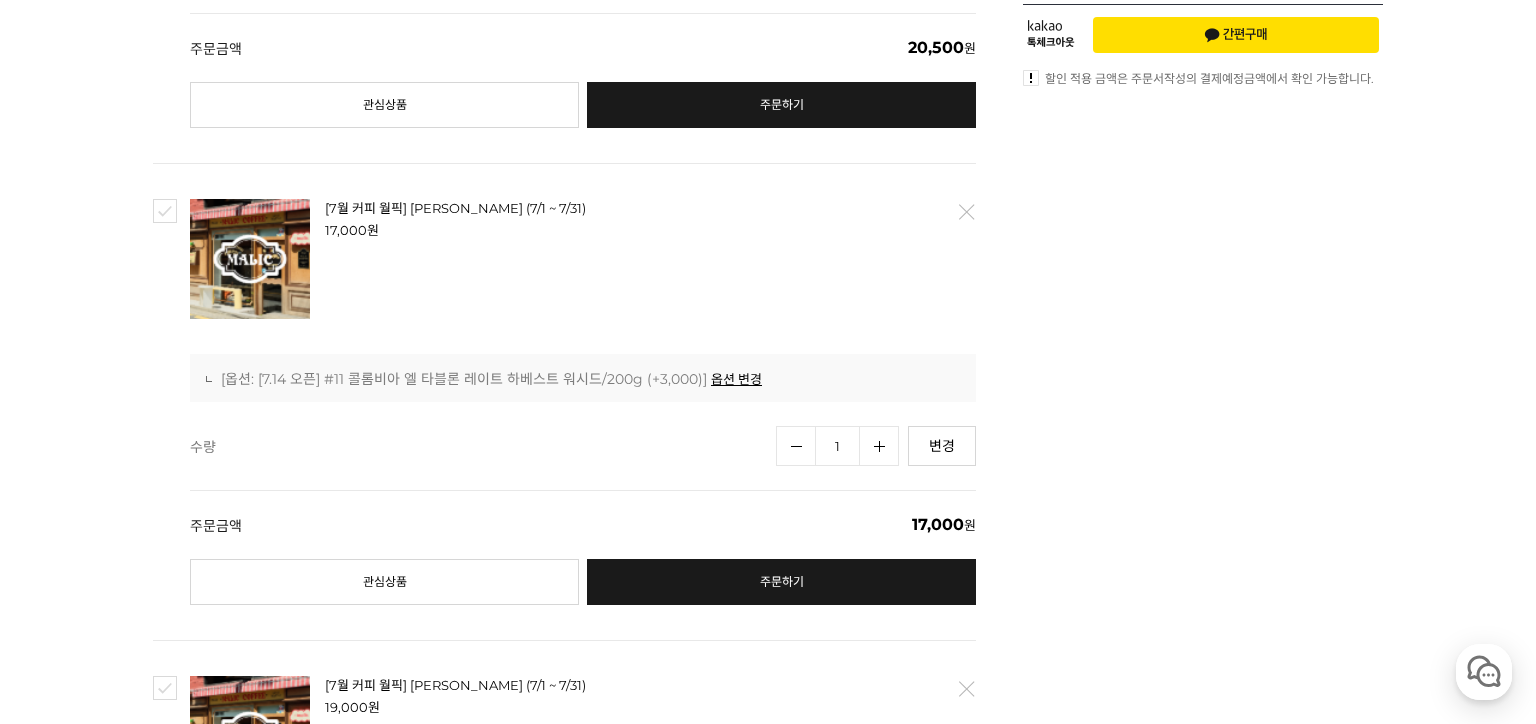 click on "1" at bounding box center [837, 446] 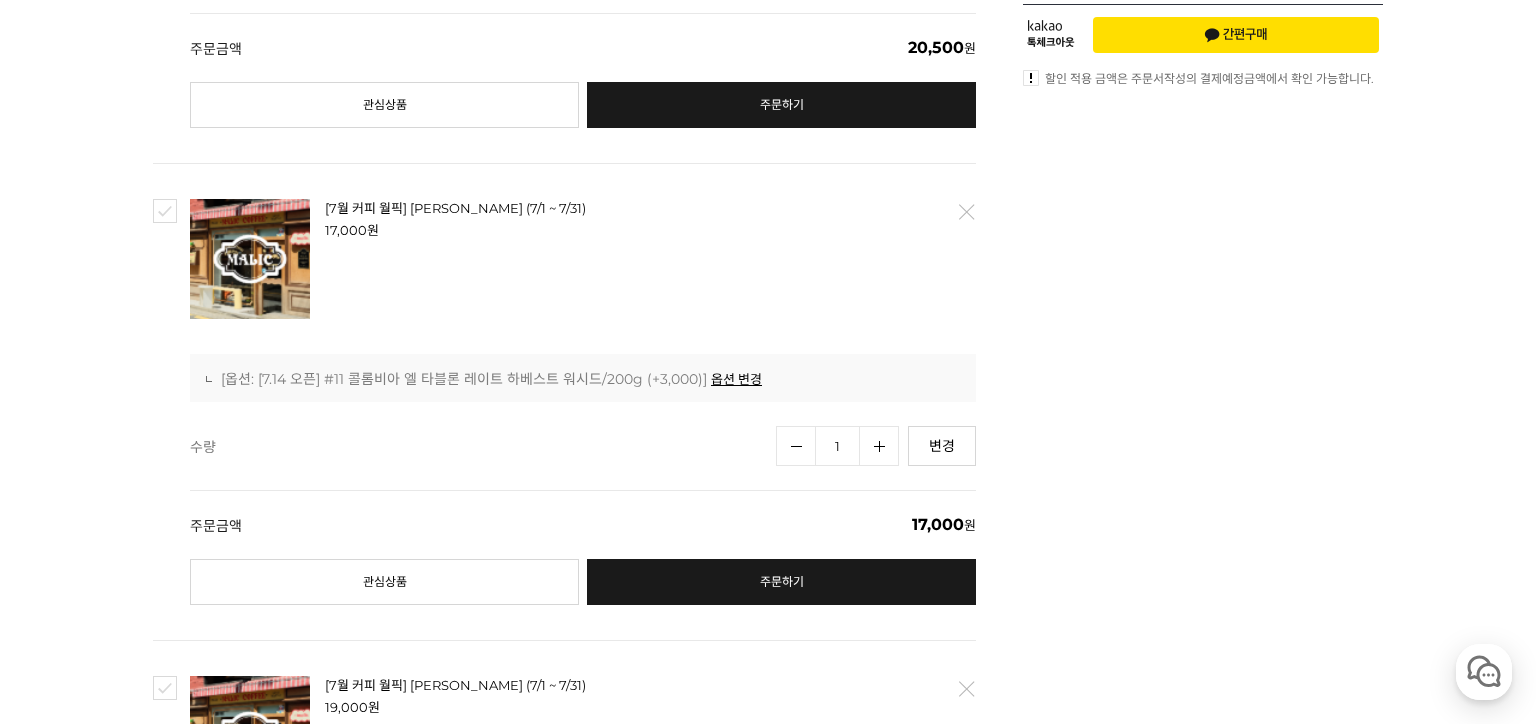 scroll, scrollTop: 868, scrollLeft: 0, axis: vertical 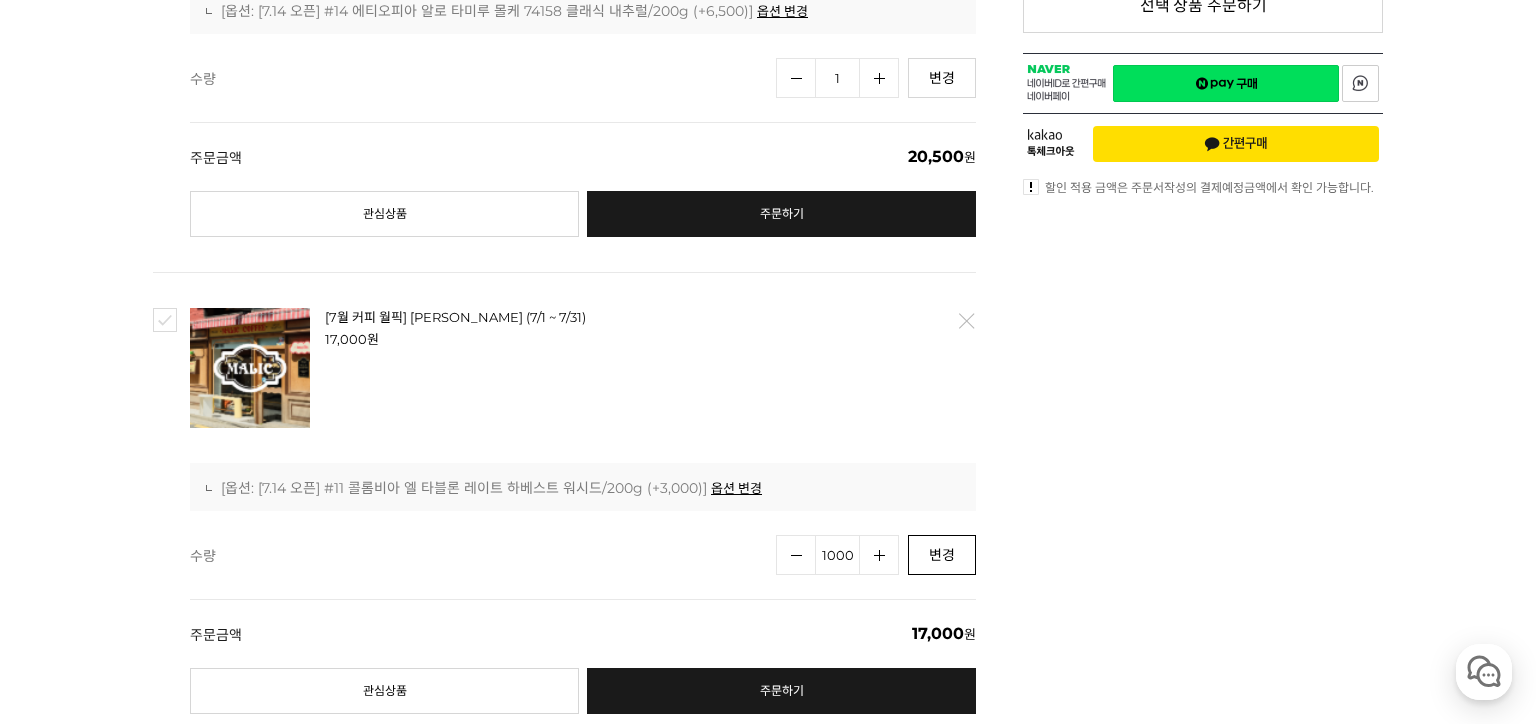 type on "1000" 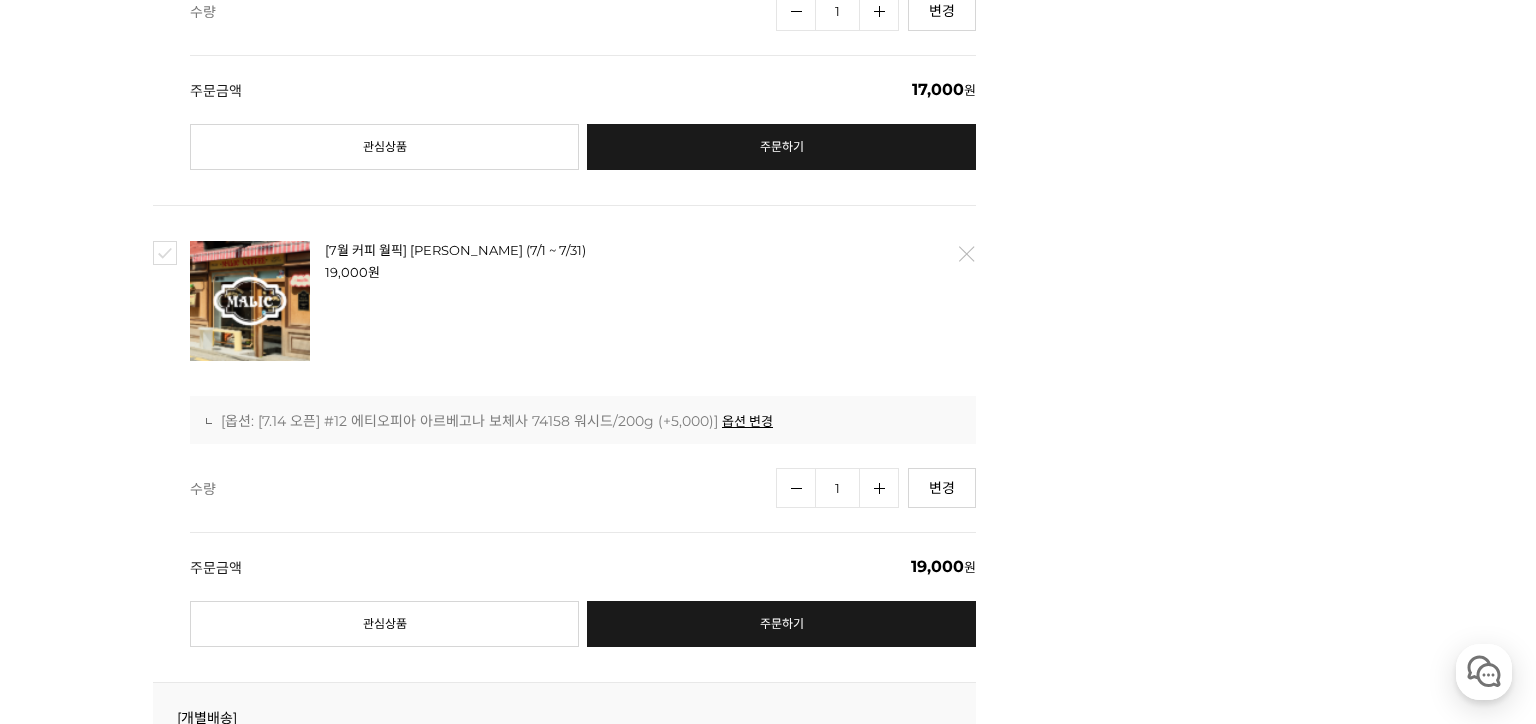 scroll, scrollTop: 0, scrollLeft: 0, axis: both 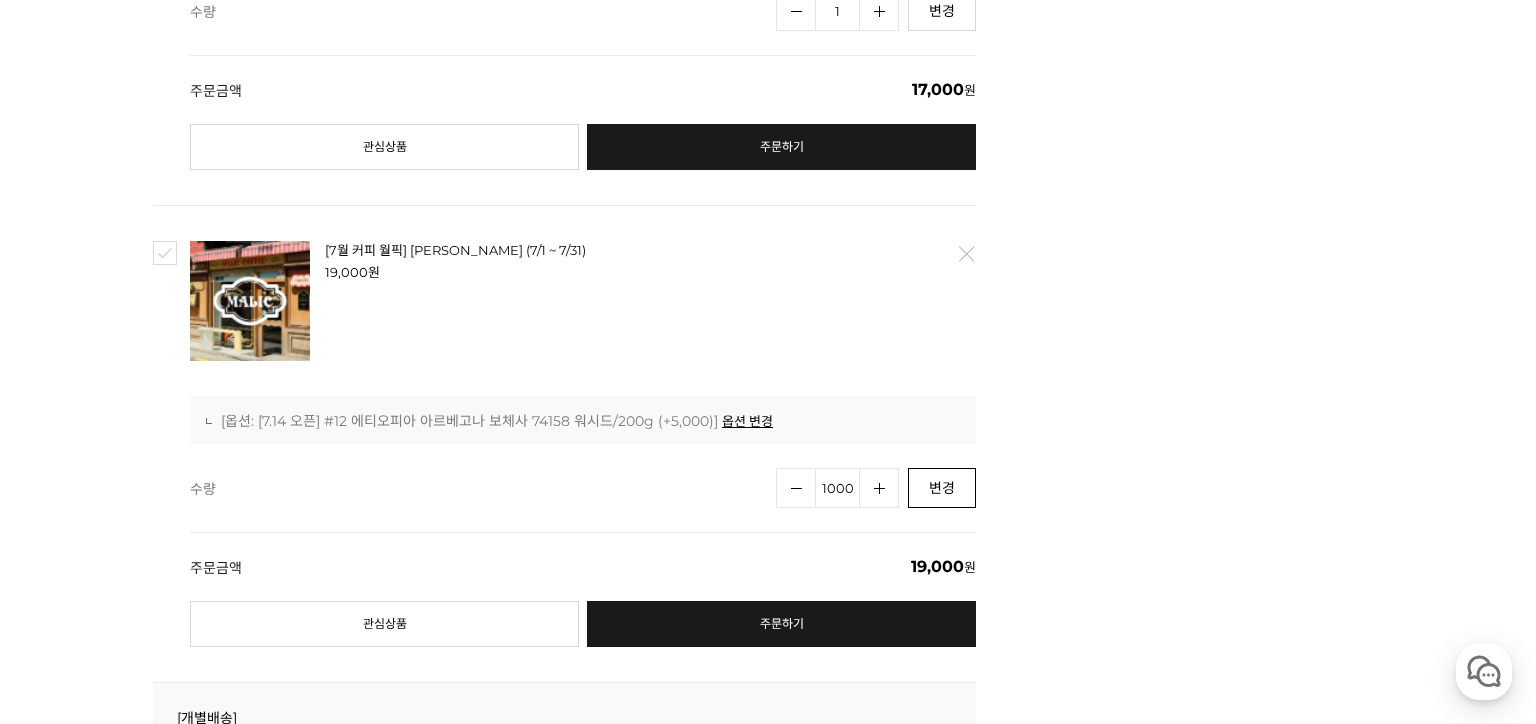 type on "1000" 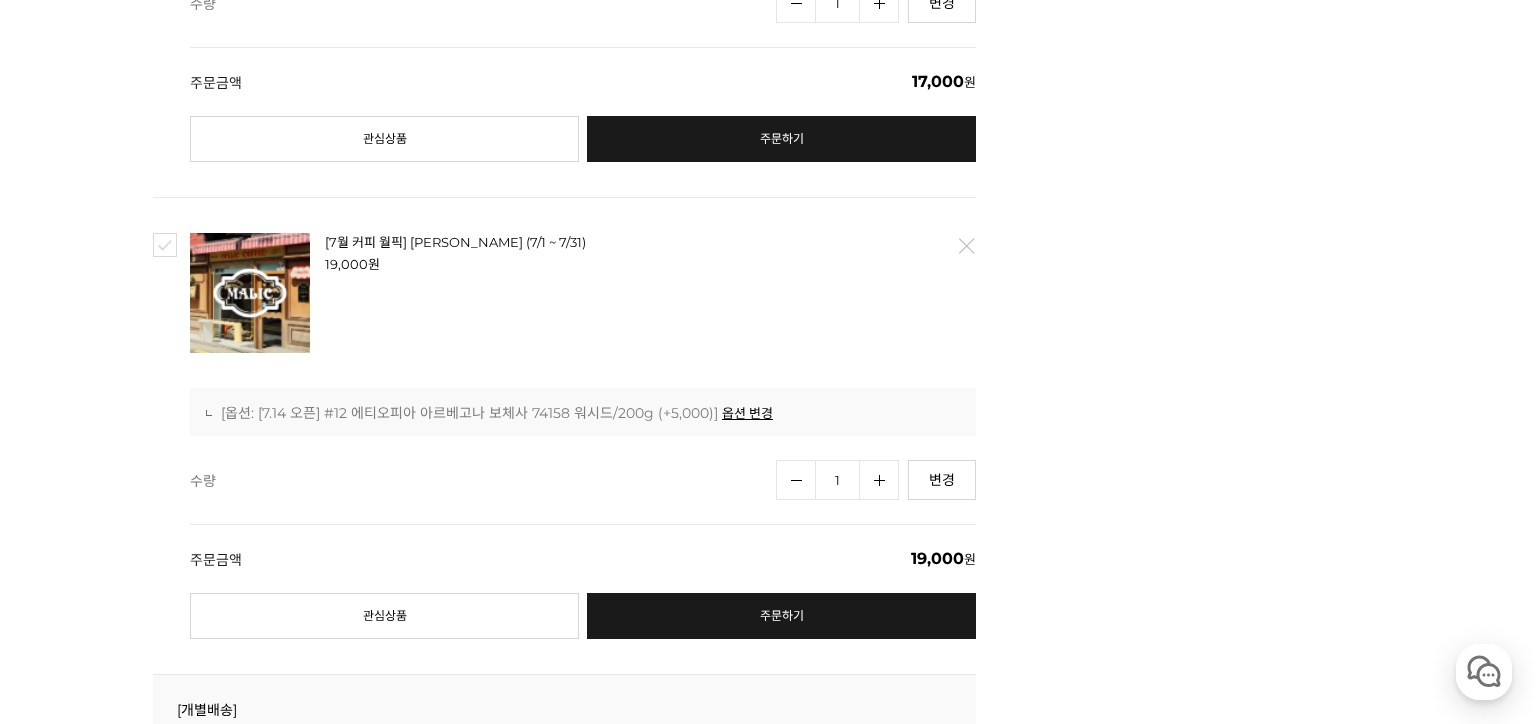scroll, scrollTop: 1412, scrollLeft: 0, axis: vertical 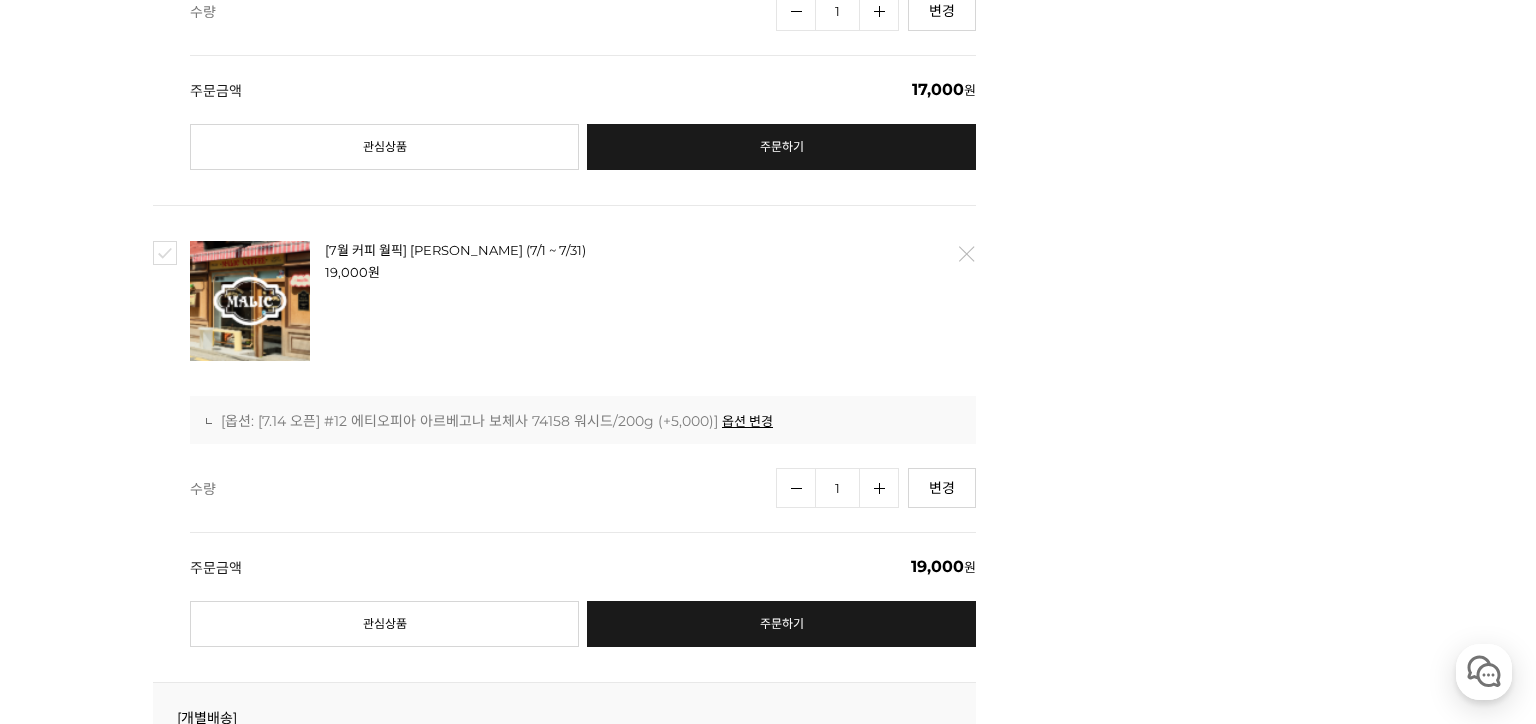 click on "장바구니 상품
일반상품 (3)
[7월 커피 월픽] 말릭 커피 (7/1 ~ 7/31)
20,500 원
-0 원
배송 :
0원 [무료] / 개별배송
배송주기
-" at bounding box center [768, 26] 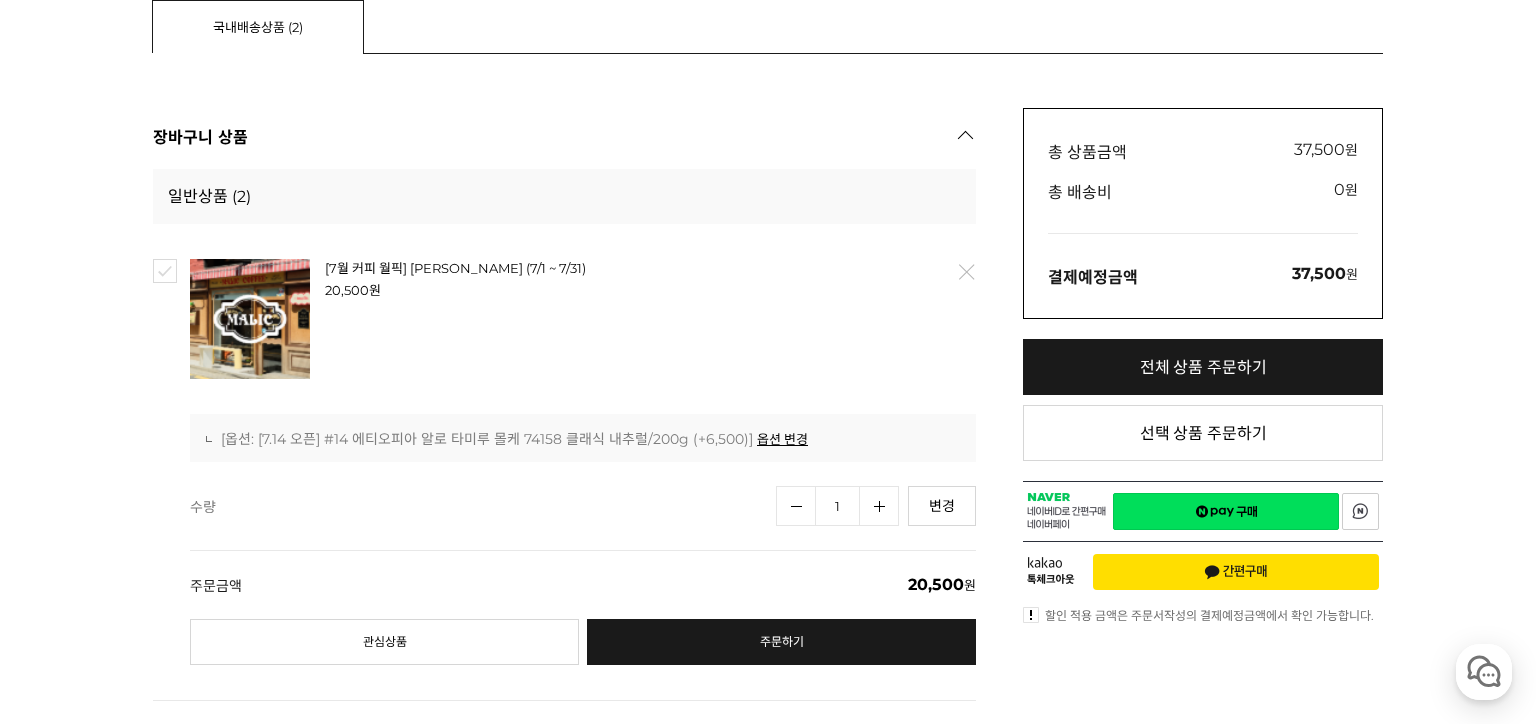 scroll, scrollTop: 434, scrollLeft: 0, axis: vertical 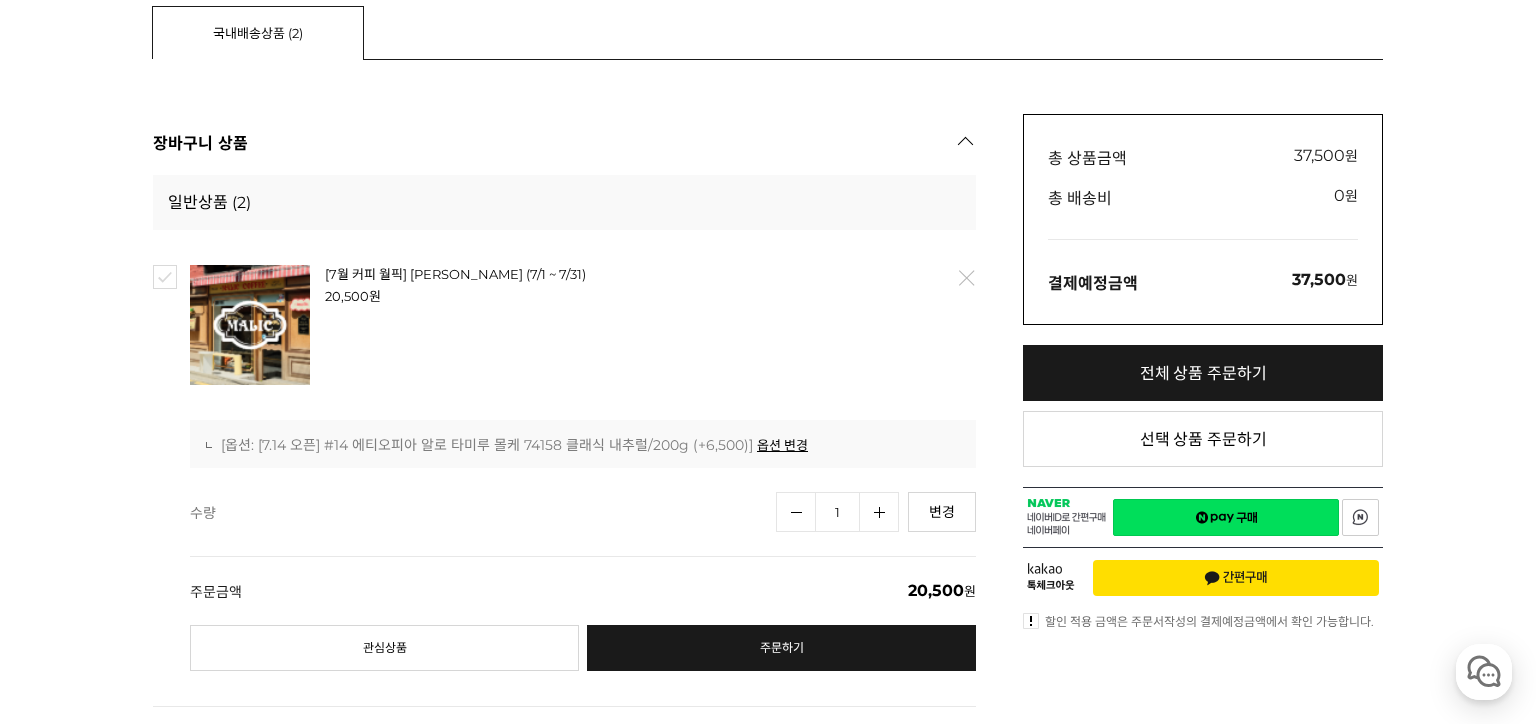 click on "뒤로가기
현재 위치
홈
장바구니
장바구니
1. 장바구니
2. 주문서작성
3. 주문완료
국내배송상품 (2)
해외배송상품 (0)
장바구니에 담긴 상품은 1일 동안 보관됩니다.
장바구니 상품
일반상품 (2)
[7월 커피 월픽] 말릭 커피 (7/1 ~ 7/31)
20,500 원
-0" at bounding box center [768, 582] 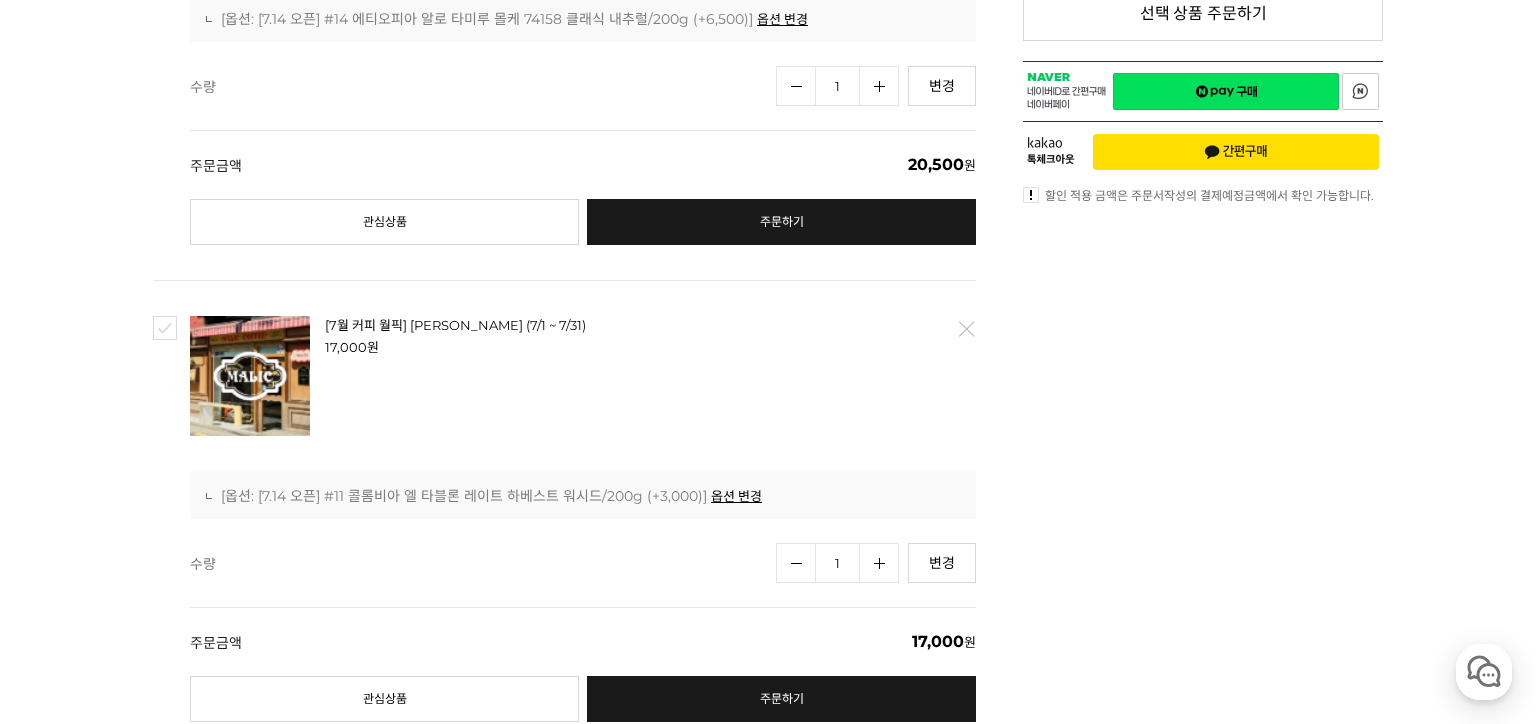 scroll, scrollTop: 868, scrollLeft: 0, axis: vertical 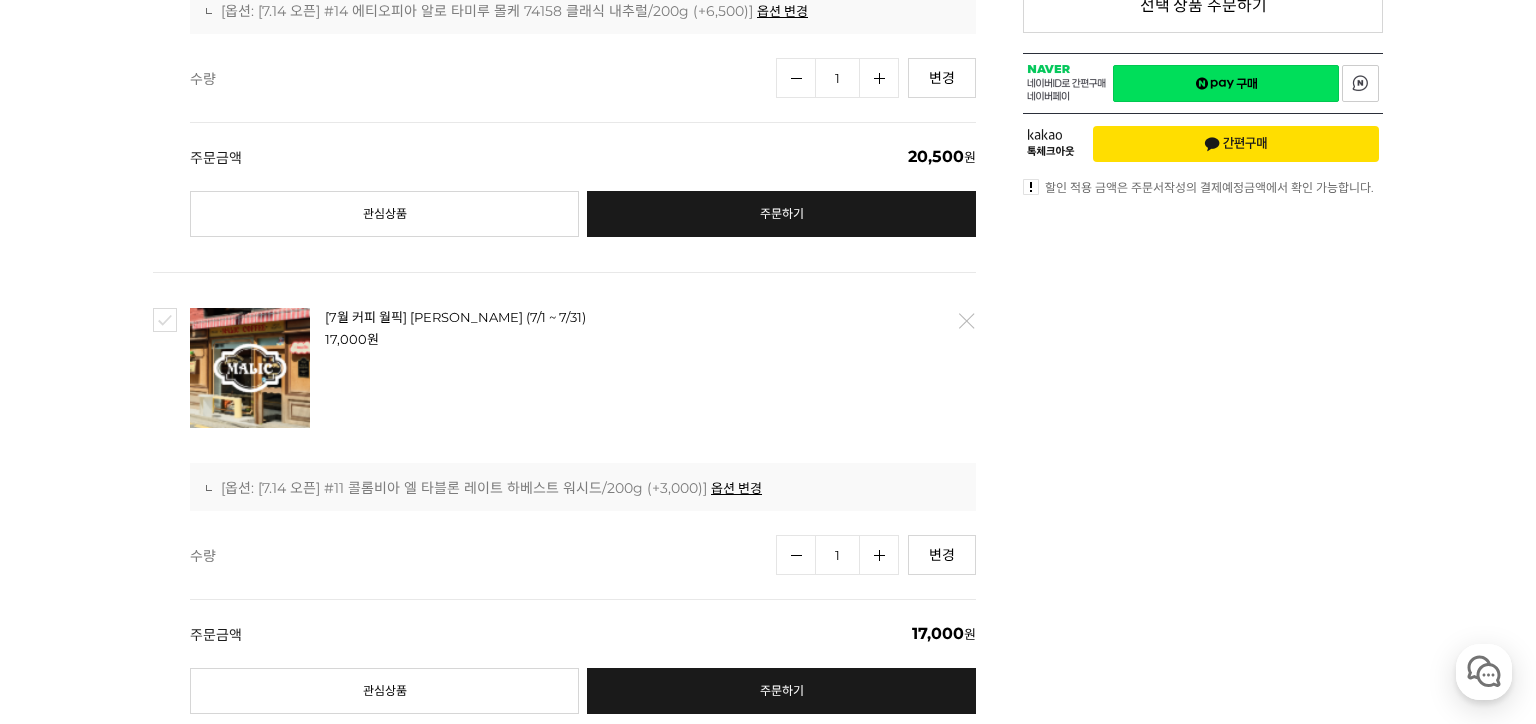 click on "1" at bounding box center [837, 555] 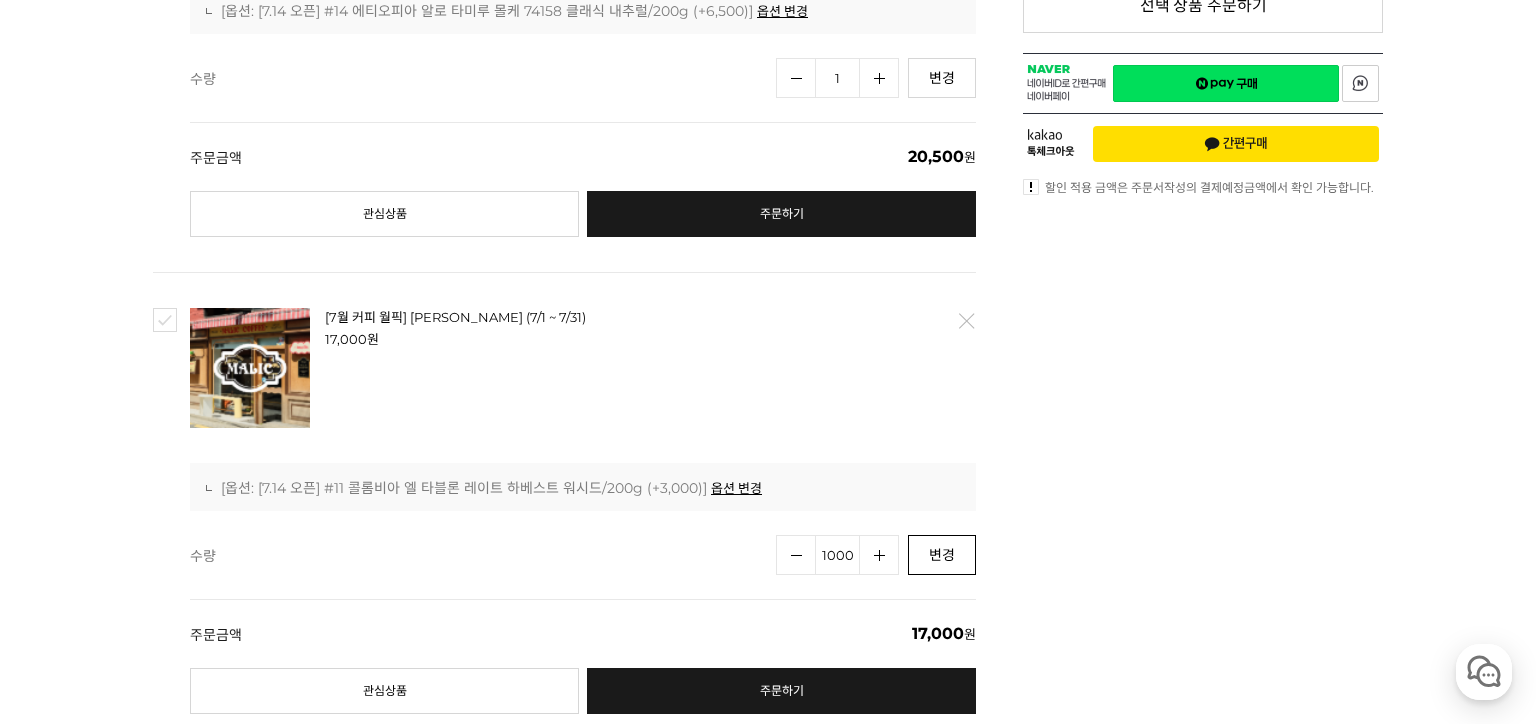 type on "1000" 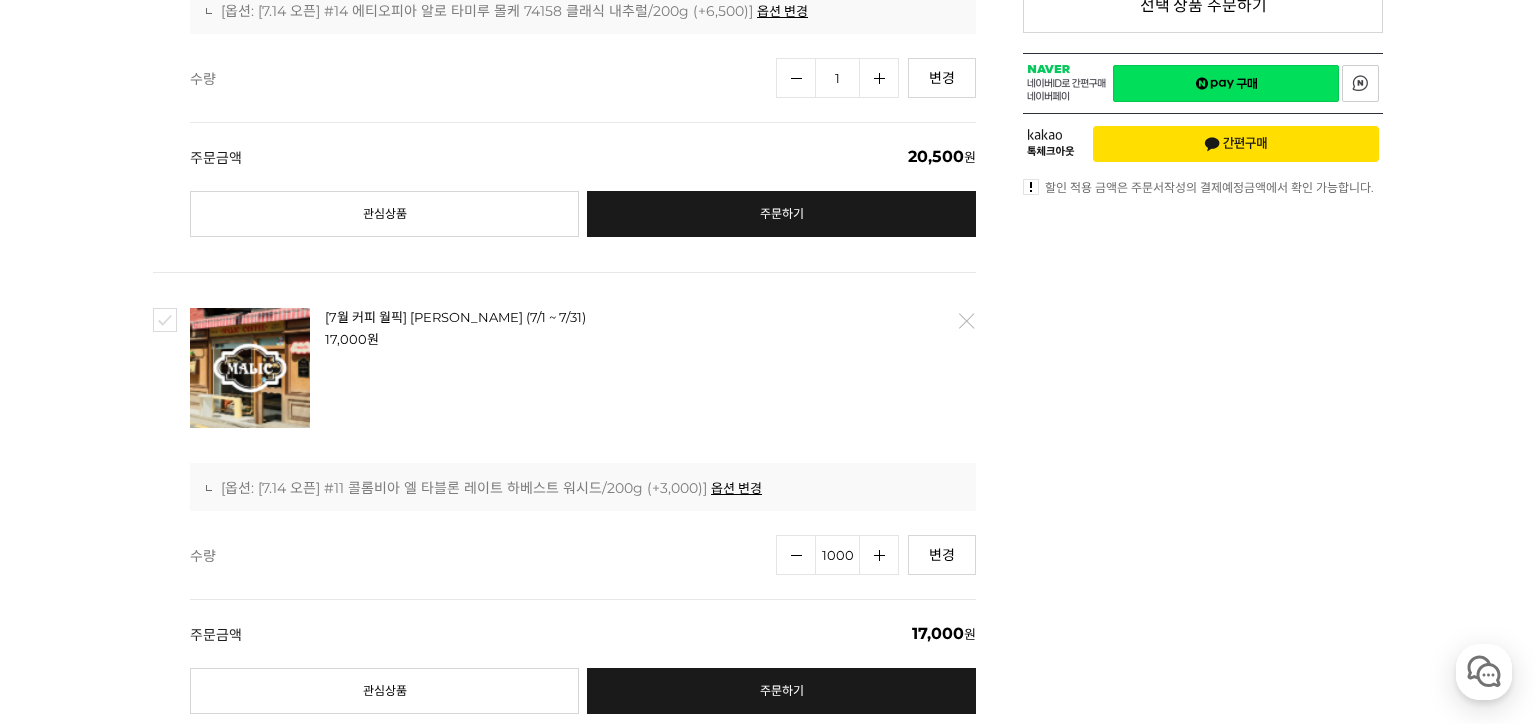 drag, startPoint x: 940, startPoint y: 556, endPoint x: 899, endPoint y: 137, distance: 421.0012 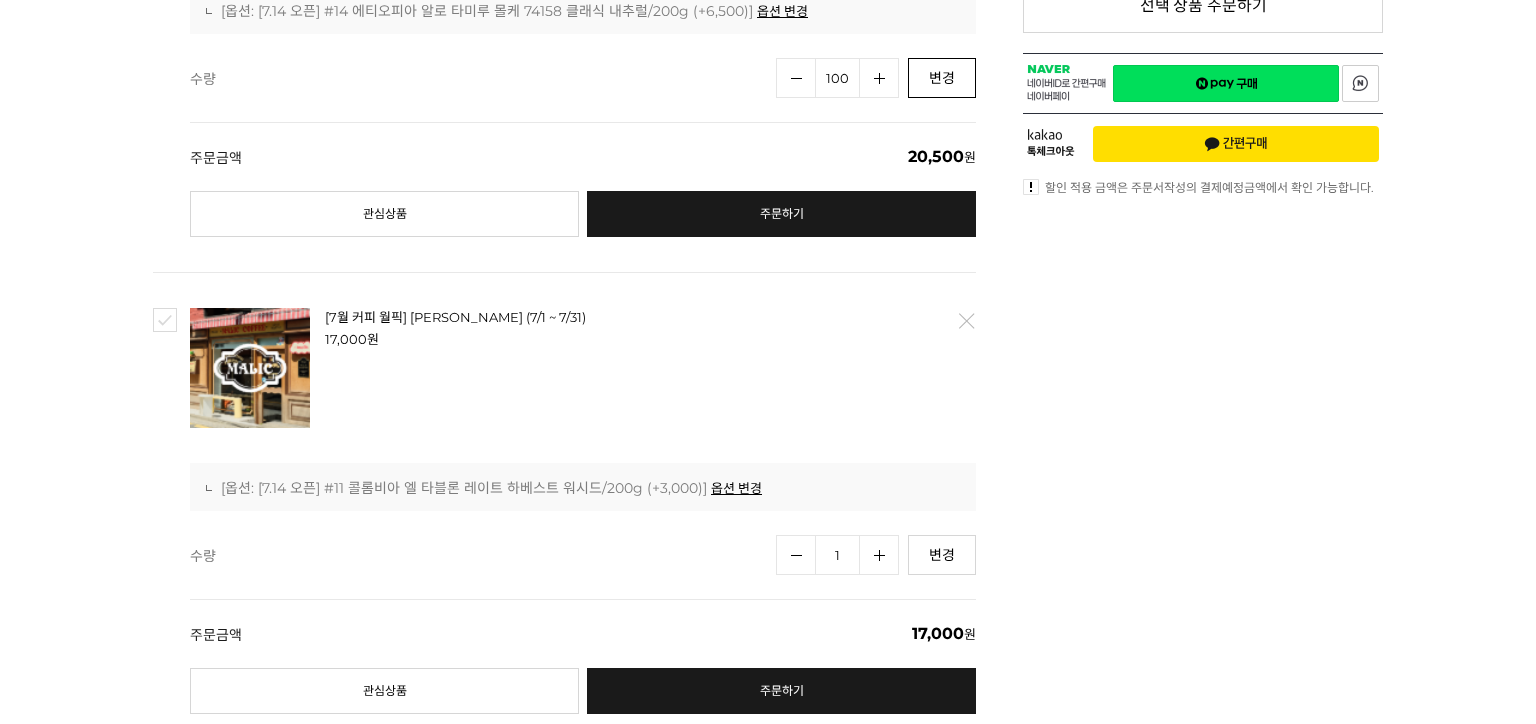 scroll, scrollTop: 0, scrollLeft: 0, axis: both 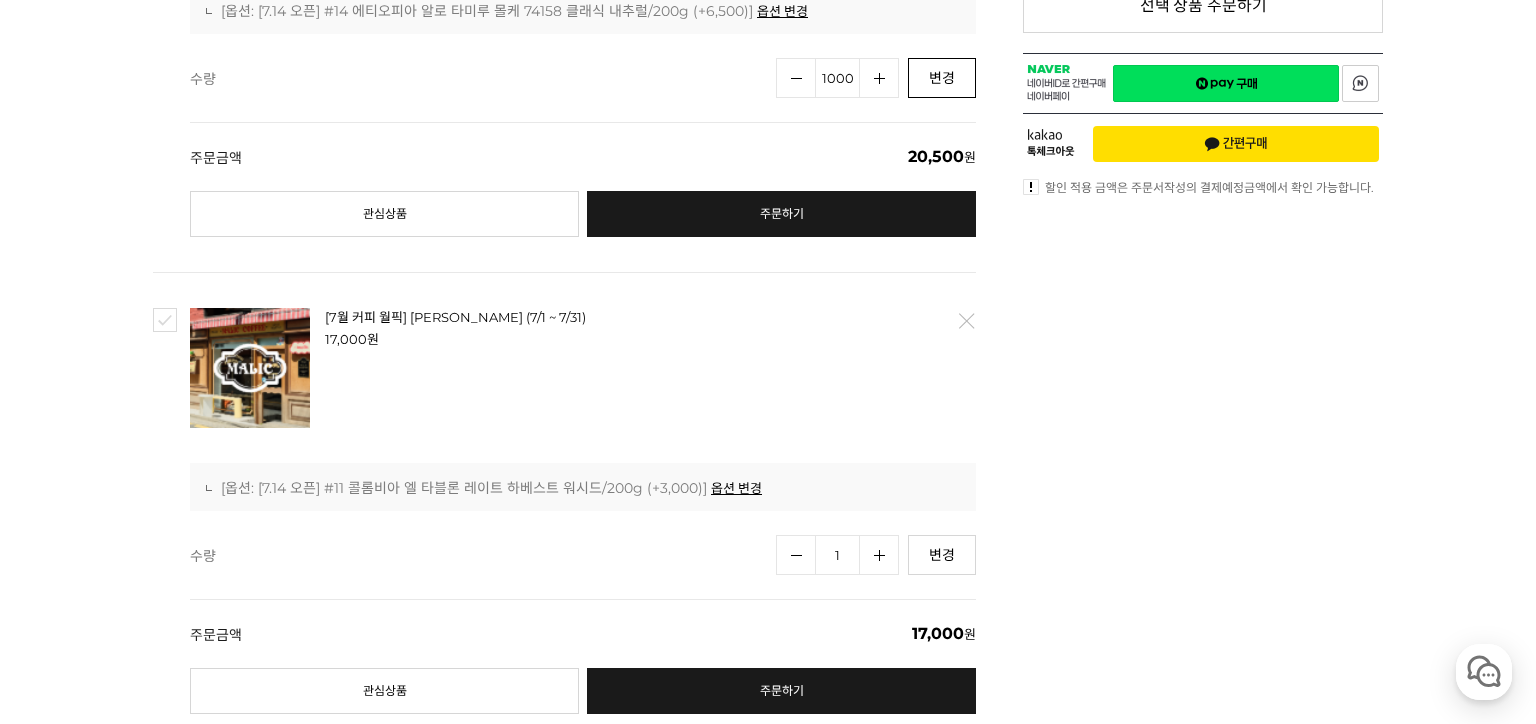 type on "1000" 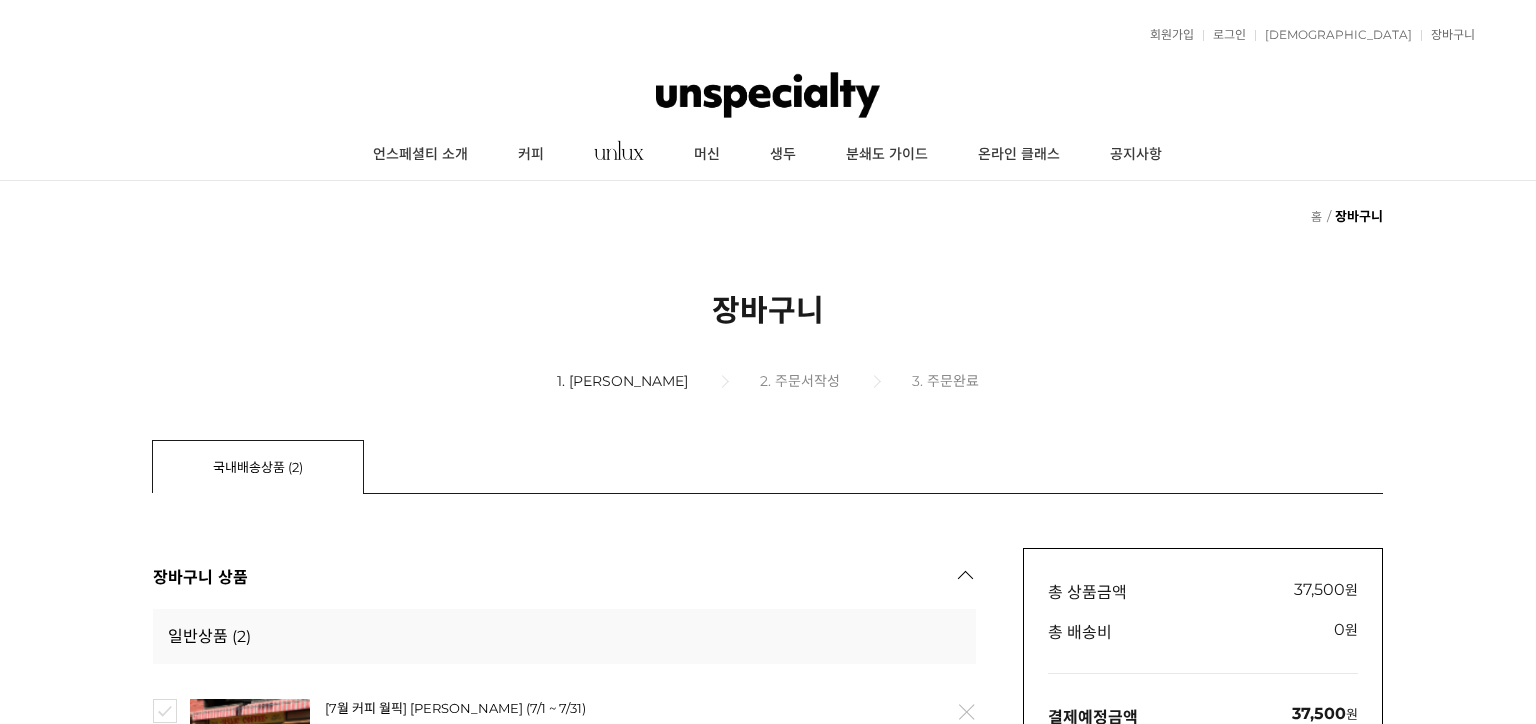 scroll, scrollTop: 868, scrollLeft: 0, axis: vertical 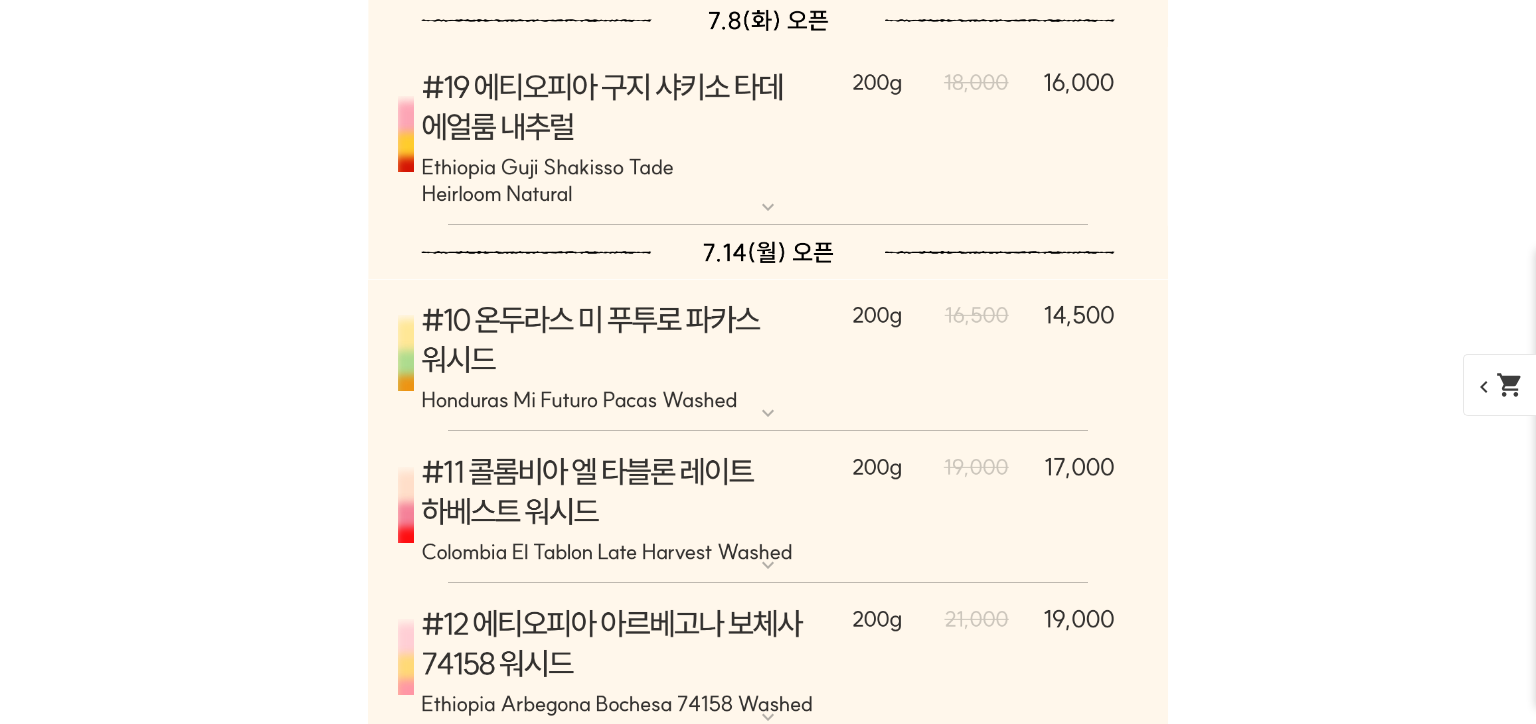 drag, startPoint x: 0, startPoint y: 223, endPoint x: 101, endPoint y: 234, distance: 101.597244 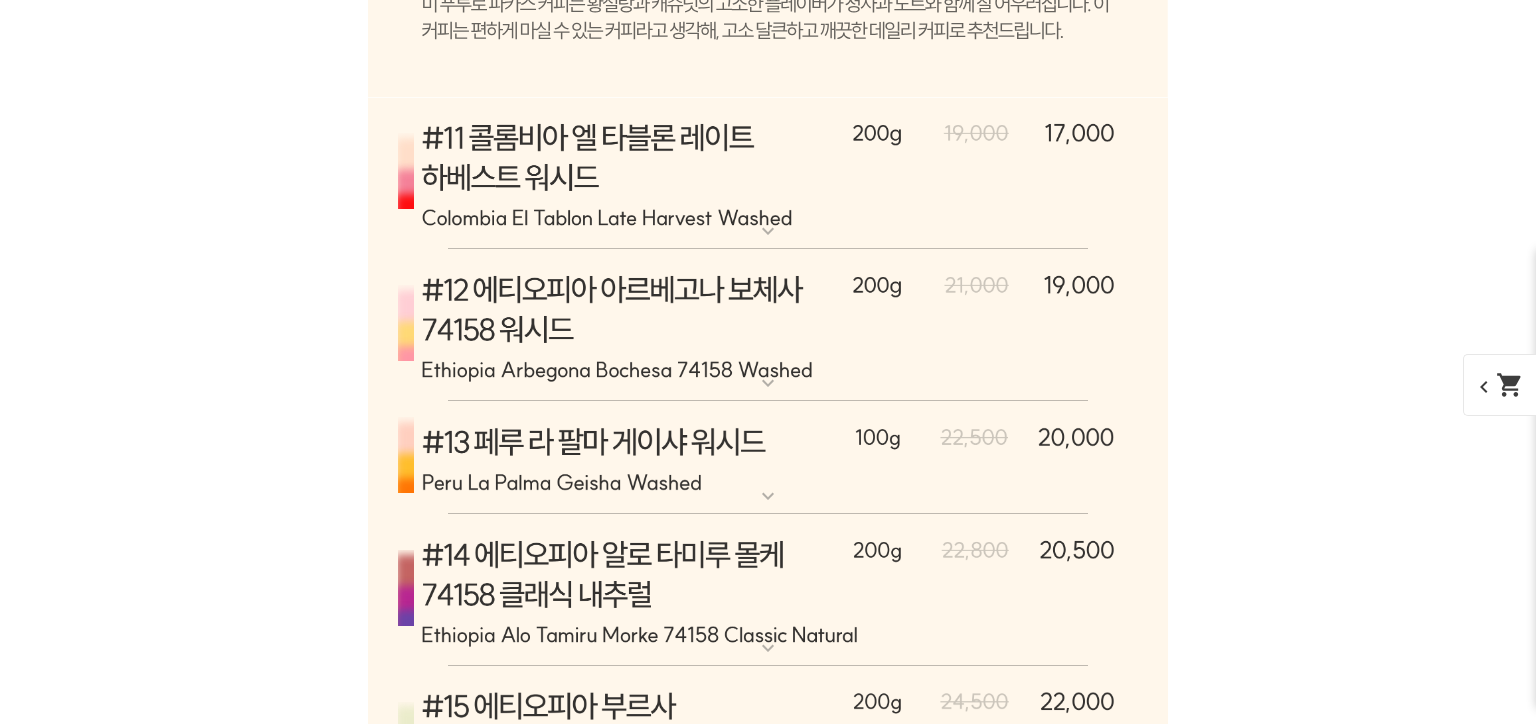 scroll, scrollTop: 11582, scrollLeft: 0, axis: vertical 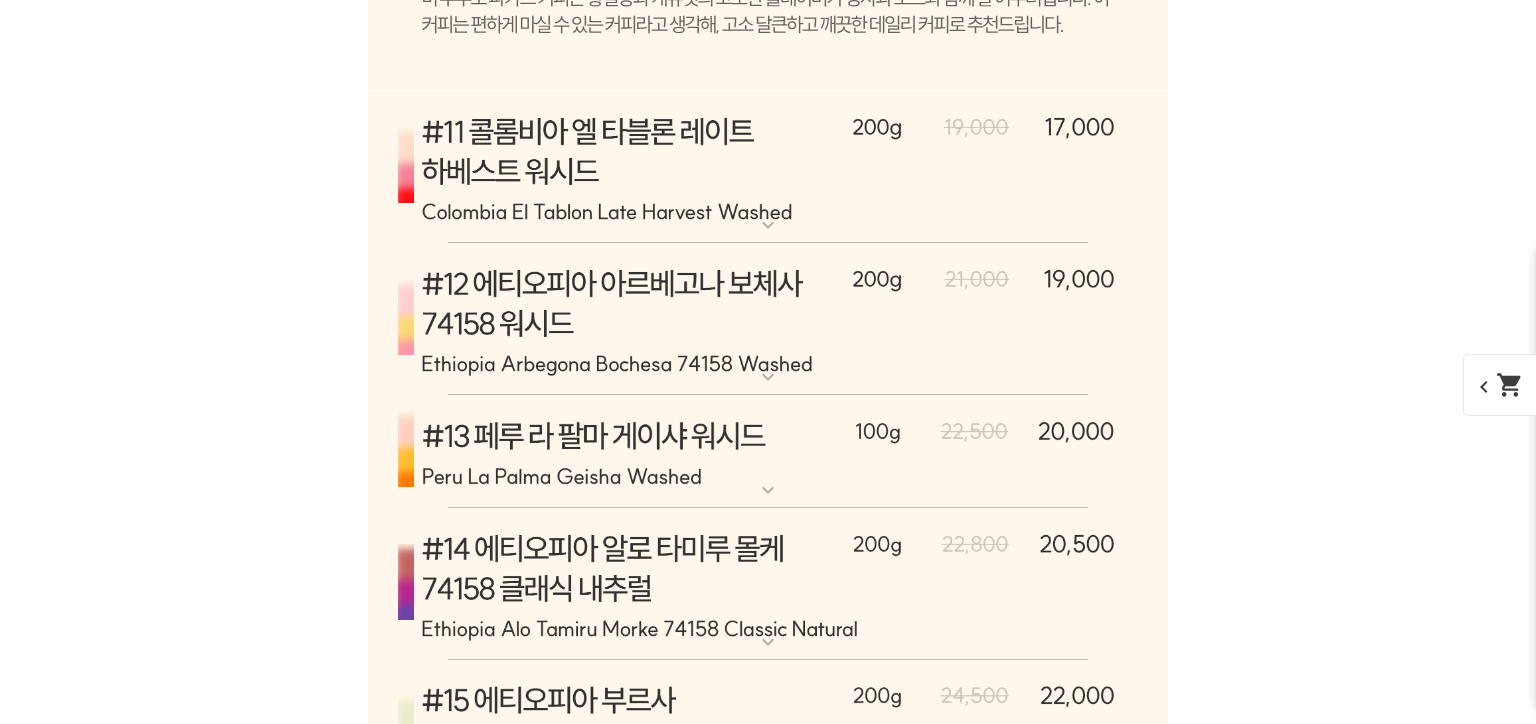 click on "언스페셜티 몰 고객센터 상담 버튼 1" at bounding box center (18, 8596) 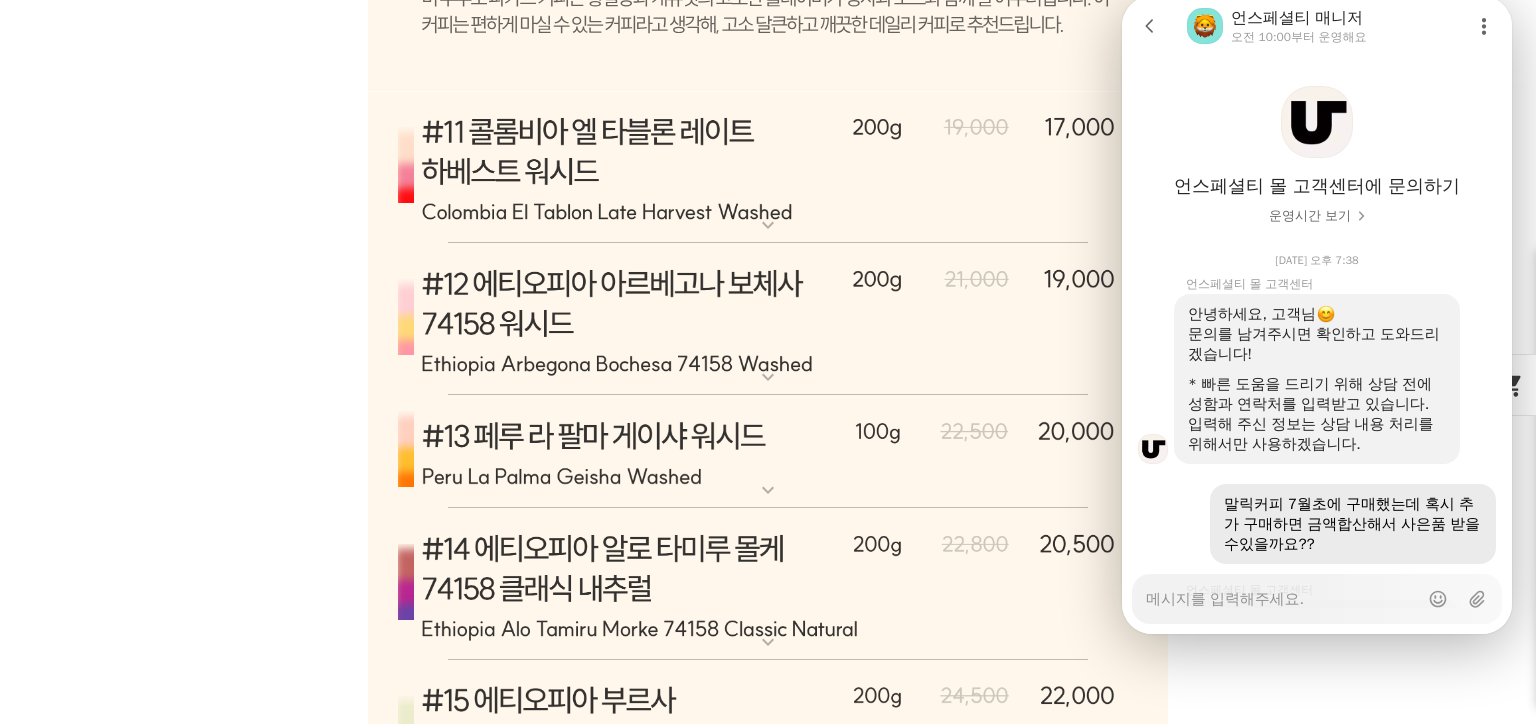 scroll, scrollTop: 1584, scrollLeft: 0, axis: vertical 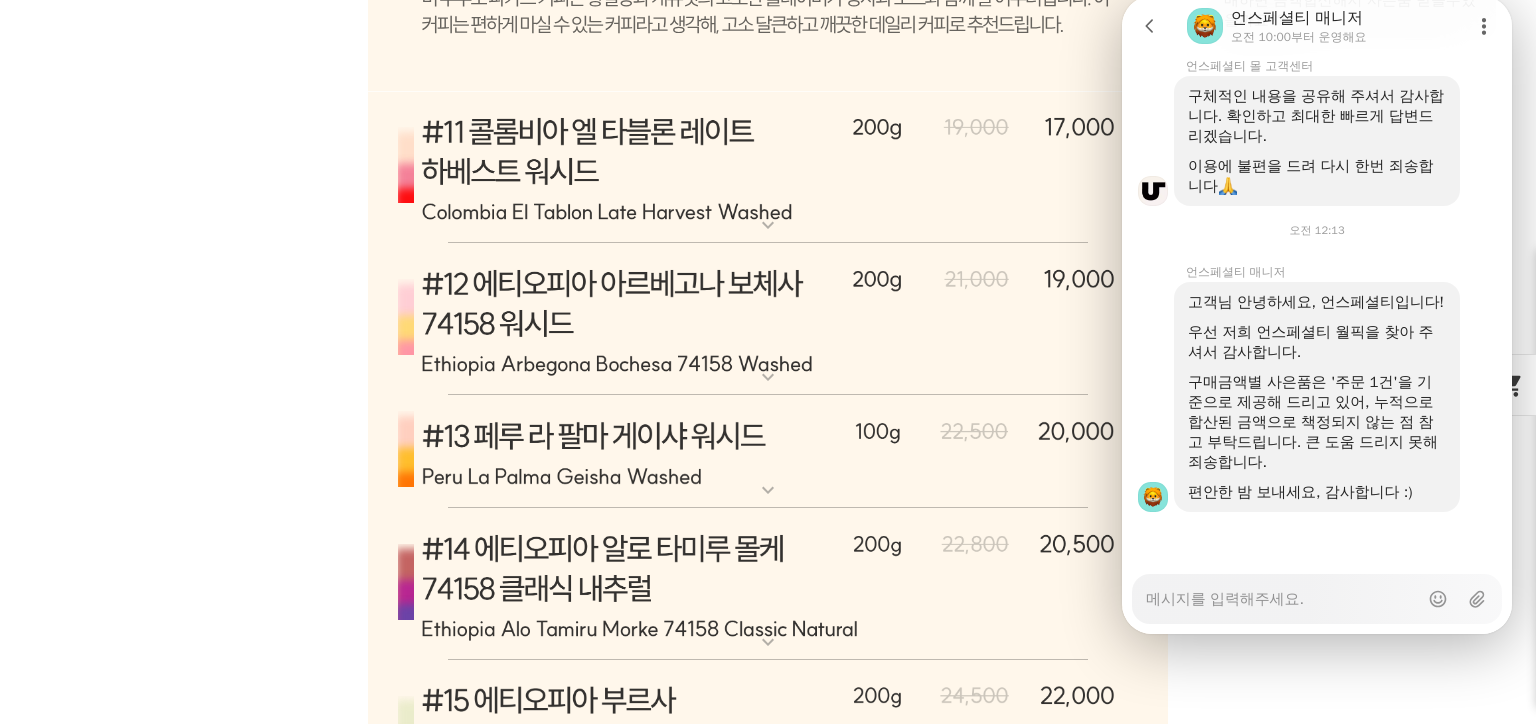 click 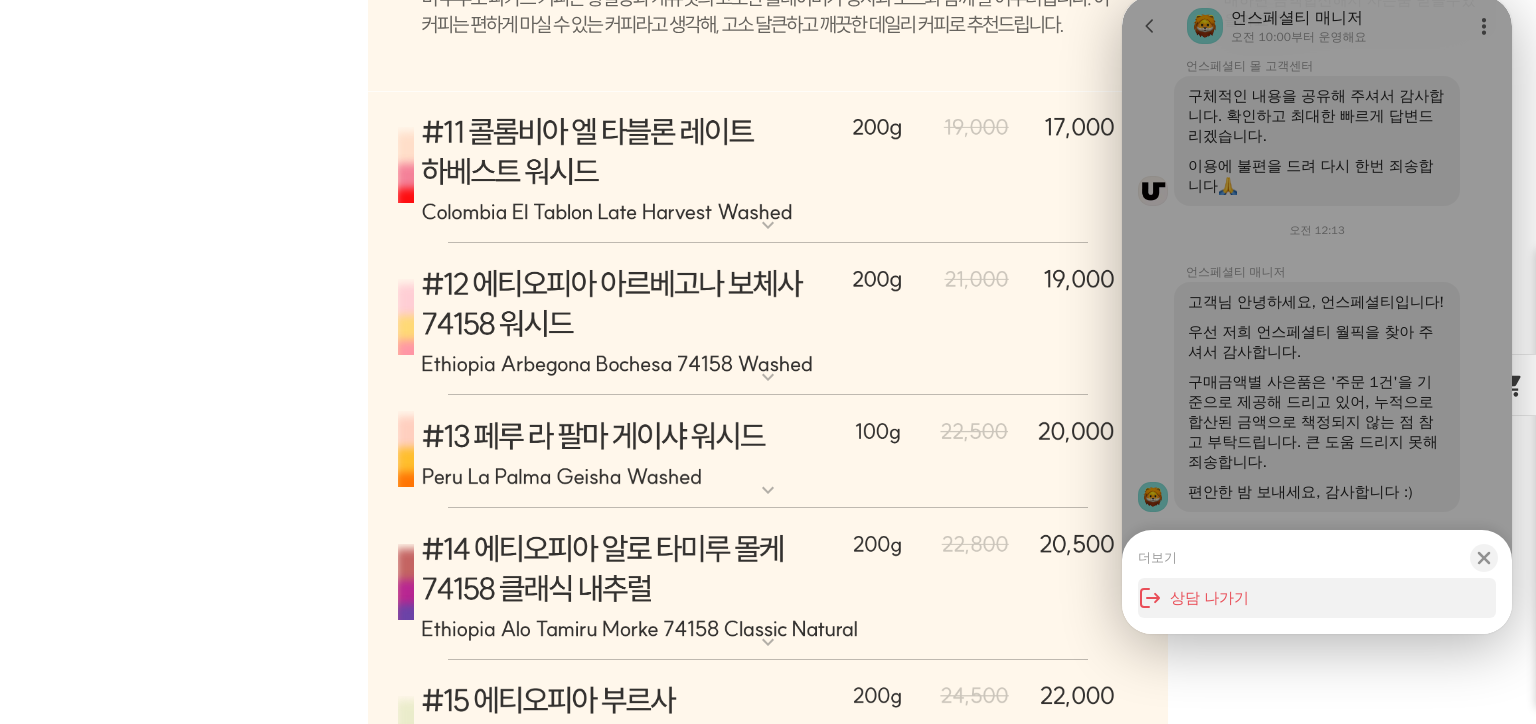 click on "상담 나가기" at bounding box center (1317, 598) 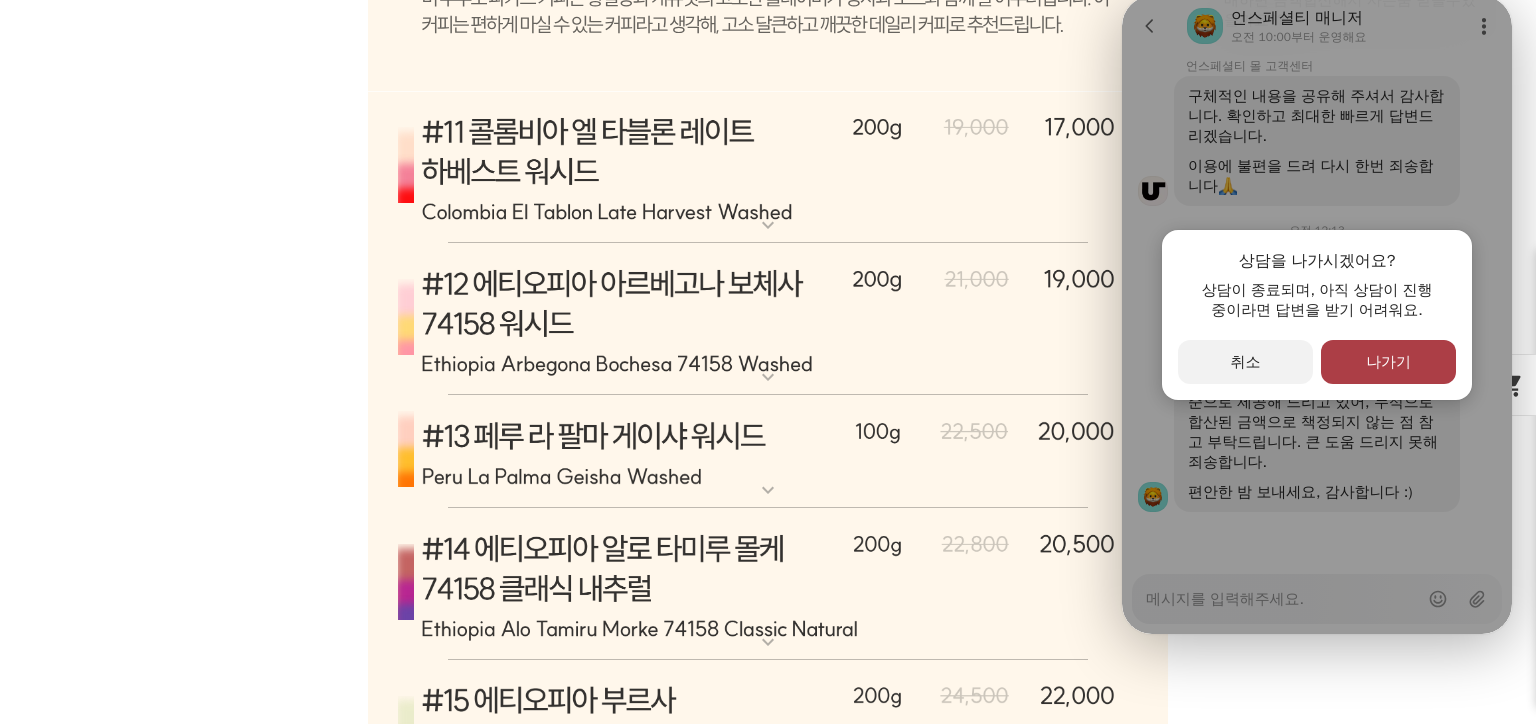 click on "primary  Button  나가기" at bounding box center [1388, 362] 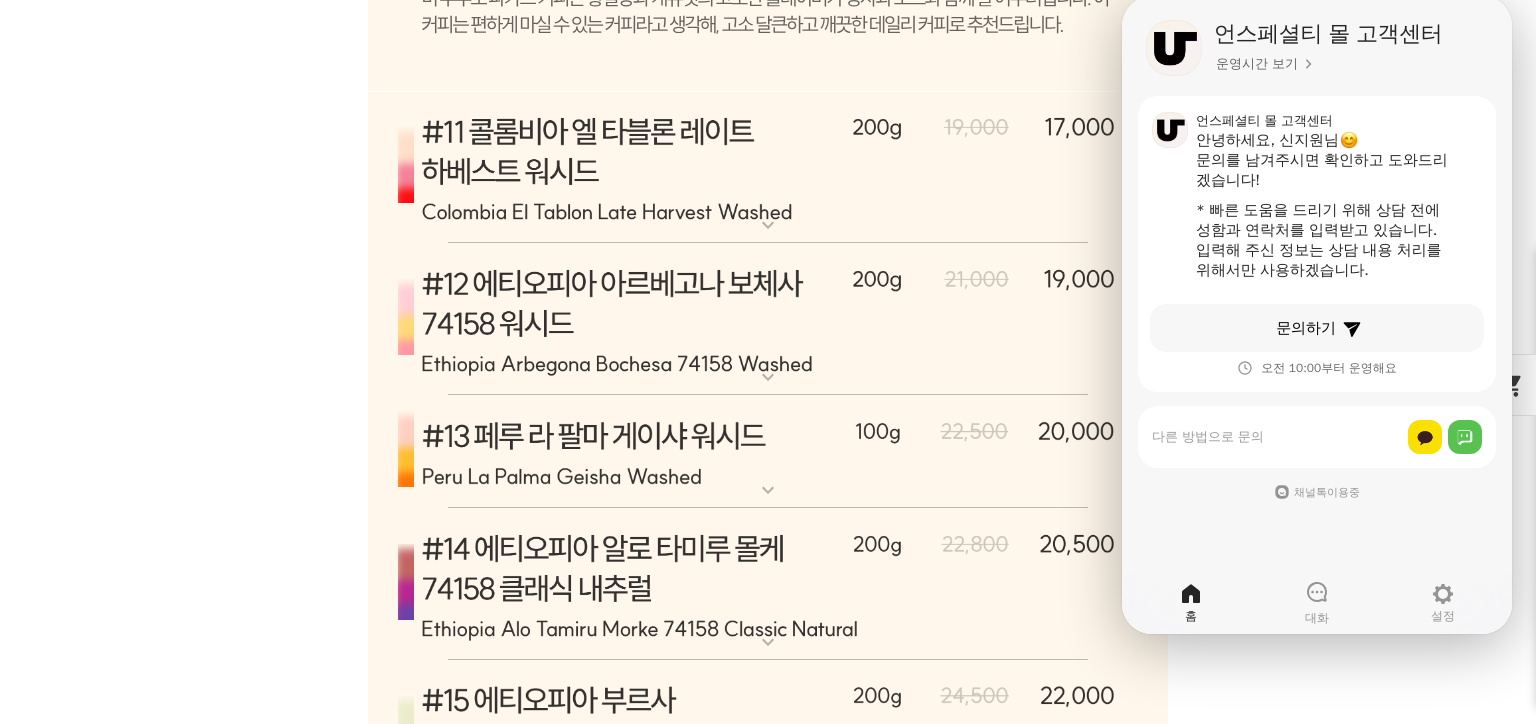 click on "게시글 신고하기
신고사유
관련없는 내용
욕설/비방
개인정보유출
광고/홍보글
기타
신고해주신 내용은 쇼핑몰 운영자의 검토 후 내부 운영 정책에 의해 처리가 진행됩니다.
신고
취소
닫기
상세 정보
상품 후기  231
상품 문의  36
배송/반품 안내
상세 정보
배송/반품 안내
상품 후기  231
상품 문의  36
﻿  expand_more  그레이프 쥬스 (언스페셜티 블렌드)  expand_more  애플 쥬스 (언스페셜티 블렌드)  expand_more   expand_more   expand_more   expand_more" at bounding box center [768, -1365] 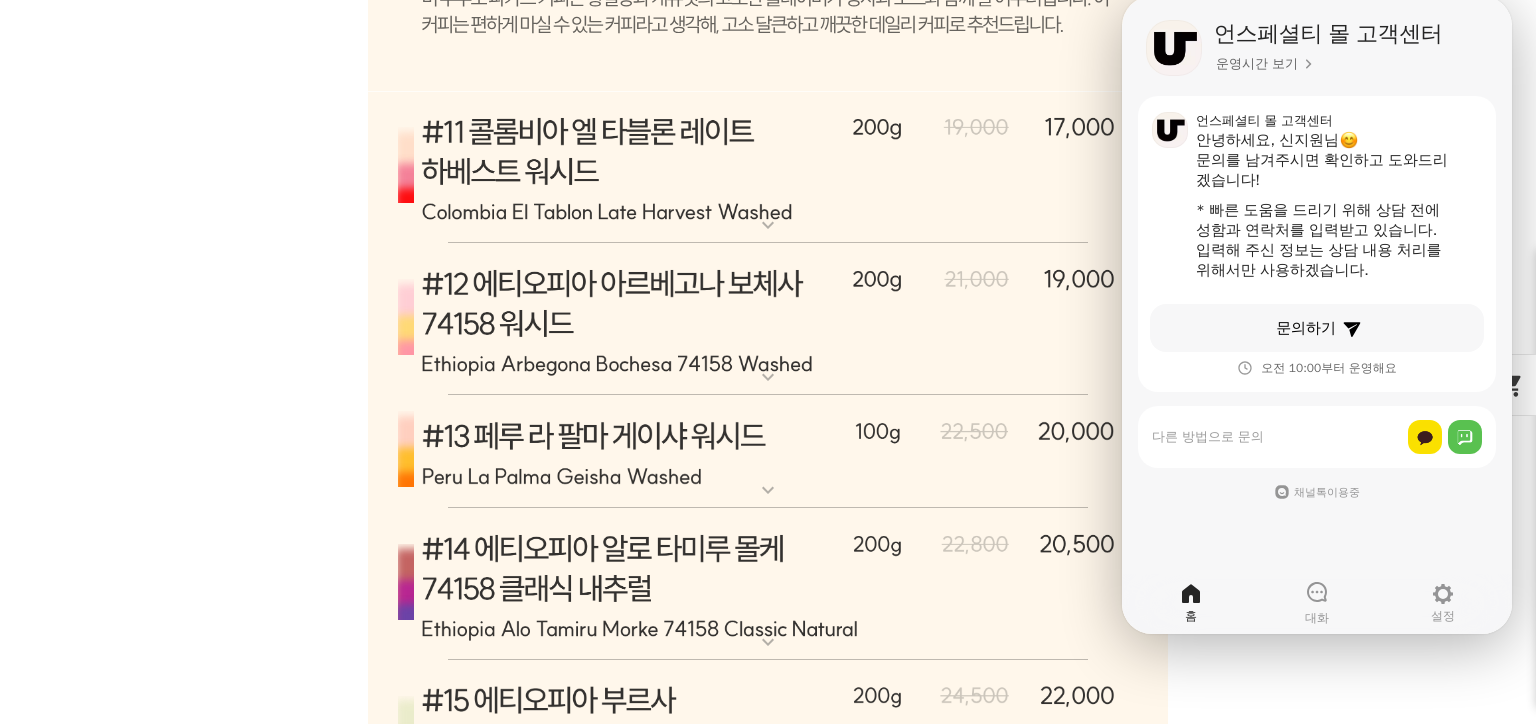 click on "게시글 신고하기
신고사유
관련없는 내용
욕설/비방
개인정보유출
광고/홍보글
기타
신고해주신 내용은 쇼핑몰 운영자의 검토 후 내부 운영 정책에 의해 처리가 진행됩니다.
신고
취소
닫기
상세 정보
상품 후기  231
상품 문의  36
배송/반품 안내
상세 정보
배송/반품 안내
상품 후기  231
상품 문의  36
﻿  expand_more  그레이프 쥬스 (언스페셜티 블렌드)  expand_more  애플 쥬스 (언스페셜티 블렌드)  expand_more   expand_more   expand_more   expand_more" at bounding box center (768, -1365) 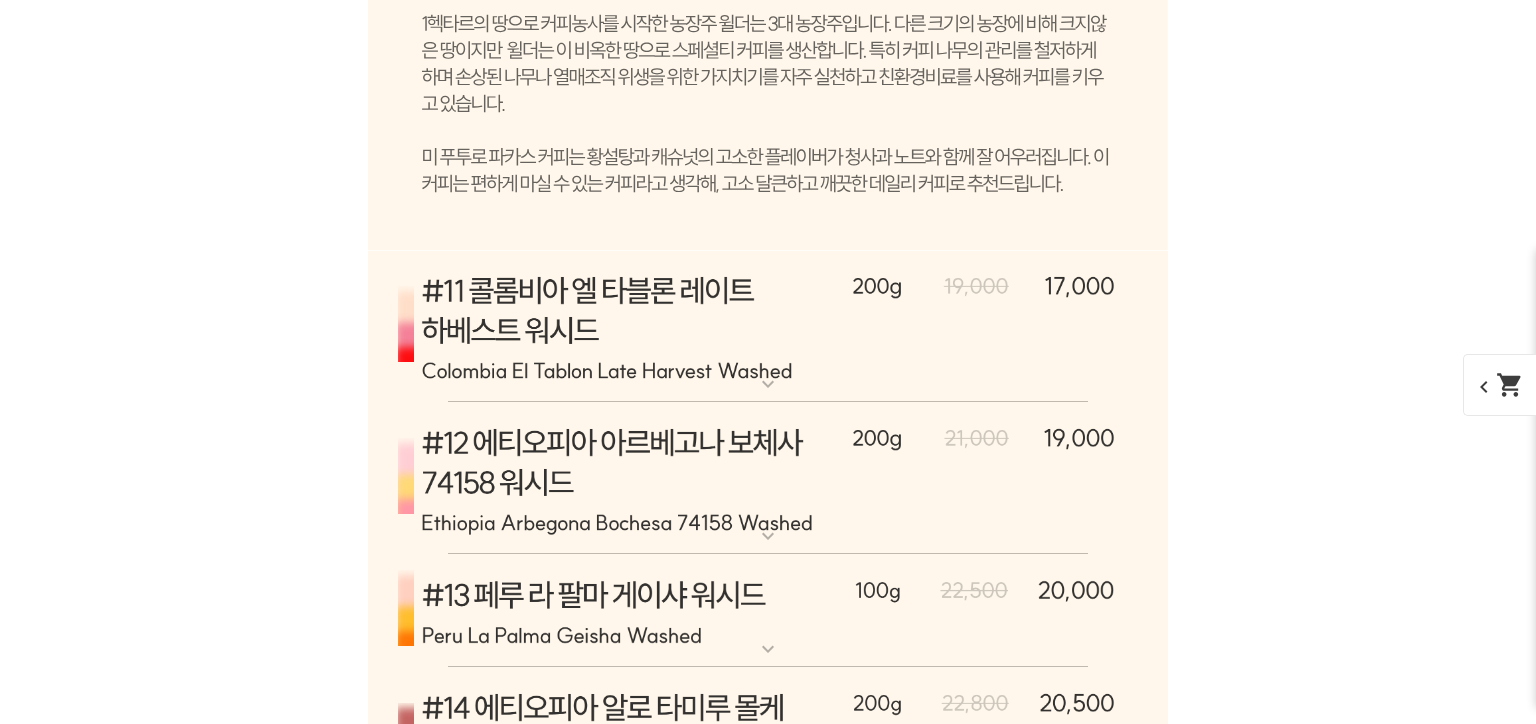 scroll, scrollTop: 11474, scrollLeft: 0, axis: vertical 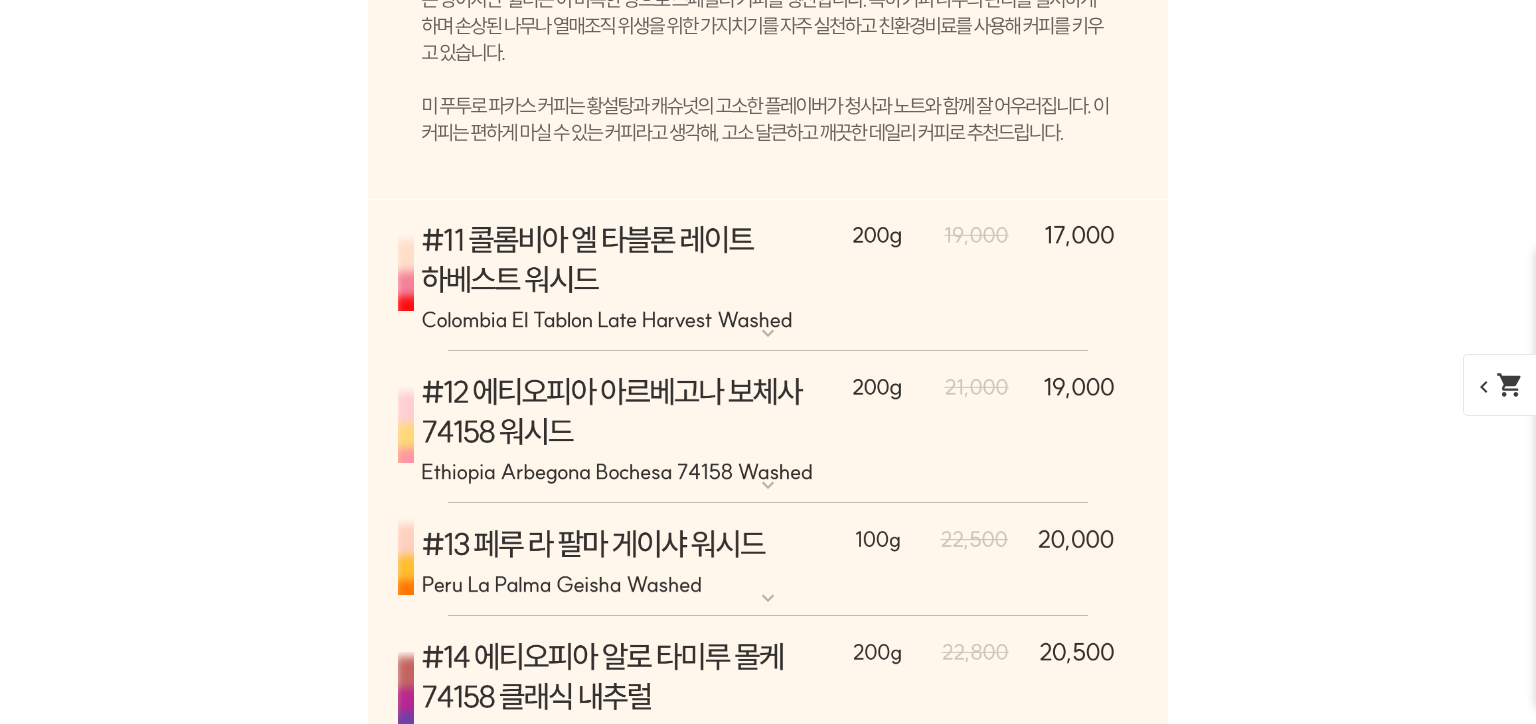 click at bounding box center [768, 275] 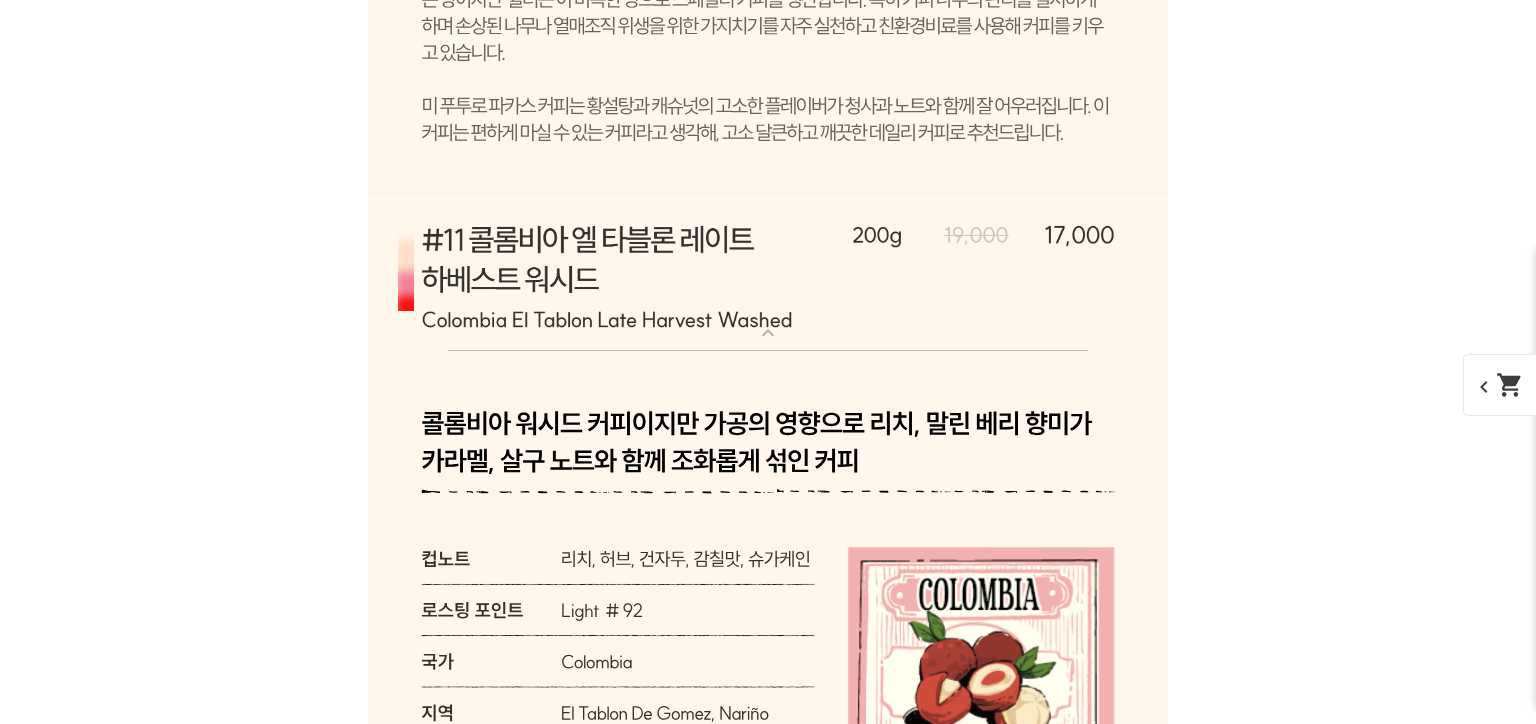 click at bounding box center (768, 275) 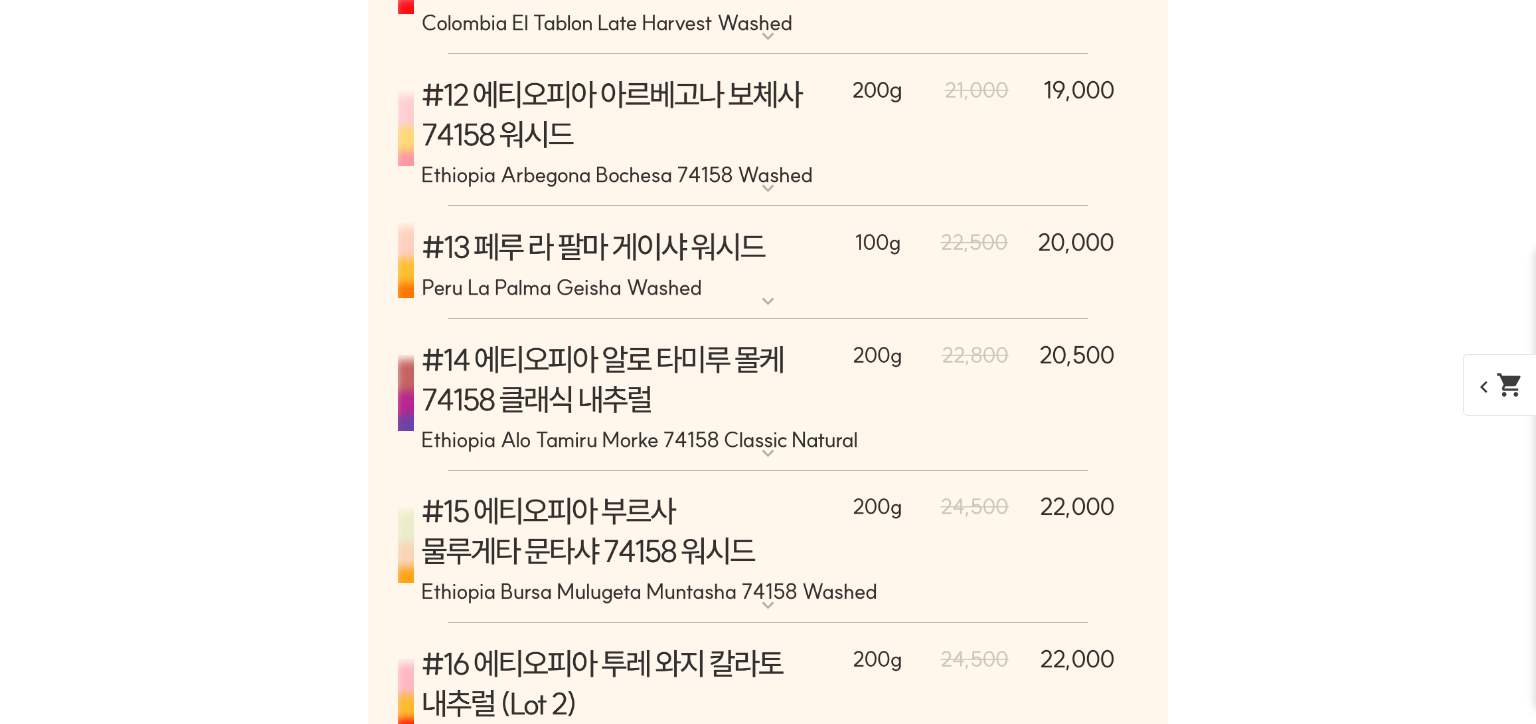 scroll, scrollTop: 11816, scrollLeft: 0, axis: vertical 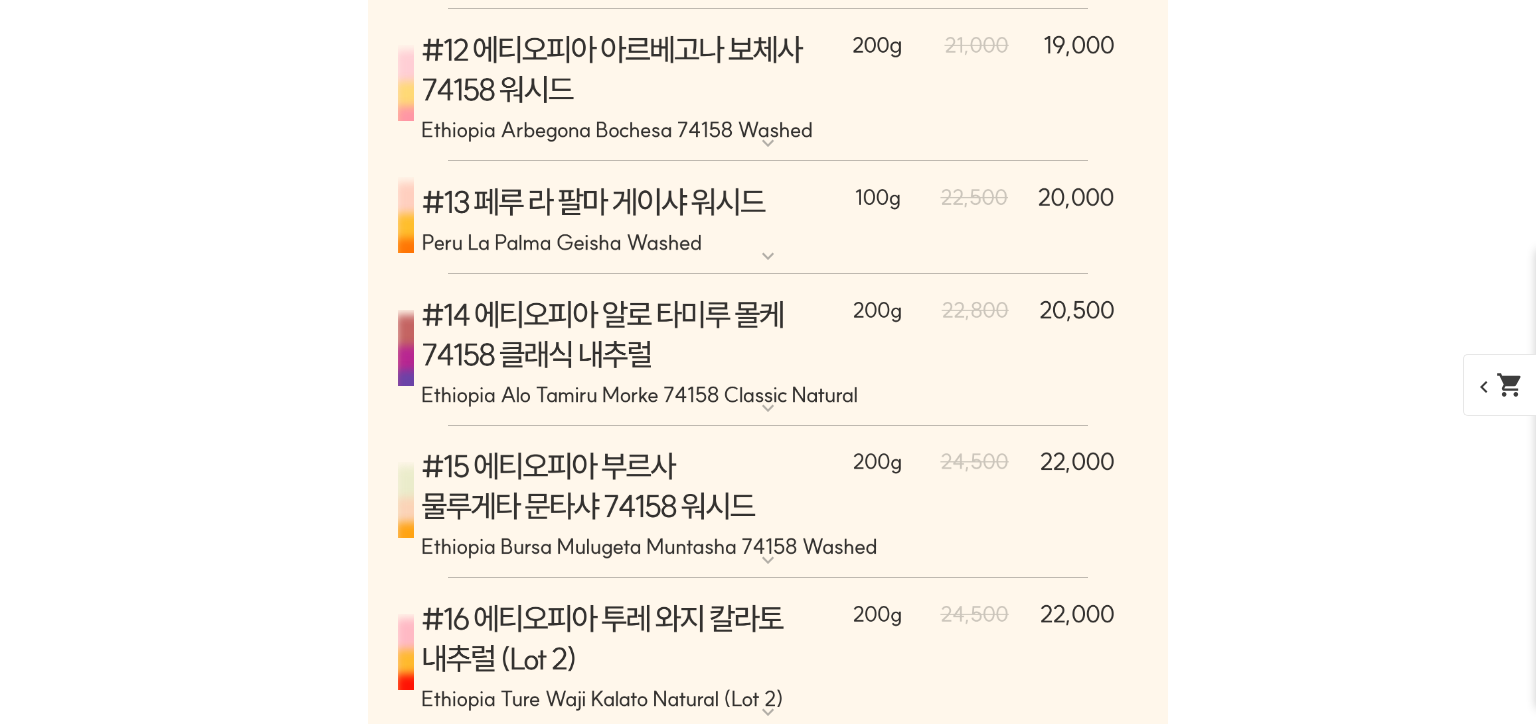 click at bounding box center [768, 350] 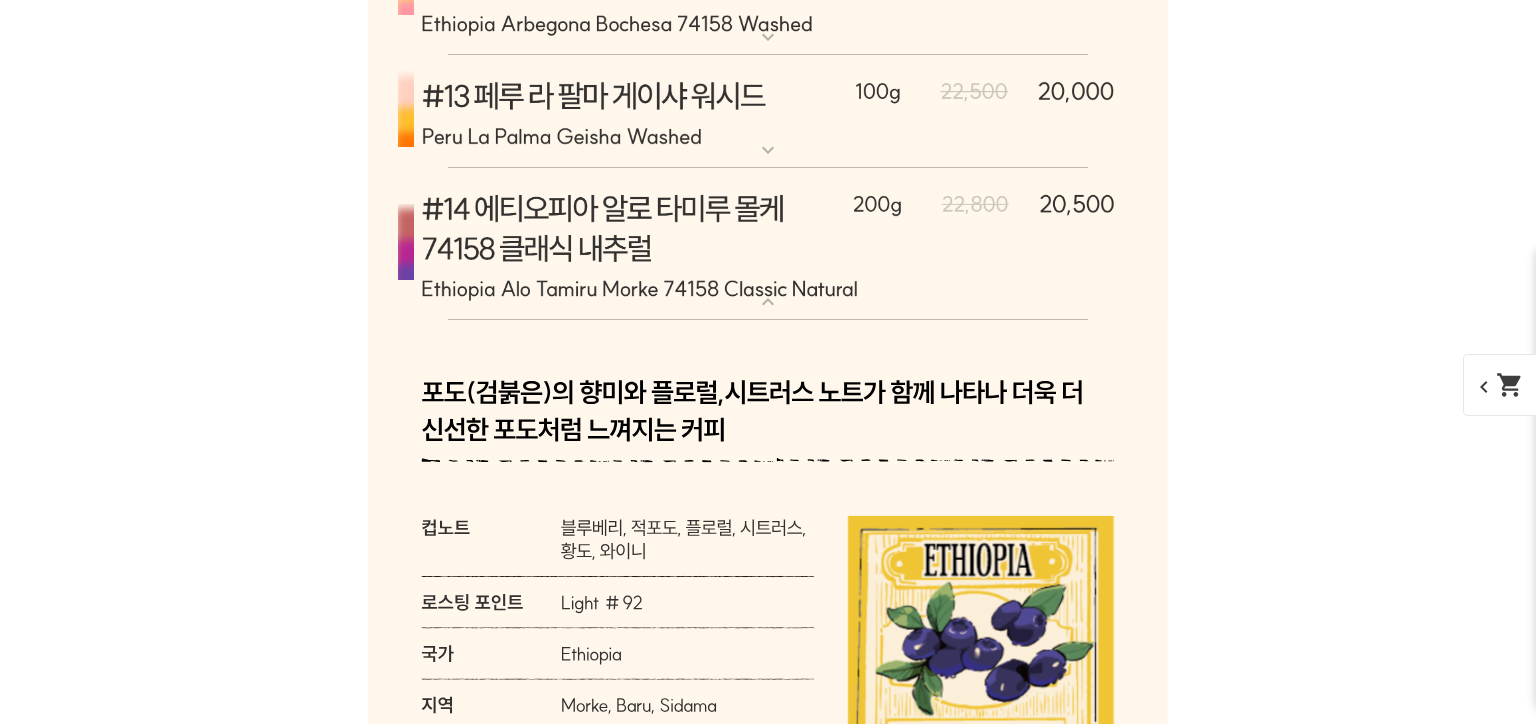 scroll, scrollTop: 11925, scrollLeft: 0, axis: vertical 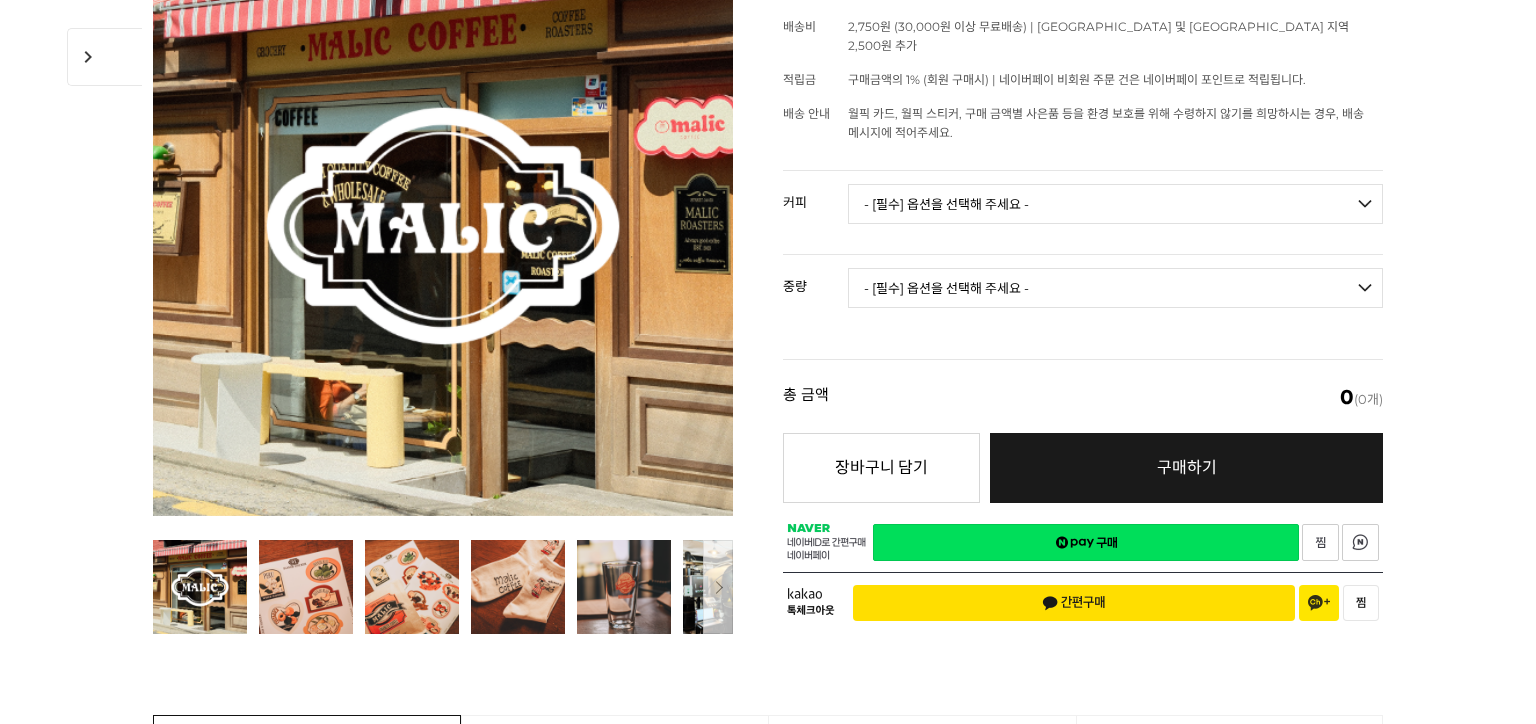 click on "- [필수] 옵션을 선택해 주세요 - ------------------- 언스페셜티 분쇄도 가이드 종이(주문 1개당 최대 1개 제공) 그레이프 쥬스 (언스페셜티 블렌드) 애플 쥬스 (언스페셜티 블렌드) 허니 자몽 쥬스 (언스페셜티 블렌드) [7.14 오픈] 베르가못 워터 (언스페셜티 블렌드) [기획상품] 2024 Best of Panama 3종 10g 레시피팩 프루티 블렌드 마일드 블렌드 모닝 블렌드 #1 탄자니아 아카시아 힐스 게이샤 AA 풀리 워시드 [품절] #2 콜롬비아 포파얀 슈가케인 디카페인 #3 에티오피아 알로 타미루 미리가 74158 워시드 #4 에티오피아 첼베사 워시드 디카페인 #5 케냐 뚱구리 AB 풀리 워시드 [품절] #6 에티오피아 버그 우 셀렉션 에얼룸 내추럴 (Lot2) [품절] #7 에티오피아 알로 타미루 무라고 74158 클래식 워시드 #8 케냐 은가라투아 AB 워시드 (Lot 159) [품절] [7.14 오픈] #10 온두라스 미 푸투로 파카스 워시드" at bounding box center [1115, 204] 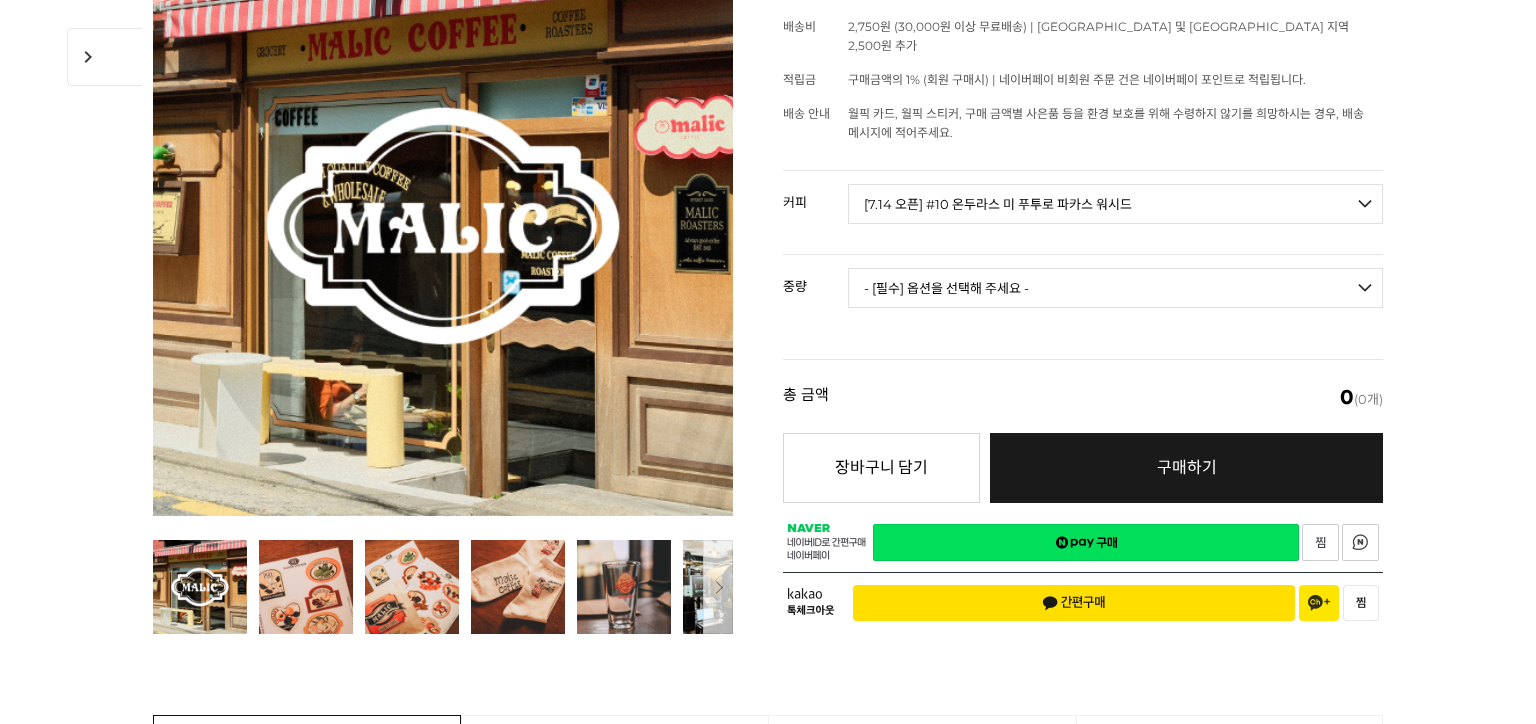 click on "- [필수] 옵션을 선택해 주세요 - ------------------- 언스페셜티 분쇄도 가이드 종이(주문 1개당 최대 1개 제공) 그레이프 쥬스 (언스페셜티 블렌드) 애플 쥬스 (언스페셜티 블렌드) 허니 자몽 쥬스 (언스페셜티 블렌드) [7.14 오픈] 베르가못 워터 (언스페셜티 블렌드) [기획상품] 2024 Best of Panama 3종 10g 레시피팩 프루티 블렌드 마일드 블렌드 모닝 블렌드 #1 탄자니아 아카시아 힐스 게이샤 AA 풀리 워시드 [품절] #2 콜롬비아 포파얀 슈가케인 디카페인 #3 에티오피아 알로 타미루 미리가 74158 워시드 #4 에티오피아 첼베사 워시드 디카페인 #5 케냐 뚱구리 AB 풀리 워시드 [품절] #6 에티오피아 버그 우 셀렉션 에얼룸 내추럴 (Lot2) [품절] #7 에티오피아 알로 타미루 무라고 74158 클래식 워시드 #8 케냐 은가라투아 AB 워시드 (Lot 159) [품절] [7.14 오픈] #10 온두라스 미 푸투로 파카스 워시드" at bounding box center (1115, 204) 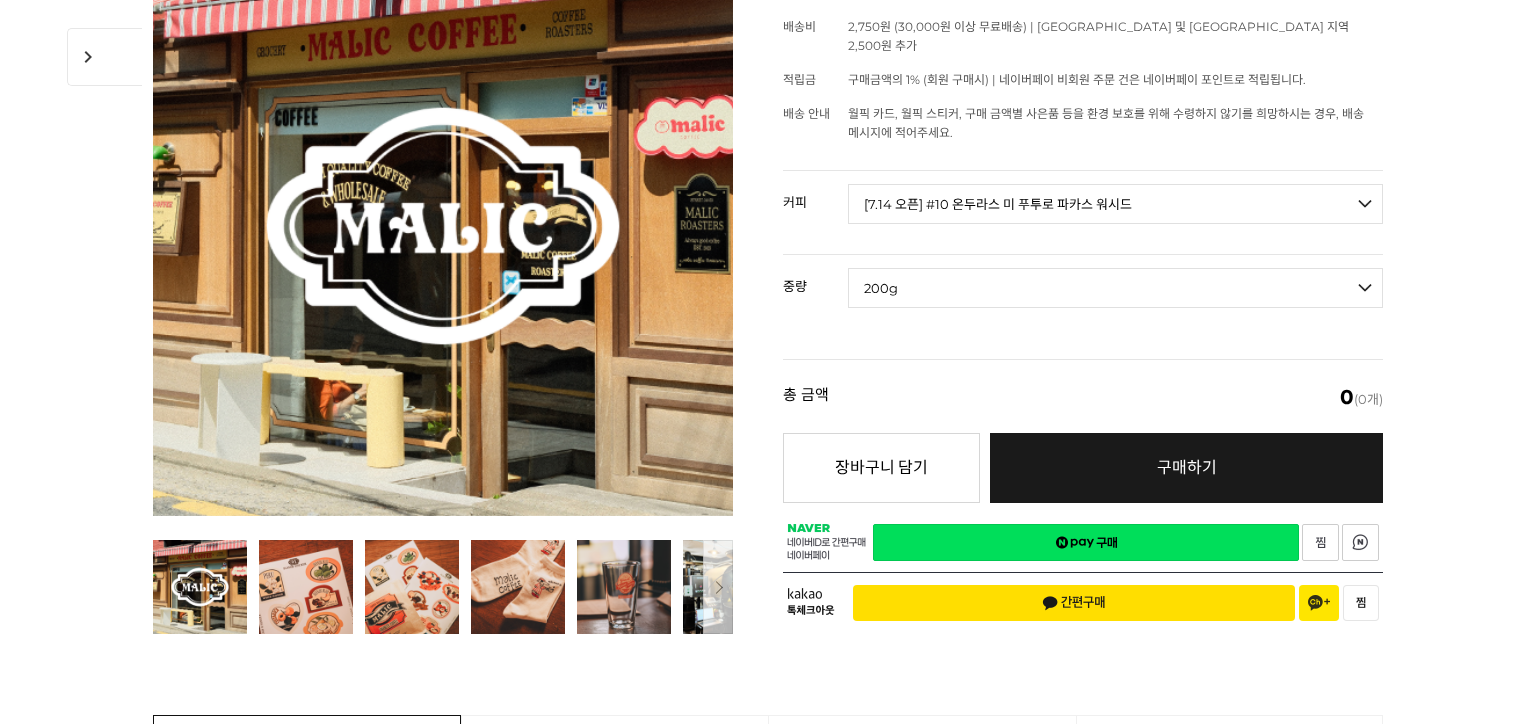 click on "- [필수] 옵션을 선택해 주세요 - ------------------- 200g" at bounding box center [1115, 288] 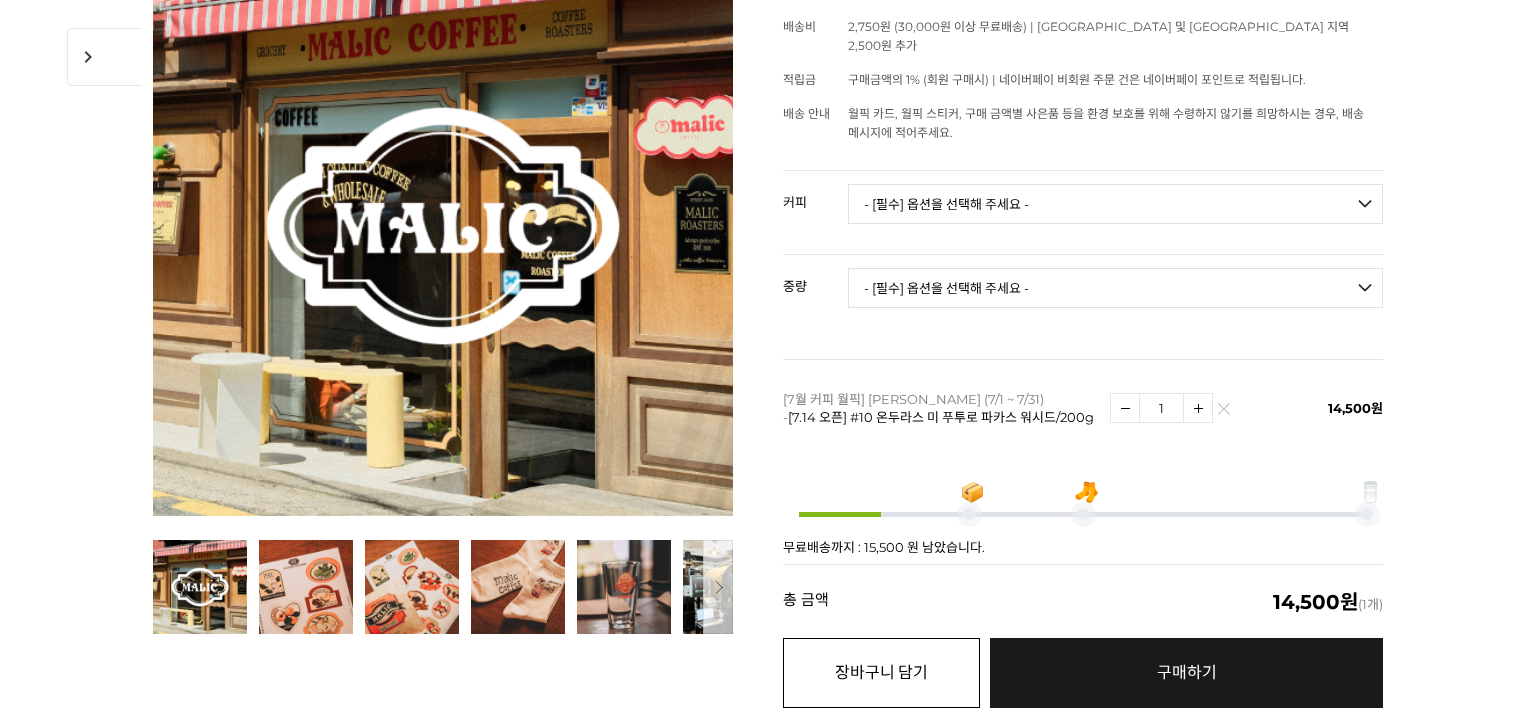 click on "장바구니 담기" at bounding box center (881, 673) 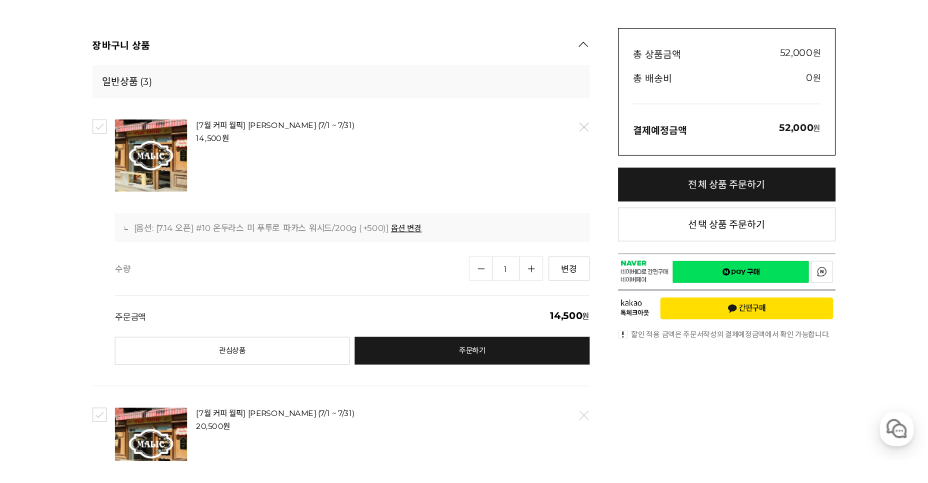 scroll, scrollTop: 543, scrollLeft: 0, axis: vertical 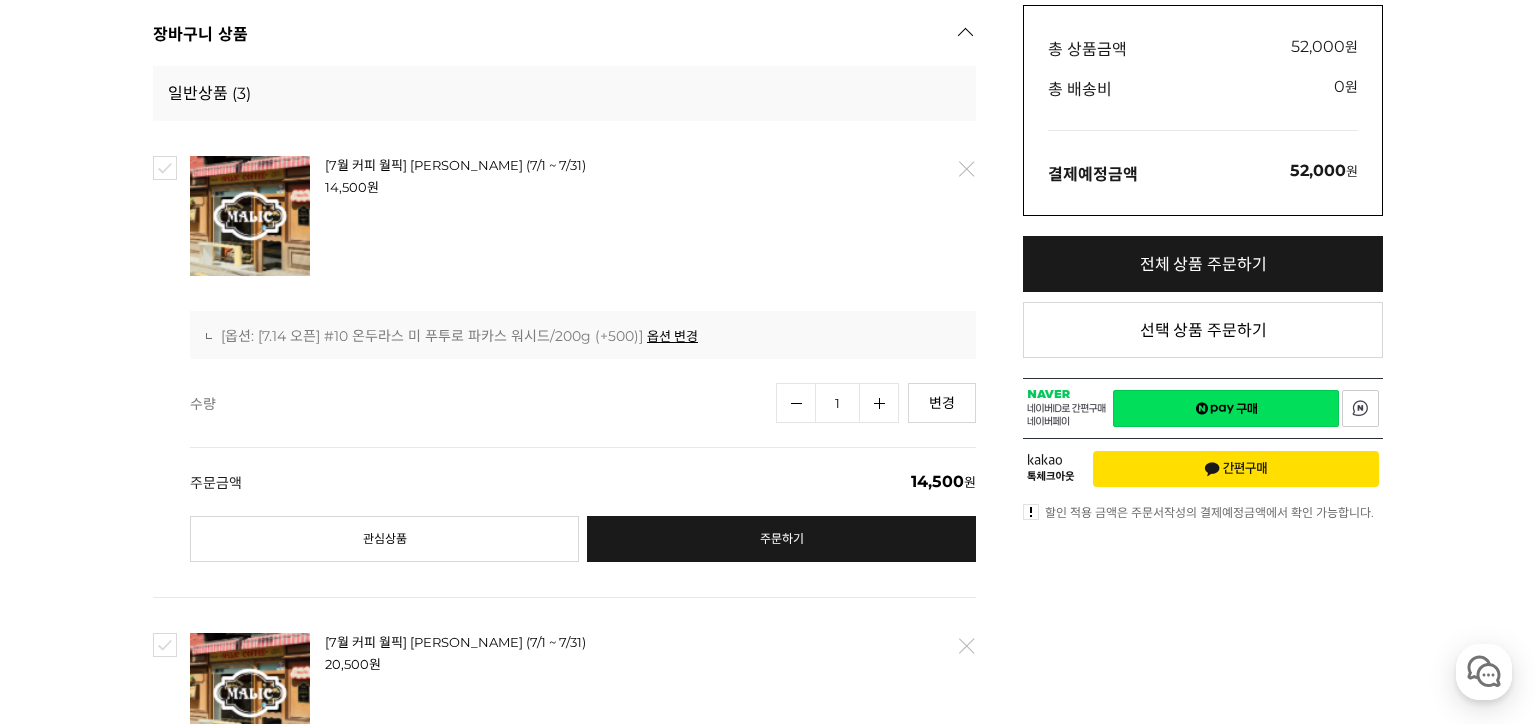 click on "1" at bounding box center [837, 403] 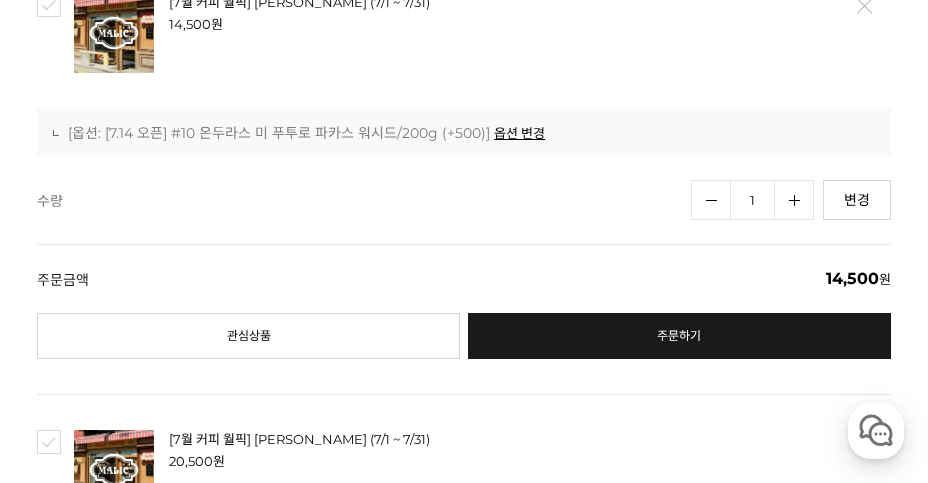 click on "1" at bounding box center (752, 200) 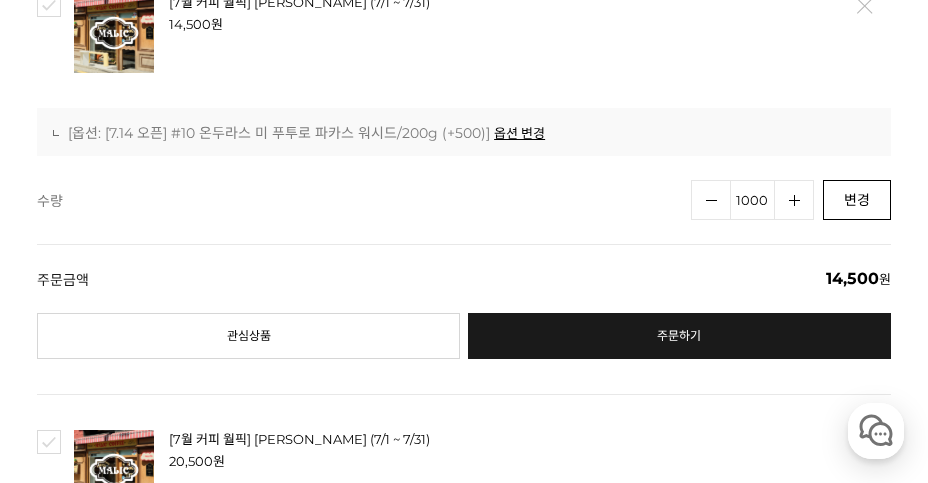 type on "1000" 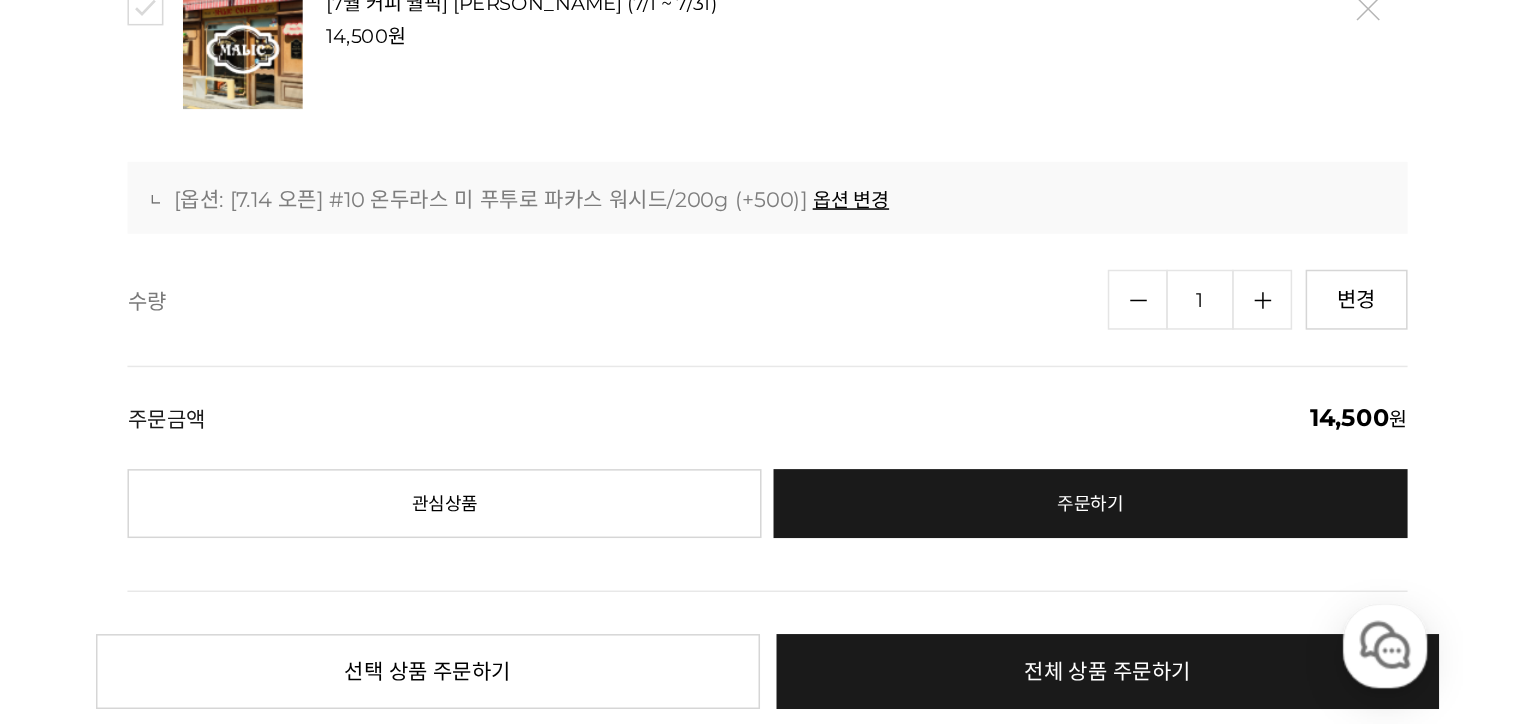 scroll, scrollTop: 0, scrollLeft: 0, axis: both 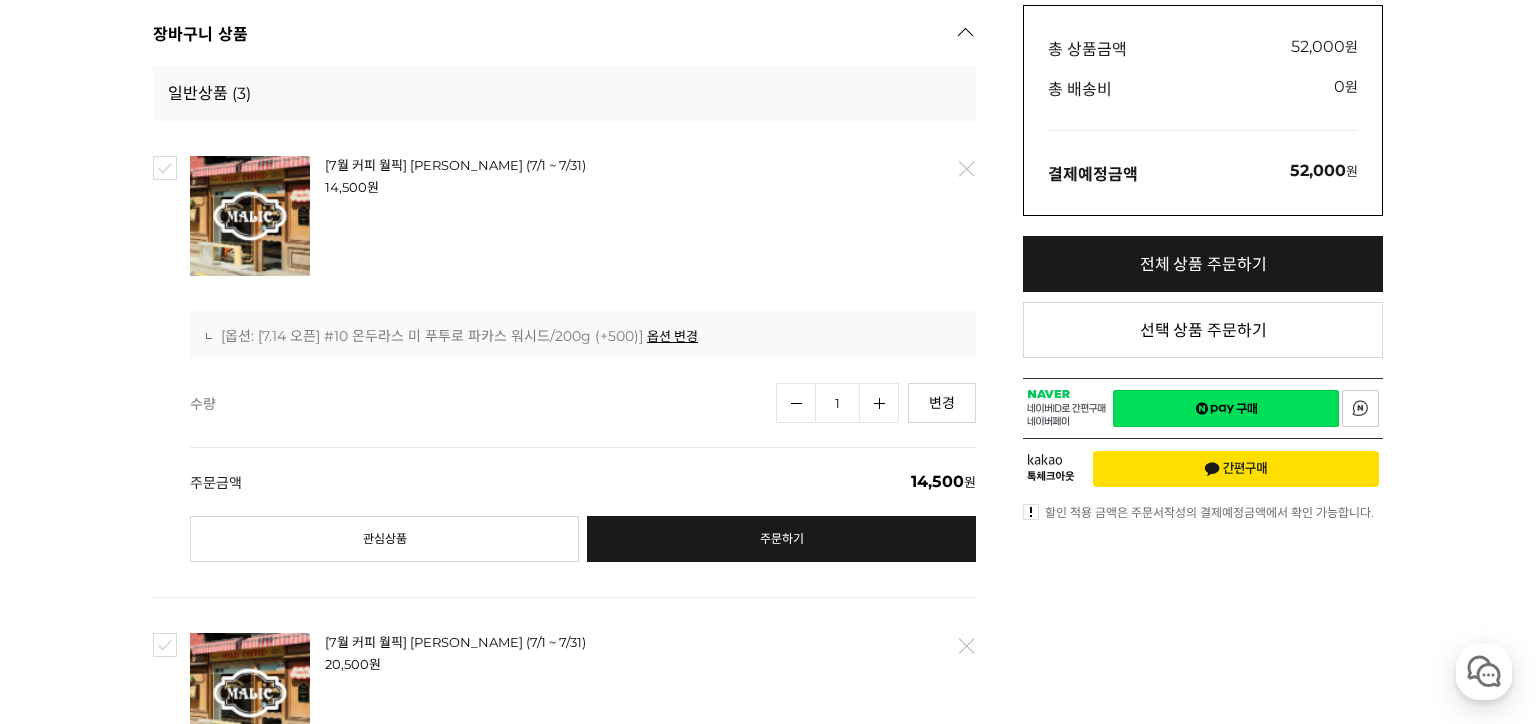 click on "1" at bounding box center (837, 403) 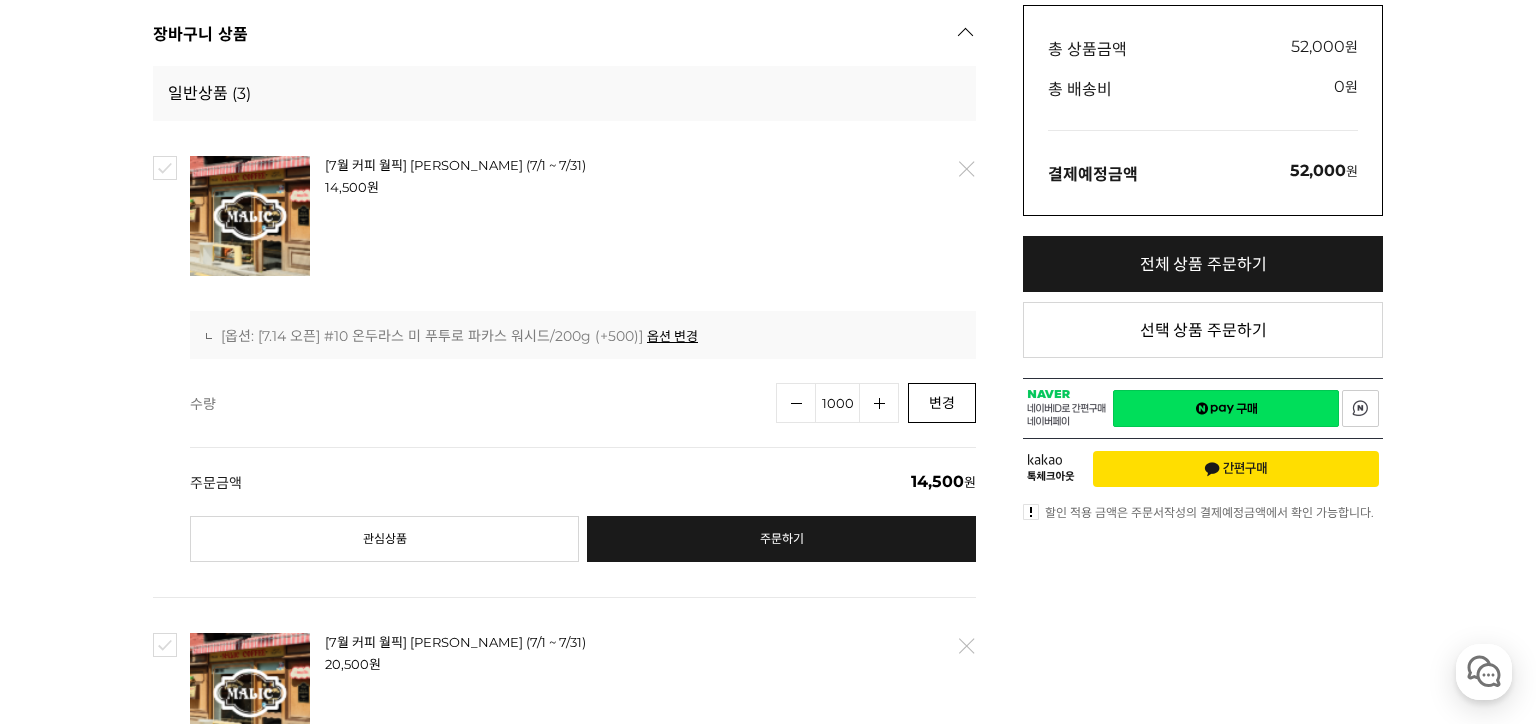 type on "1000" 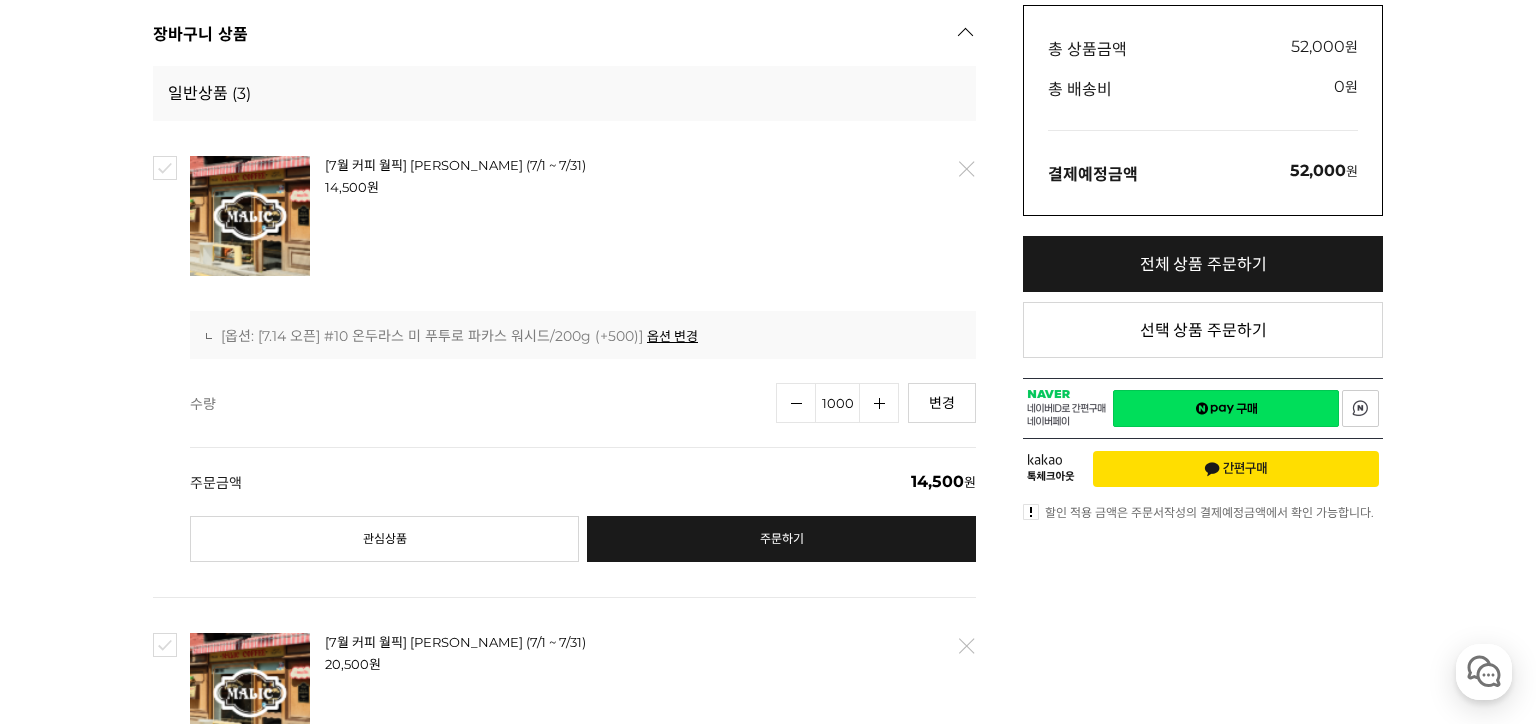 scroll, scrollTop: 615, scrollLeft: 0, axis: vertical 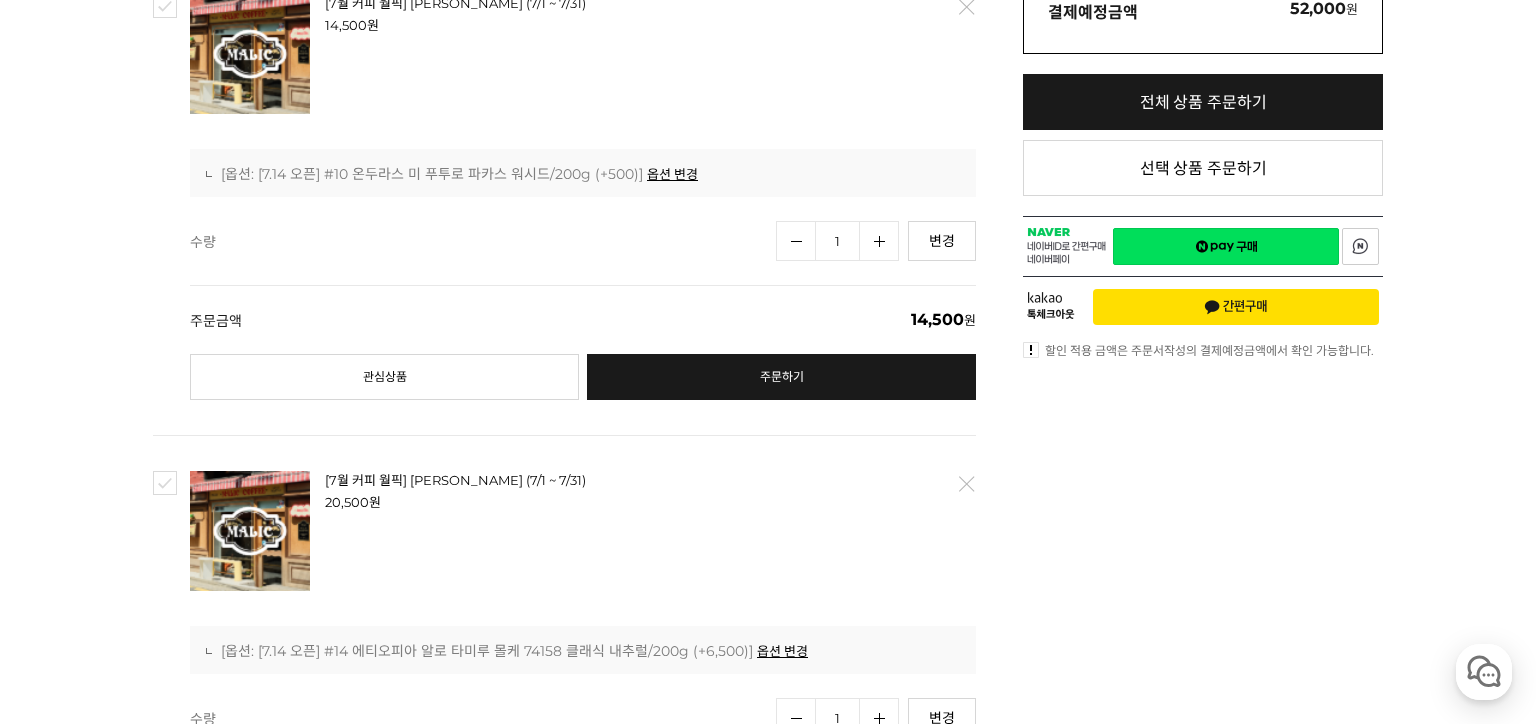 click at bounding box center (250, 54) 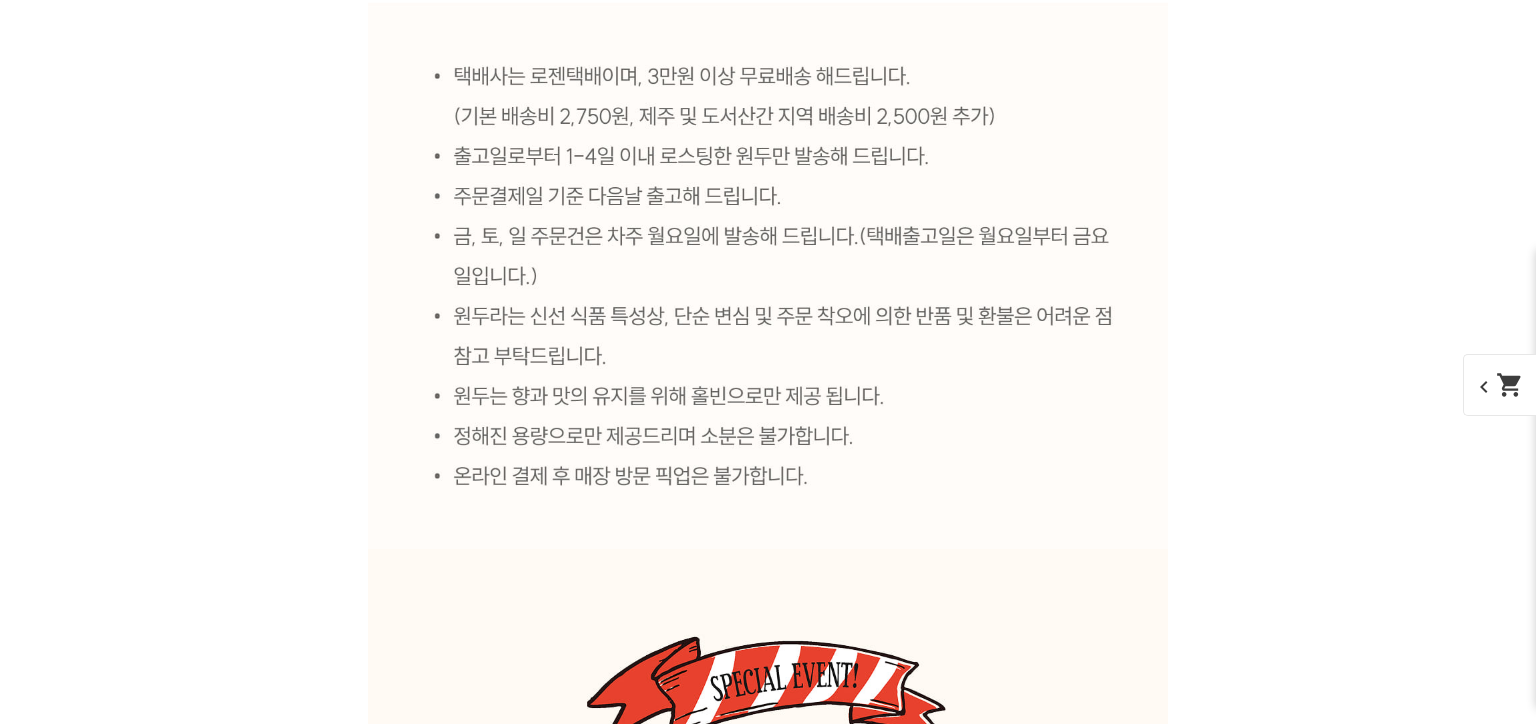 scroll, scrollTop: 0, scrollLeft: 0, axis: both 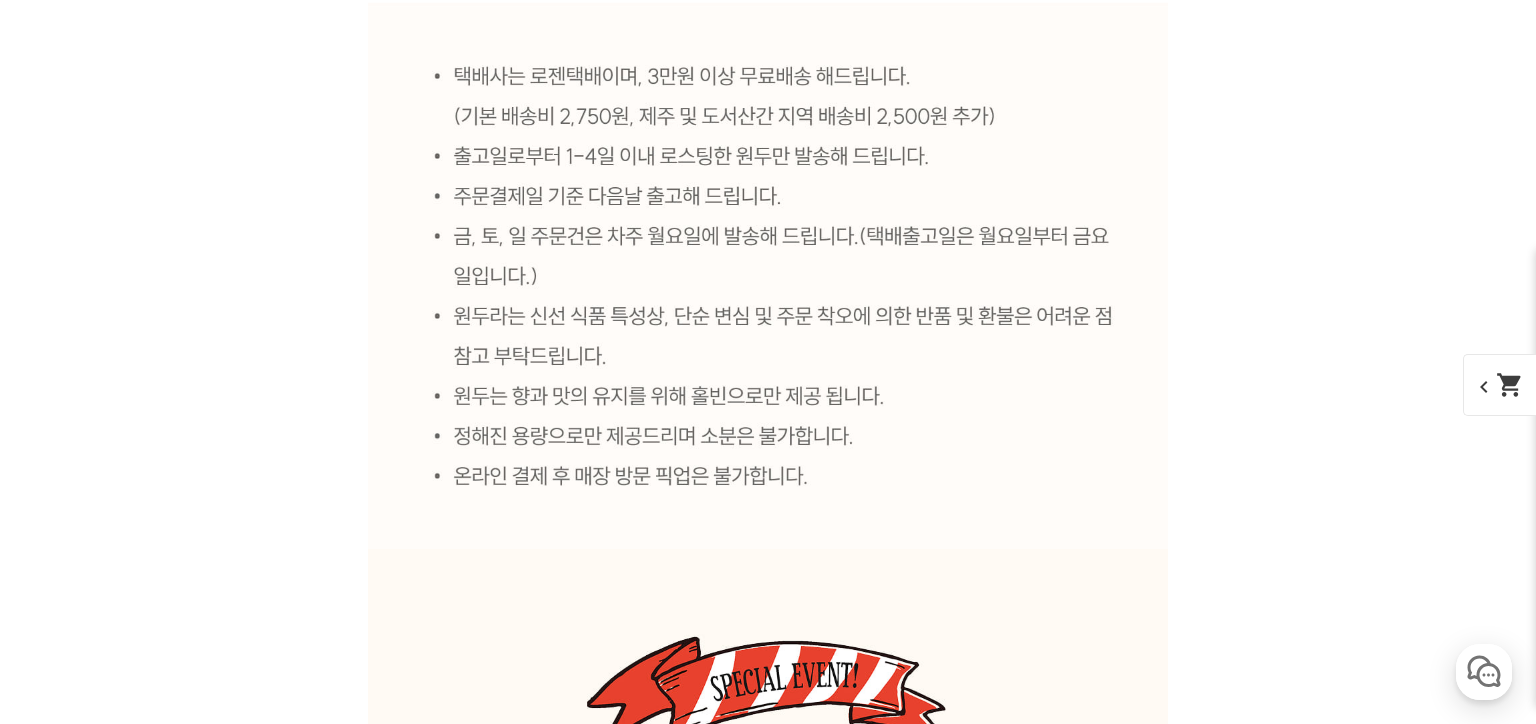 click at bounding box center (768, -2223) 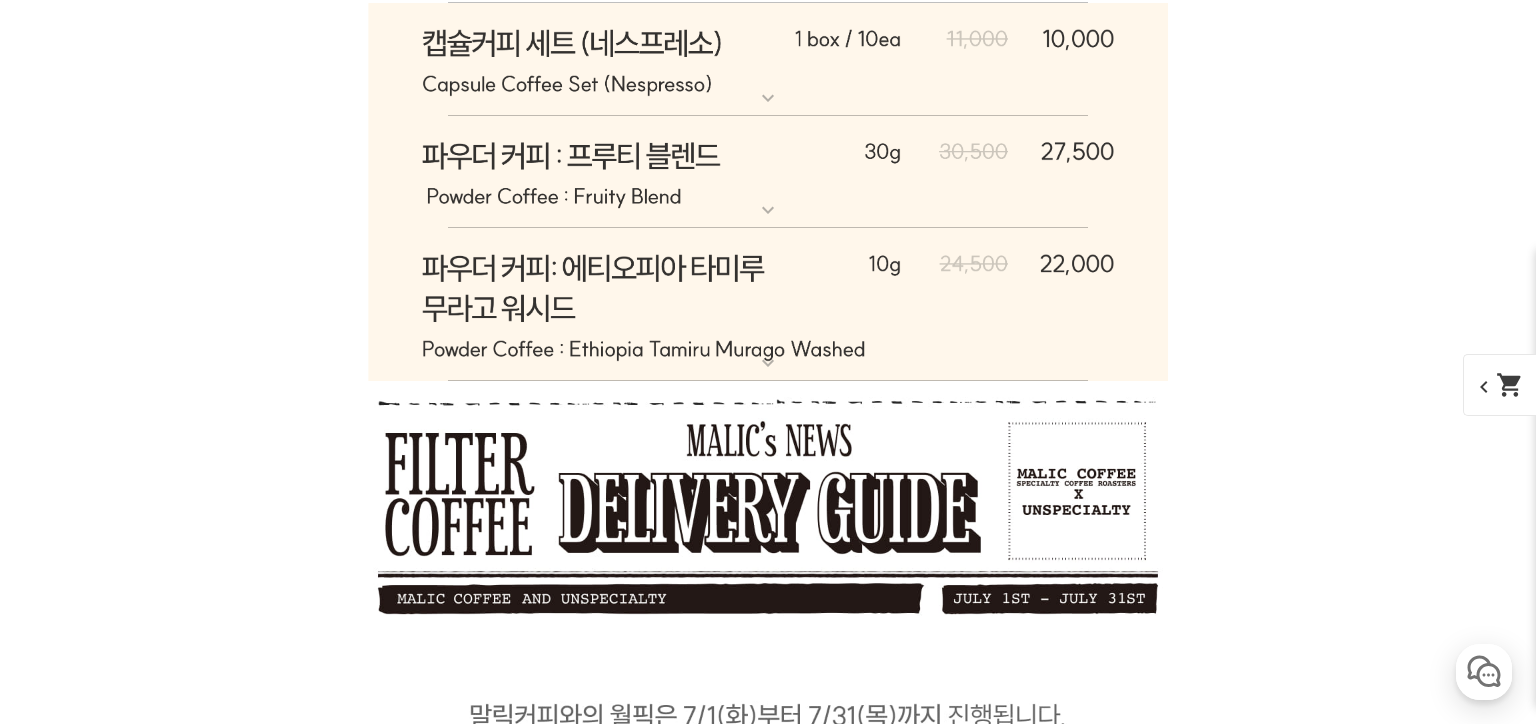 scroll, scrollTop: 10156, scrollLeft: 0, axis: vertical 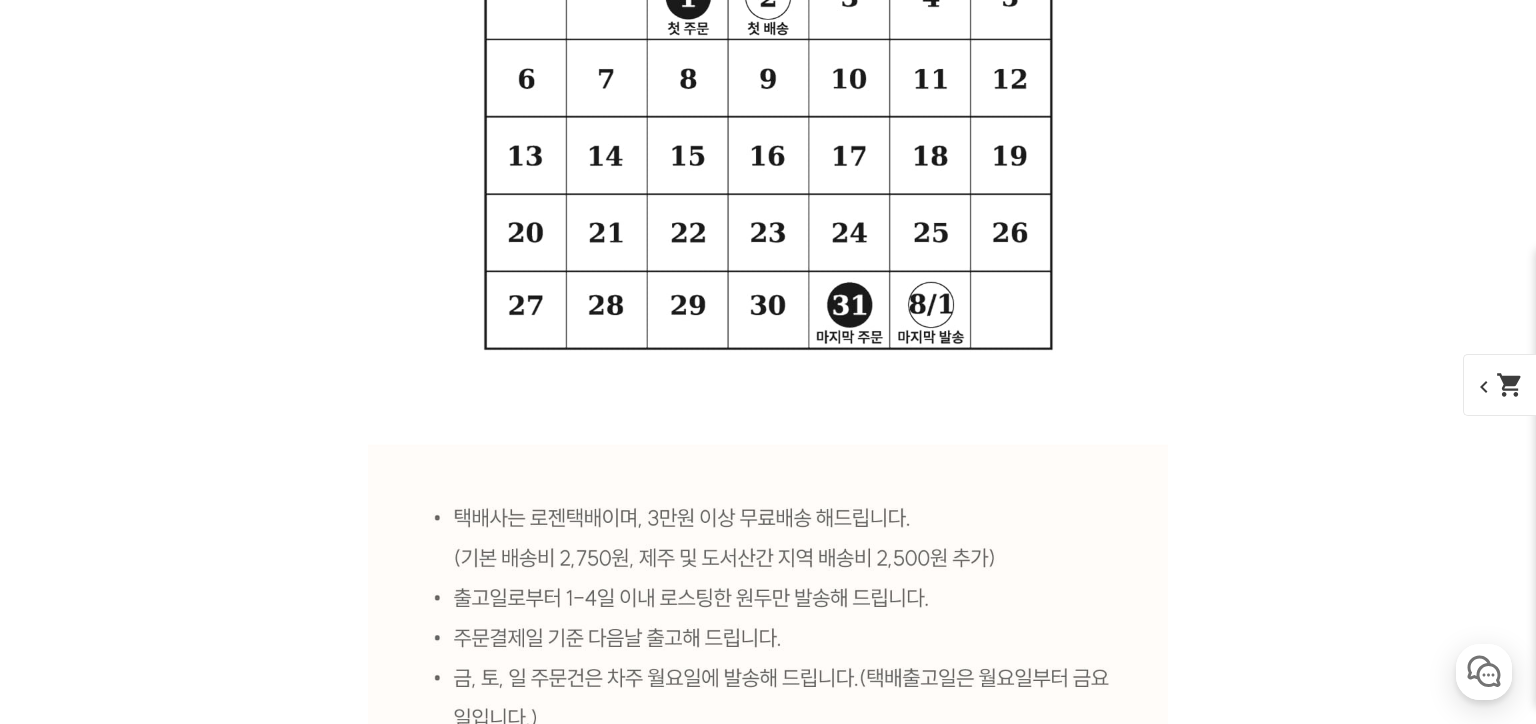 click at bounding box center [768, -2114] 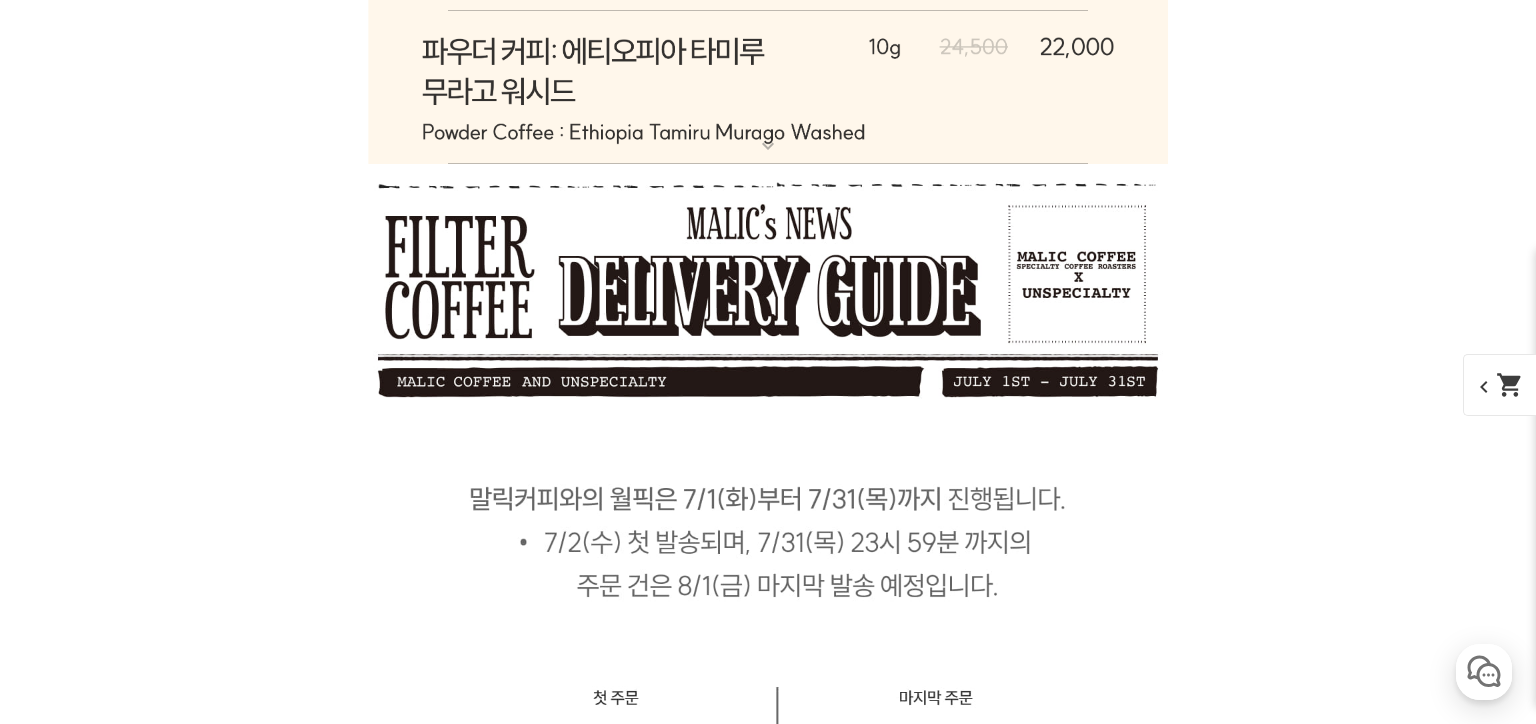 click at bounding box center [768, -2114] 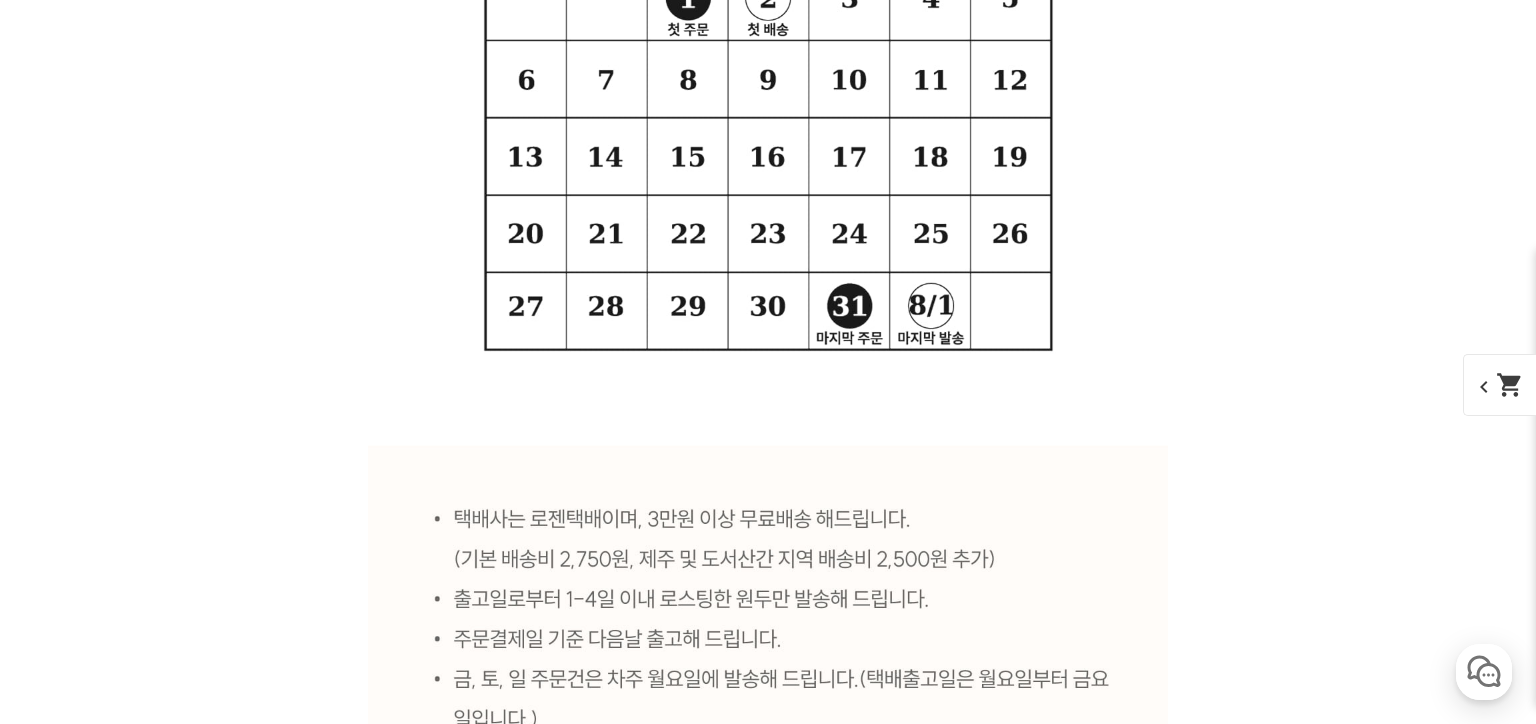 scroll, scrollTop: 10373, scrollLeft: 0, axis: vertical 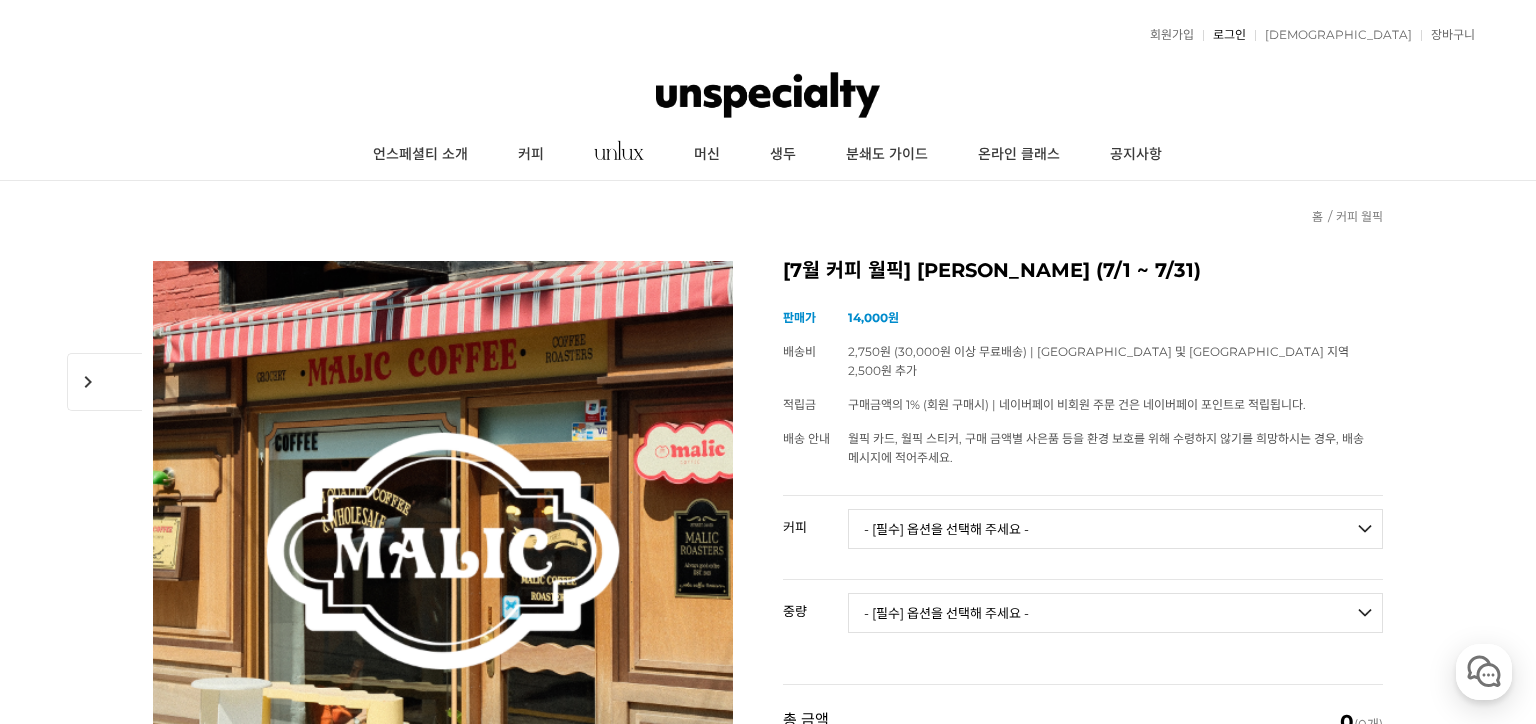click on "로그인" at bounding box center [1224, 35] 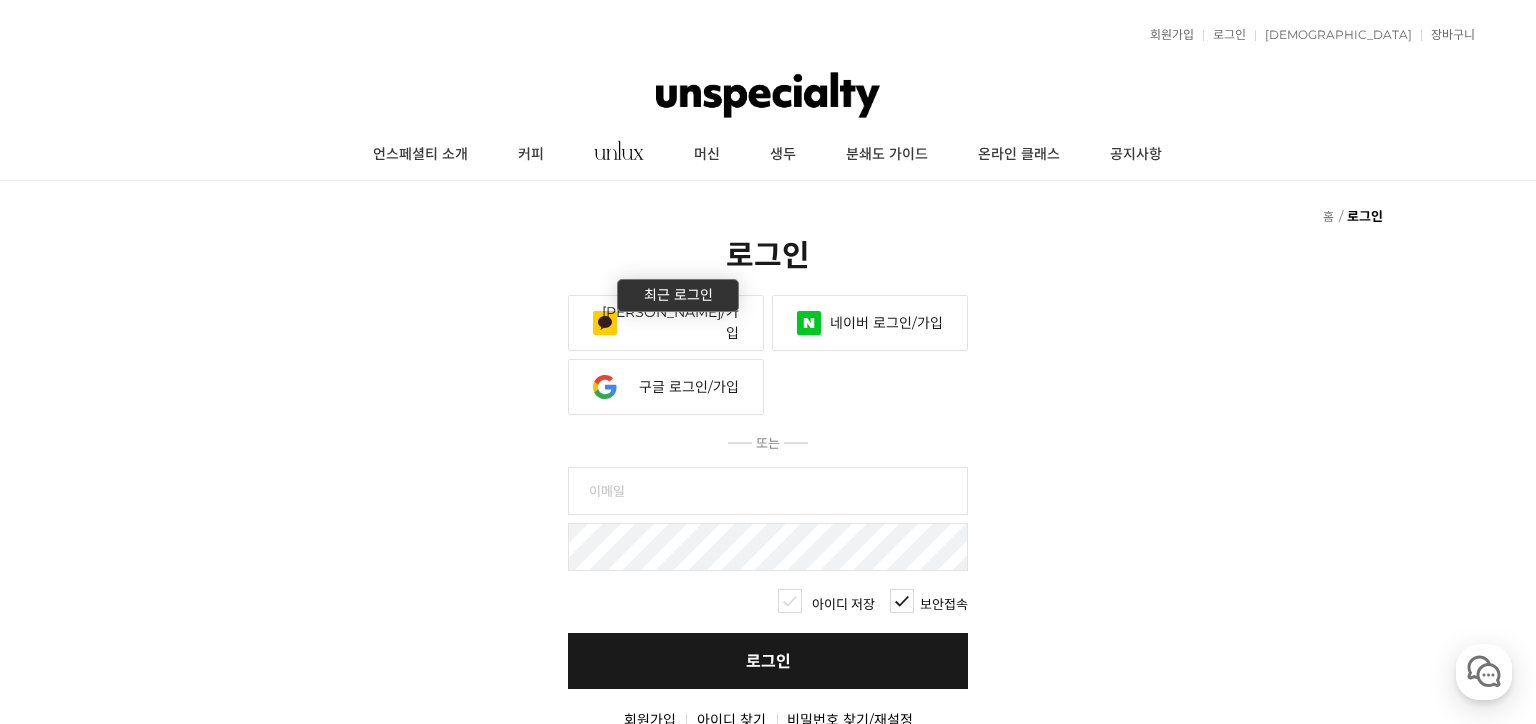 scroll, scrollTop: 0, scrollLeft: 0, axis: both 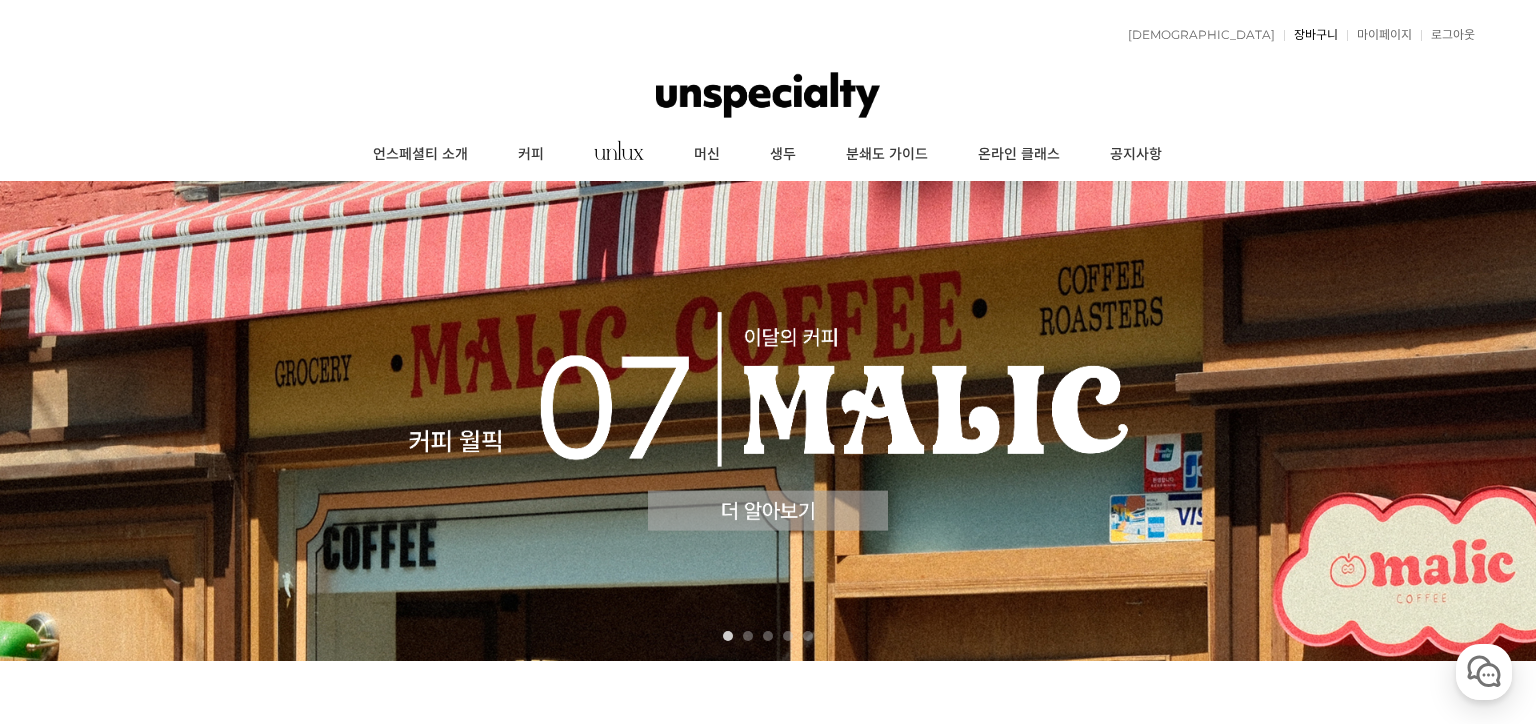 click on "장바구니" at bounding box center (1311, 35) 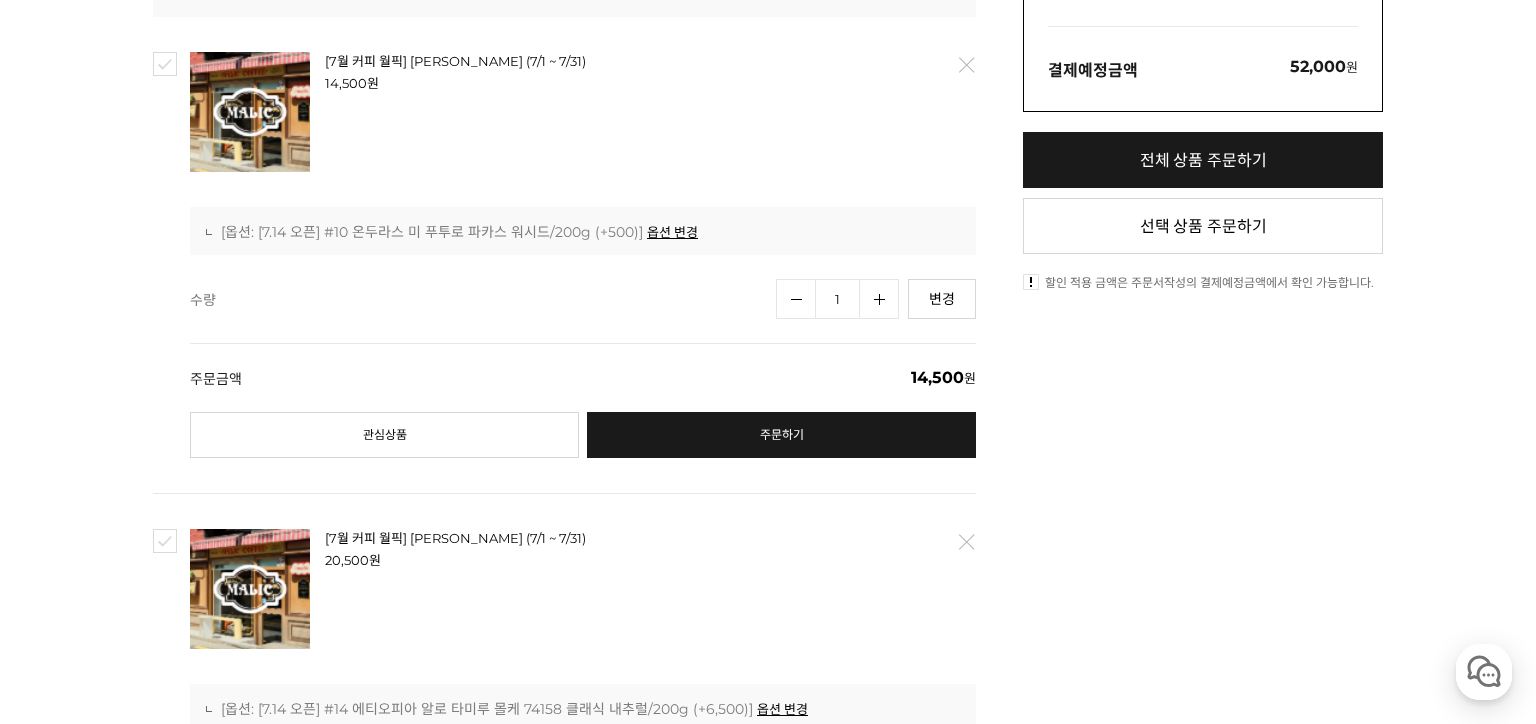 scroll, scrollTop: 652, scrollLeft: 0, axis: vertical 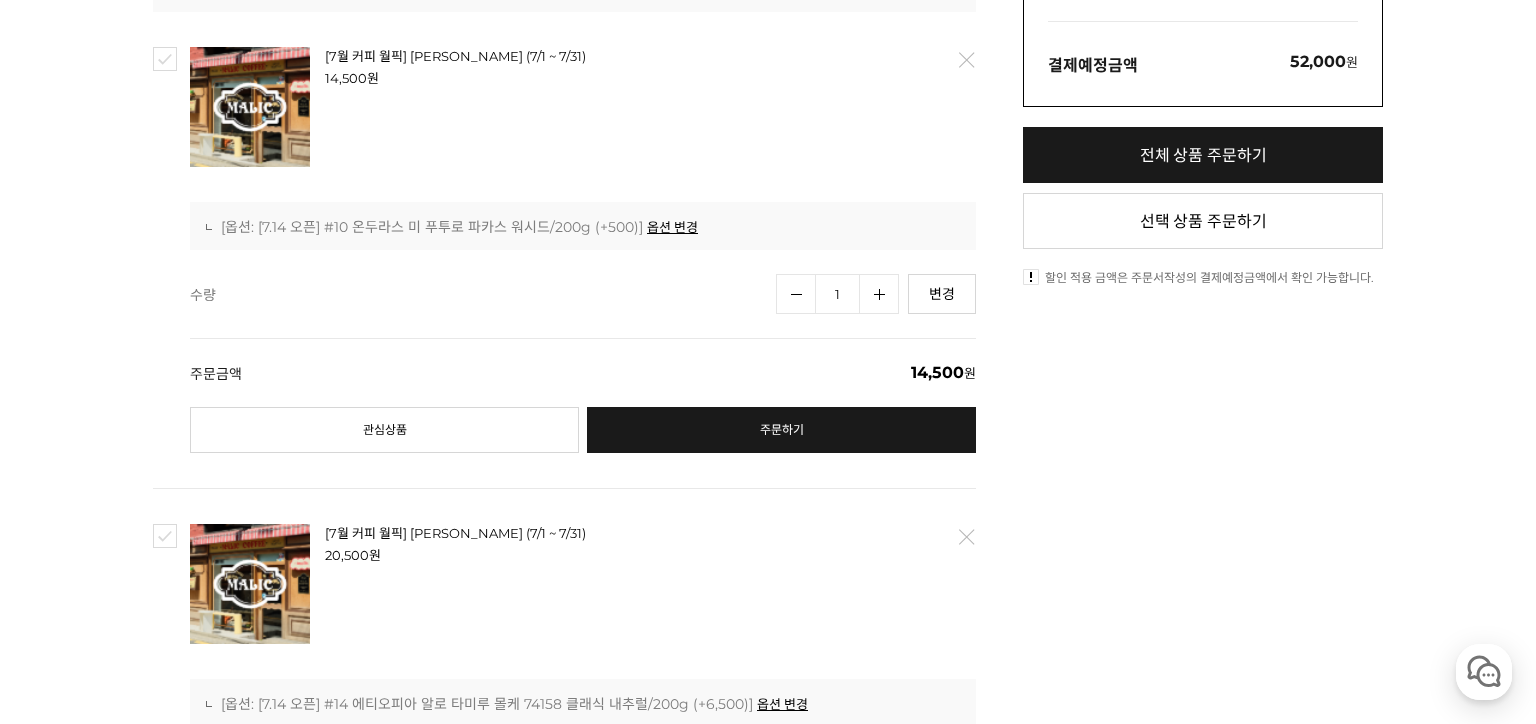 click on "뒤로가기
현재 위치
홈
장바구니
[GEOGRAPHIC_DATA]
1. 장바구니
2. 주문서작성
3. 주문완료
국내배송상품 (3)
해외배송상품 (0)
장바구니에 담긴 상품은 1일 동안 보관됩니다.
장바구니 상품
일반상품 (3)
[7월 커피 월픽] 말릭 커피 (7/1 ~ 7/31)
14,500 원
-0" at bounding box center (768, 603) 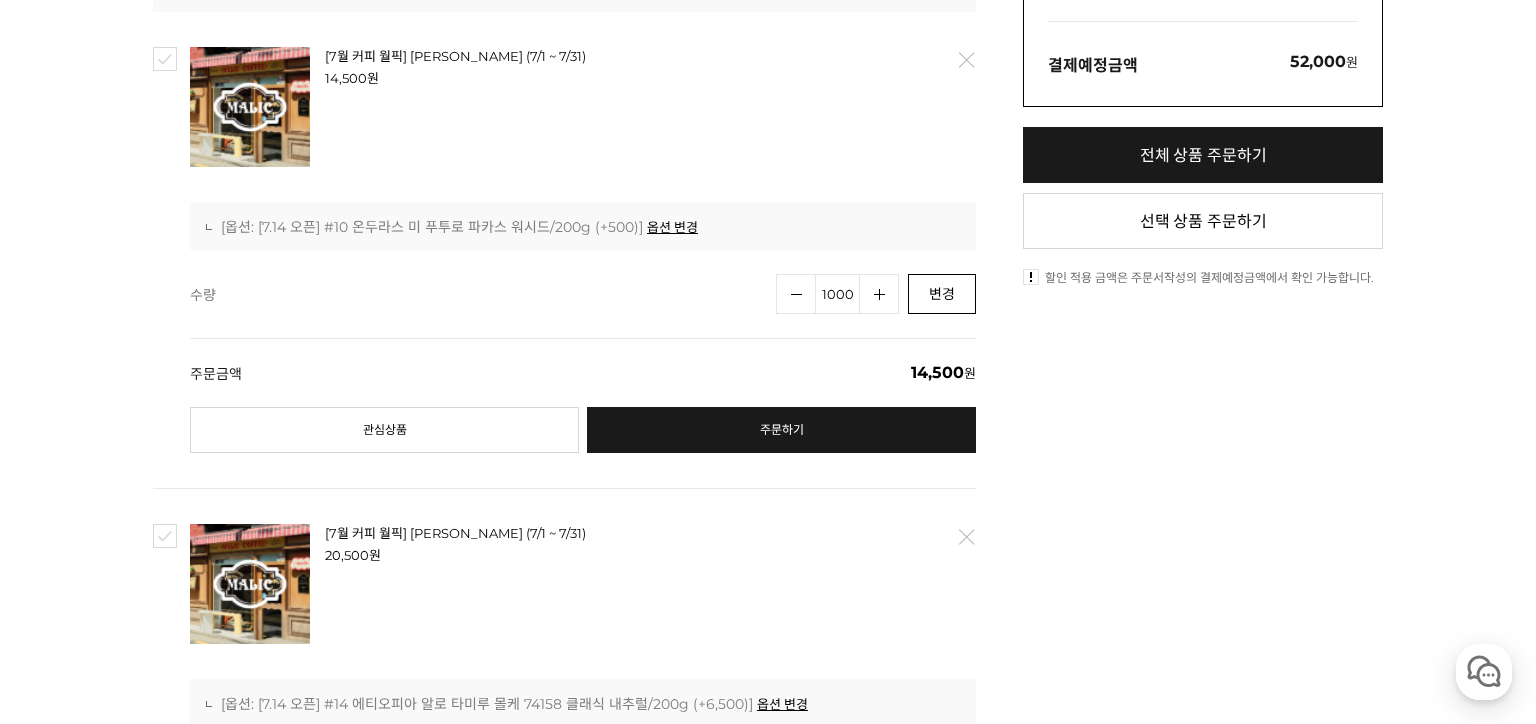 type on "1000" 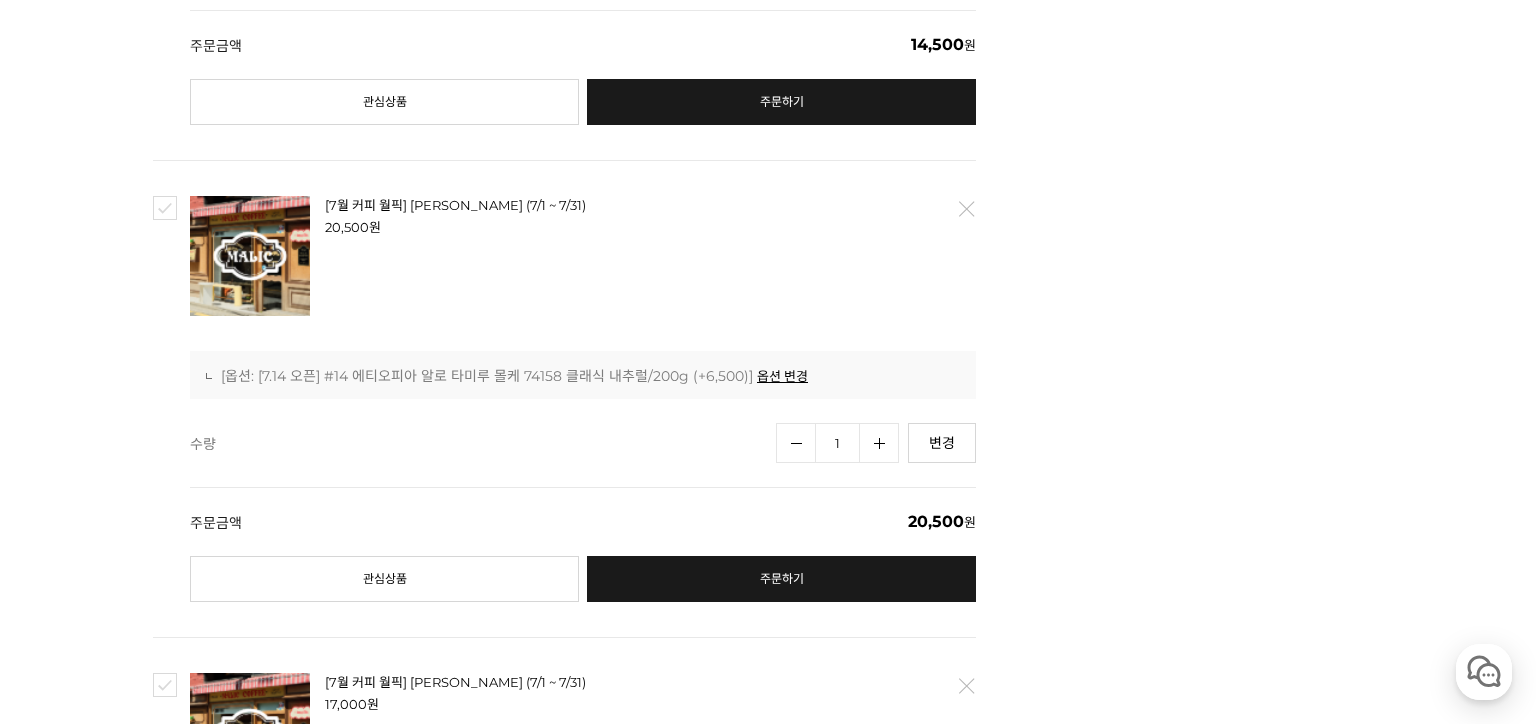scroll, scrollTop: 983, scrollLeft: 0, axis: vertical 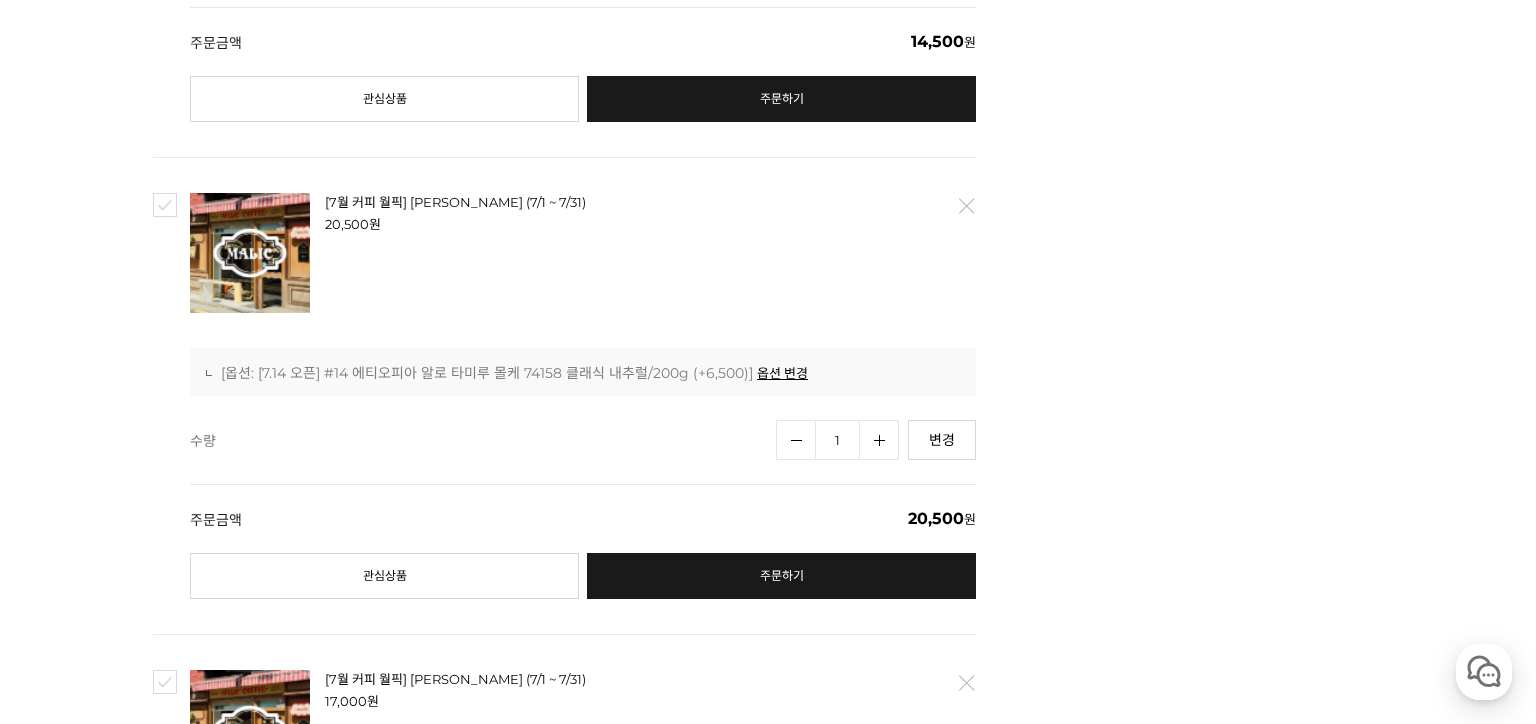 click on "1" at bounding box center (837, 440) 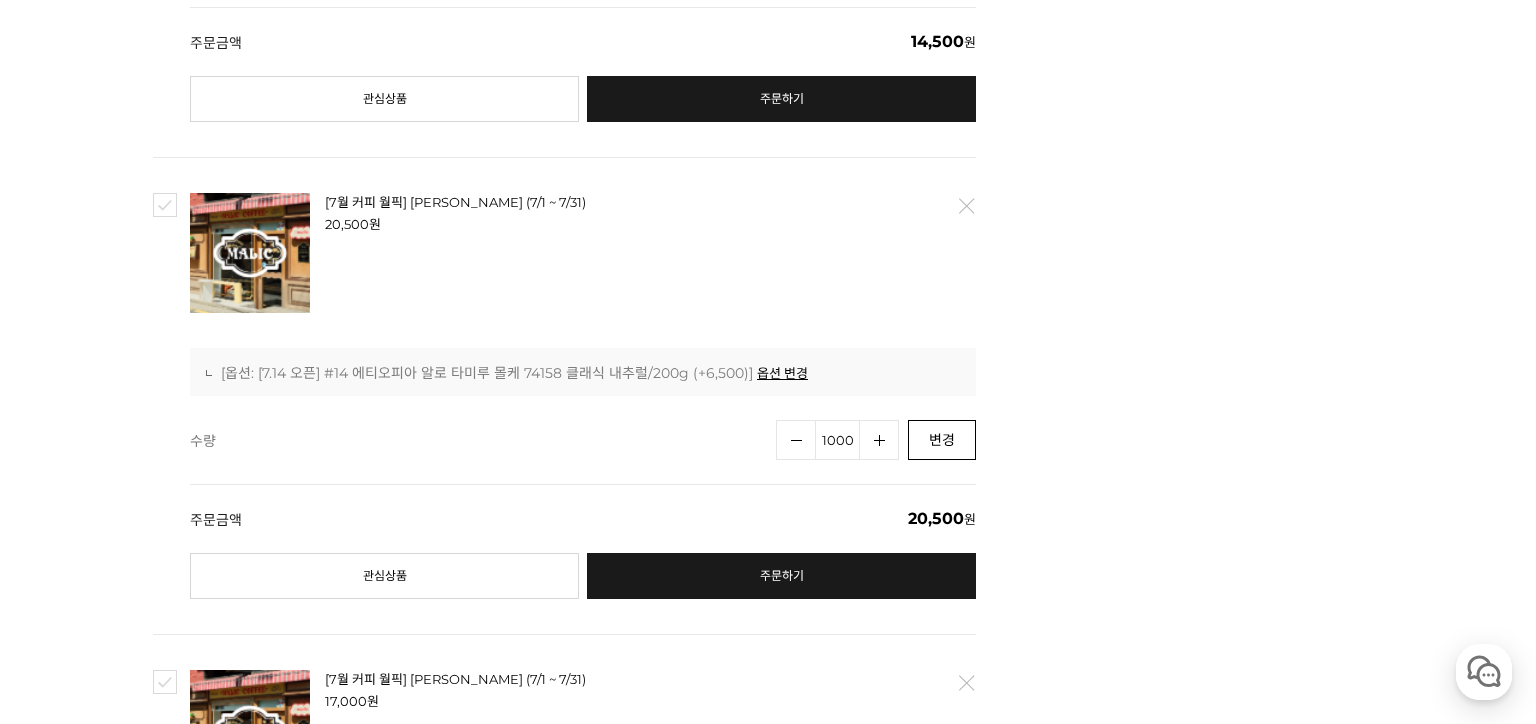 type on "1000" 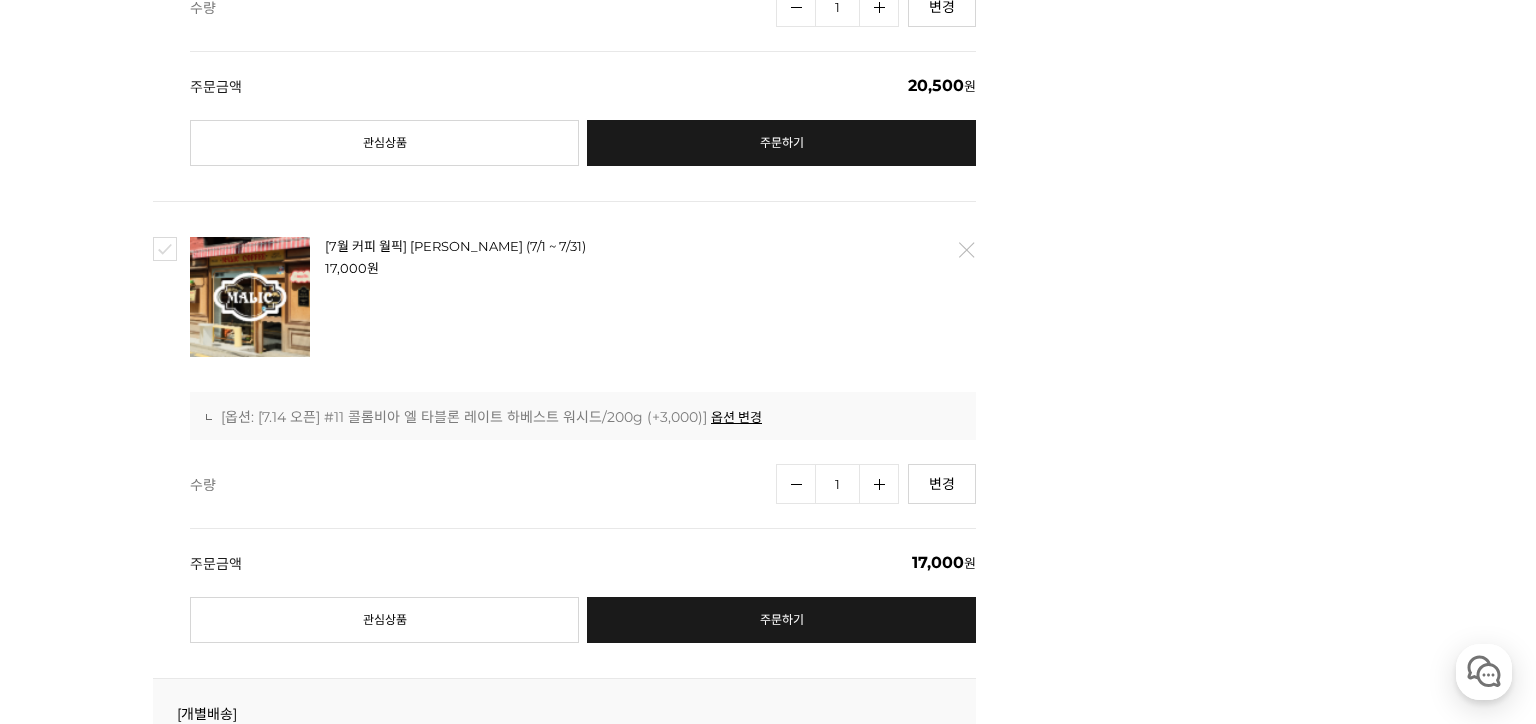 scroll, scrollTop: 1417, scrollLeft: 0, axis: vertical 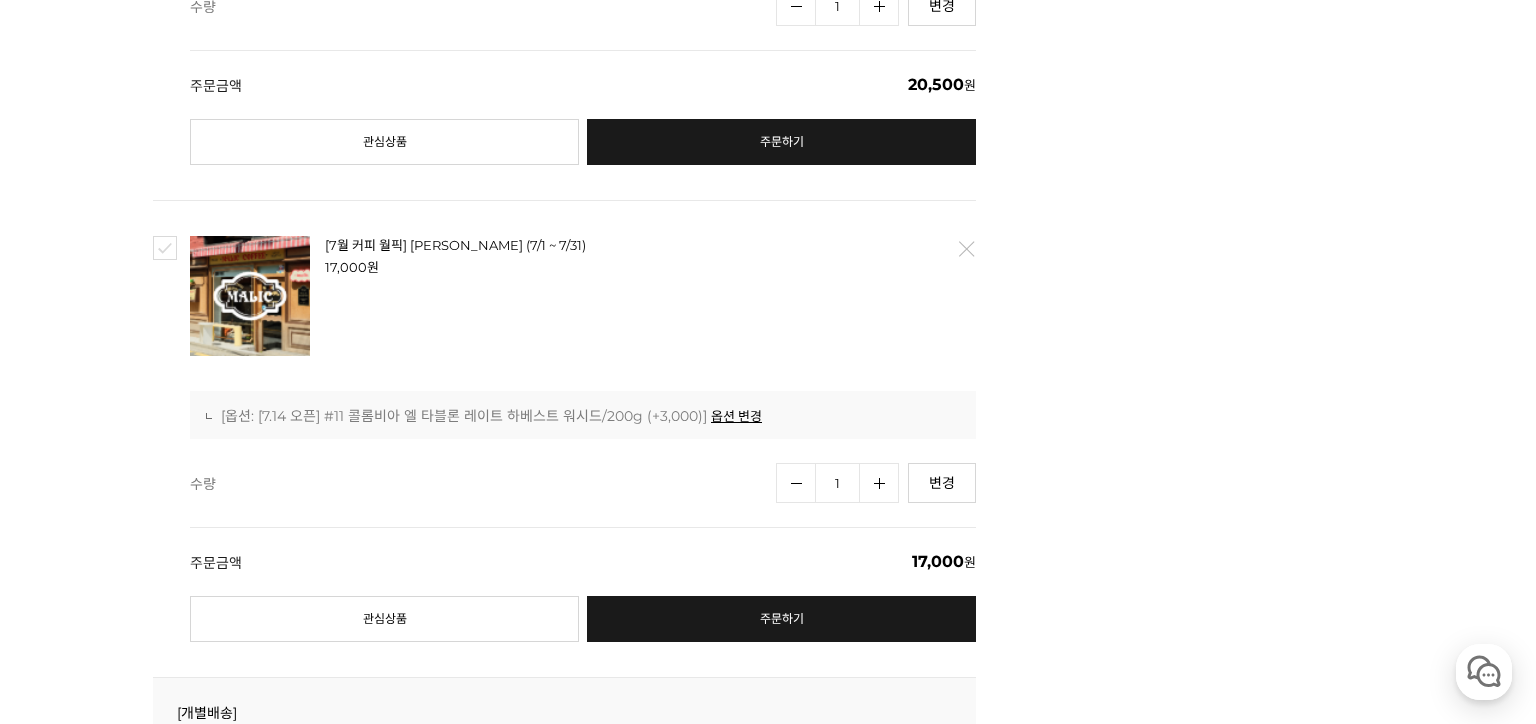 click on "1" at bounding box center (837, 483) 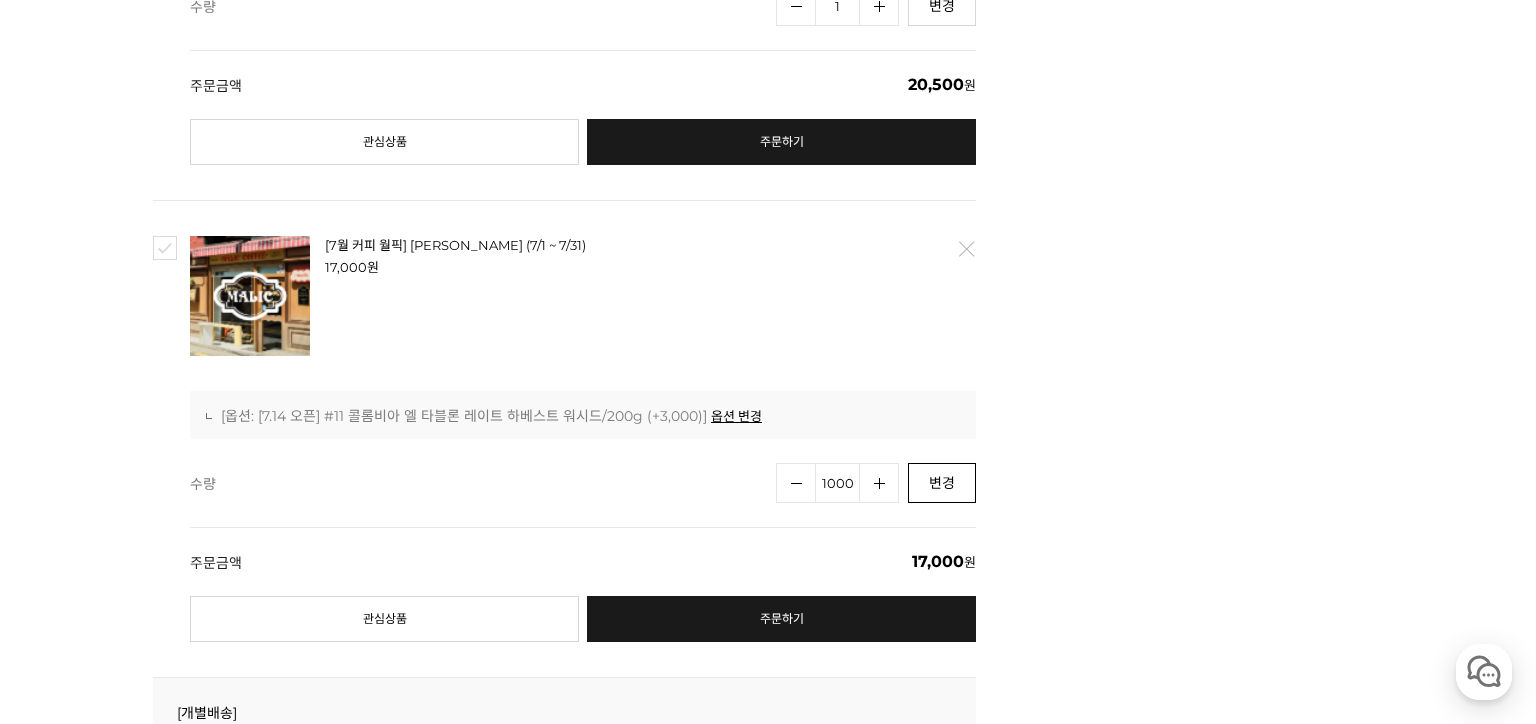 type on "1000" 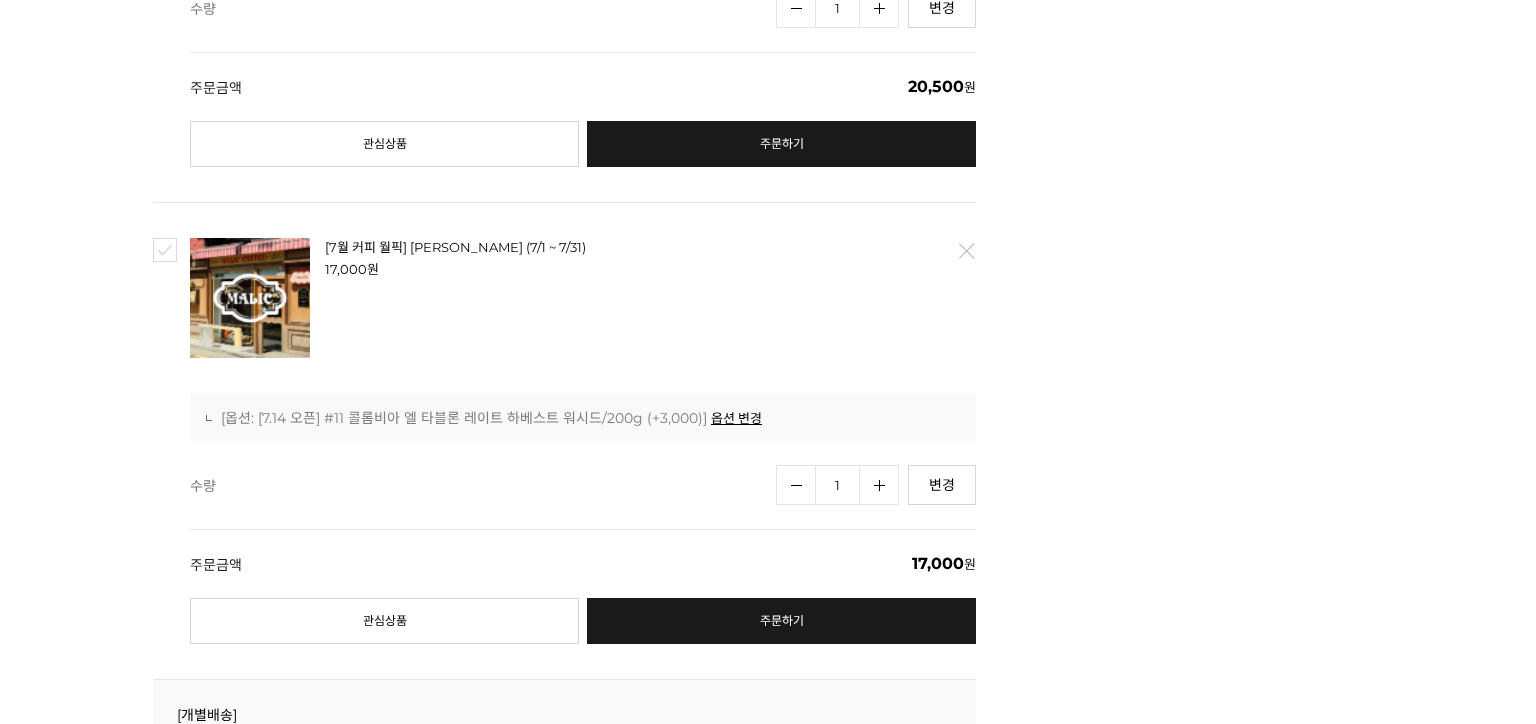 scroll, scrollTop: 0, scrollLeft: 0, axis: both 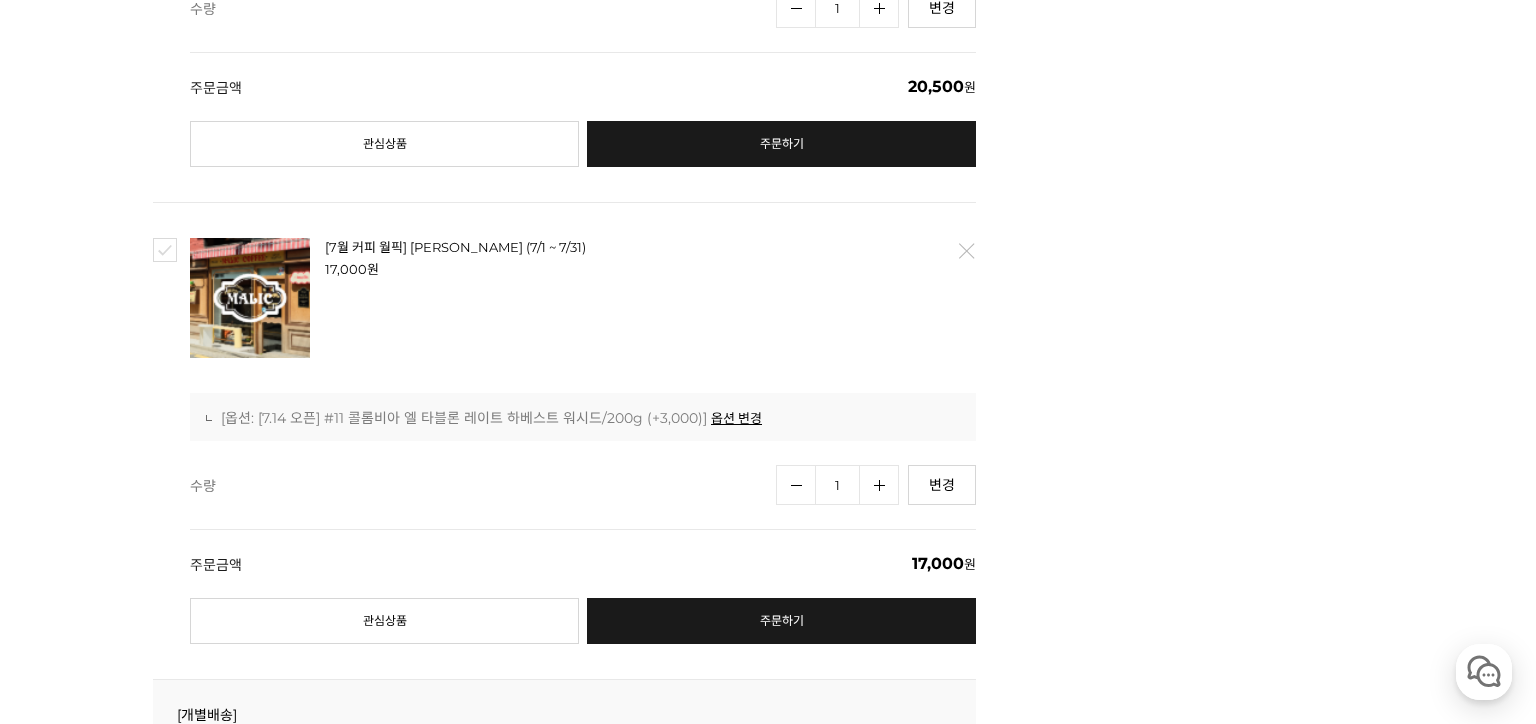 click on "뒤로가기
현재 위치
홈
장바구니
장바구니
1. 장바구니
2. 주문서작성
3. 주문완료
국내배송상품 (3)
해외배송상품 (0)
장바구니에 담긴 상품은 1일 동안 보관됩니다.
장바구니 상품
일반상품 (3)
[7월 커피 월픽] 말릭 커피 (7/1 ~ 7/31)
14,500 원
-0" at bounding box center (768, -160) 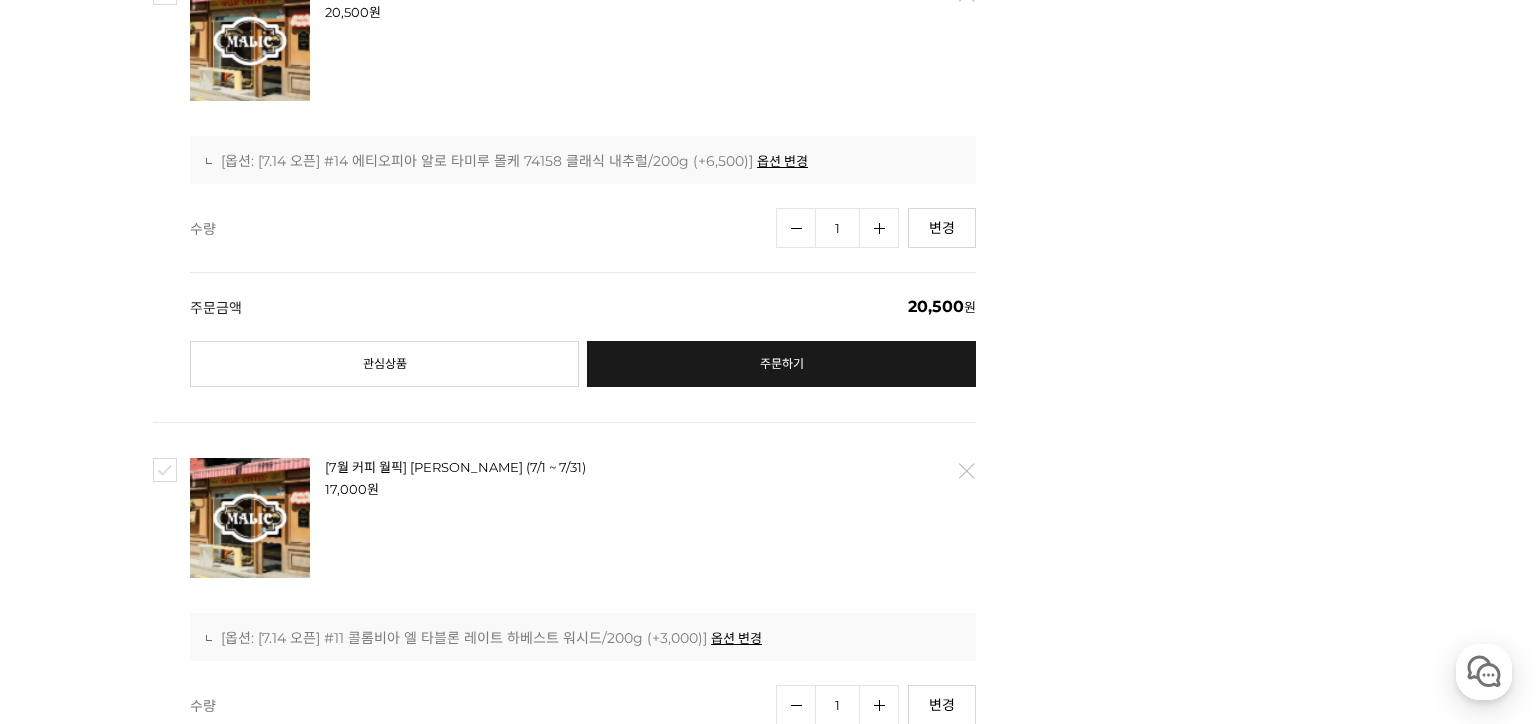 scroll, scrollTop: 1198, scrollLeft: 0, axis: vertical 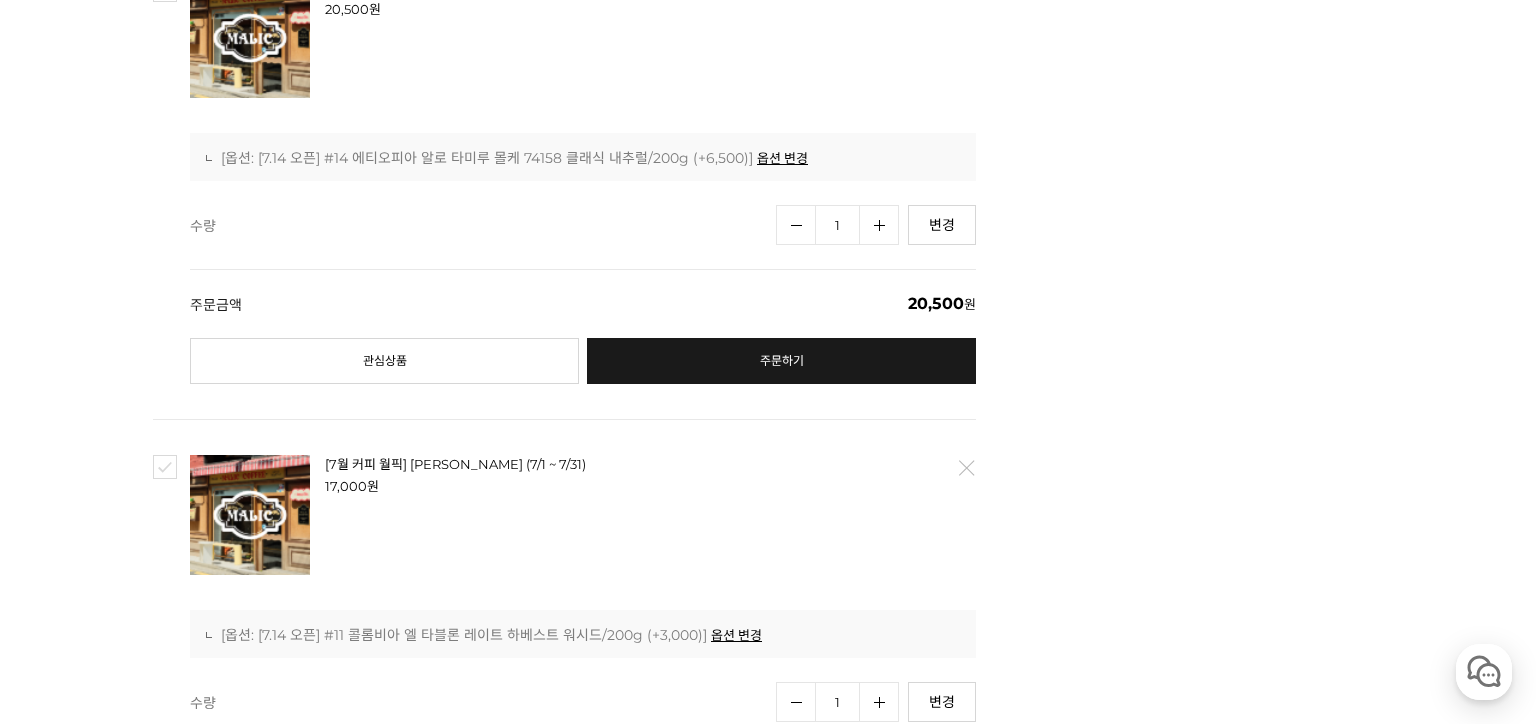 click at bounding box center [250, 515] 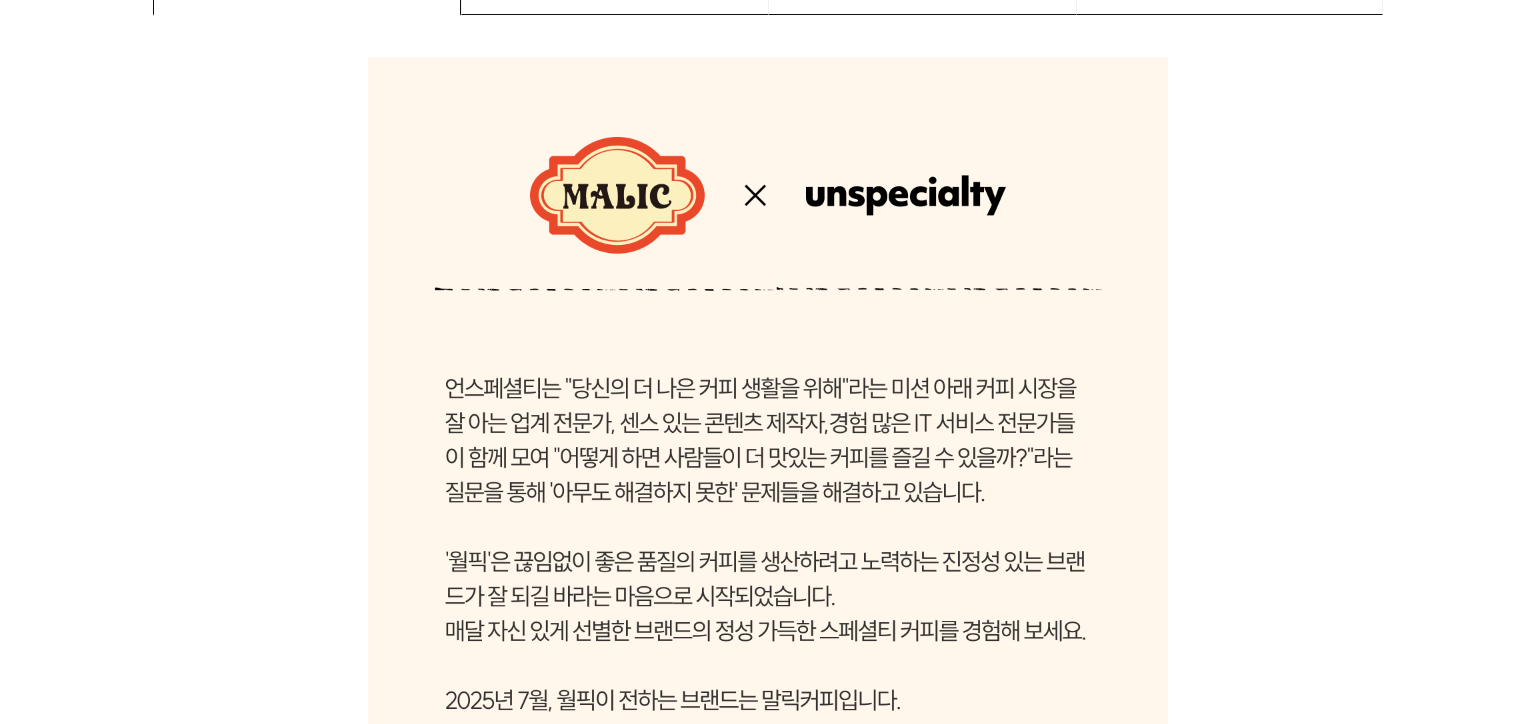 scroll, scrollTop: 0, scrollLeft: 0, axis: both 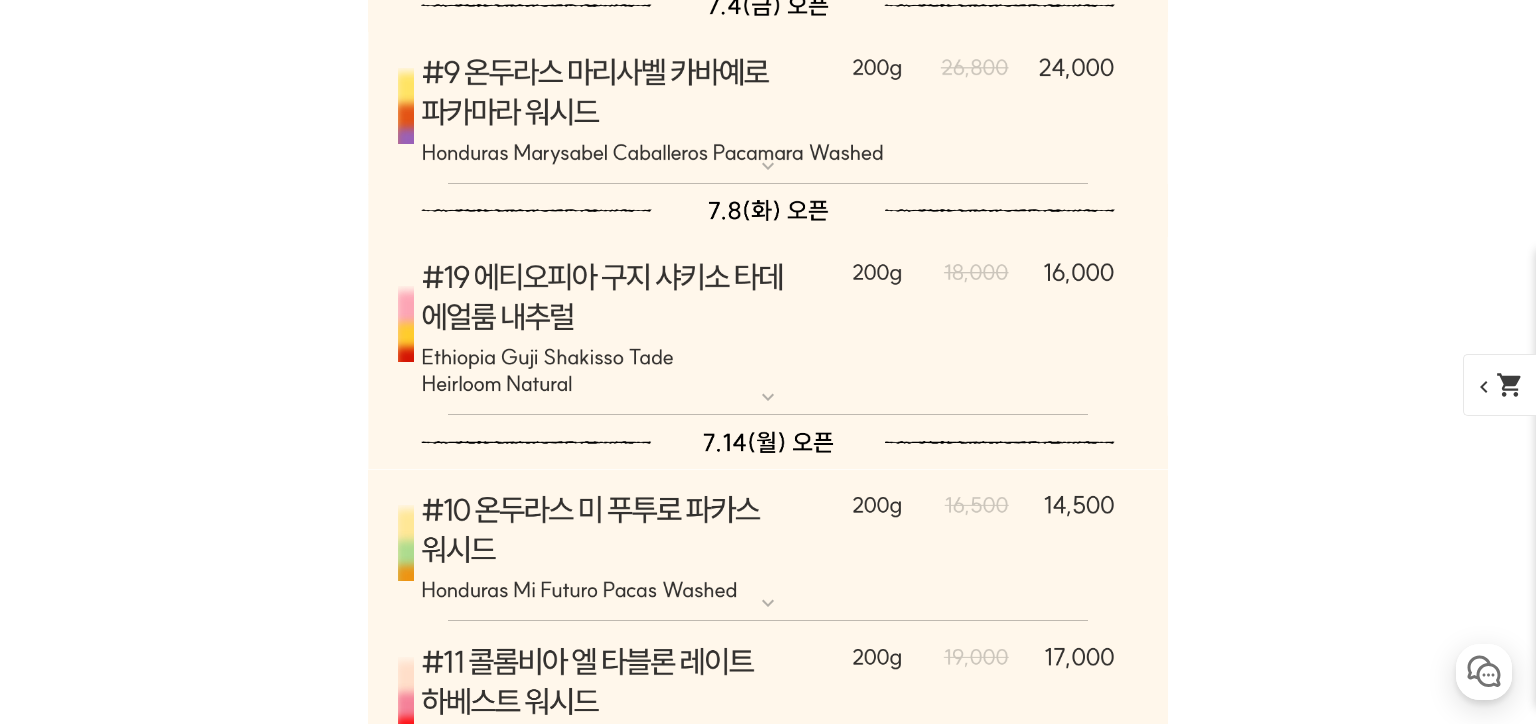 click at bounding box center (768, 326) 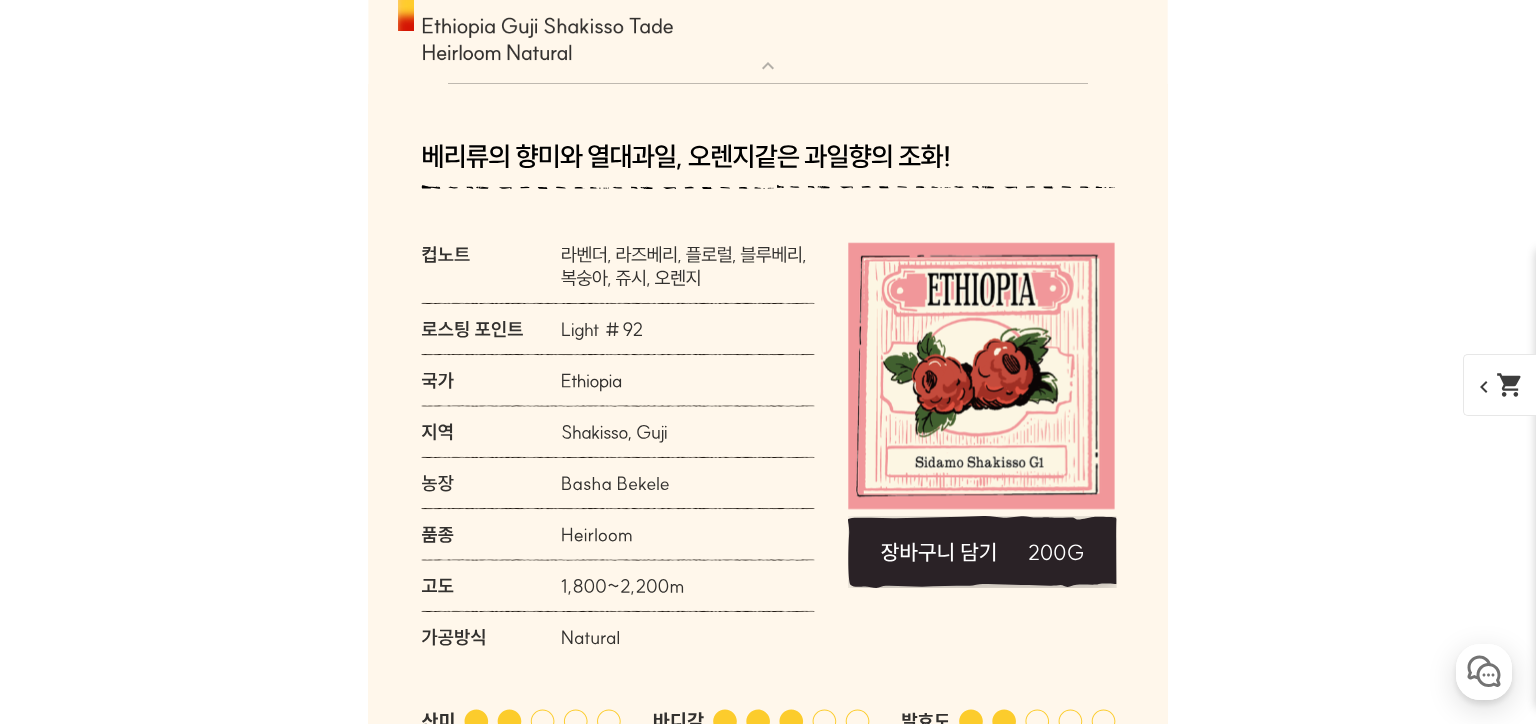 scroll, scrollTop: 10415, scrollLeft: 0, axis: vertical 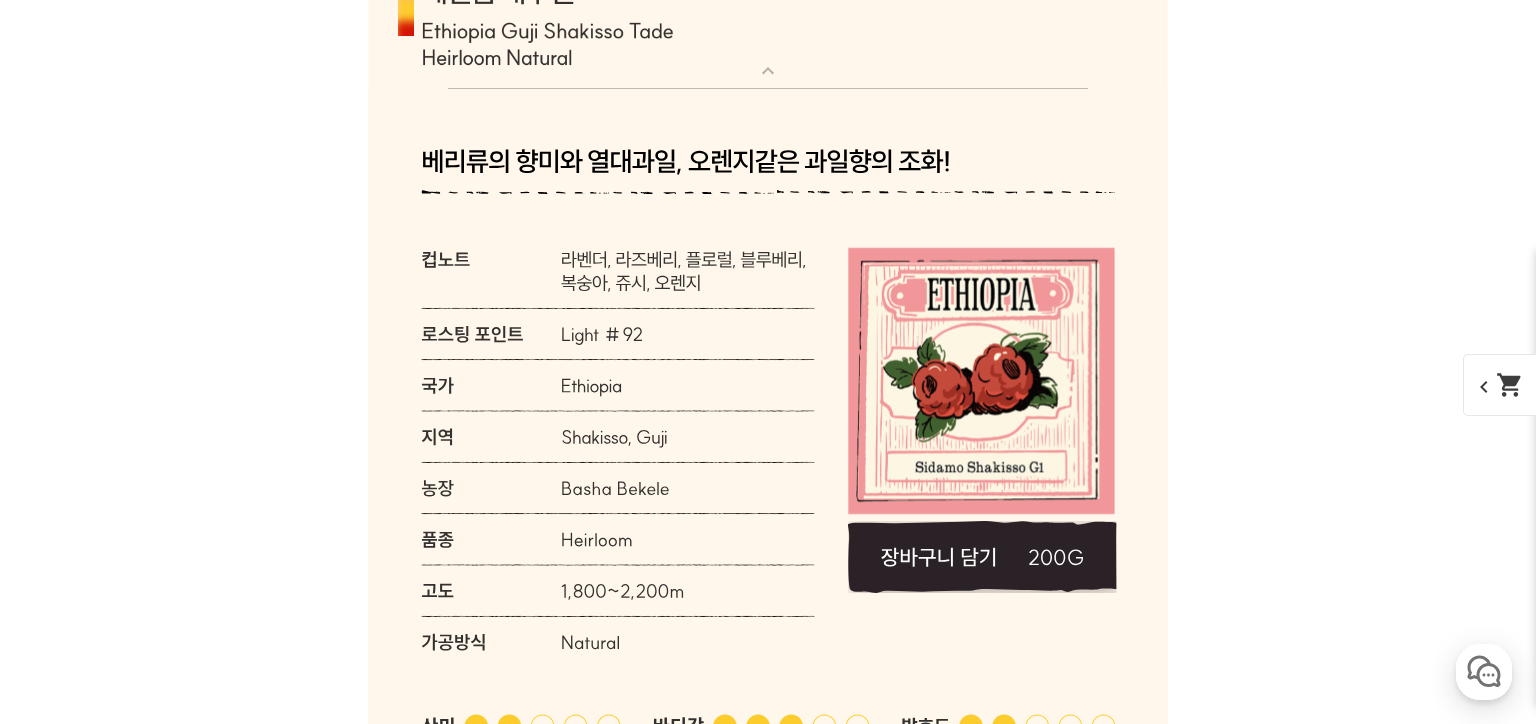 click 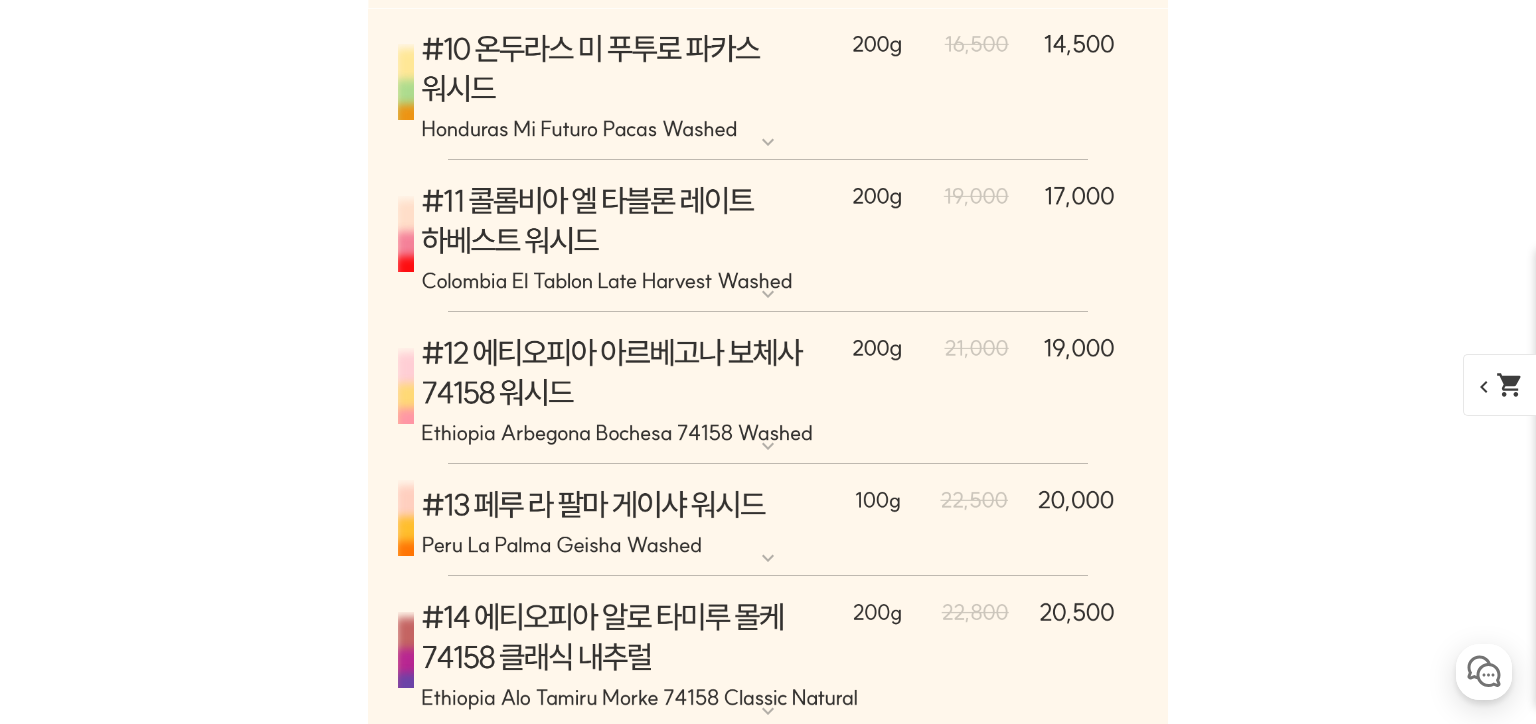 scroll, scrollTop: 11609, scrollLeft: 0, axis: vertical 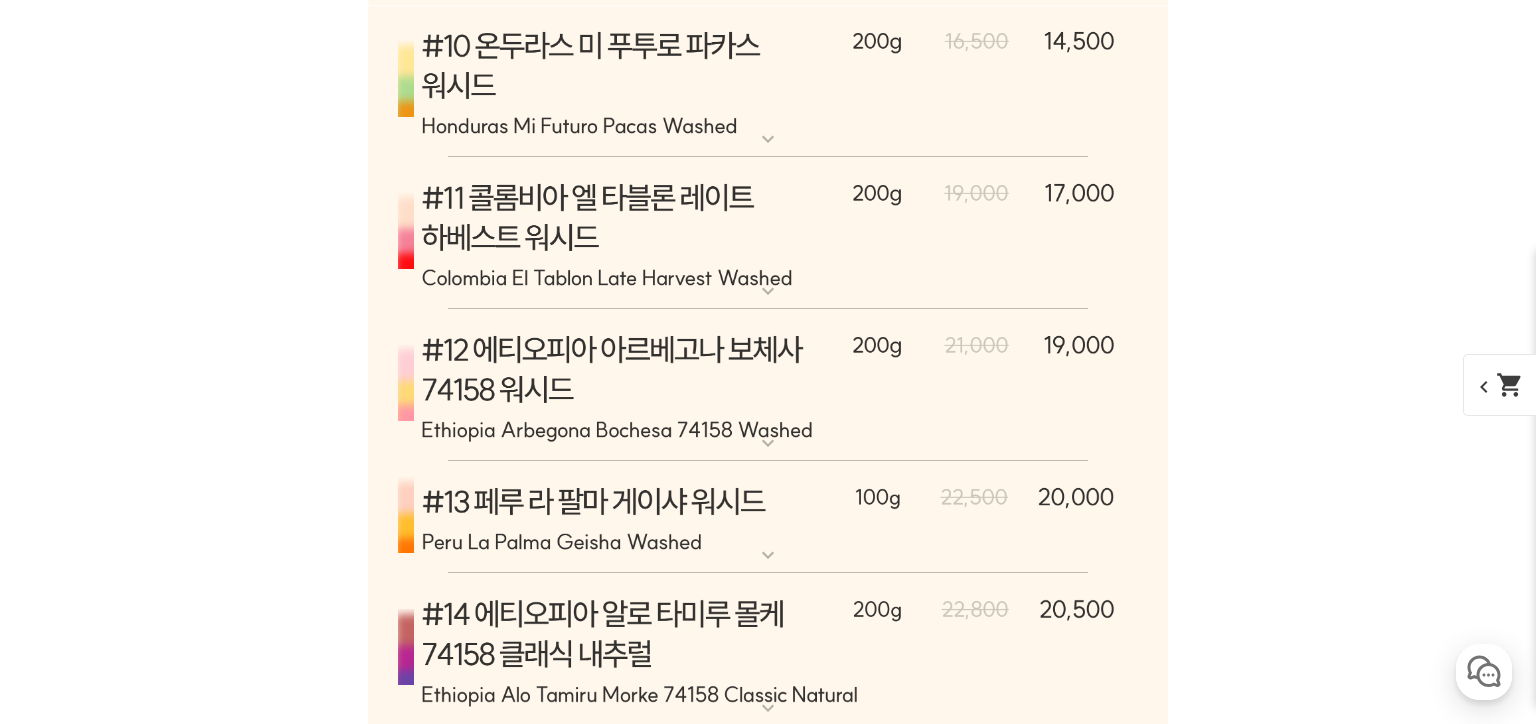 click at bounding box center (768, 233) 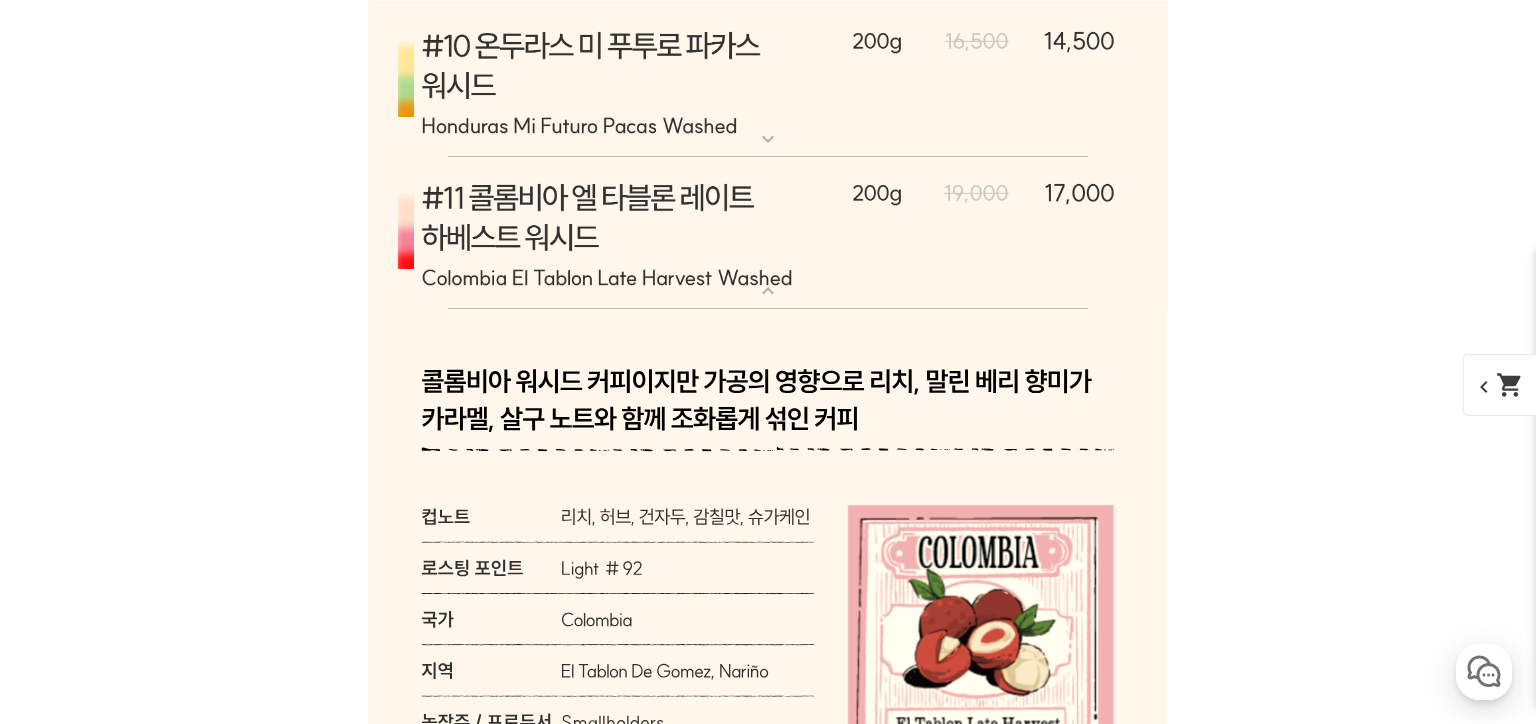 click on "shopping_cart" at bounding box center (1510, 385) 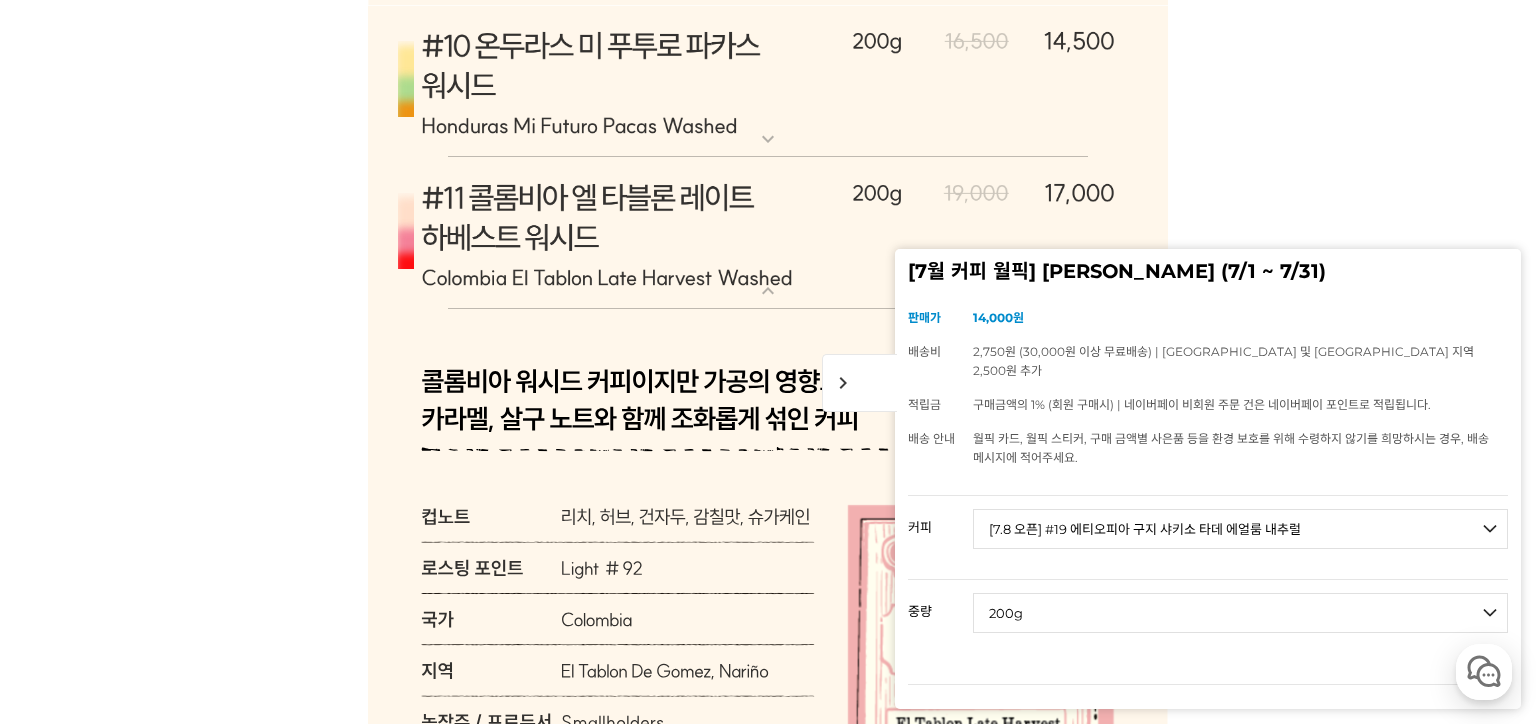 scroll, scrollTop: 0, scrollLeft: 0, axis: both 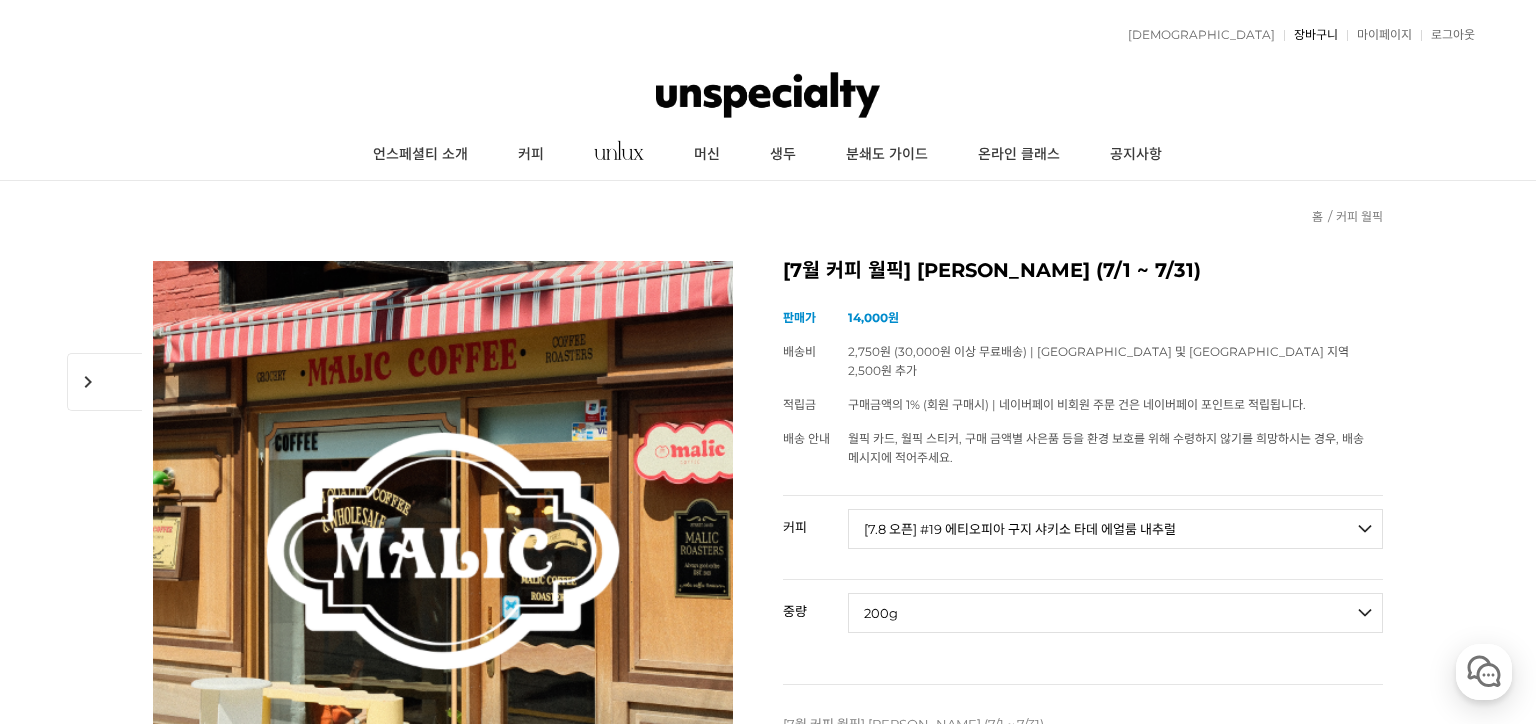 click on "장바구니" at bounding box center (1311, 35) 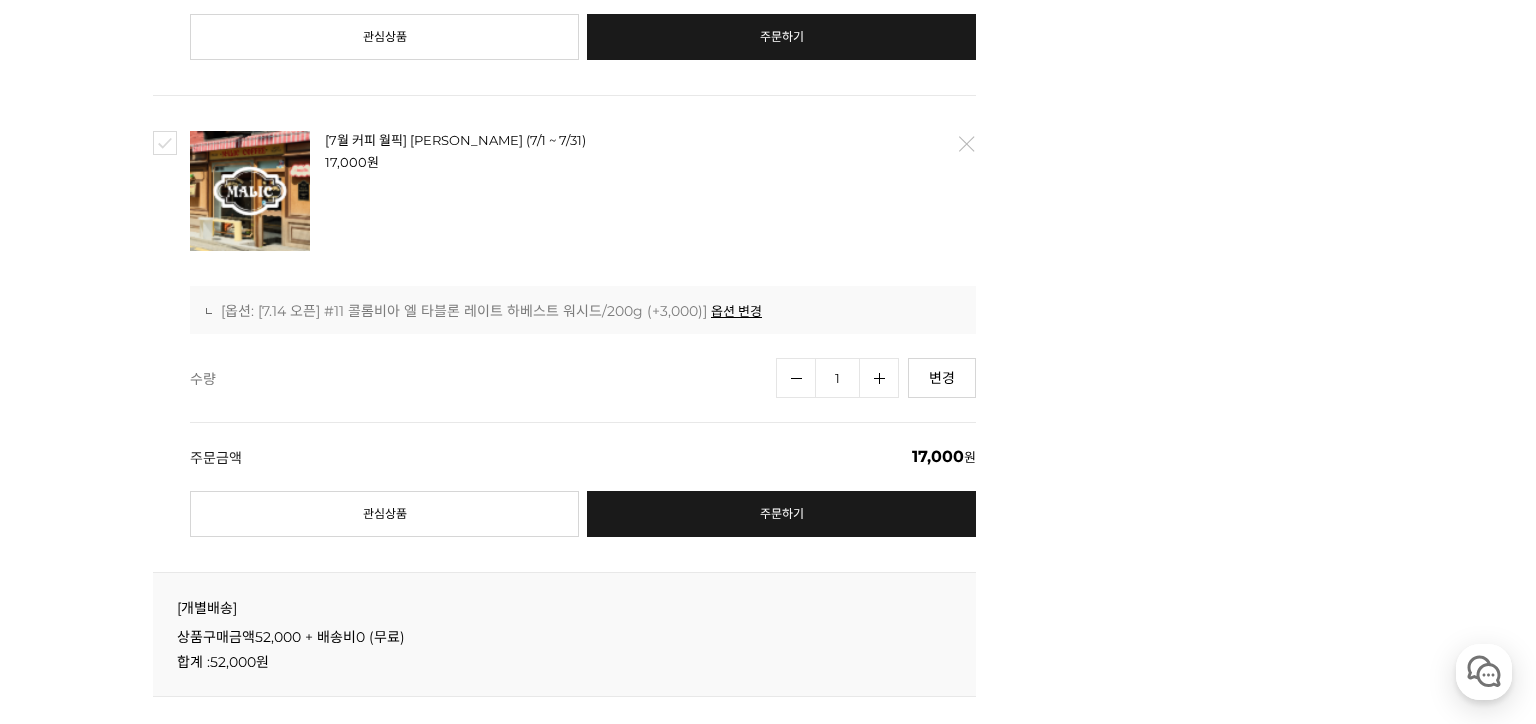 scroll, scrollTop: 1520, scrollLeft: 0, axis: vertical 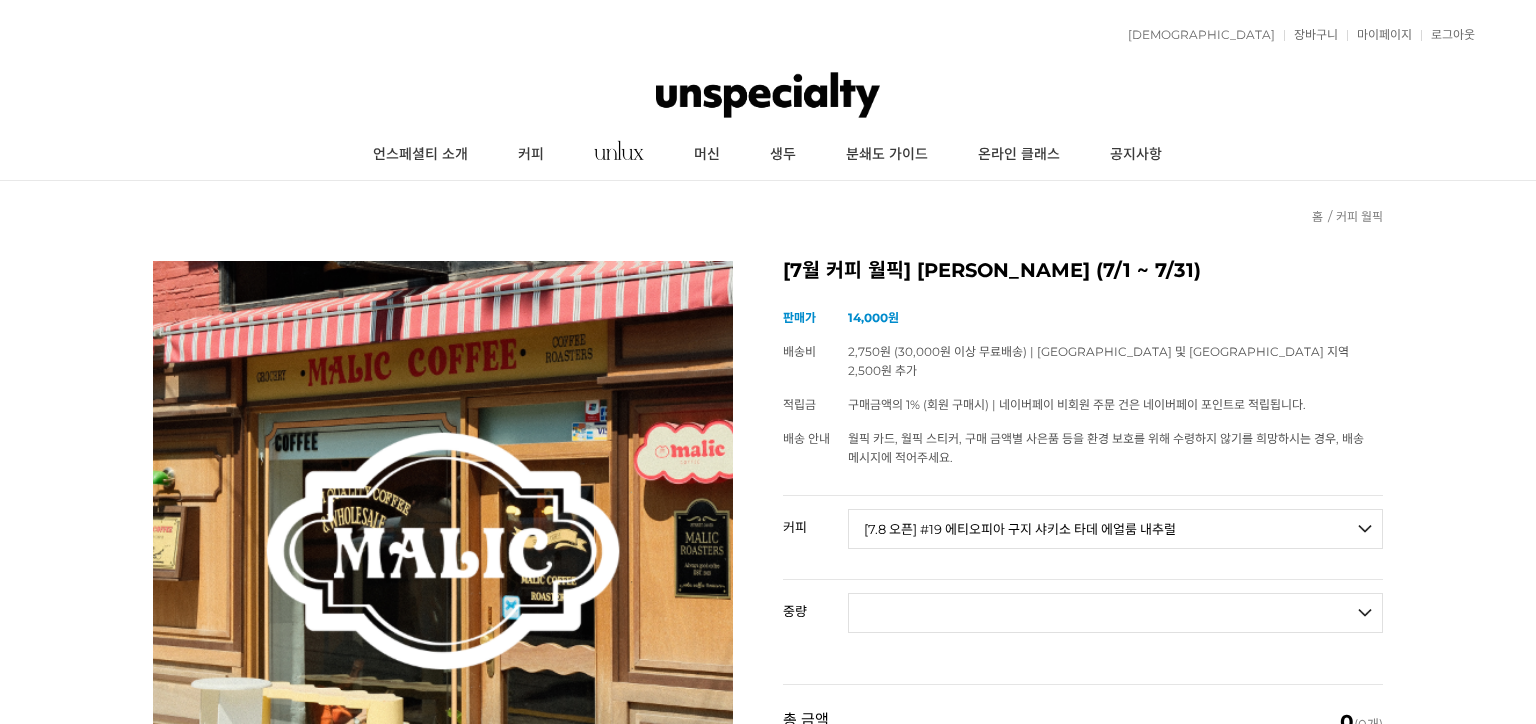 select on "[7.8 오픈] #19 에티오피아 구지 샤키소 타데 에얼룸 내추럴" 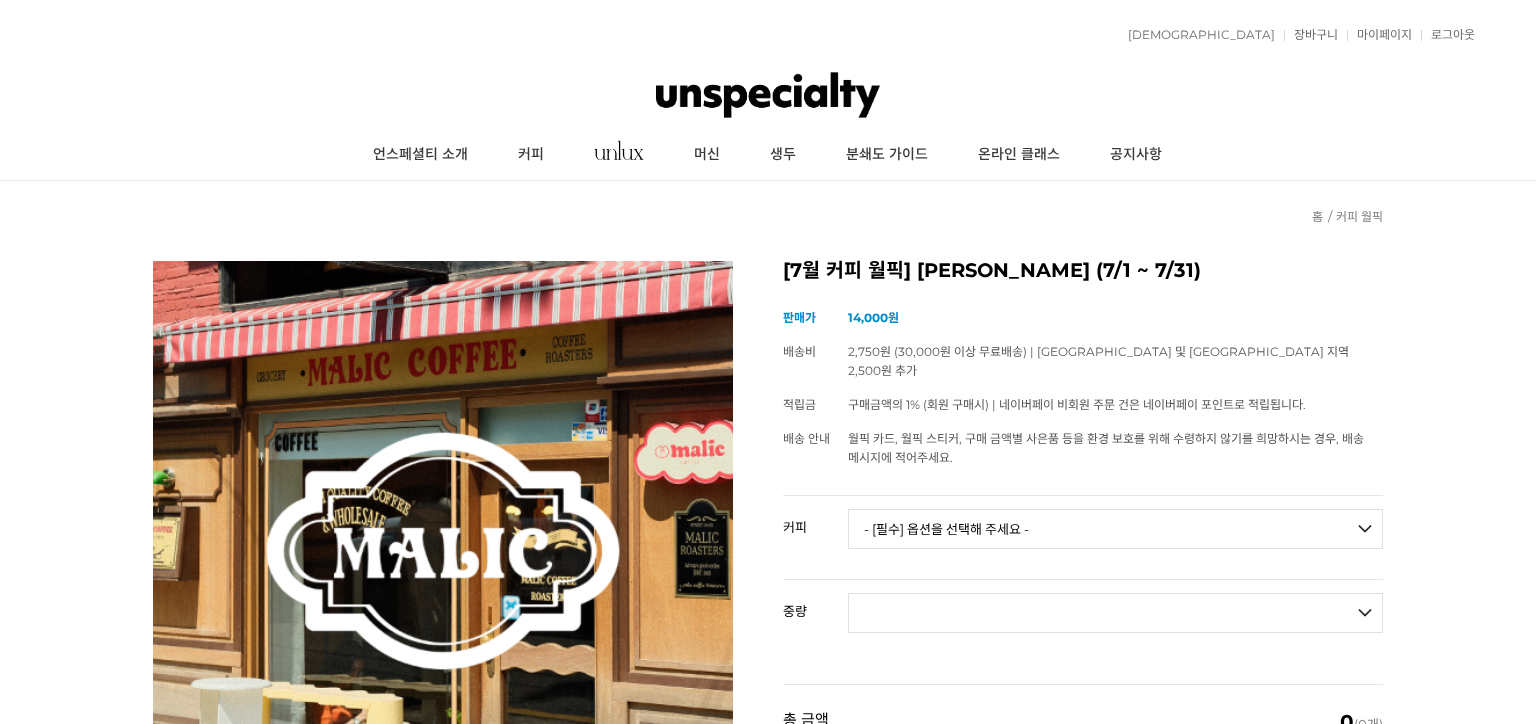 select on "*" 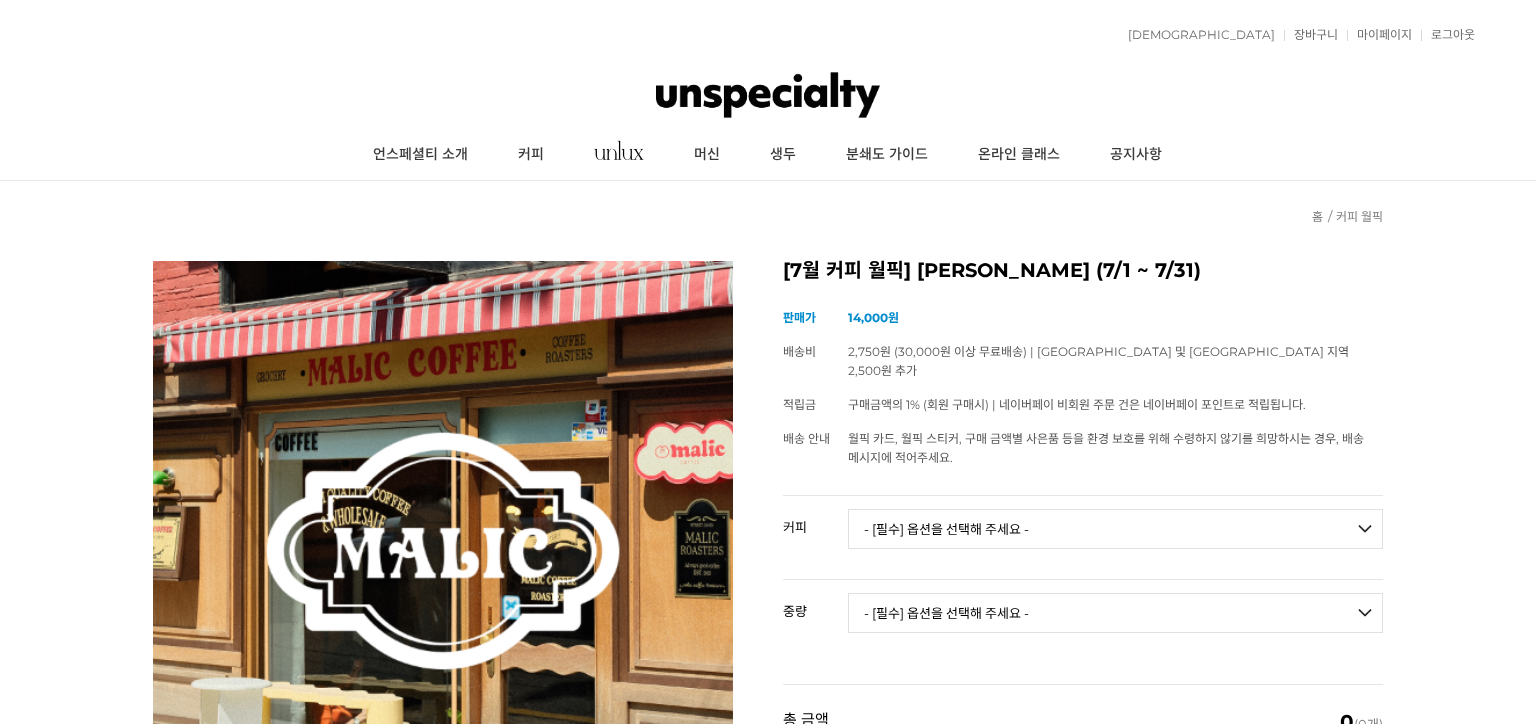 click on "- [필수] 옵션을 선택해 주세요 - ------------------- 언스페셜티 분쇄도 가이드 종이(주문 1개당 최대 1개 제공) 그레이프 쥬스 (언스페셜티 블렌드) 애플 쥬스 (언스페셜티 블렌드) 허니 자몽 쥬스 (언스페셜티 블렌드) [7.14 오픈] 베르가못 워터 (언스페셜티 블렌드) [기획상품] 2024 Best of Panama 3종 10g 레시피팩 프루티 블렌드 마일드 블렌드 모닝 블렌드 #1 탄자니아 아카시아 힐스 게이샤 AA 풀리 워시드 [품절] #2 콜롬비아 포파얀 슈가케인 디카페인 #3 에티오피아 알로 타미루 미리가 74158 워시드 #4 에티오피아 첼베사 워시드 디카페인 #5 케냐 뚱구리 AB 풀리 워시드 [품절] #6 에티오피아 버그 우 셀렉션 에얼룸 내추럴 (Lot2) [품절] #7 에티오피아 알로 타미루 무라고 74158 클래식 워시드 #8 케냐 은가라투아 AB 워시드 (Lot 159) [품절] [7.14 오픈] #10 온두라스 미 푸투로 파카스 워시드" at bounding box center (1115, 529) 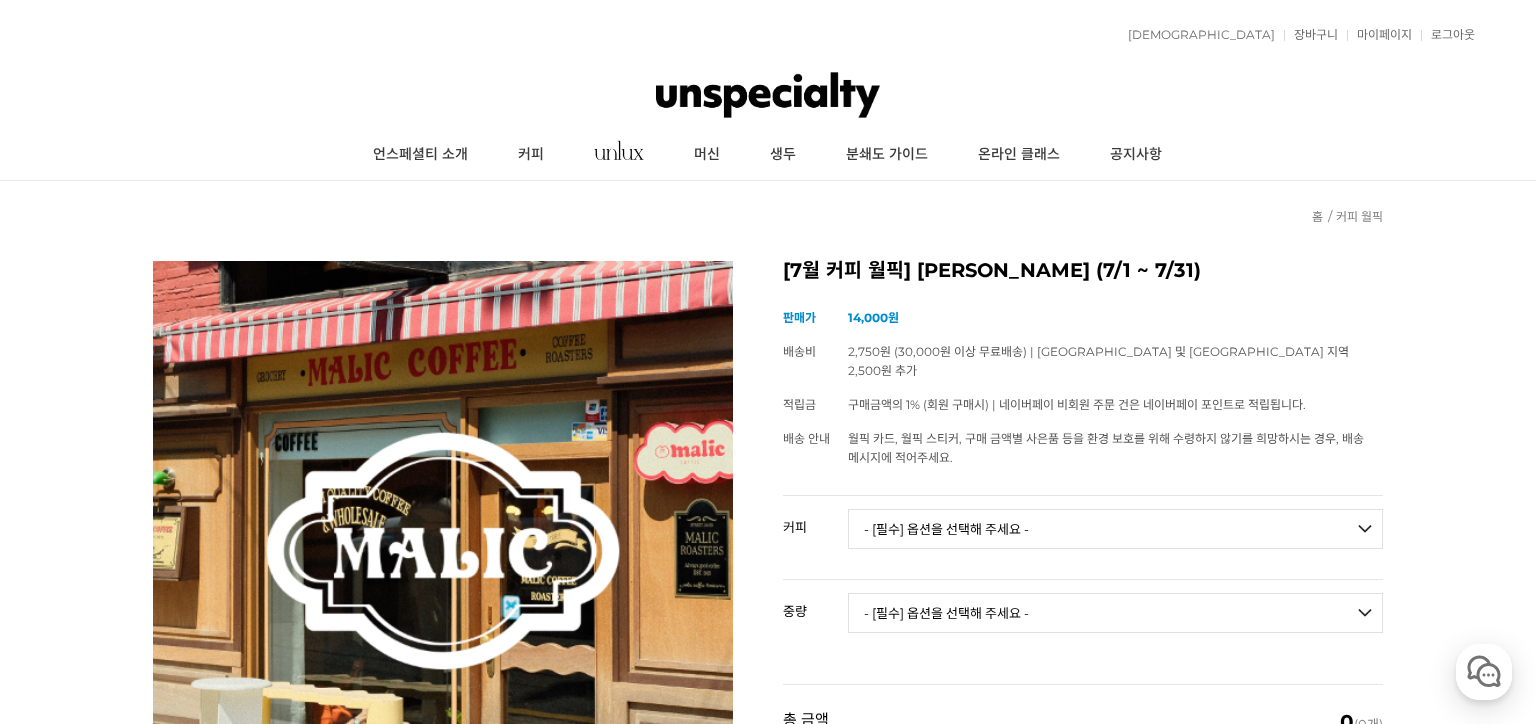 select on "[7.8 오픈] #19 에티오피아 구지 샤키소 타데 에얼룸 내추럴" 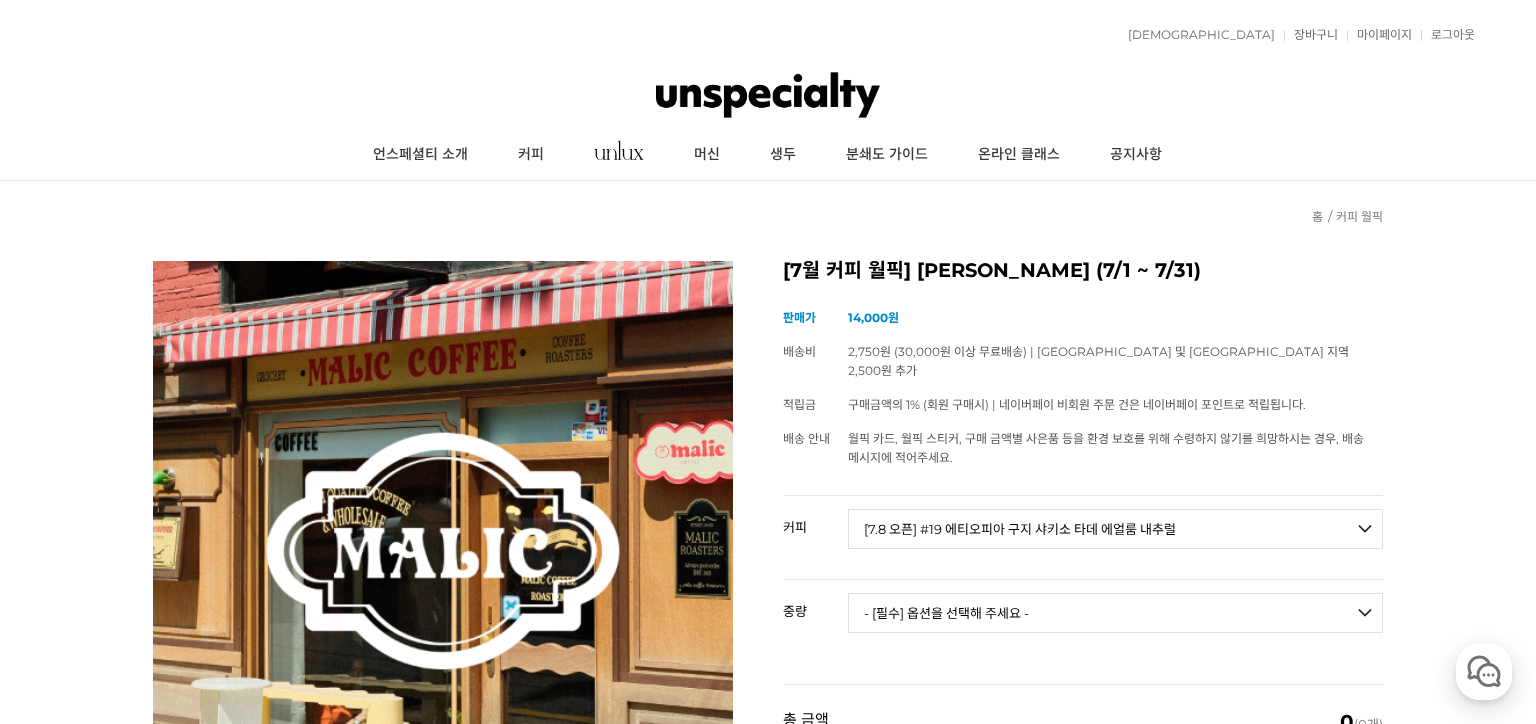 click on "- [필수] 옵션을 선택해 주세요 - ------------------- 언스페셜티 분쇄도 가이드 종이(주문 1개당 최대 1개 제공) 그레이프 쥬스 (언스페셜티 블렌드) 애플 쥬스 (언스페셜티 블렌드) 허니 자몽 쥬스 (언스페셜티 블렌드) [7.14 오픈] 베르가못 워터 (언스페셜티 블렌드) [기획상품] 2024 Best of Panama 3종 10g 레시피팩 프루티 블렌드 마일드 블렌드 모닝 블렌드 #1 탄자니아 아카시아 힐스 게이샤 AA 풀리 워시드 [품절] #2 콜롬비아 포파얀 슈가케인 디카페인 #3 에티오피아 알로 타미루 미리가 74158 워시드 #4 에티오피아 첼베사 워시드 디카페인 #5 케냐 뚱구리 AB 풀리 워시드 [품절] #6 에티오피아 버그 우 셀렉션 에얼룸 내추럴 (Lot2) [품절] #7 에티오피아 알로 타미루 무라고 74158 클래식 워시드 #8 케냐 은가라투아 AB 워시드 (Lot 159) [품절] [7.14 오픈] #10 온두라스 미 푸투로 파카스 워시드" at bounding box center (1115, 529) 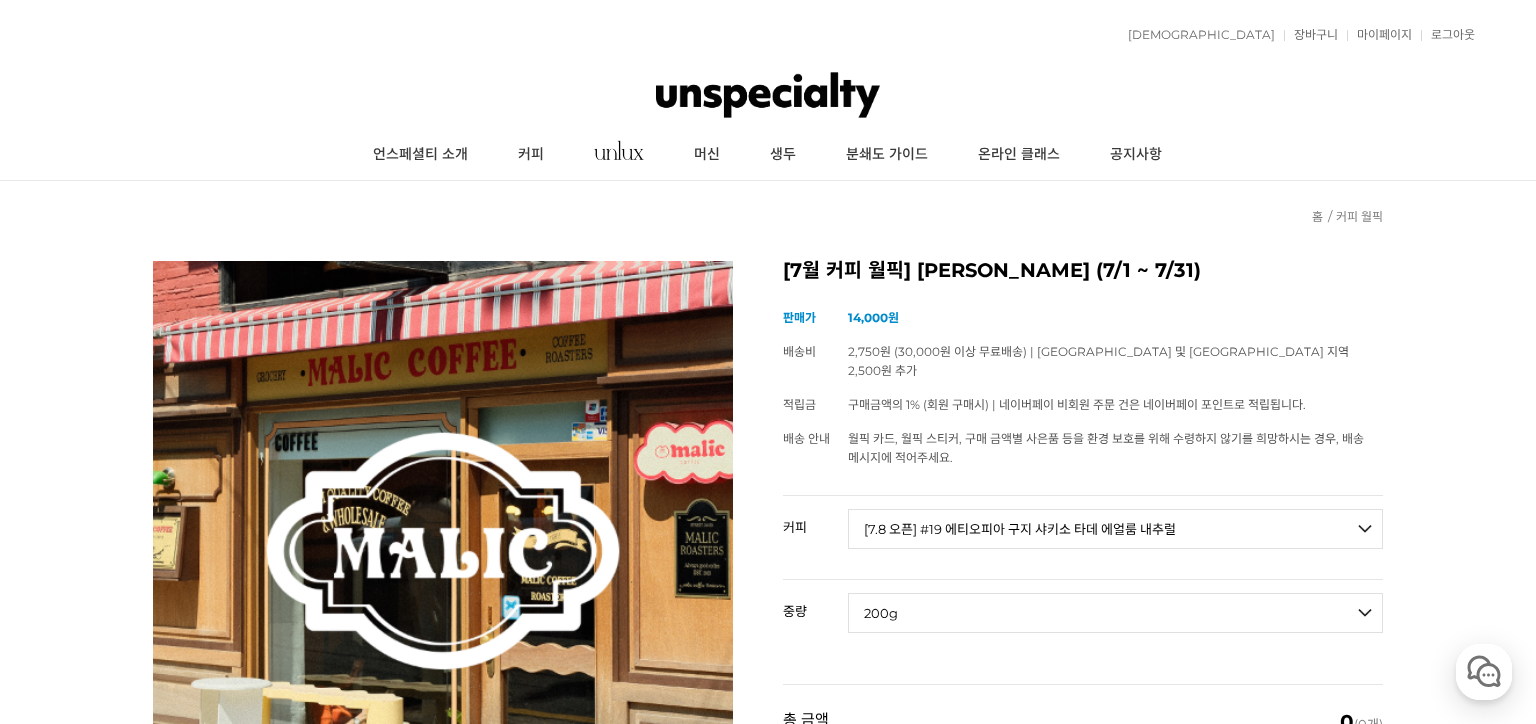 click on "- [필수] 옵션을 선택해 주세요 - ------------------- 200g" at bounding box center [1115, 613] 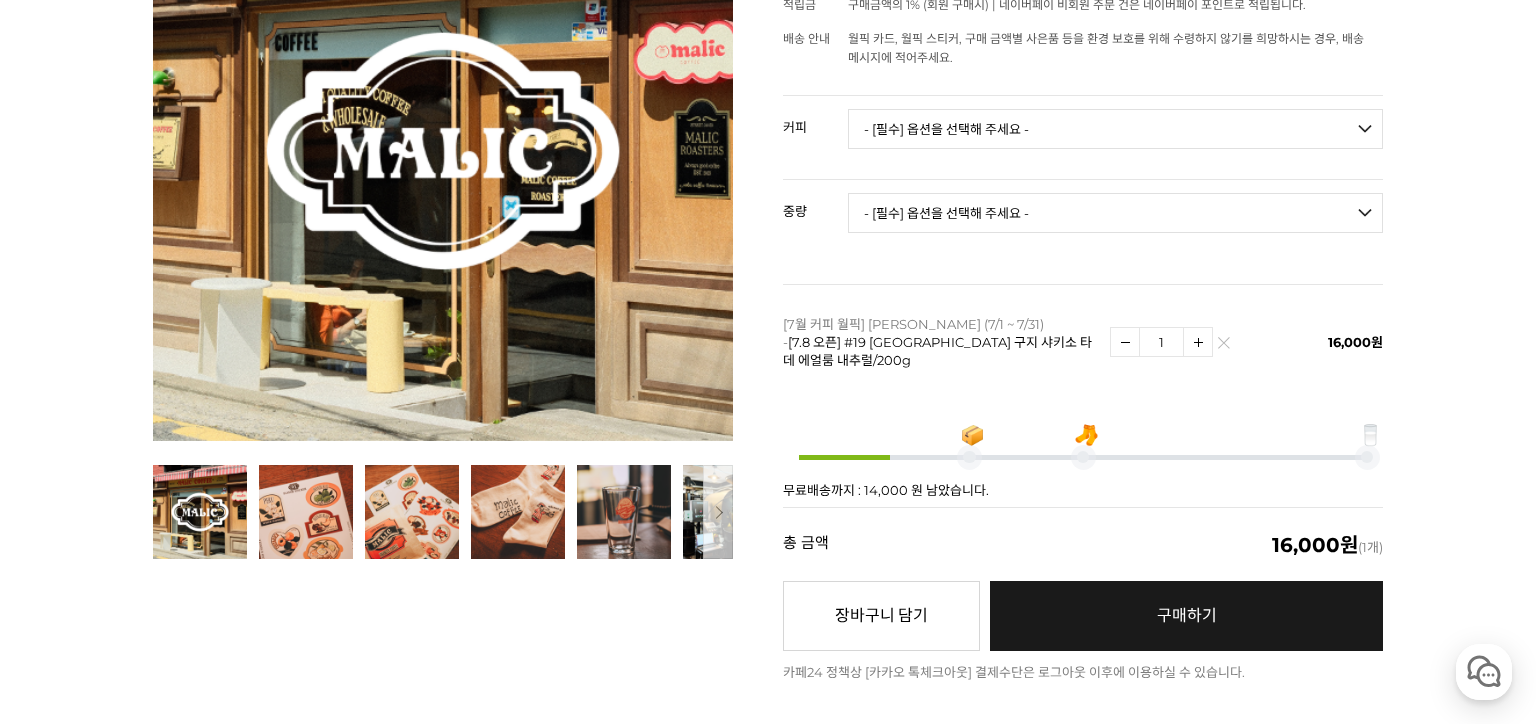 scroll, scrollTop: 434, scrollLeft: 0, axis: vertical 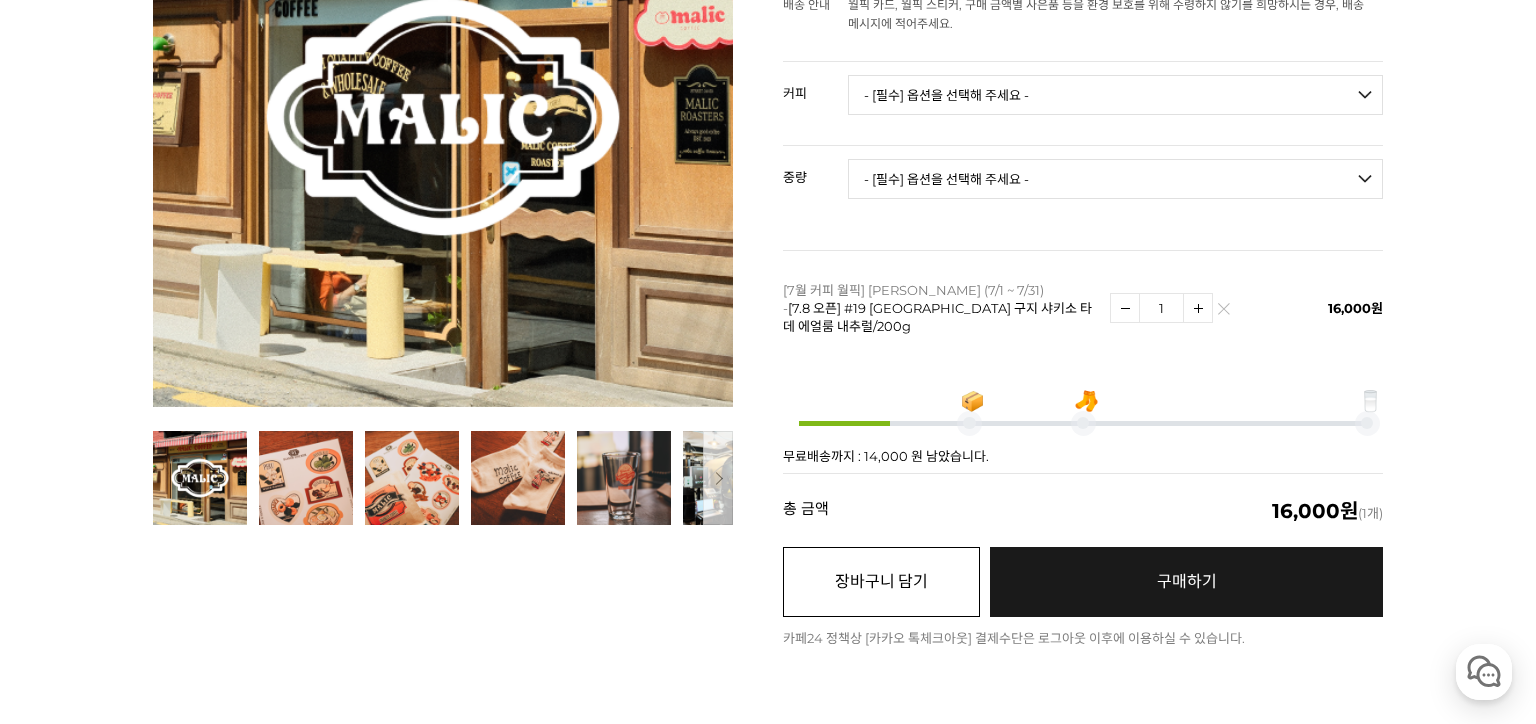 click on "장바구니 담기" at bounding box center [881, 582] 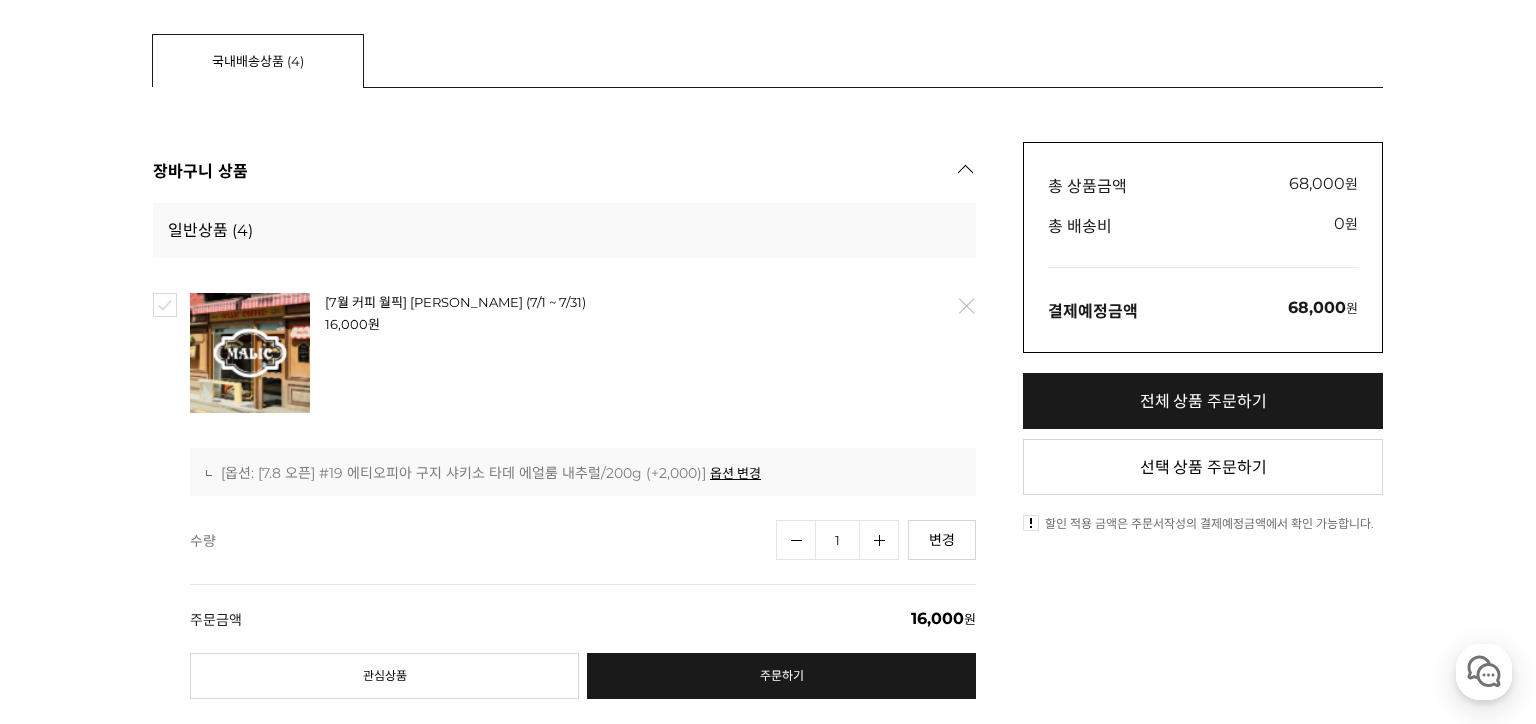 scroll, scrollTop: 434, scrollLeft: 0, axis: vertical 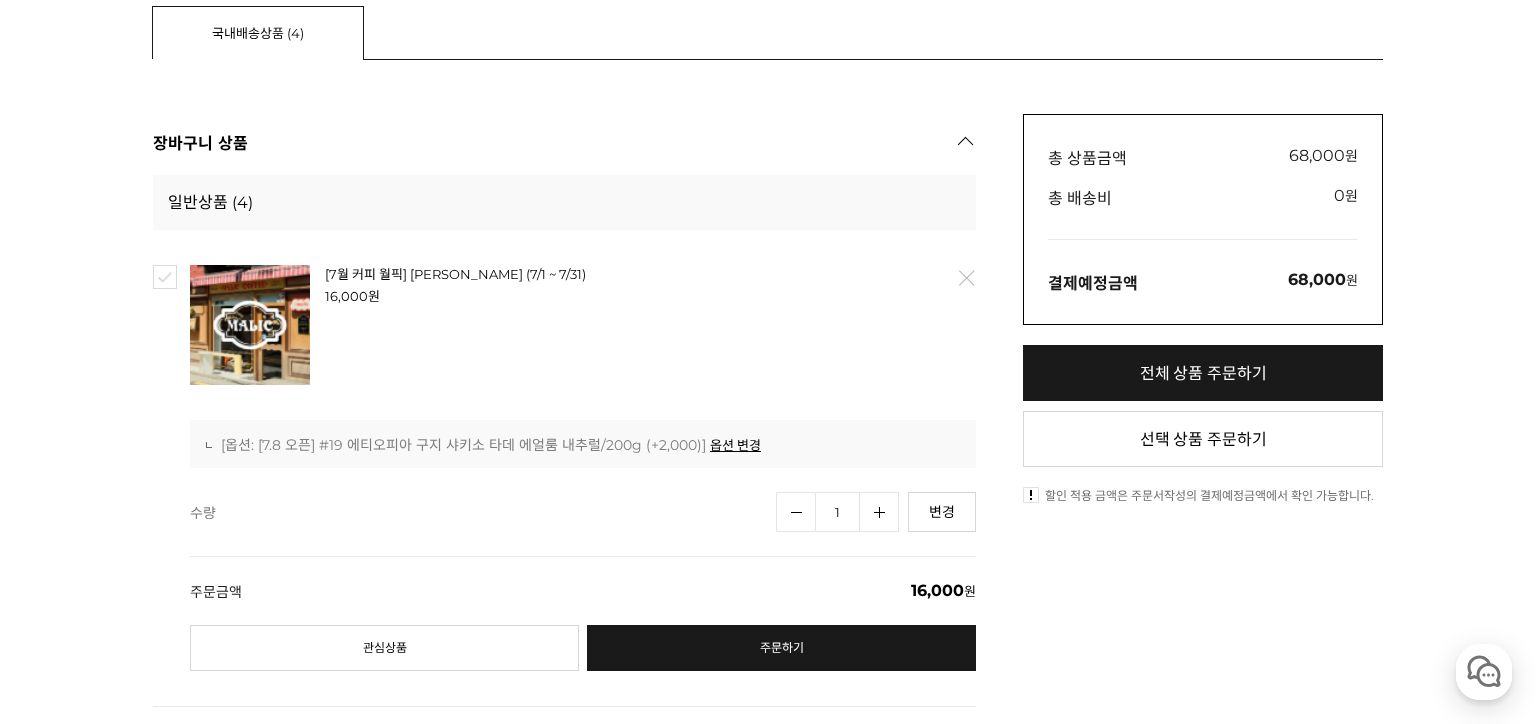 click on "1" at bounding box center [837, 512] 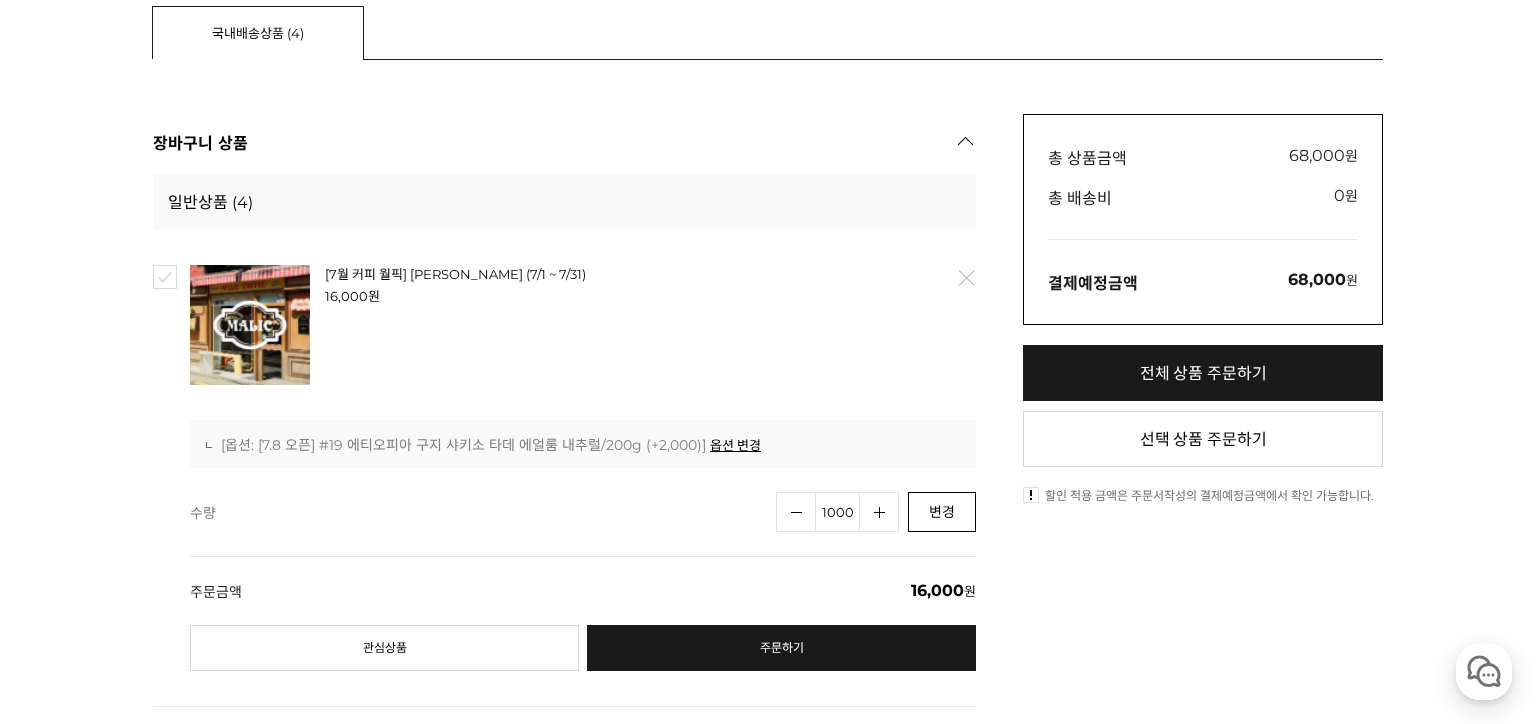 type on "1000" 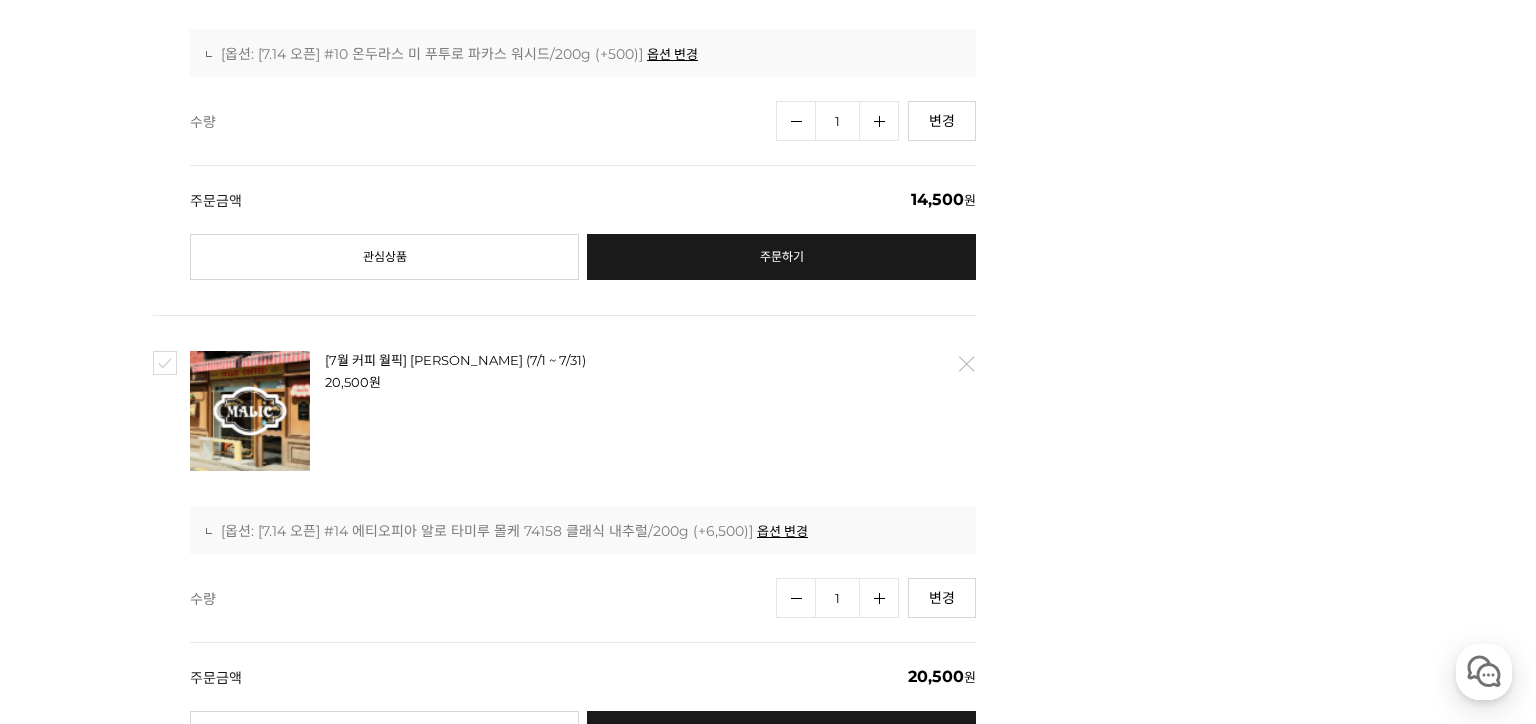 scroll, scrollTop: 1303, scrollLeft: 0, axis: vertical 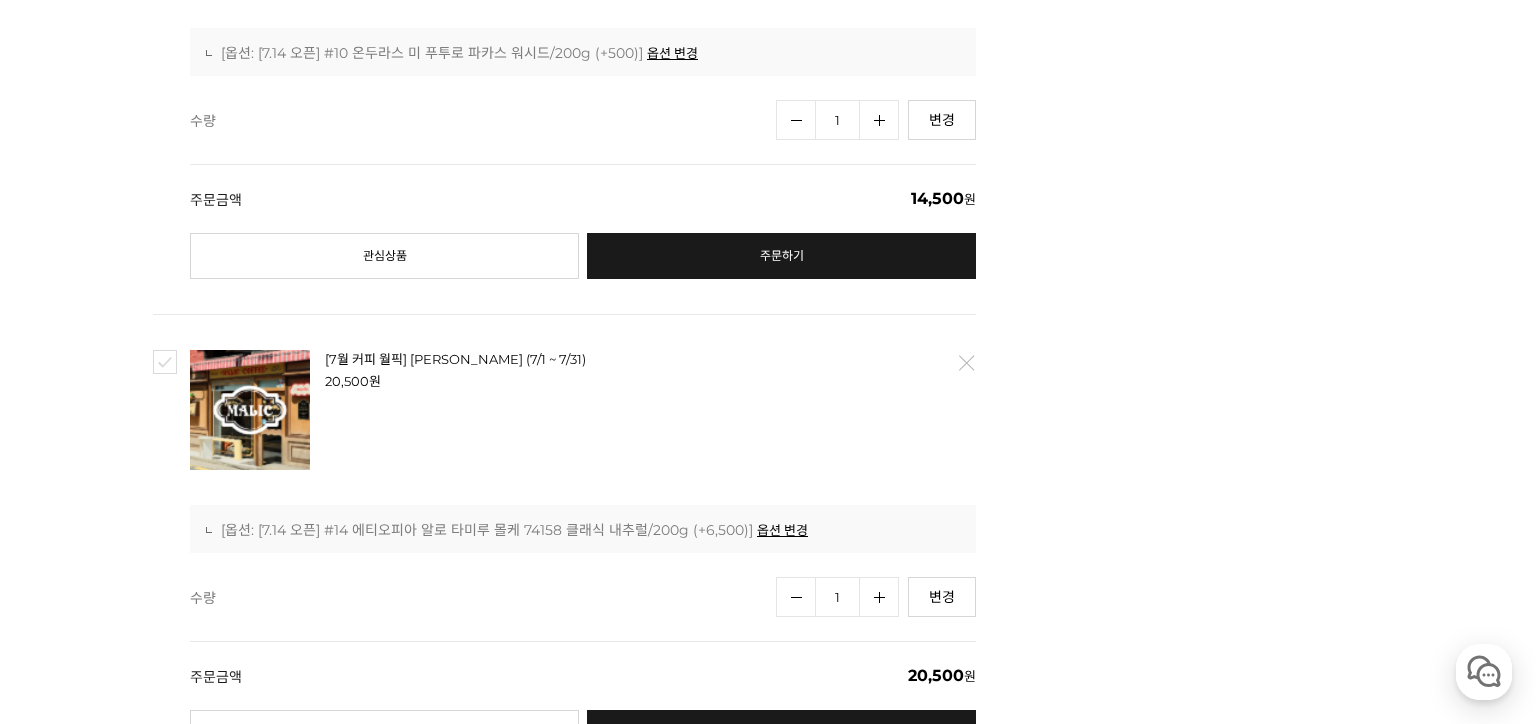 click on "1" at bounding box center [837, 597] 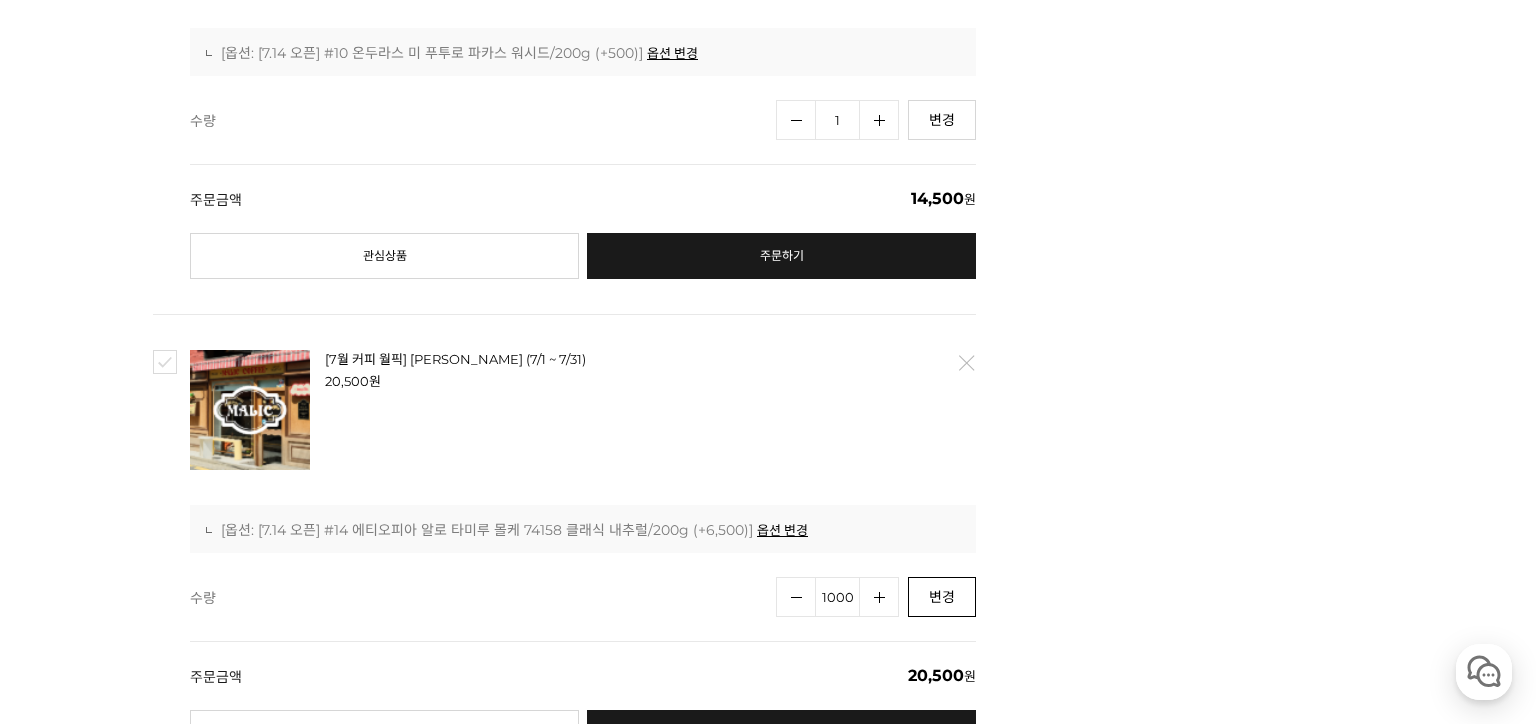 type on "1000" 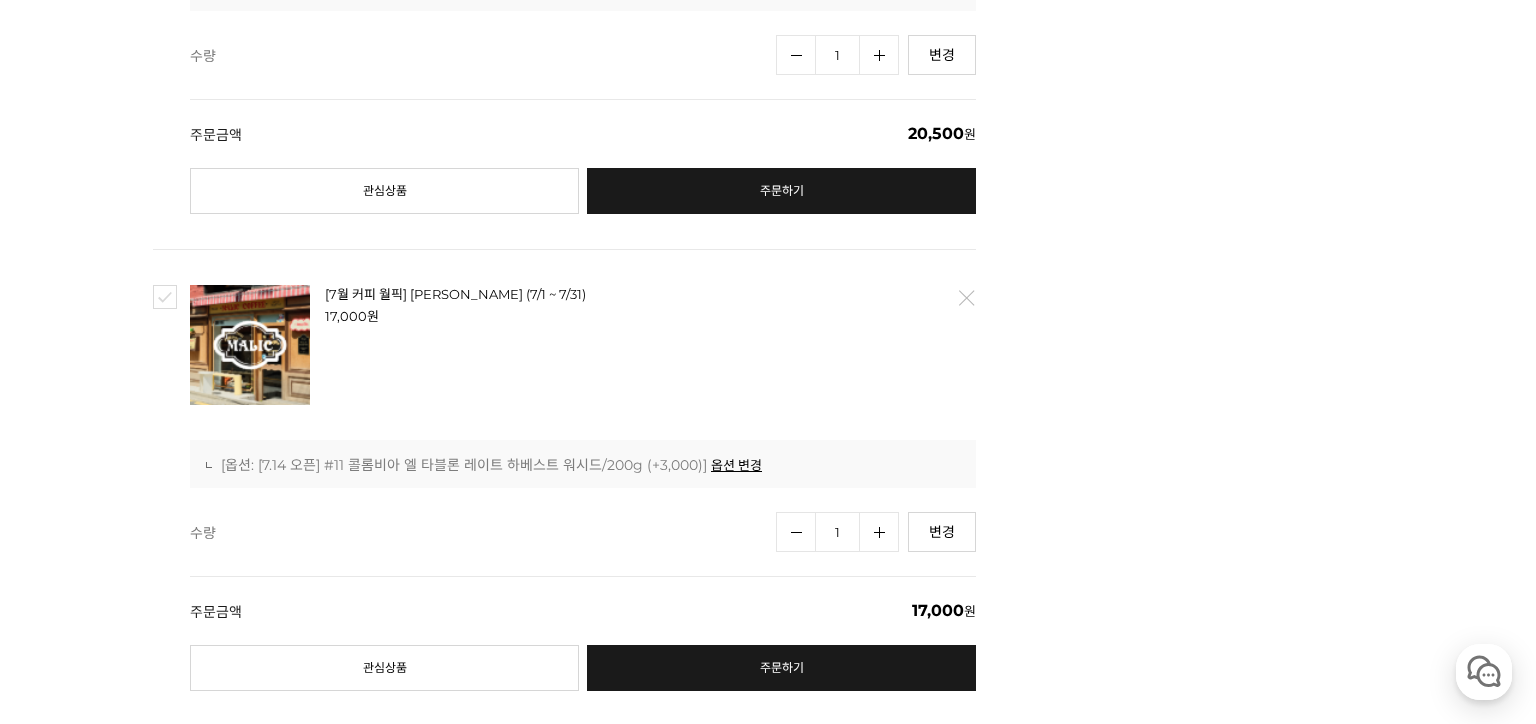scroll, scrollTop: 1846, scrollLeft: 0, axis: vertical 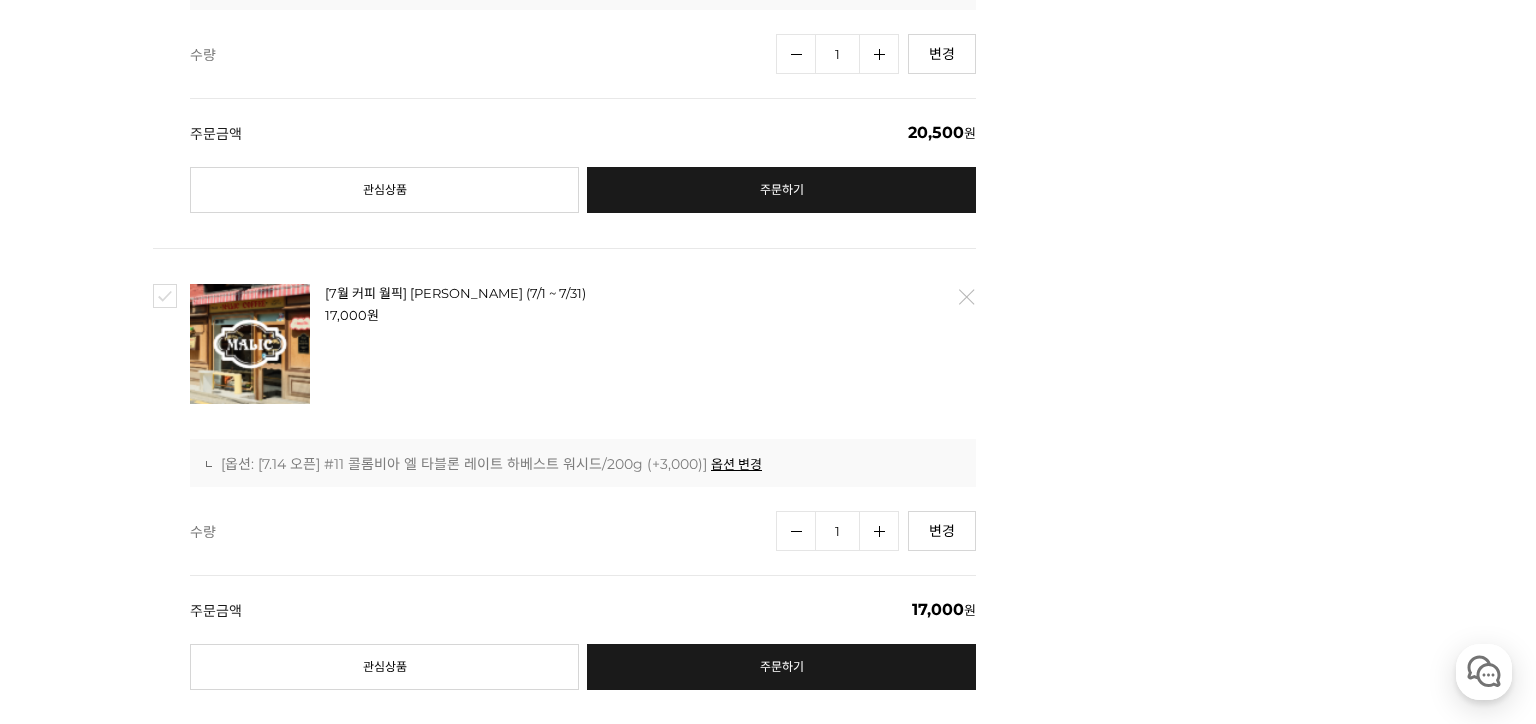 click on "1" at bounding box center (837, 531) 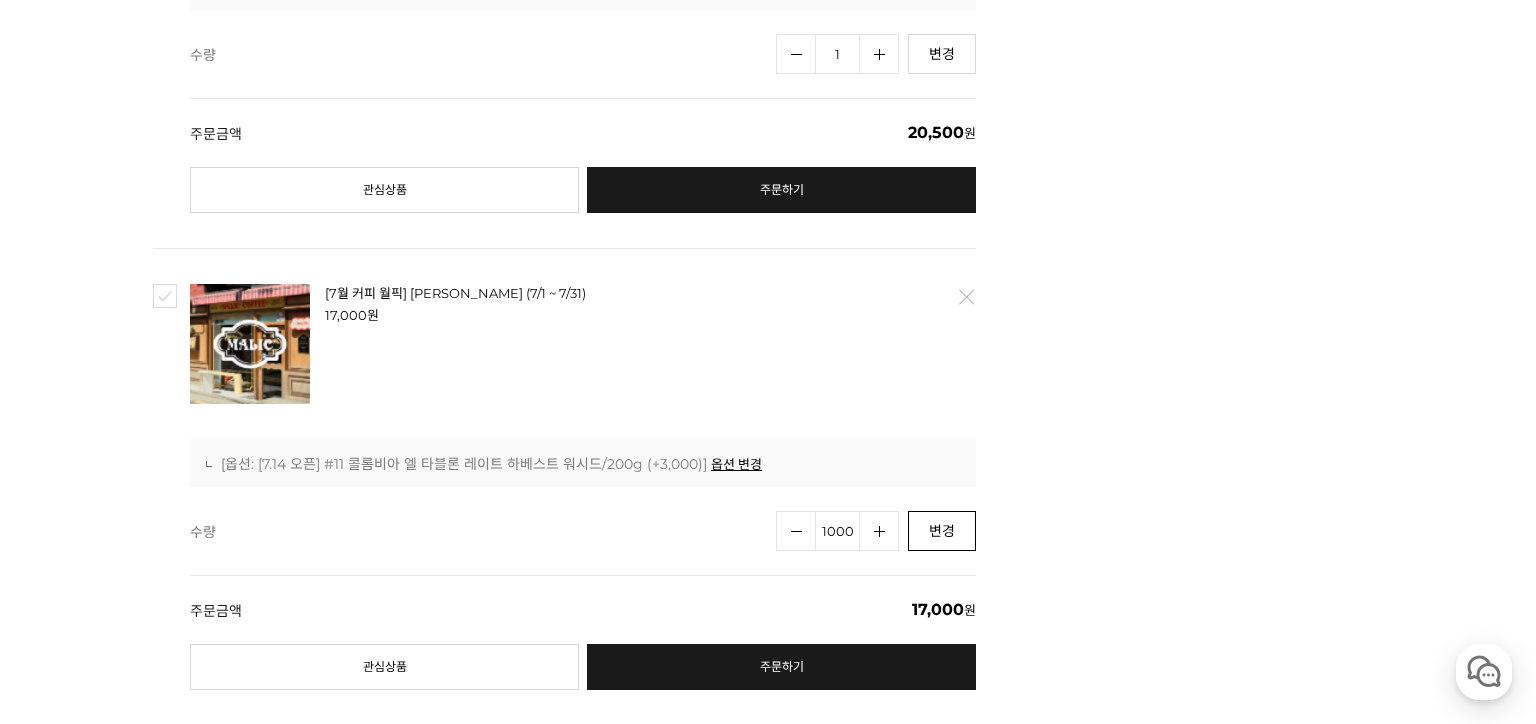 type on "1000" 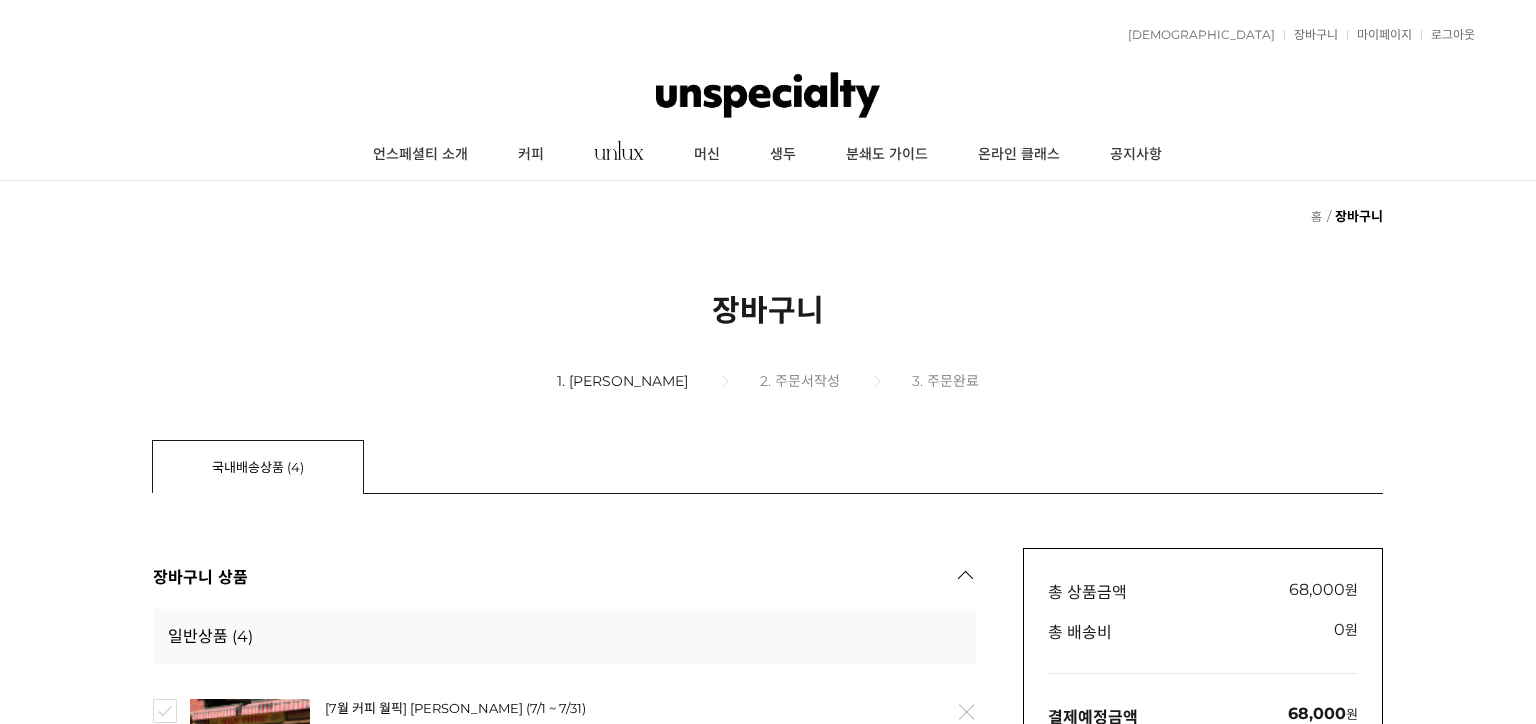 scroll, scrollTop: 1846, scrollLeft: 0, axis: vertical 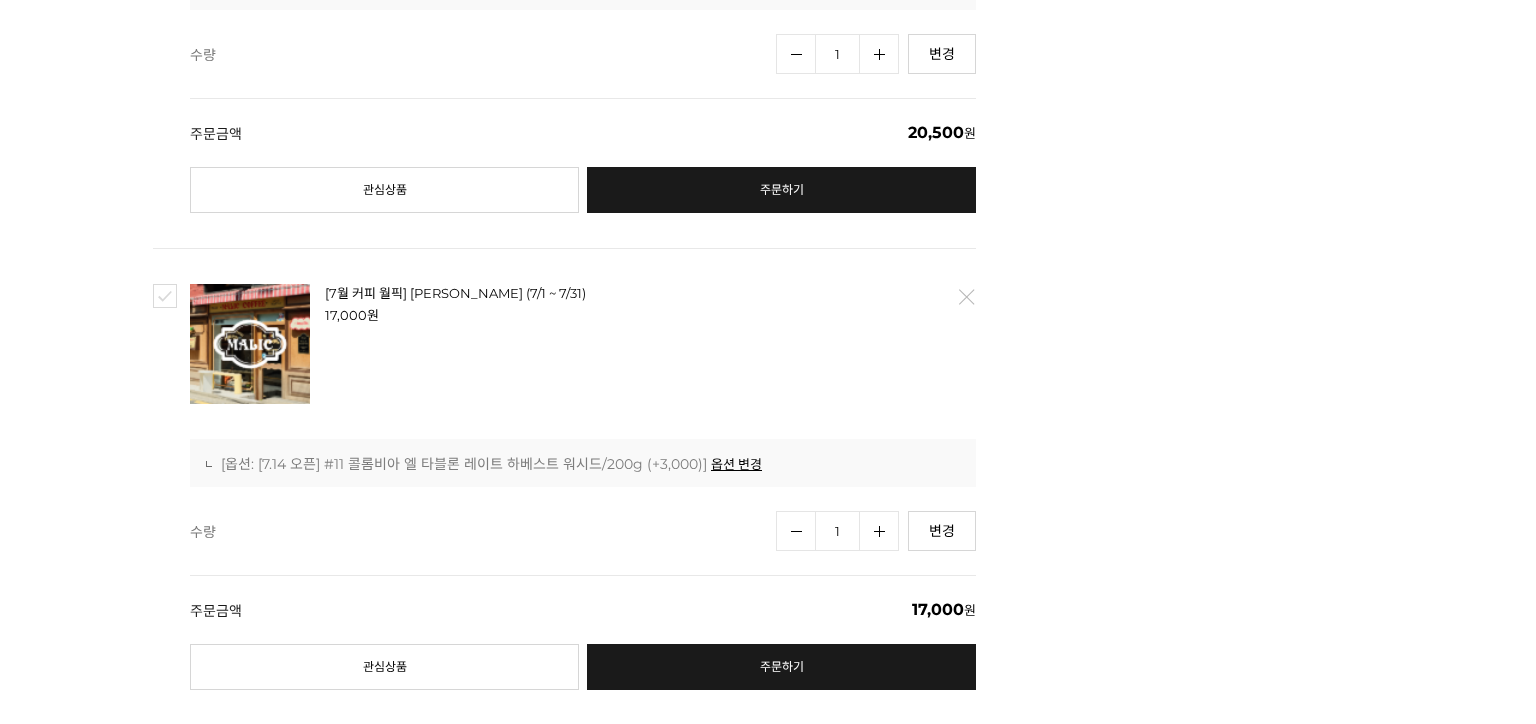 click on "총 상품금액
68,000 원
상품금액
0
부가세
0원
총 배송비
0 원
(
자세히 배송비할인 혜택 기간 대상" at bounding box center [1203, -169] 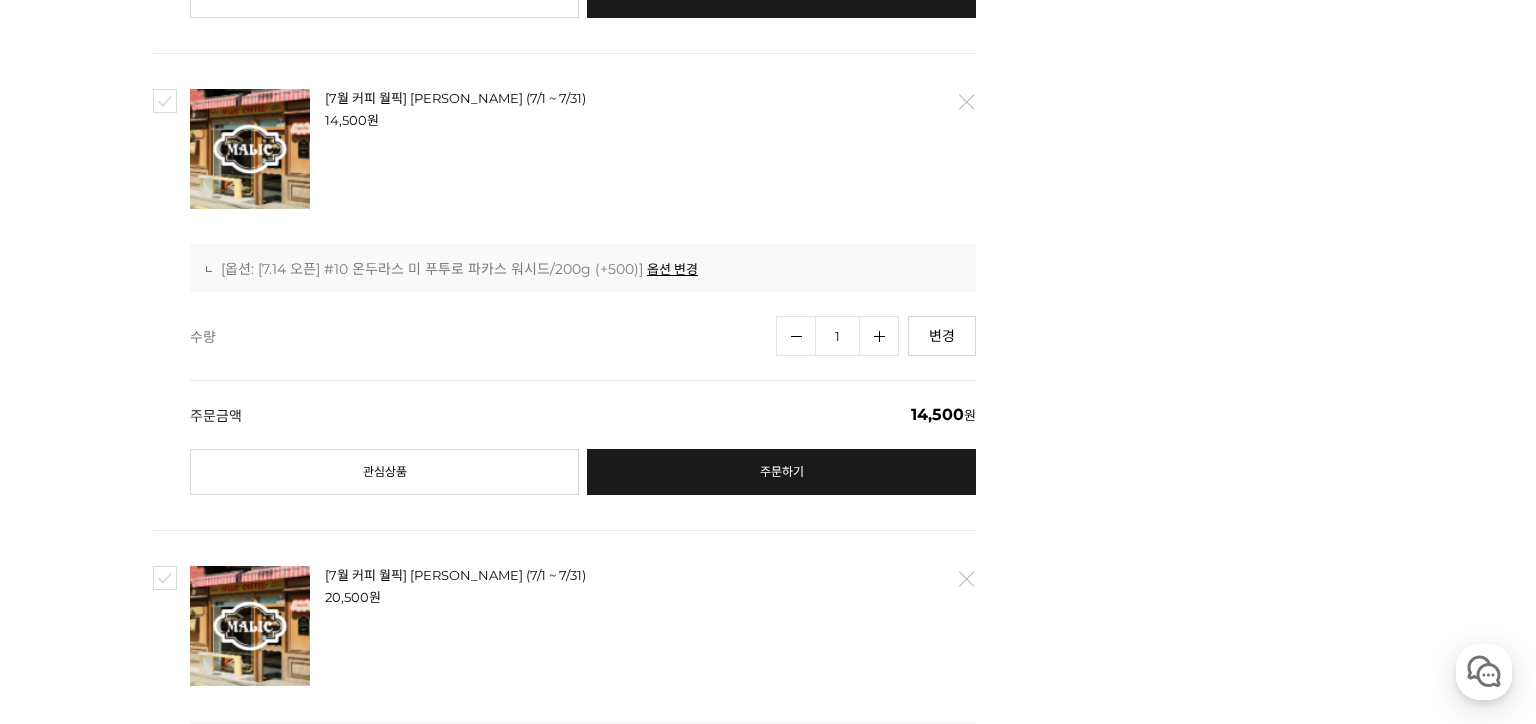scroll, scrollTop: 1086, scrollLeft: 0, axis: vertical 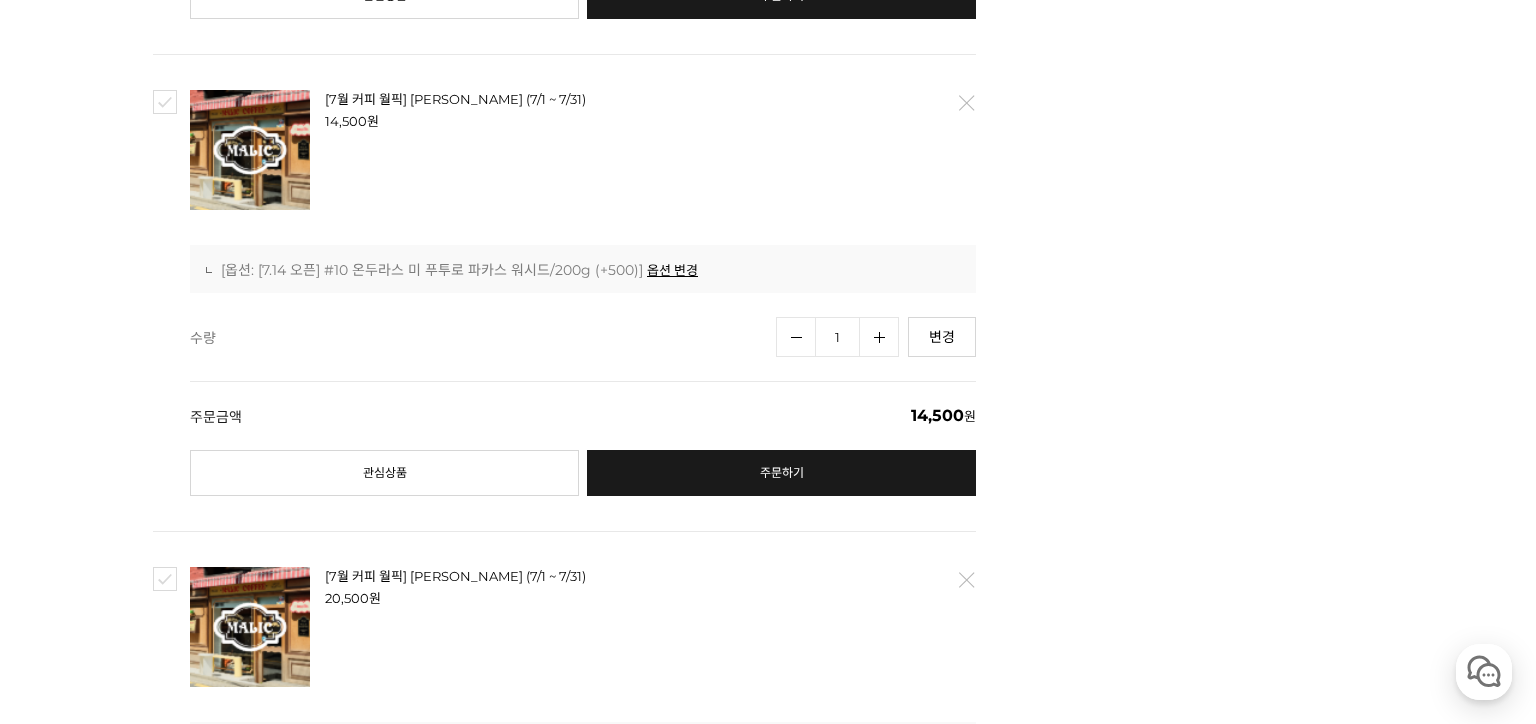 click on "1" at bounding box center (837, 337) 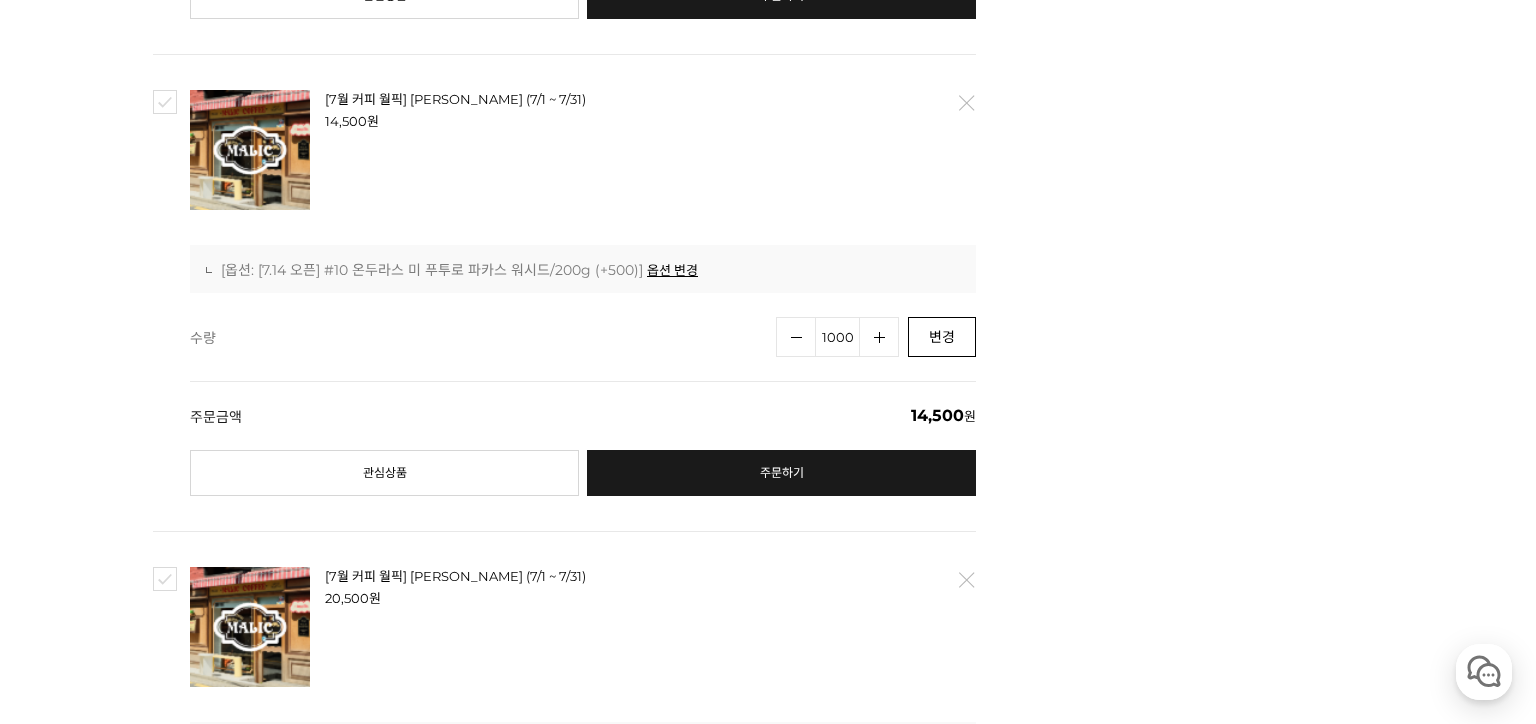 type on "1000" 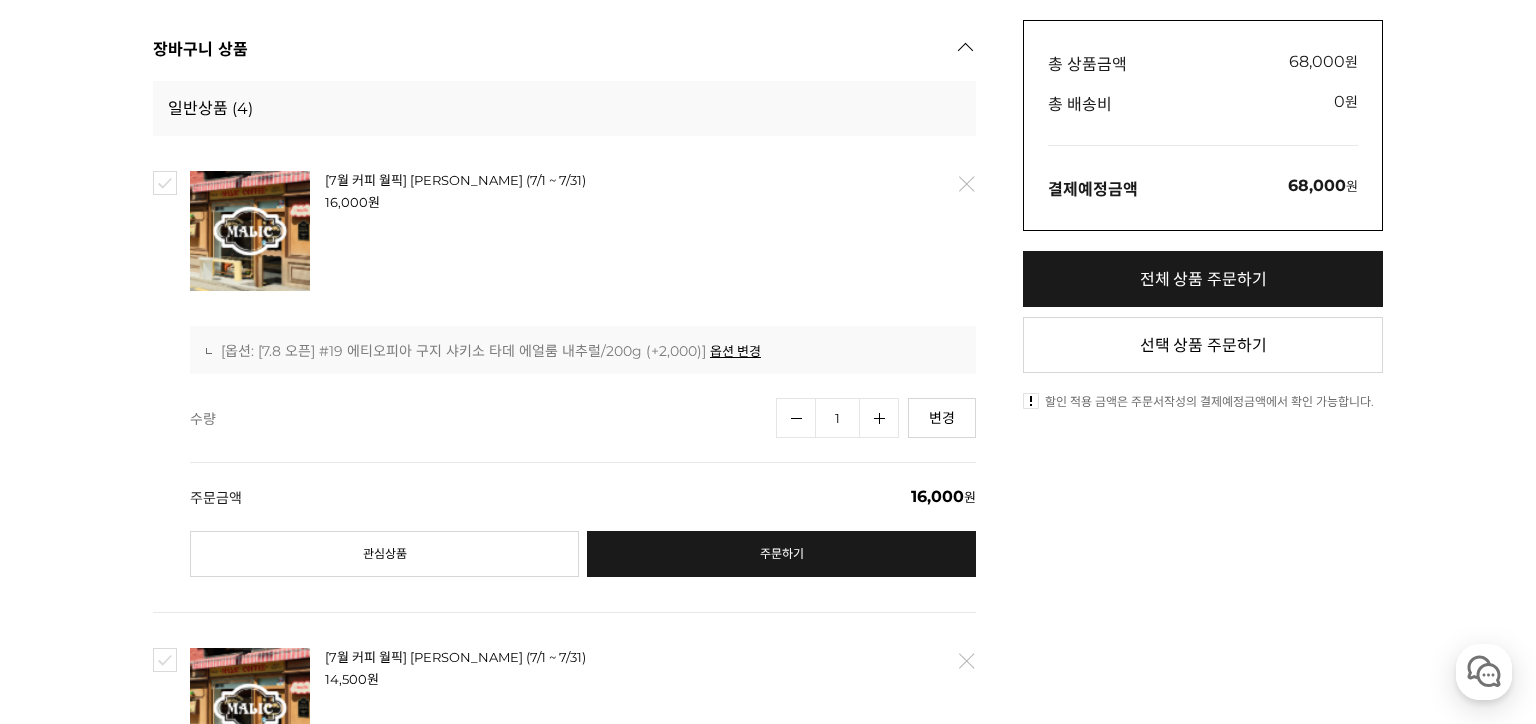 scroll, scrollTop: 527, scrollLeft: 0, axis: vertical 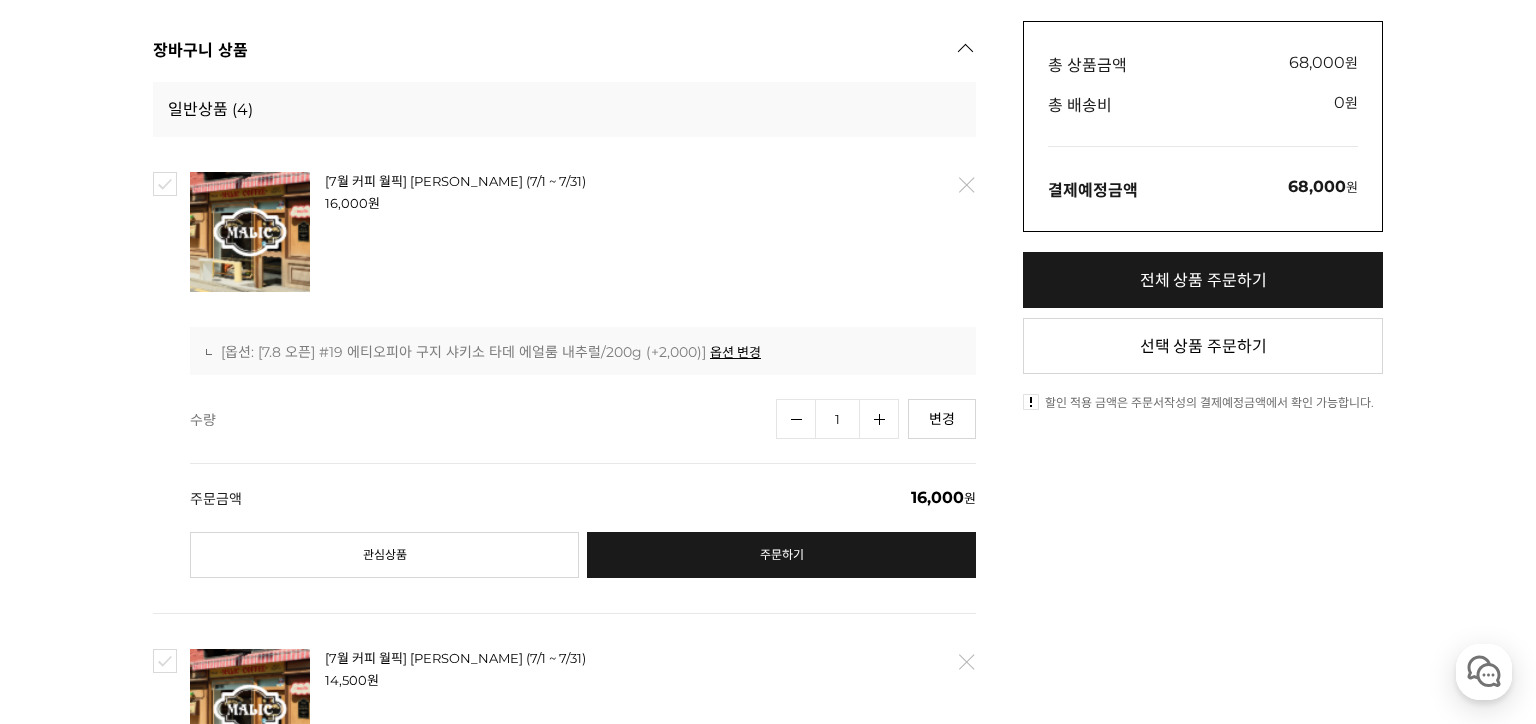 click on "삭제" at bounding box center (966, 185) 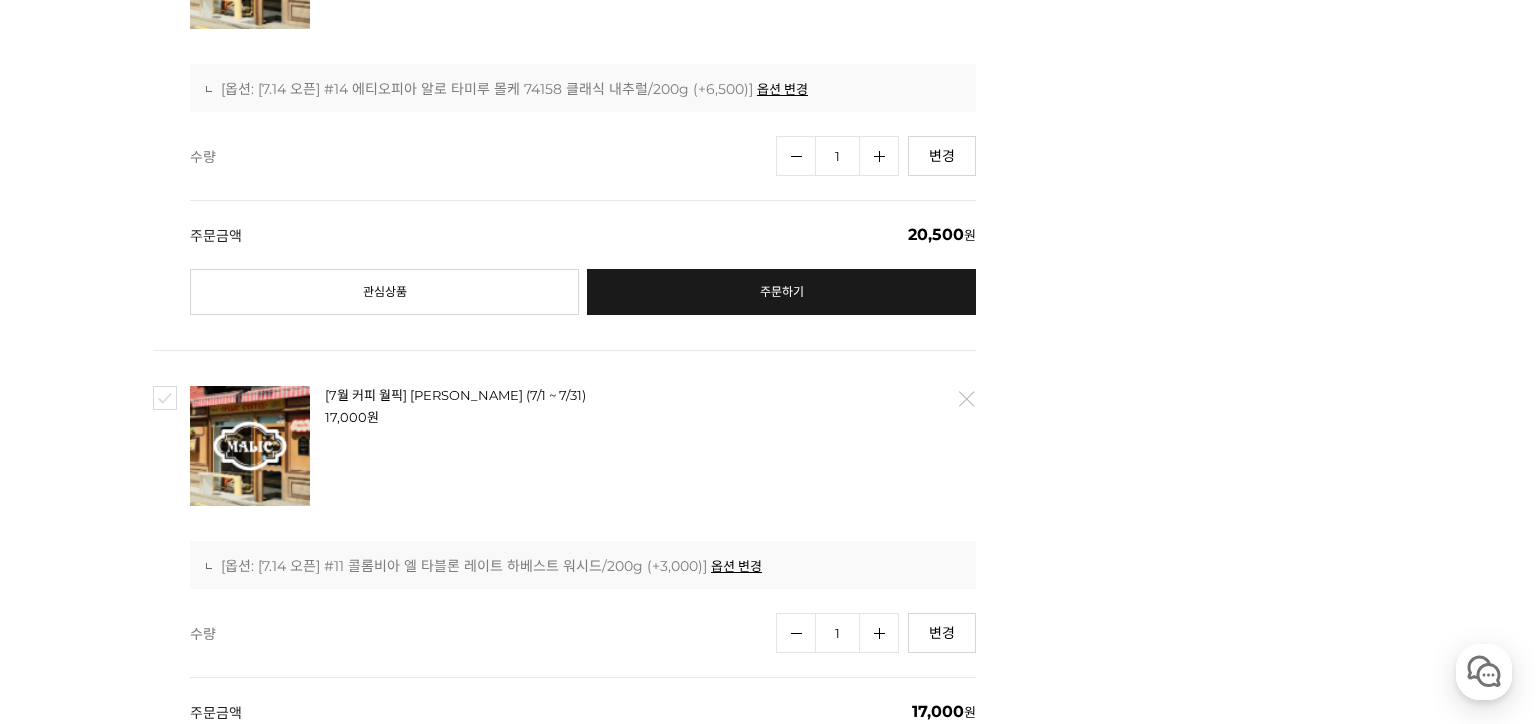 scroll, scrollTop: 1272, scrollLeft: 0, axis: vertical 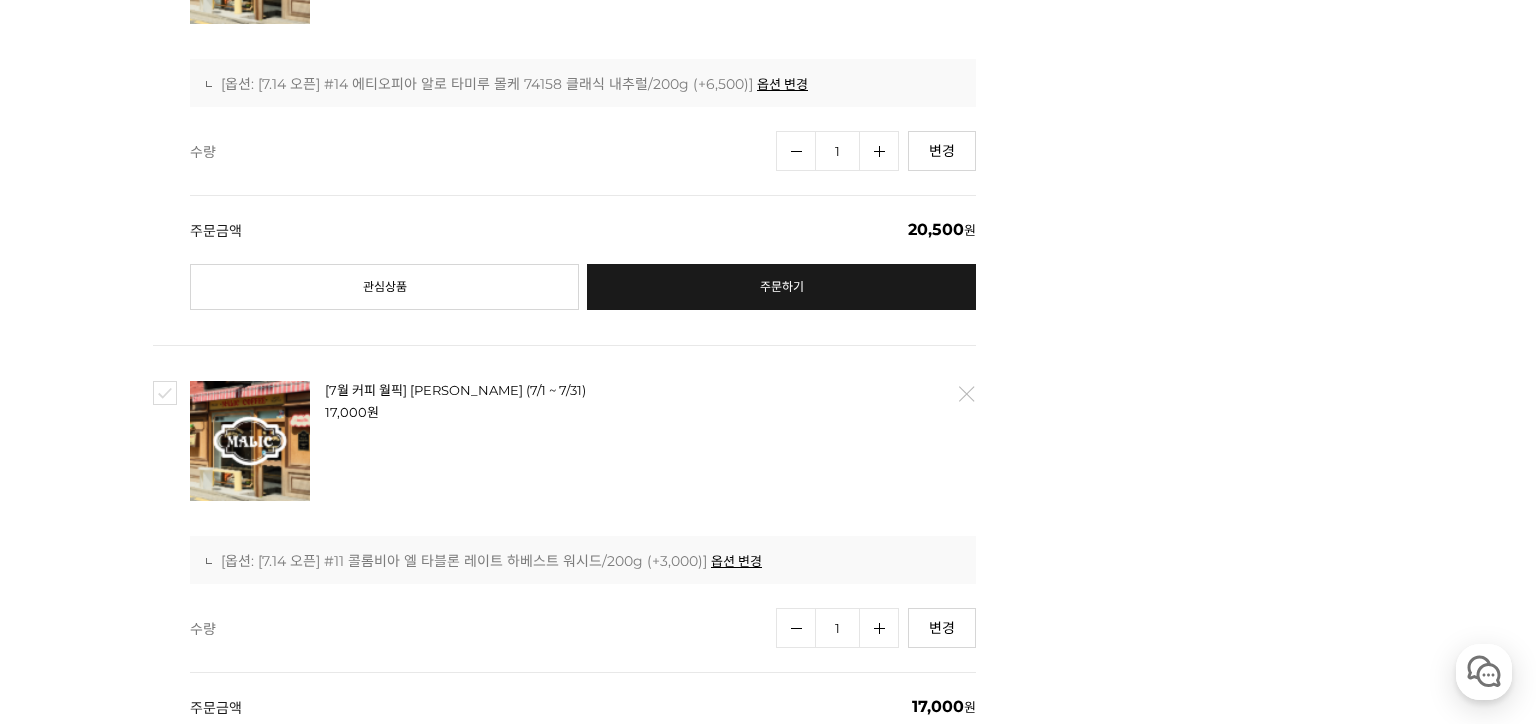 click at bounding box center (250, 441) 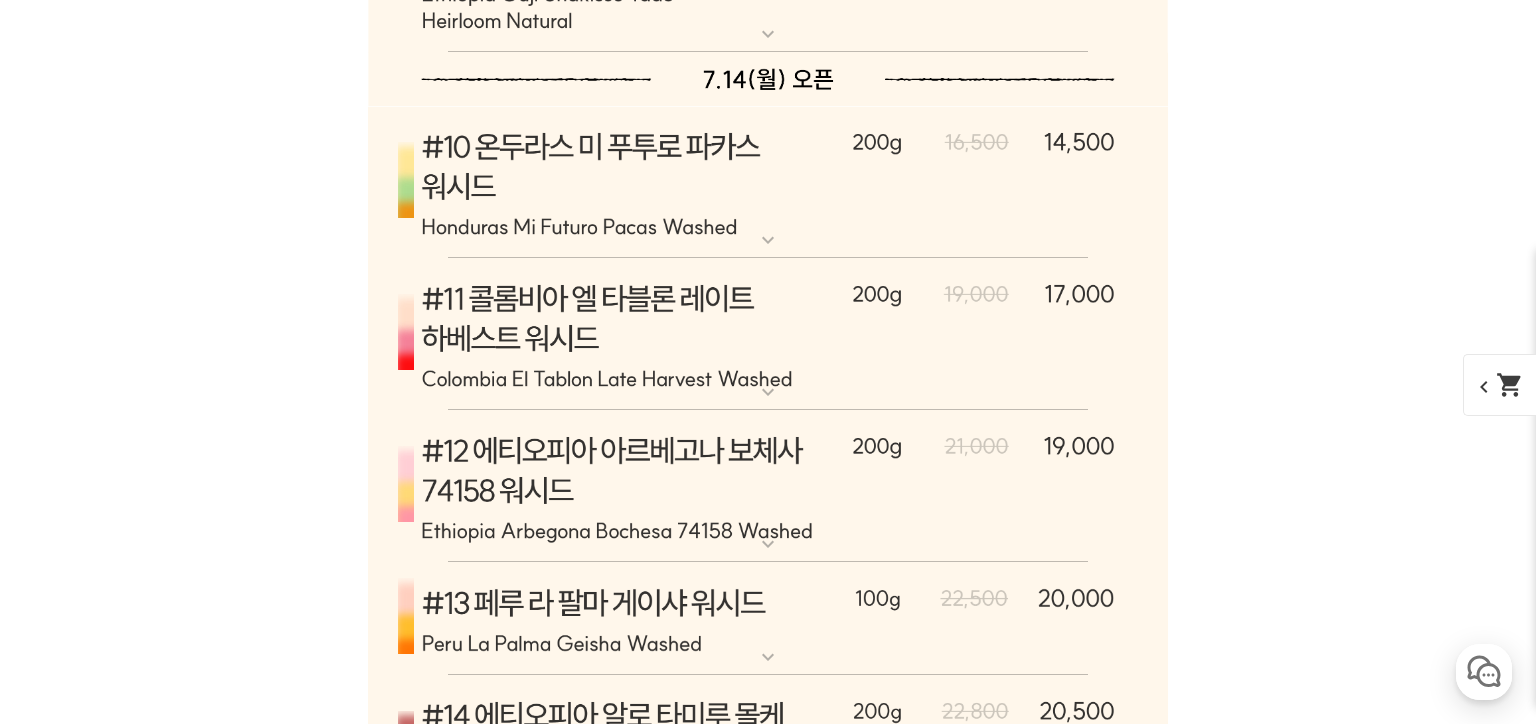 scroll, scrollTop: 10344, scrollLeft: 0, axis: vertical 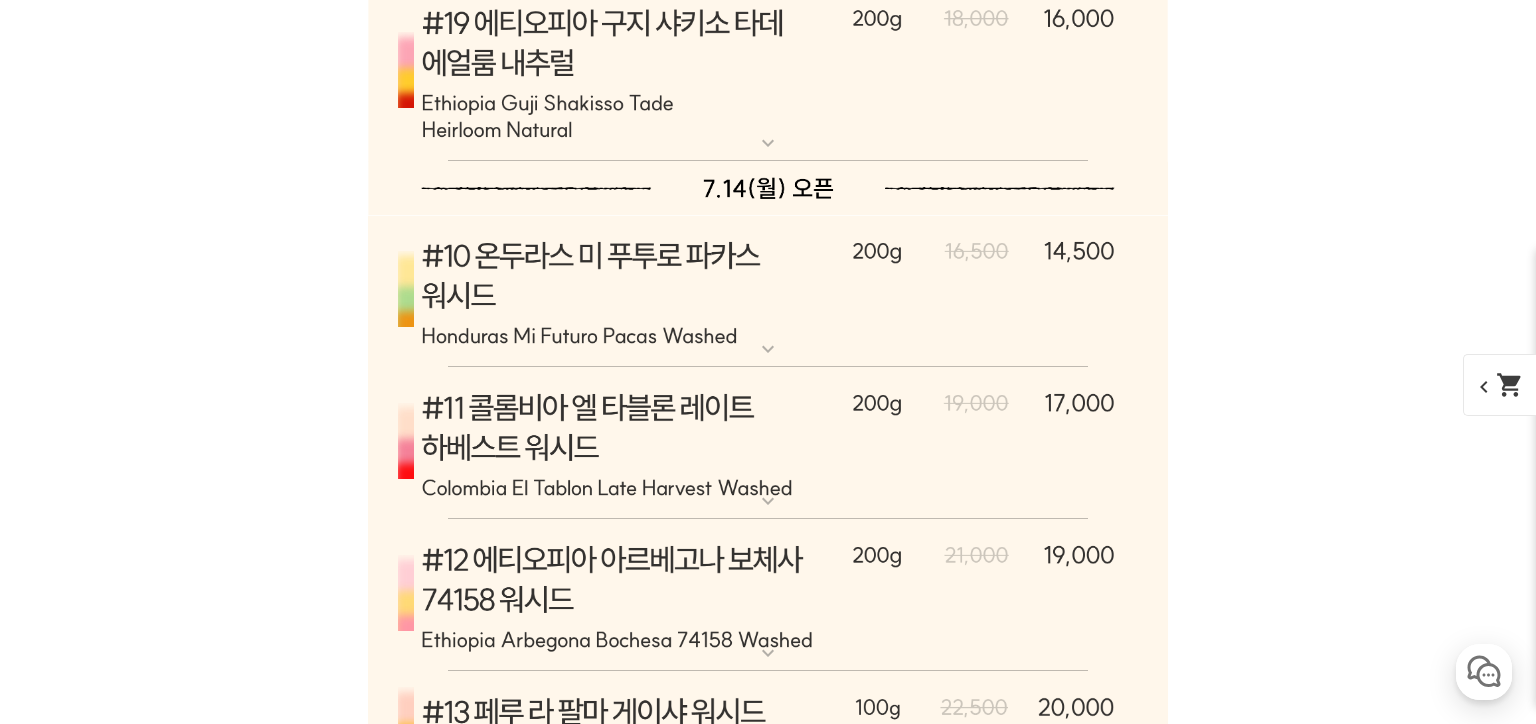 click at bounding box center [768, 443] 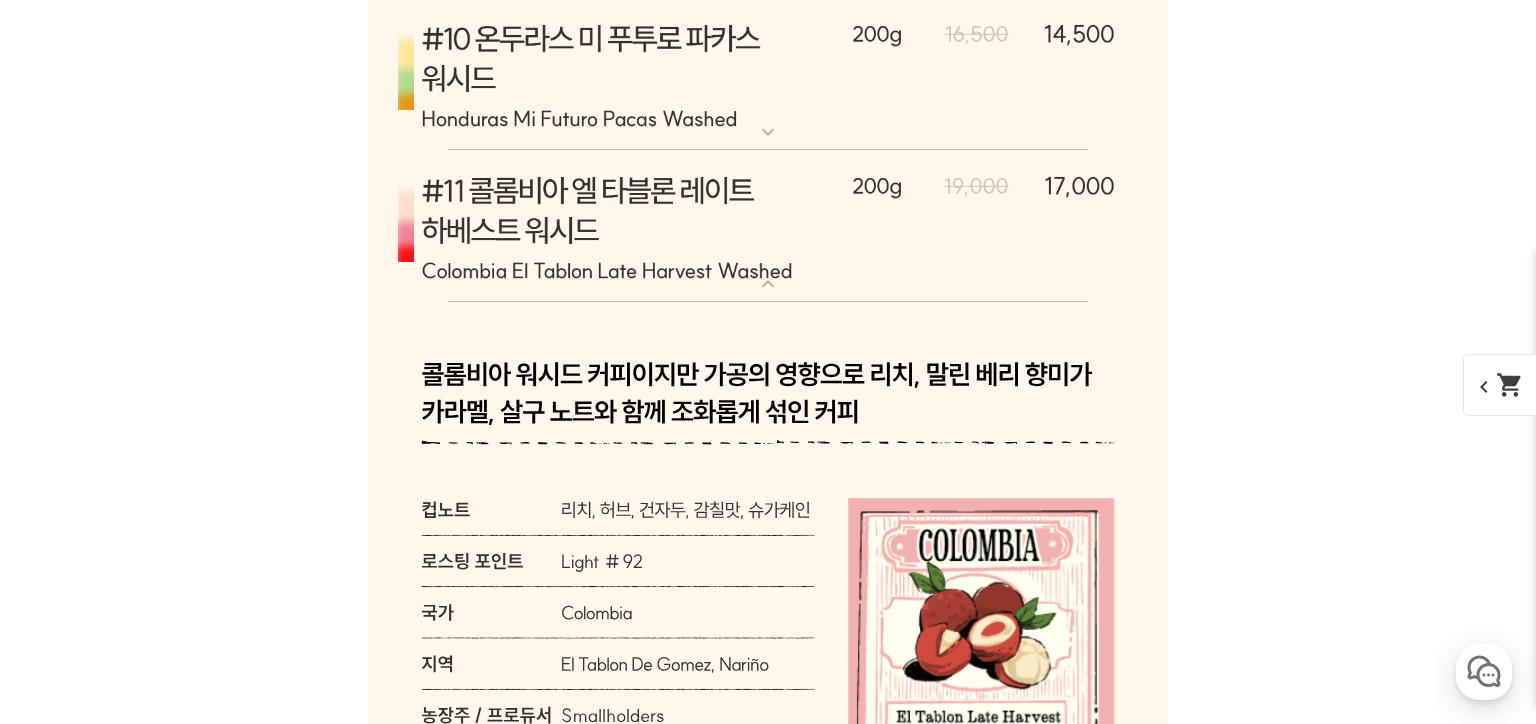 scroll, scrollTop: 10344, scrollLeft: 0, axis: vertical 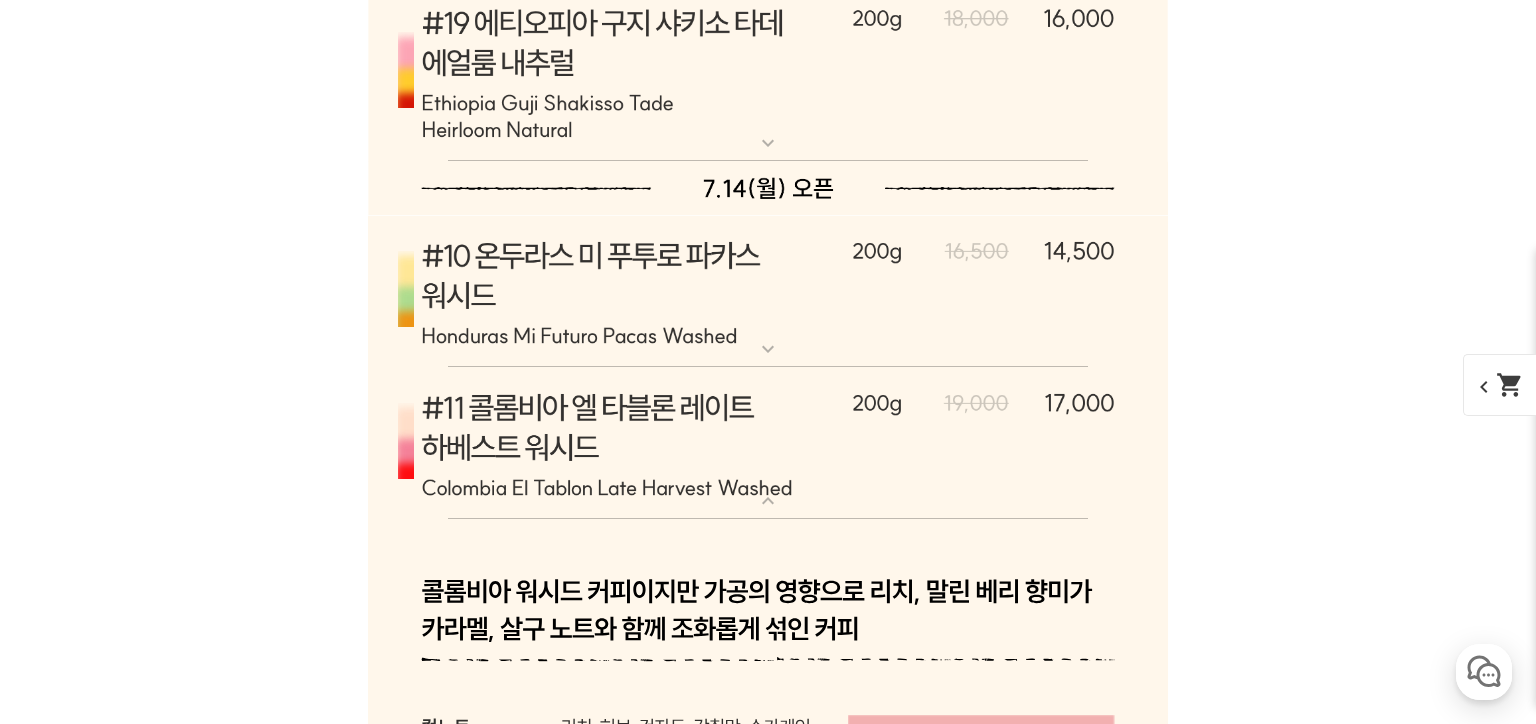 click at bounding box center (768, 291) 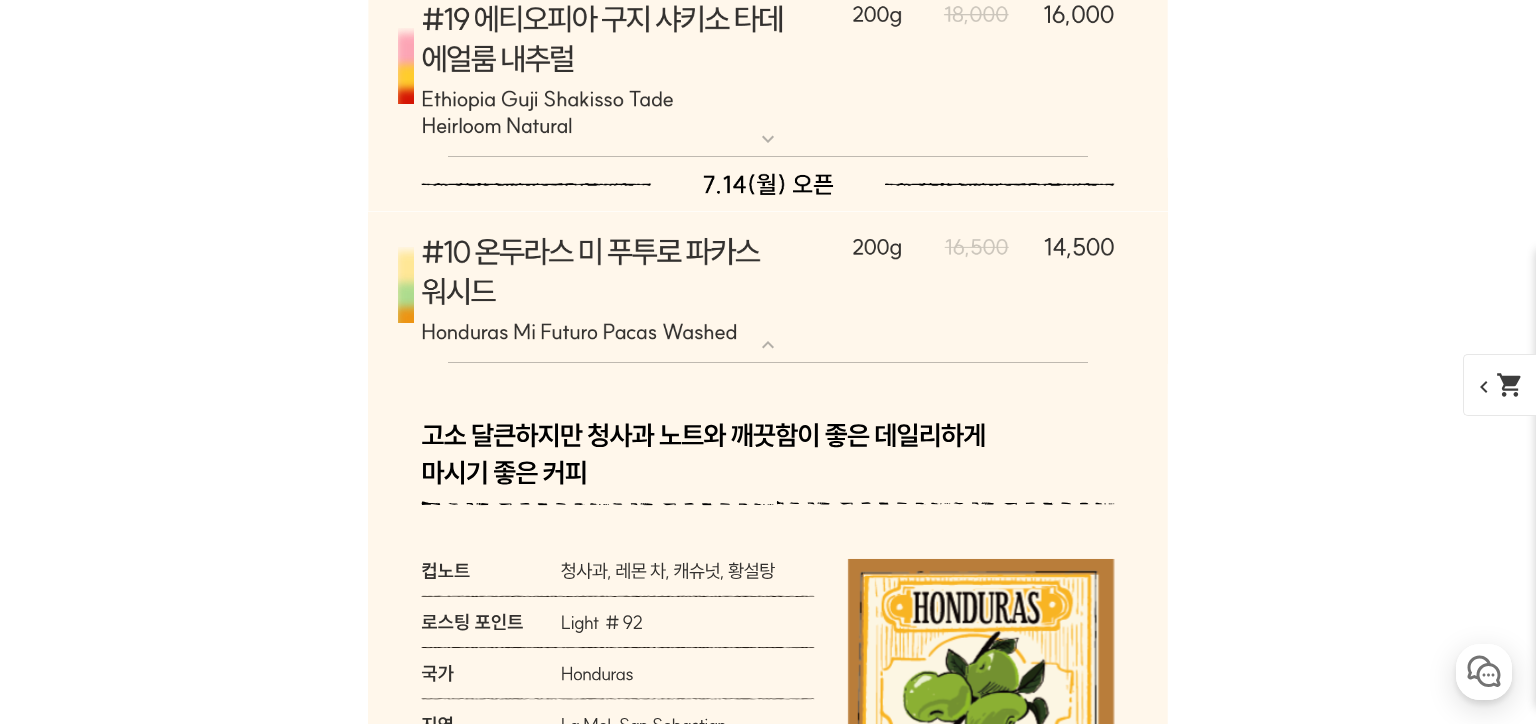 scroll, scrollTop: 10344, scrollLeft: 0, axis: vertical 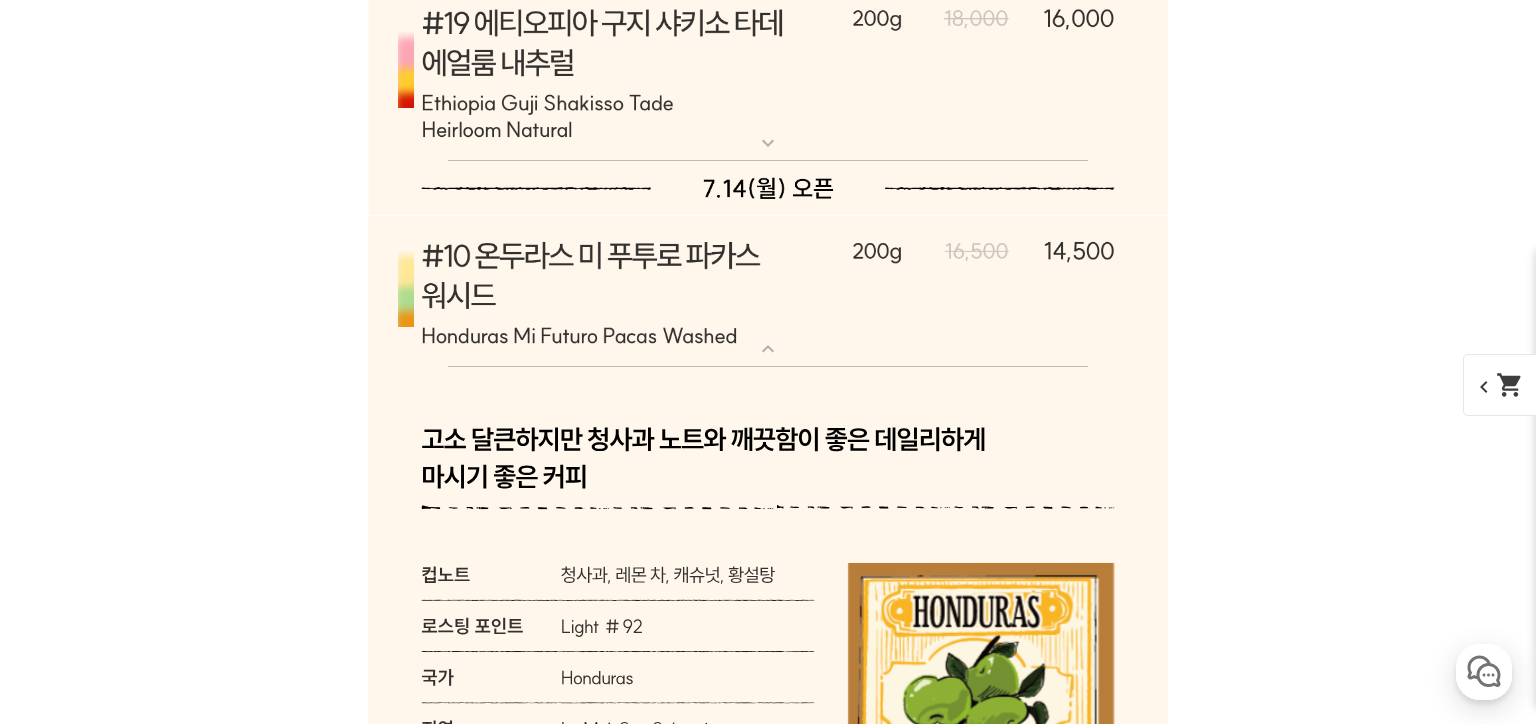 click at bounding box center [768, 291] 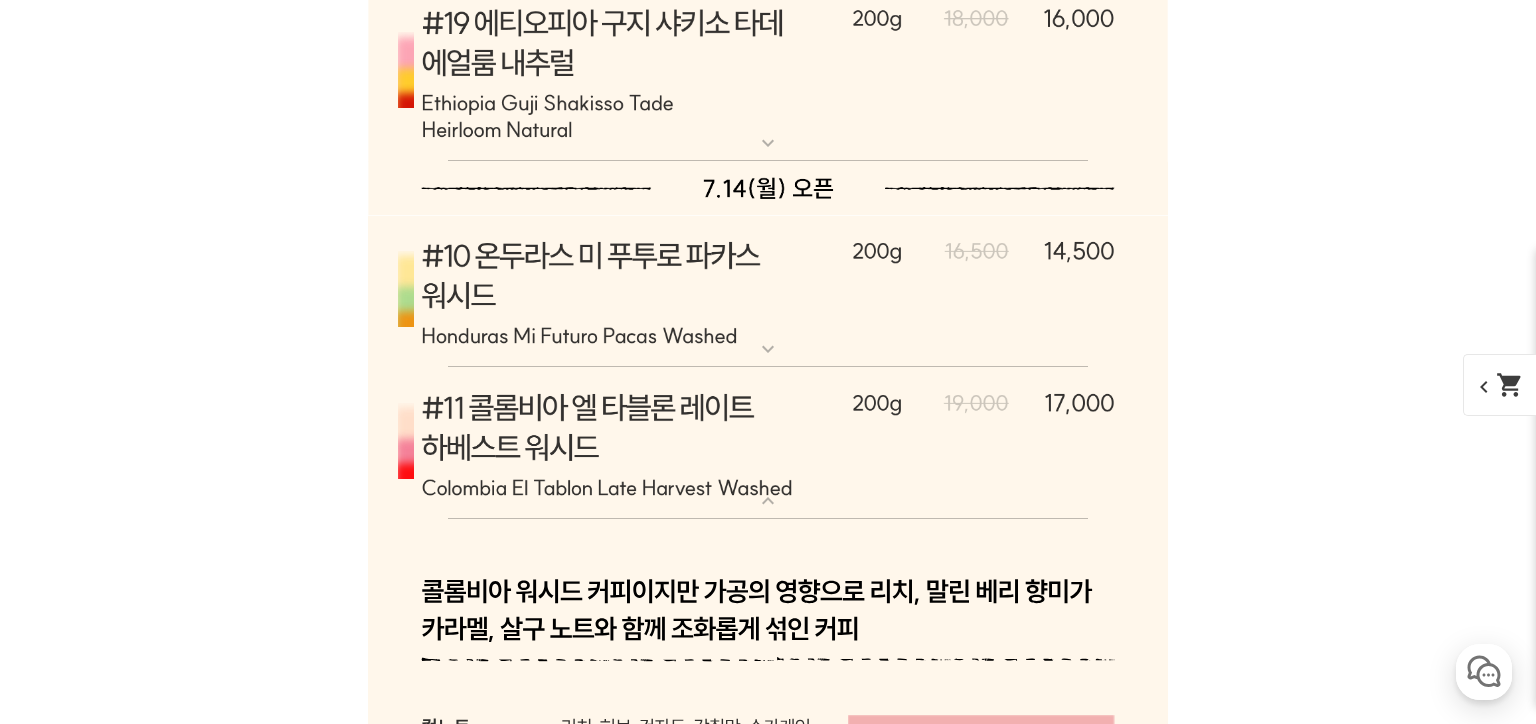 click at bounding box center [768, 443] 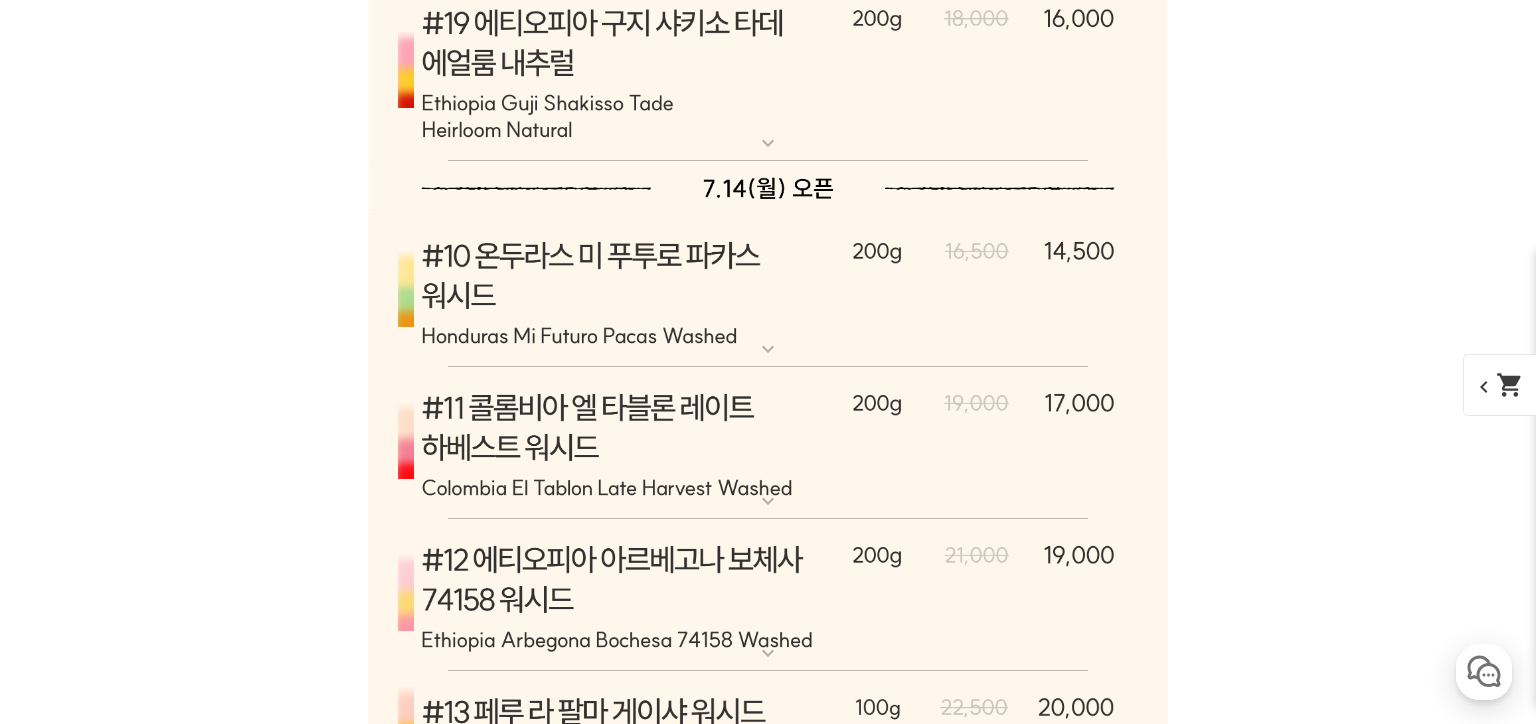 click at bounding box center (768, 443) 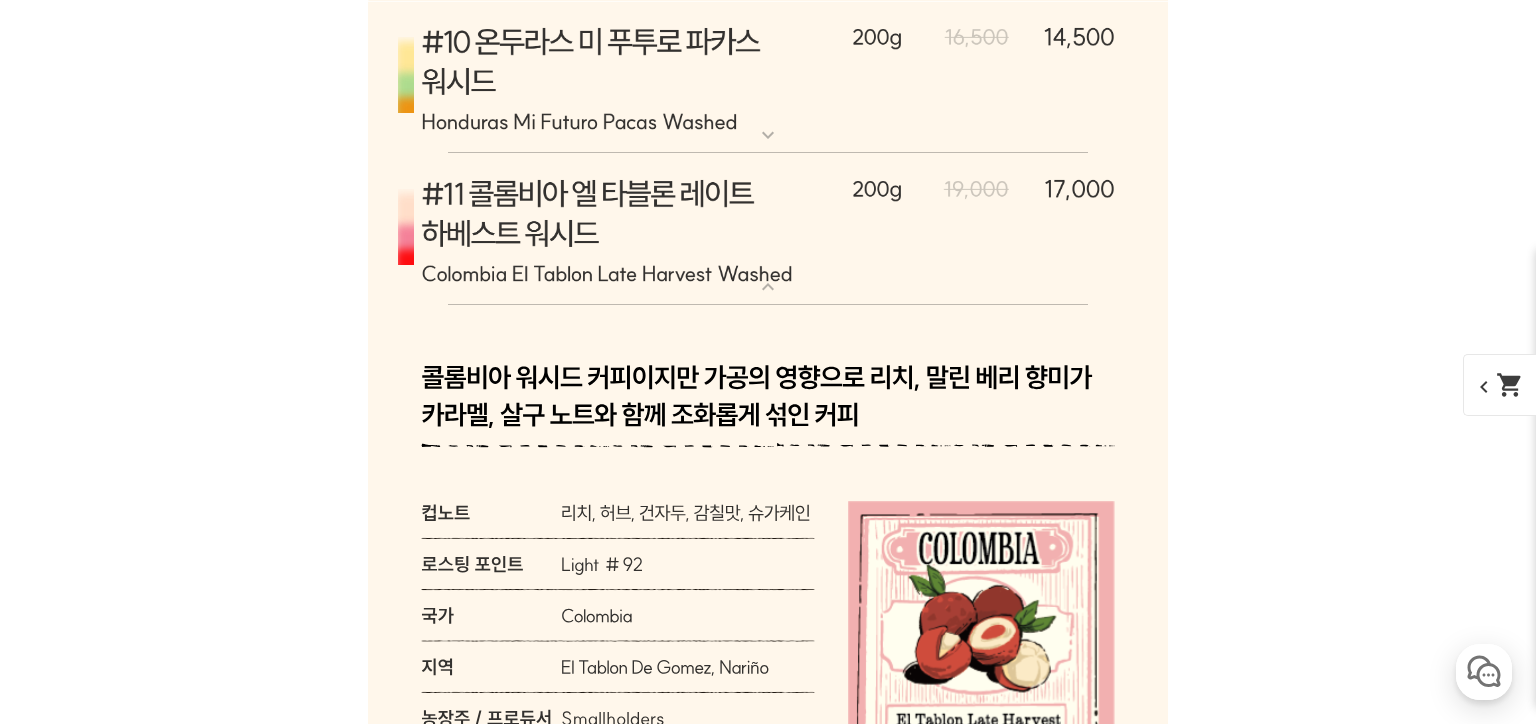 scroll, scrollTop: 10561, scrollLeft: 0, axis: vertical 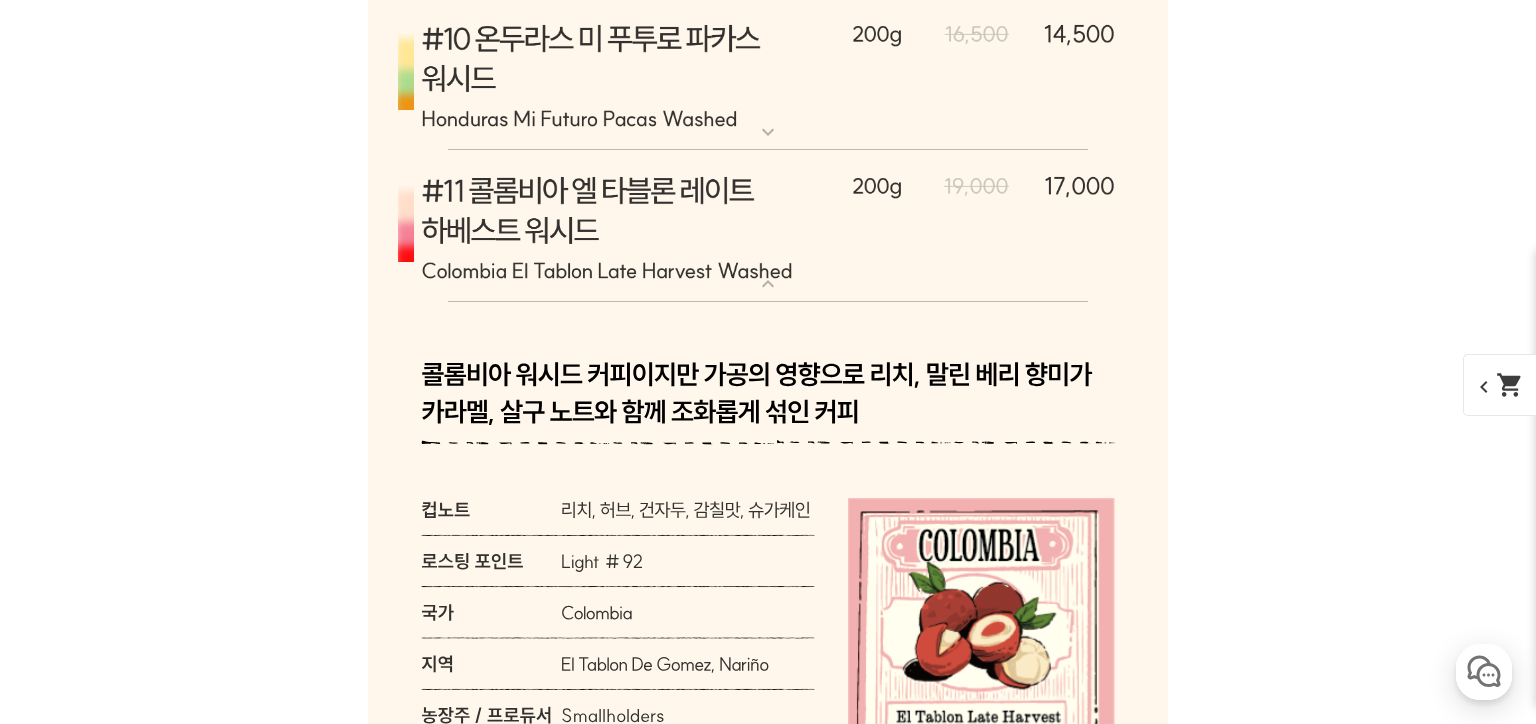 click at bounding box center (768, 226) 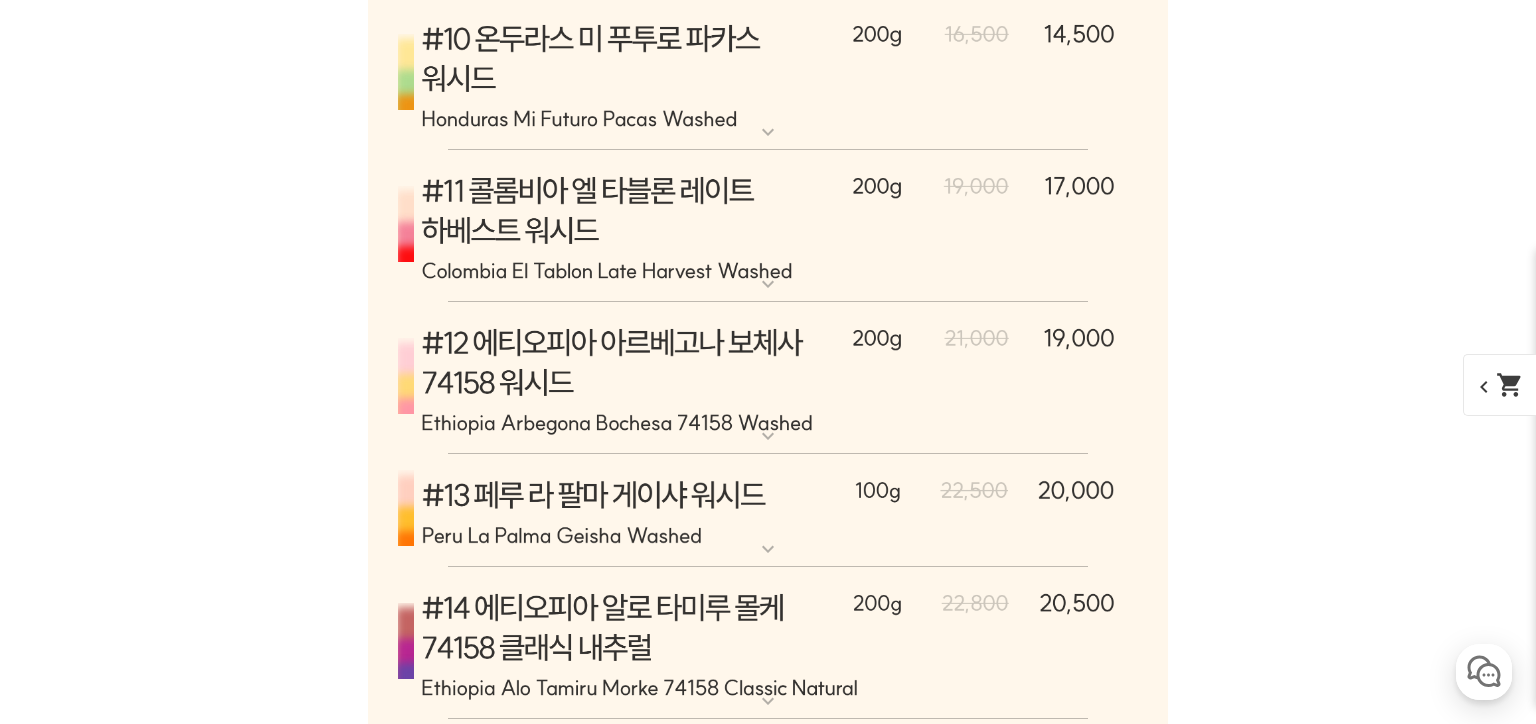 scroll, scrollTop: 10670, scrollLeft: 0, axis: vertical 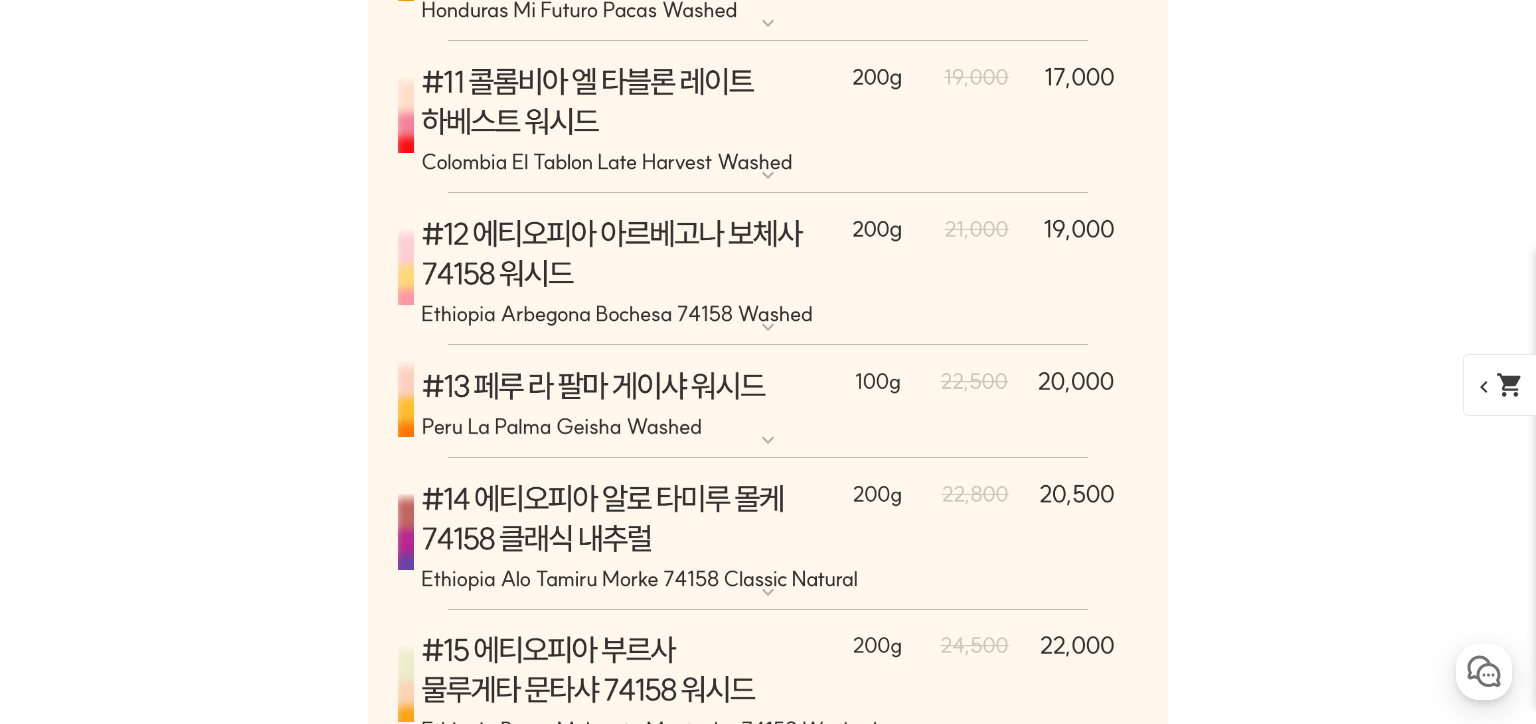 click at bounding box center (768, 269) 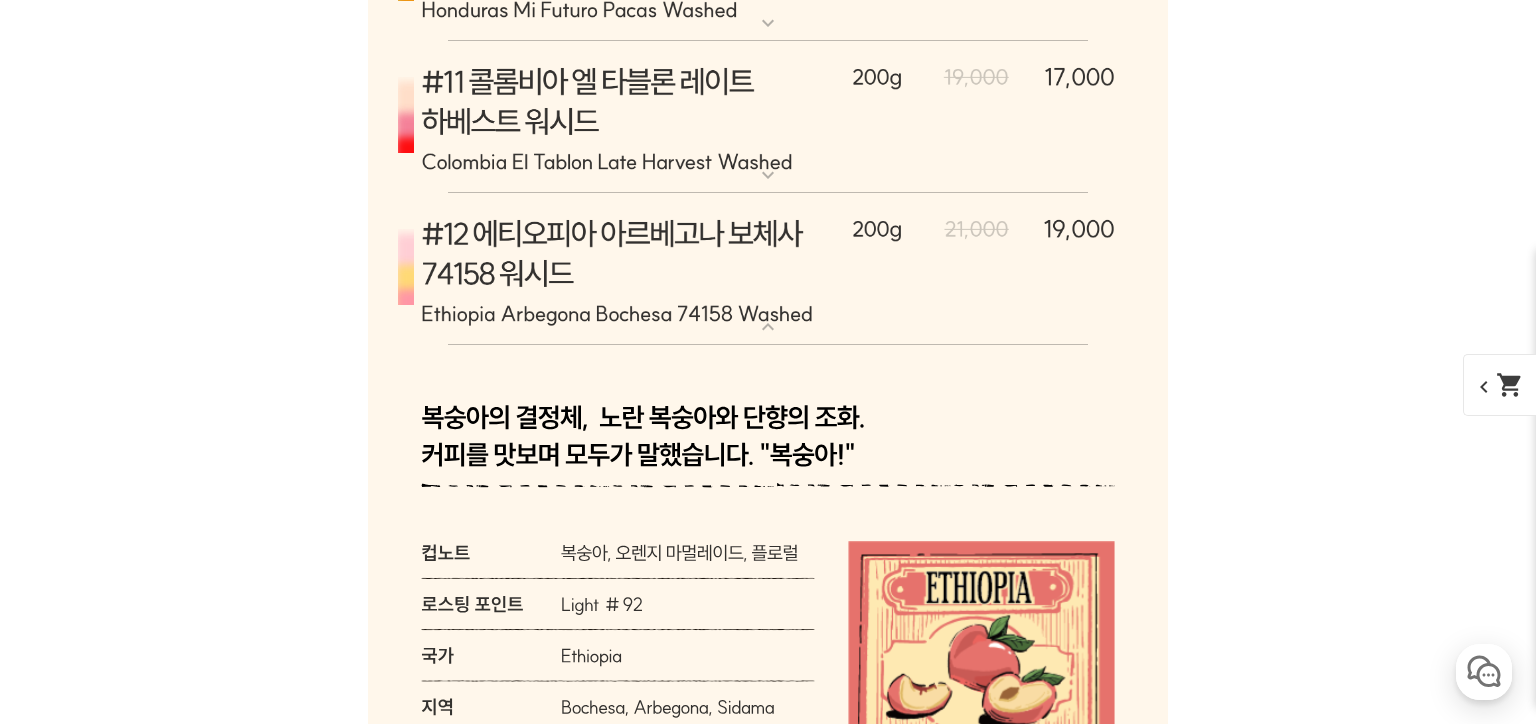 click at bounding box center [768, 269] 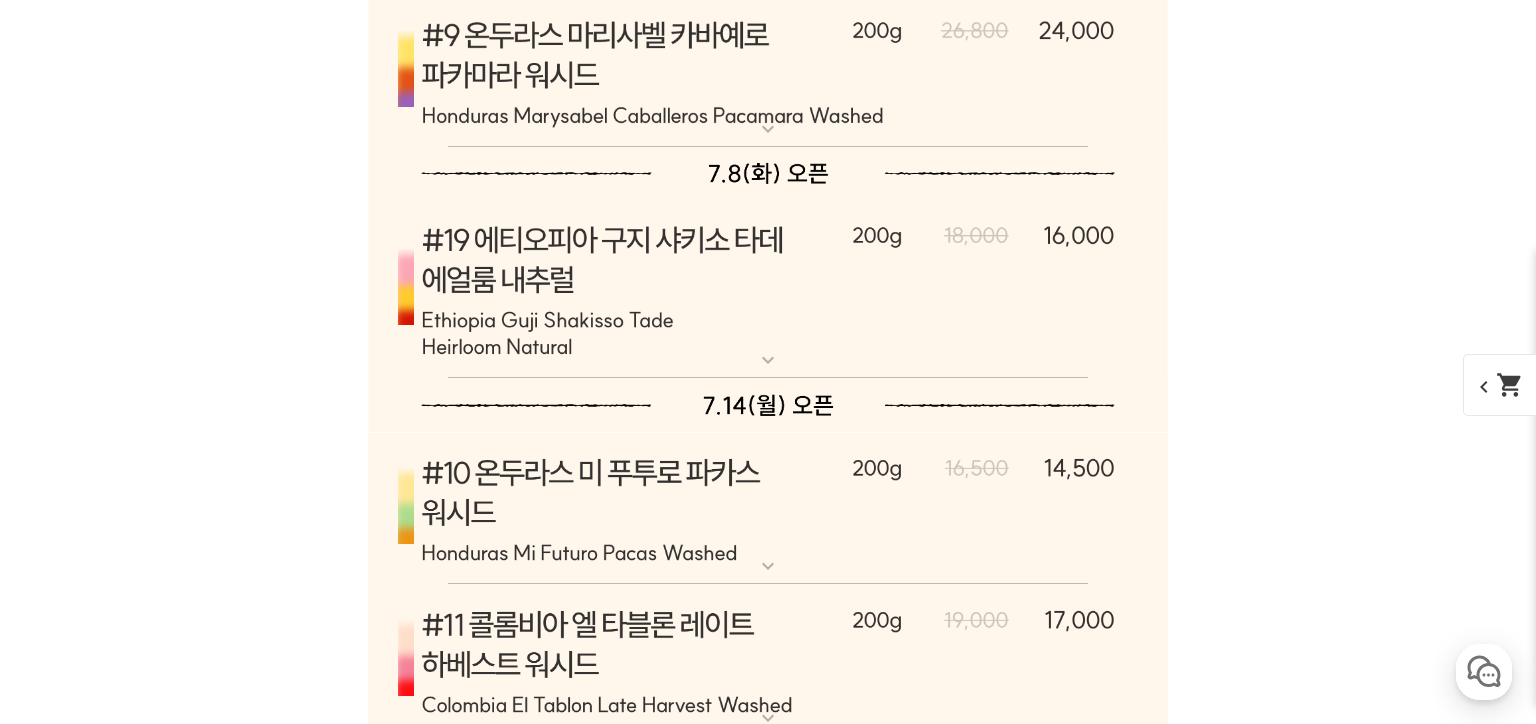 scroll, scrollTop: 10019, scrollLeft: 0, axis: vertical 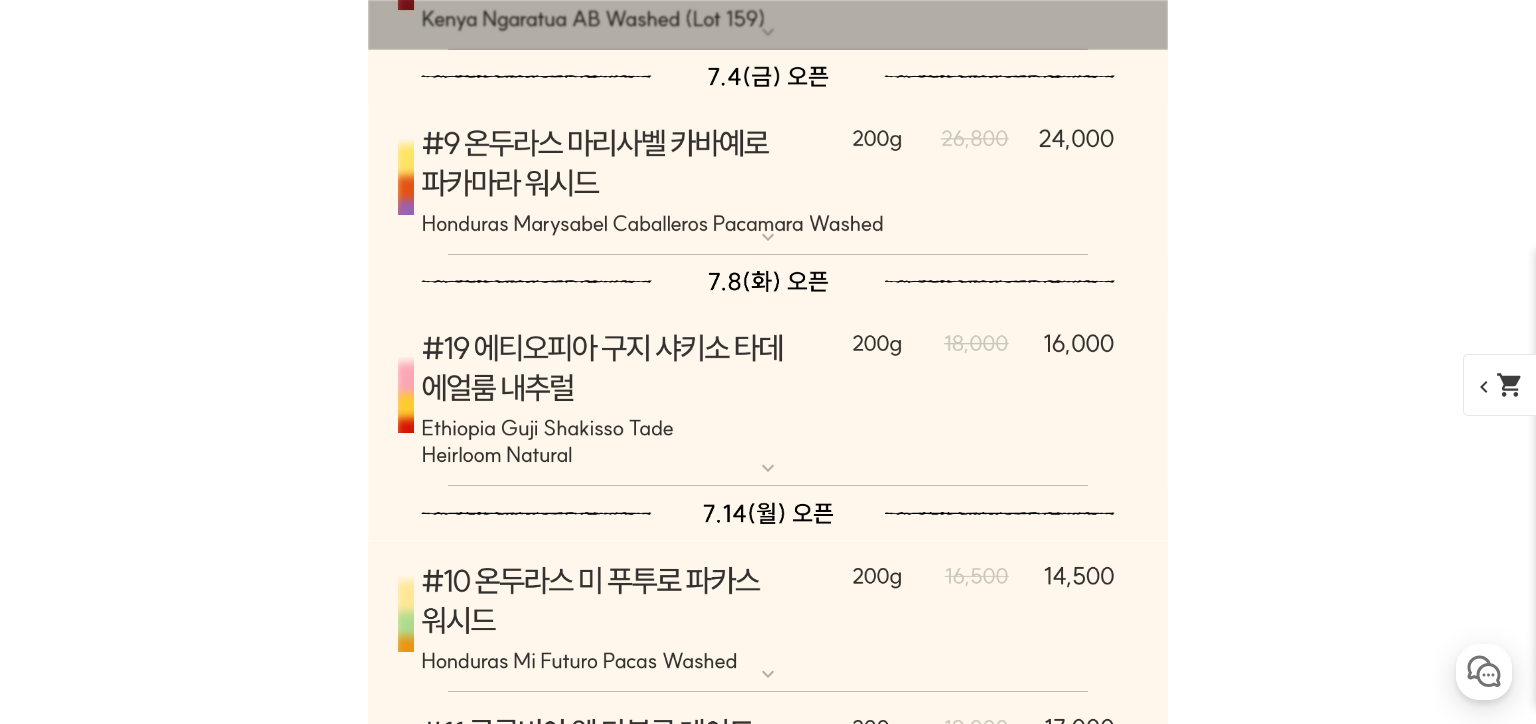 click at bounding box center [768, 179] 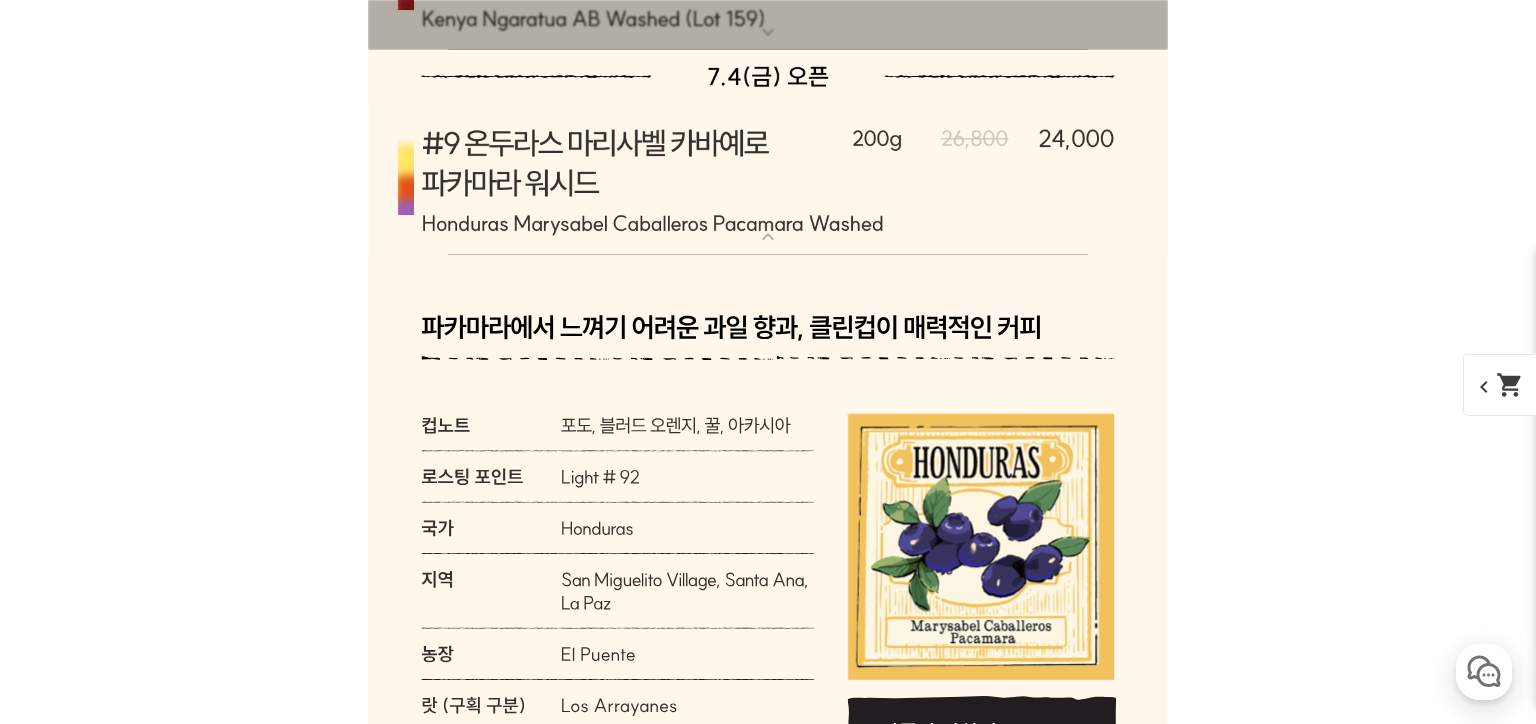 click at bounding box center [768, 179] 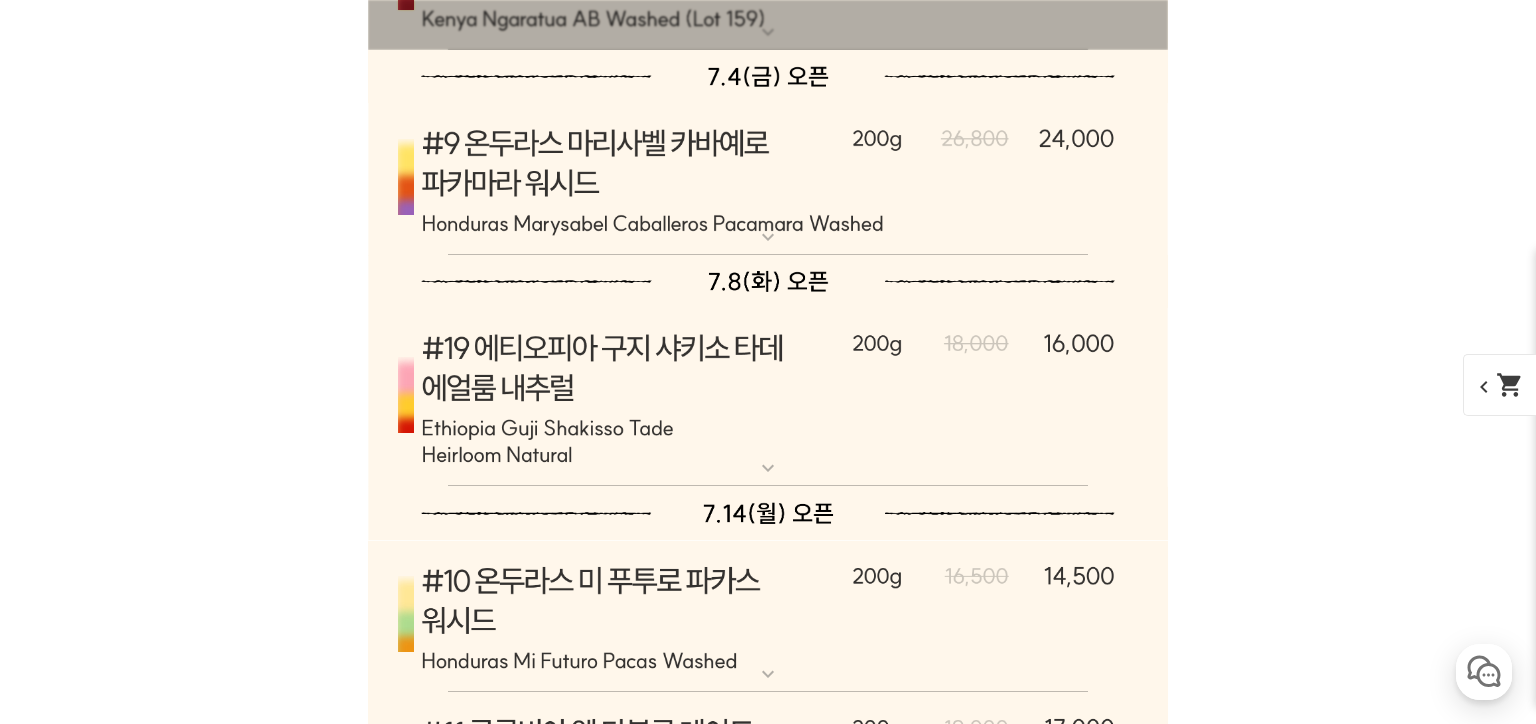 scroll, scrollTop: 10127, scrollLeft: 0, axis: vertical 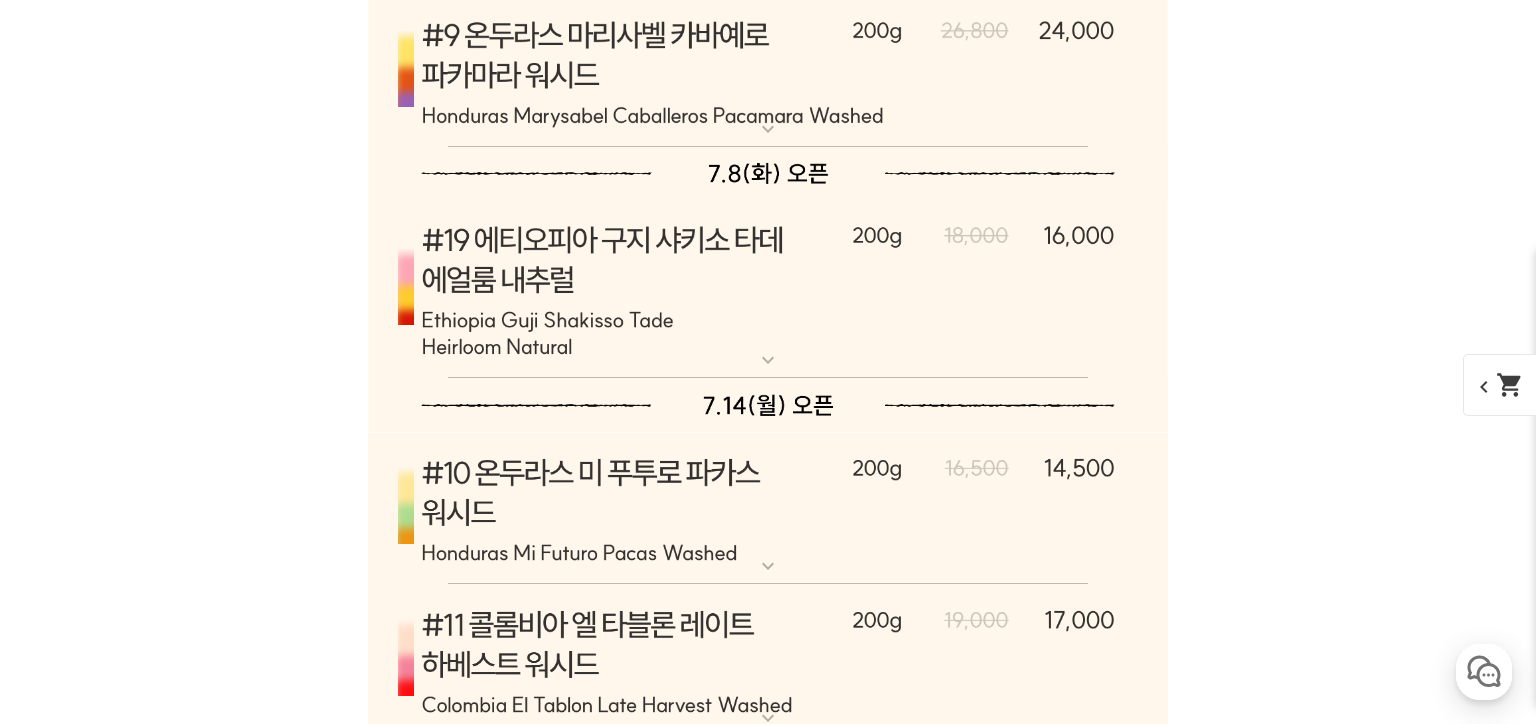 click at bounding box center [768, 71] 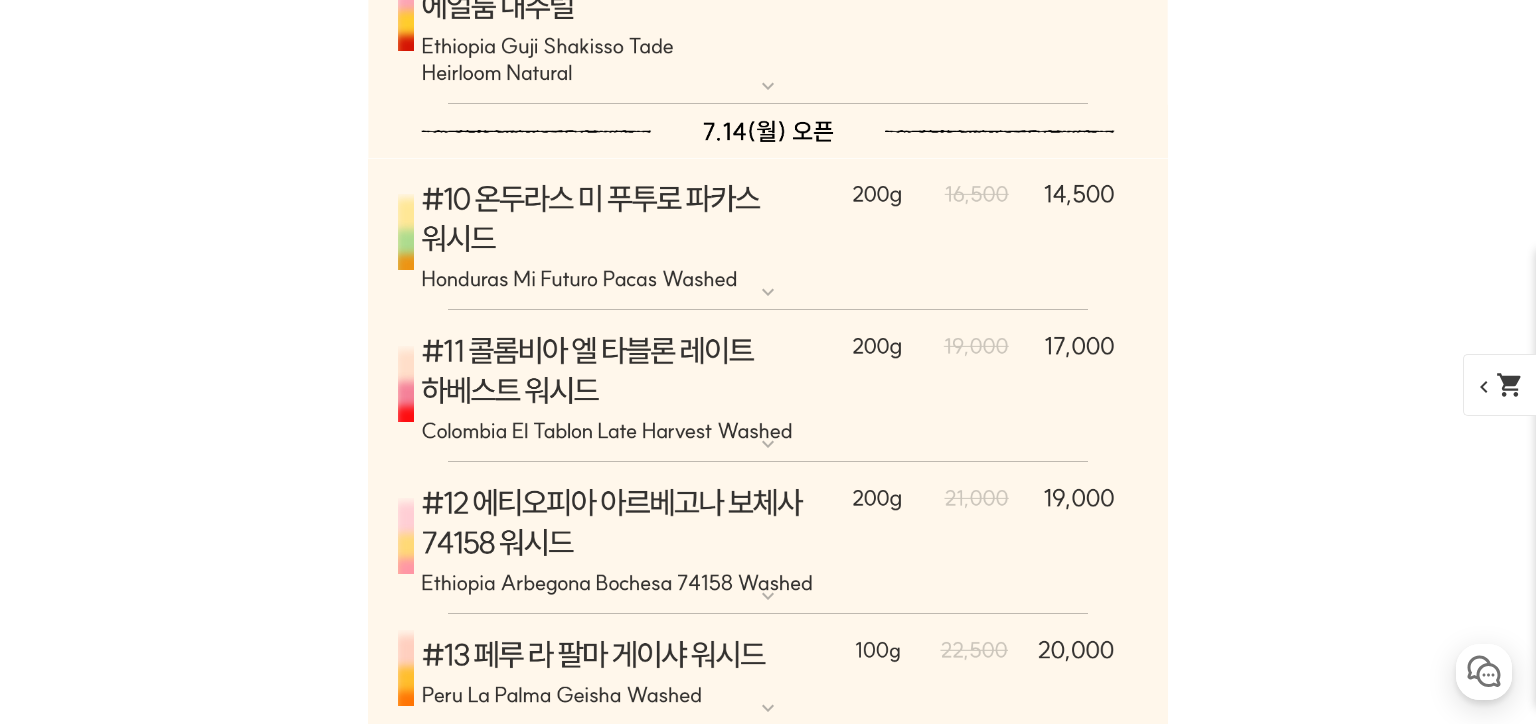 scroll, scrollTop: 11648, scrollLeft: 0, axis: vertical 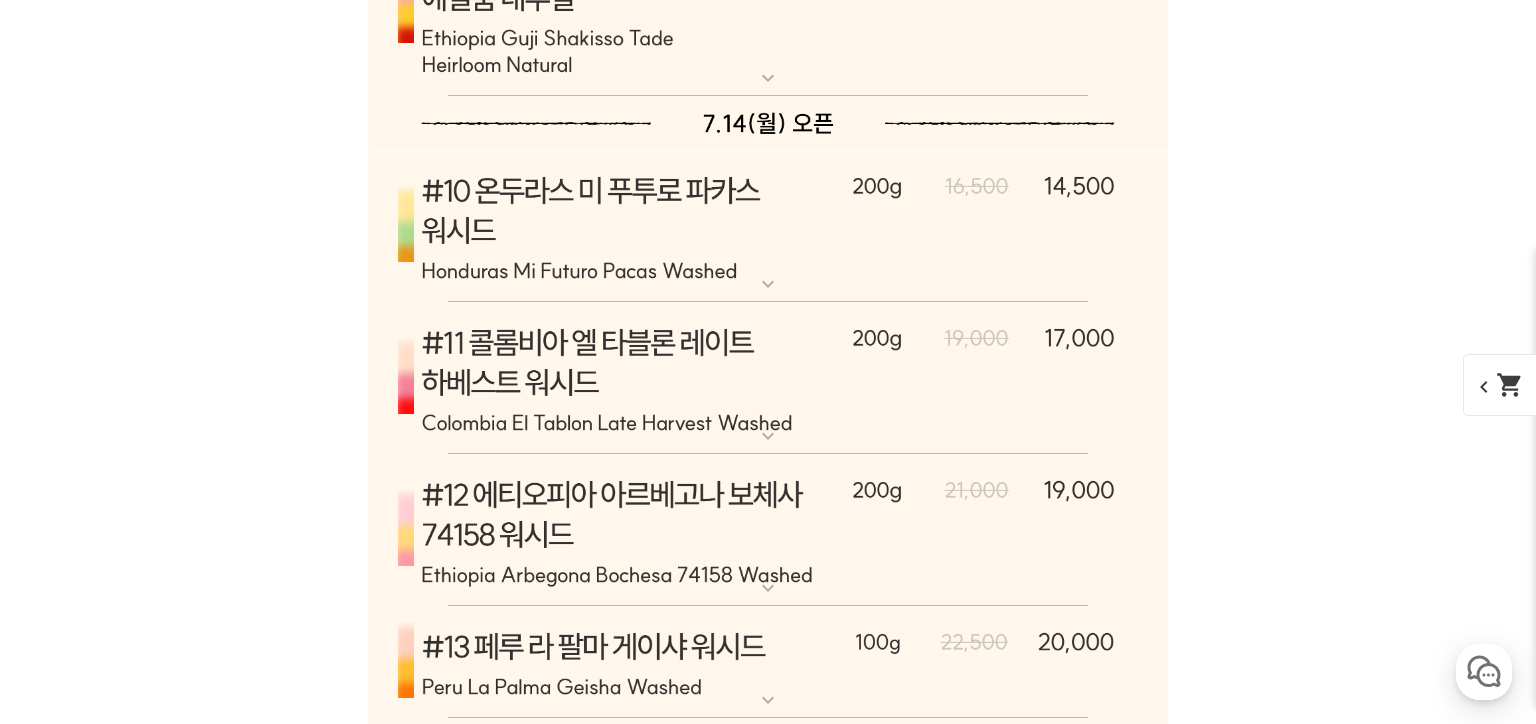 click at bounding box center (768, 226) 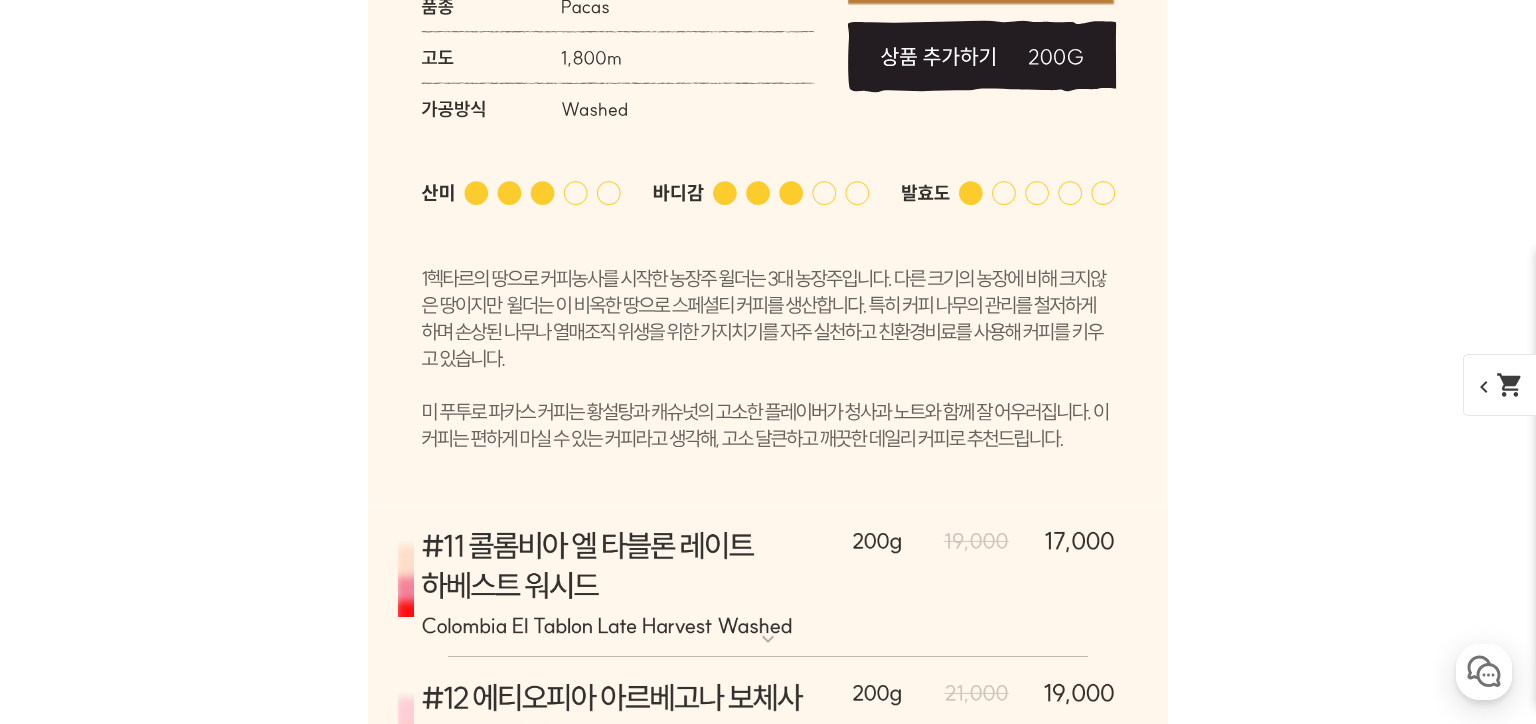 scroll, scrollTop: 12516, scrollLeft: 0, axis: vertical 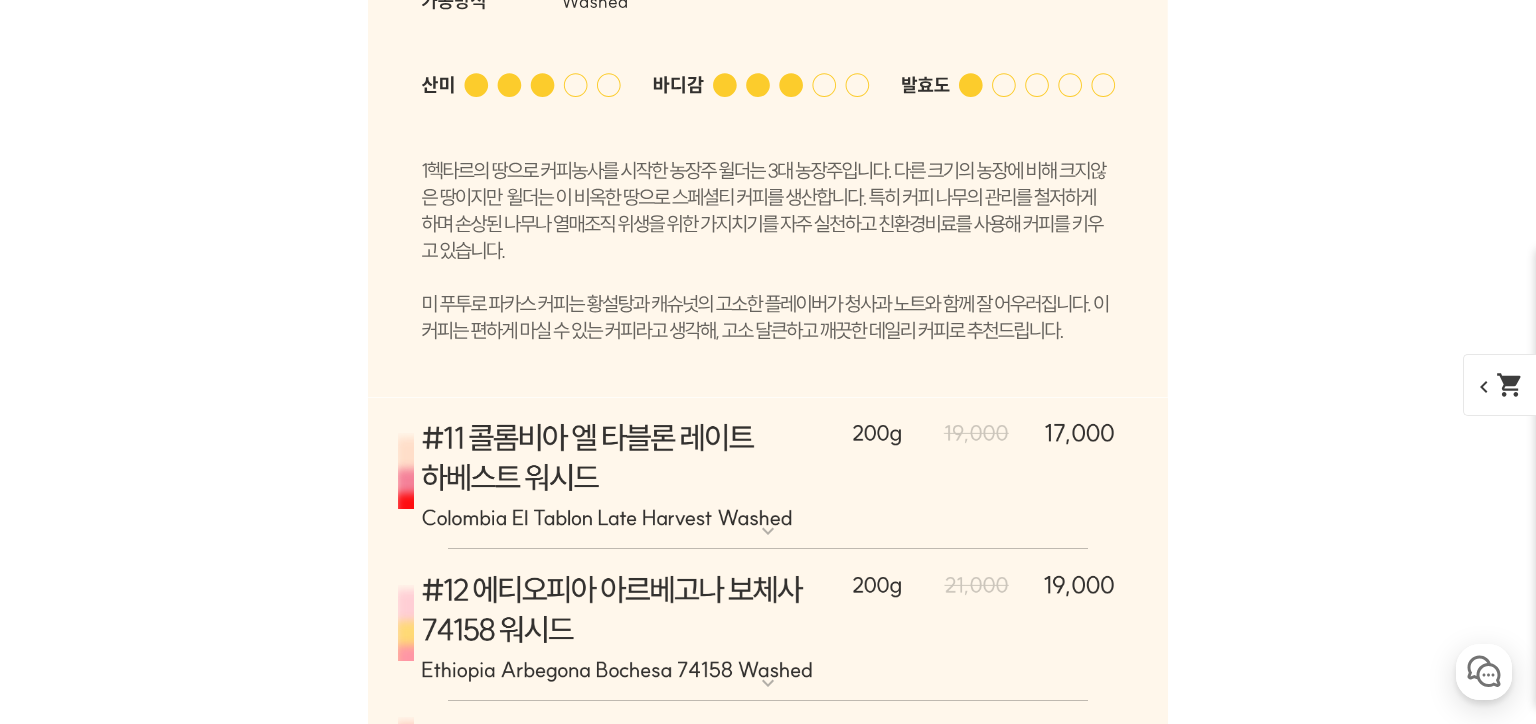 click at bounding box center (768, 473) 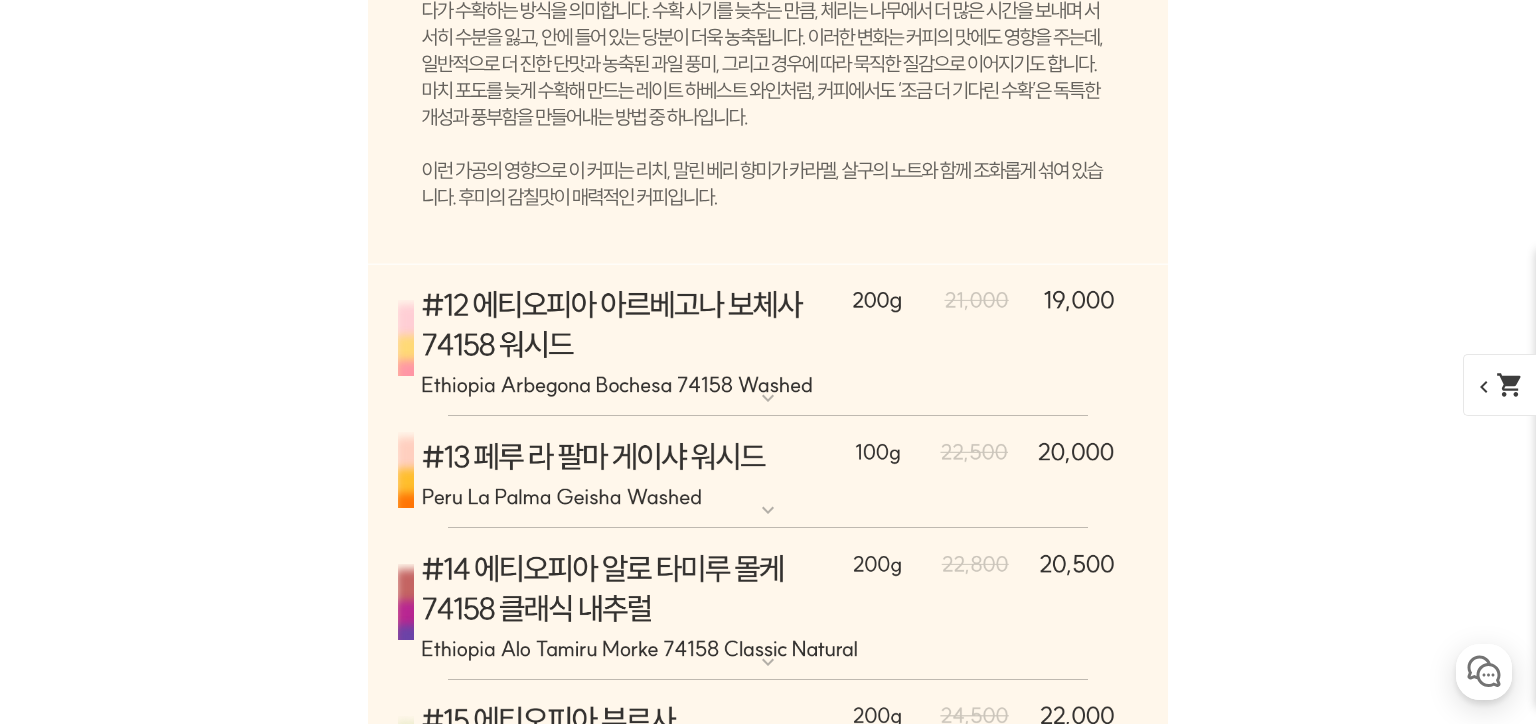 scroll, scrollTop: 13820, scrollLeft: 0, axis: vertical 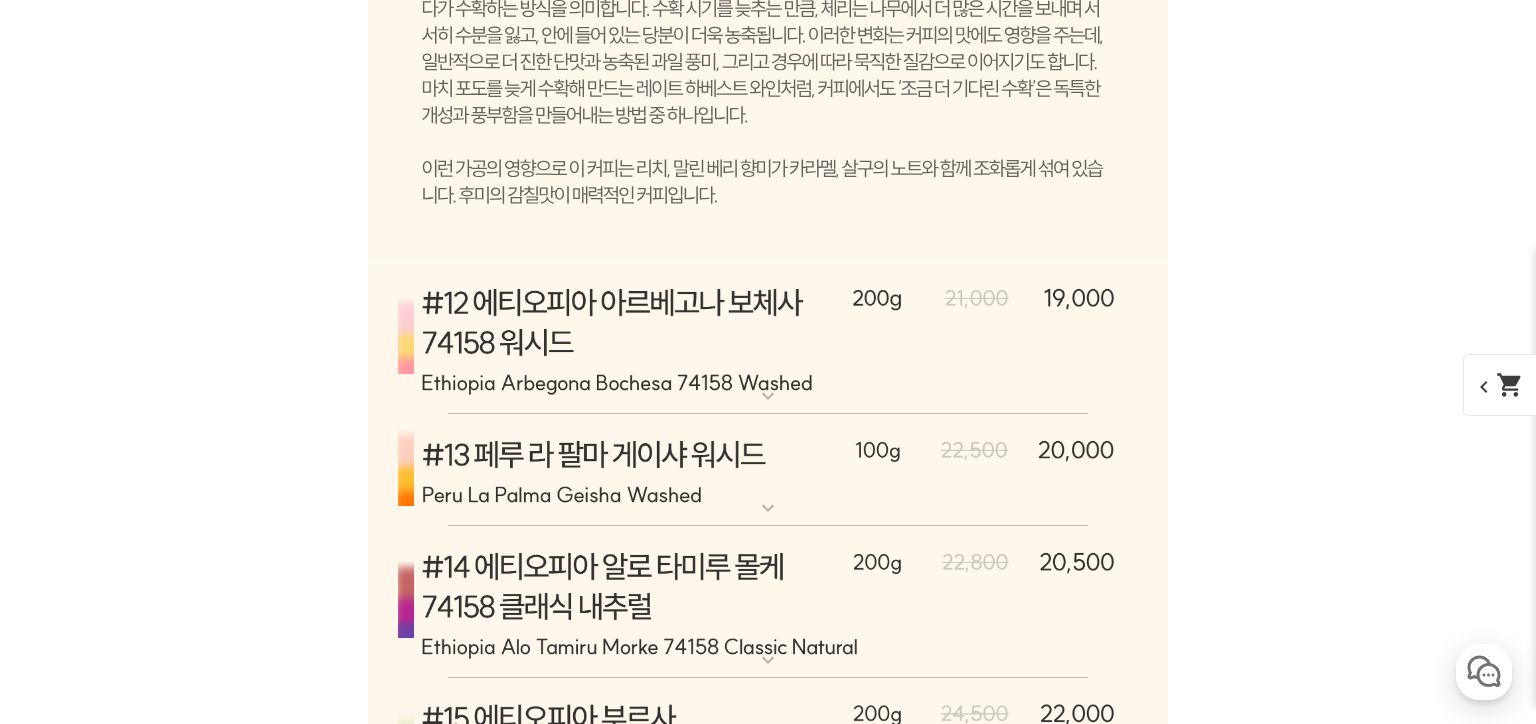 click at bounding box center (768, 602) 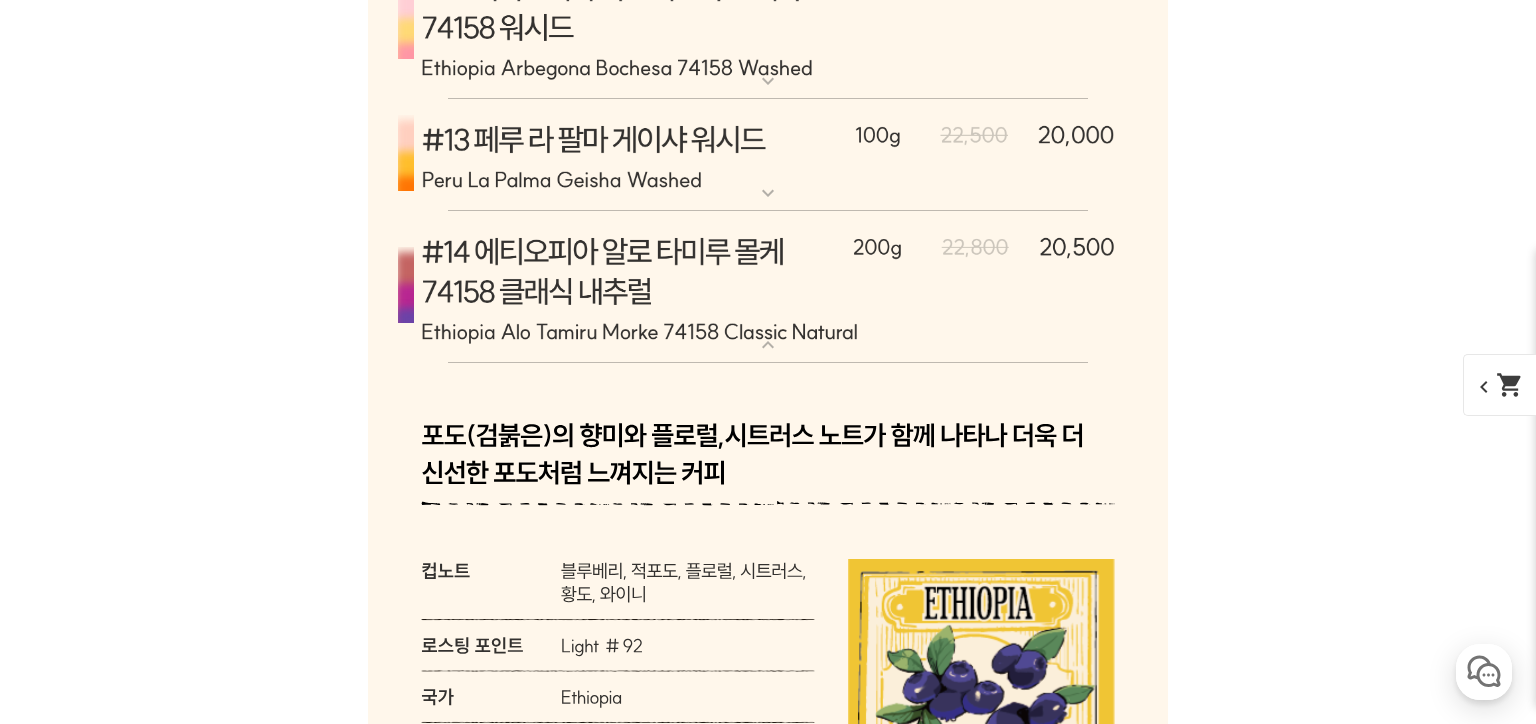 scroll, scrollTop: 14145, scrollLeft: 0, axis: vertical 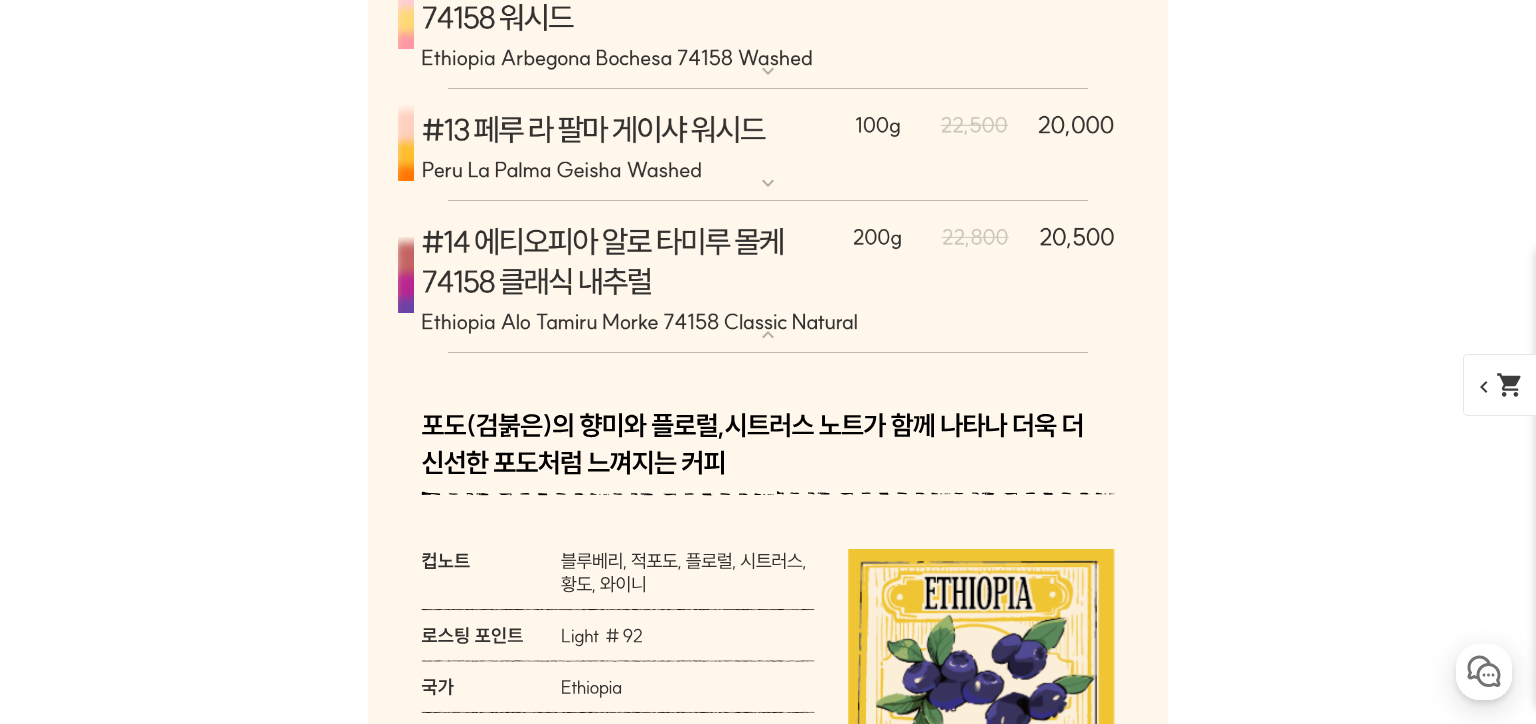 click at bounding box center [768, 146] 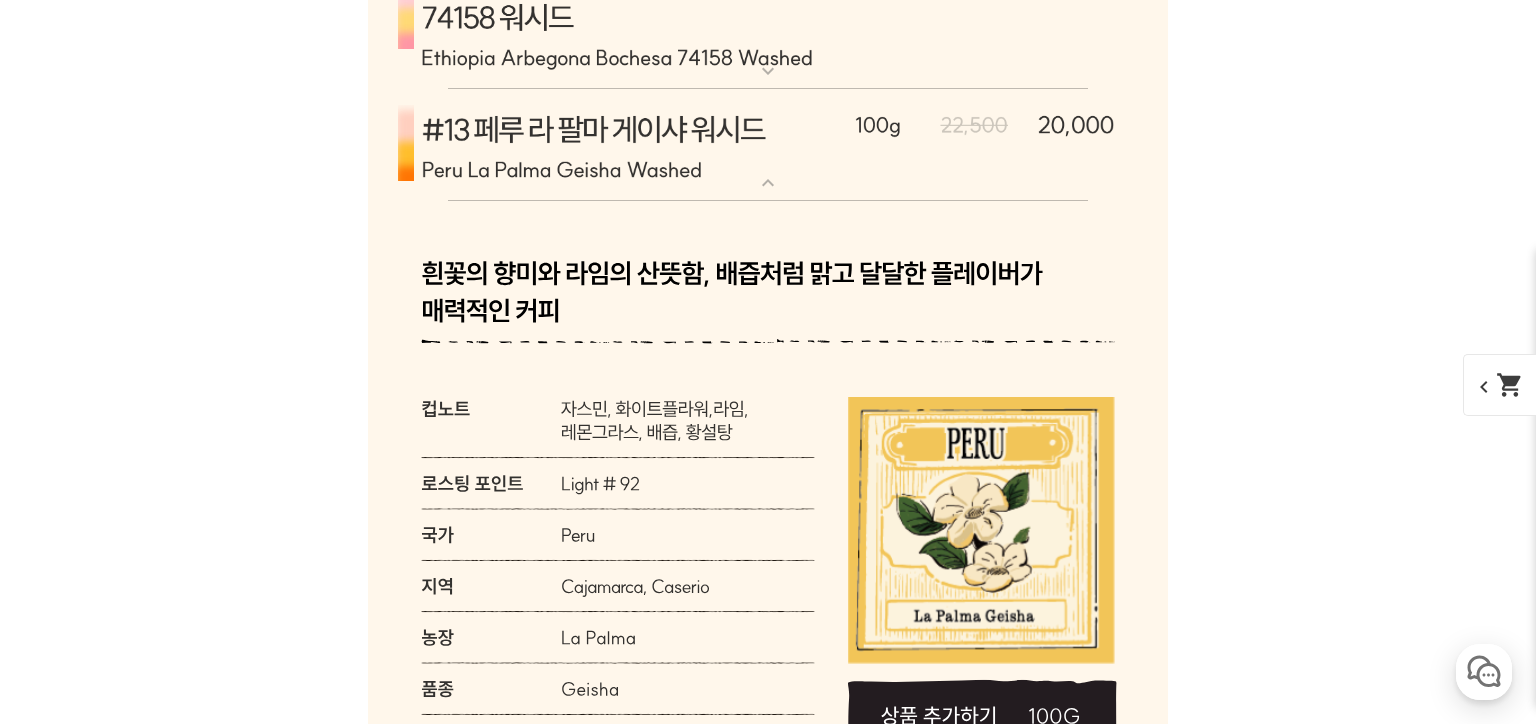 click at bounding box center [768, 146] 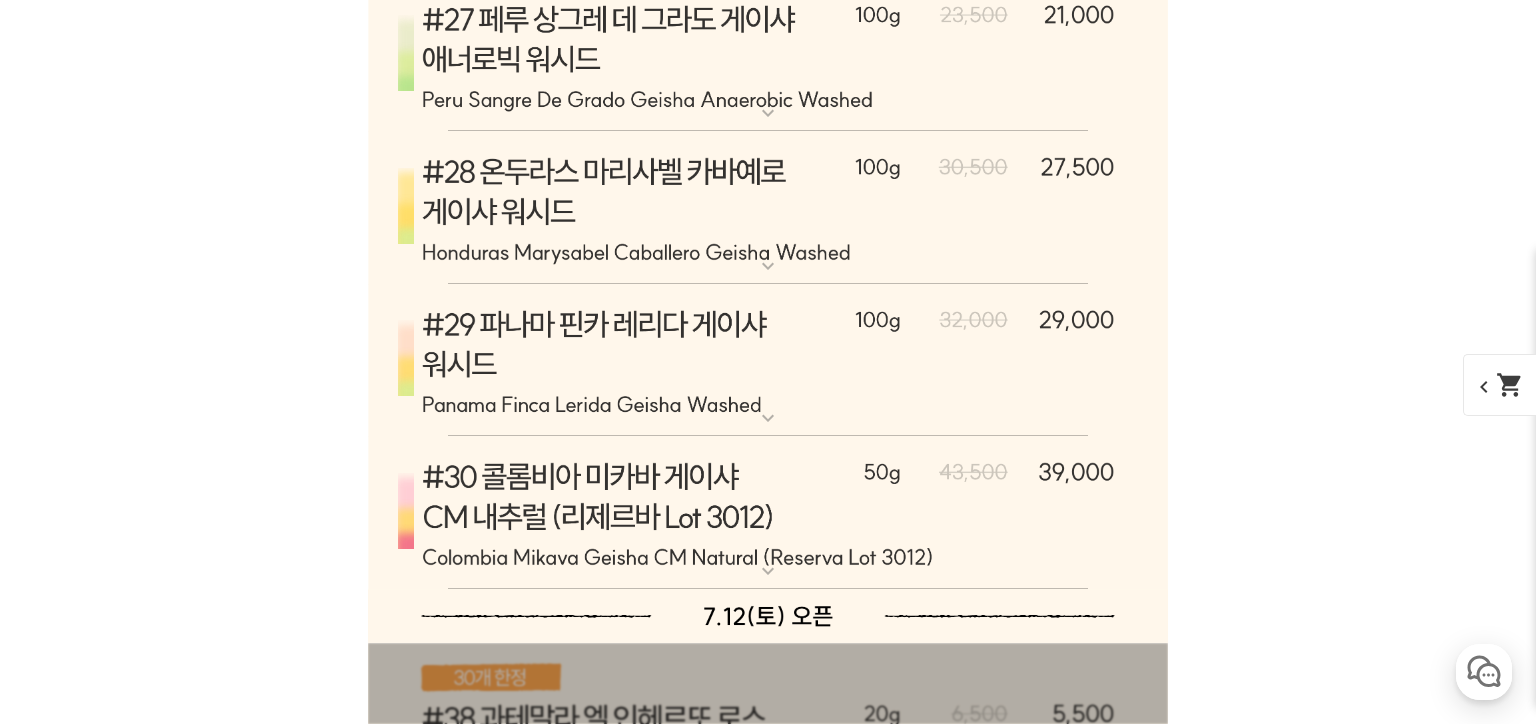 scroll, scrollTop: 17404, scrollLeft: 0, axis: vertical 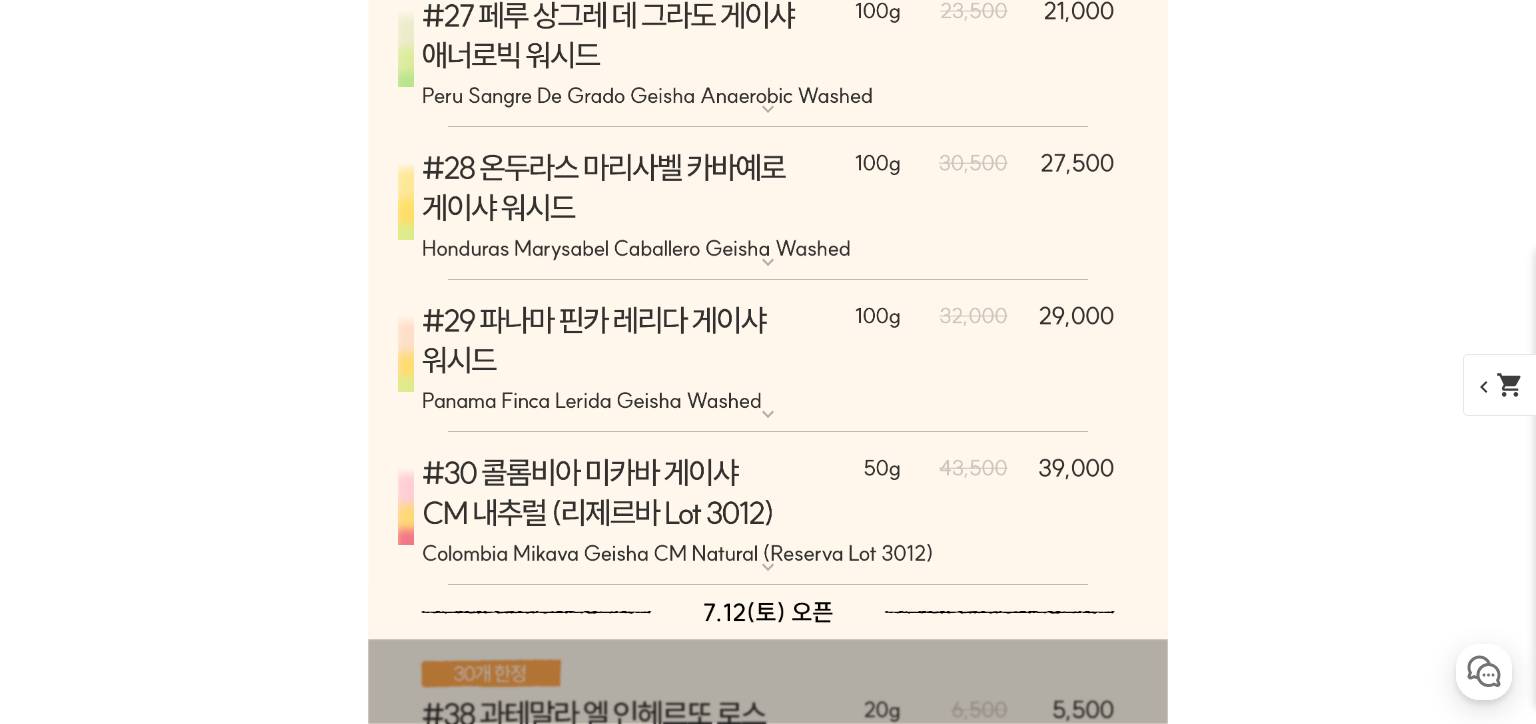 click at bounding box center (768, 204) 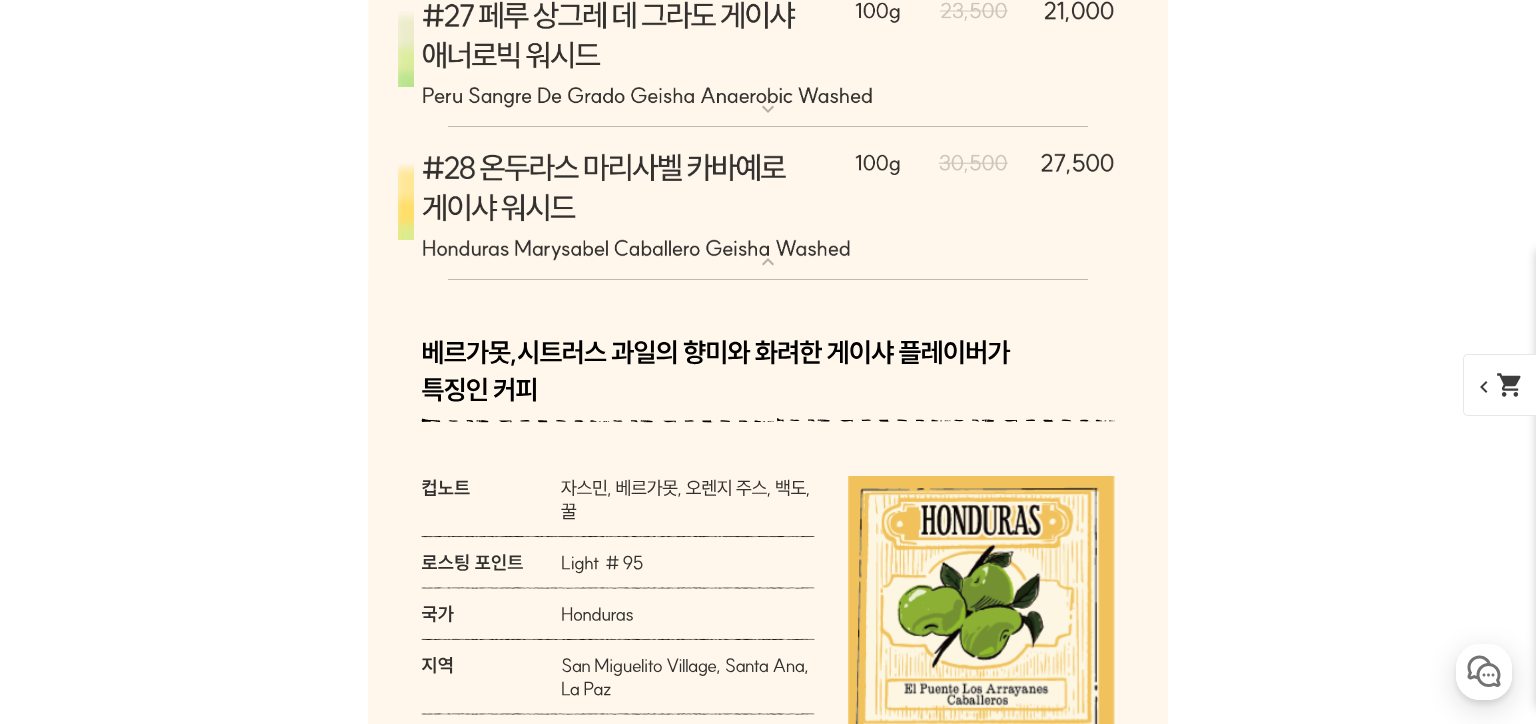 click at bounding box center (768, 204) 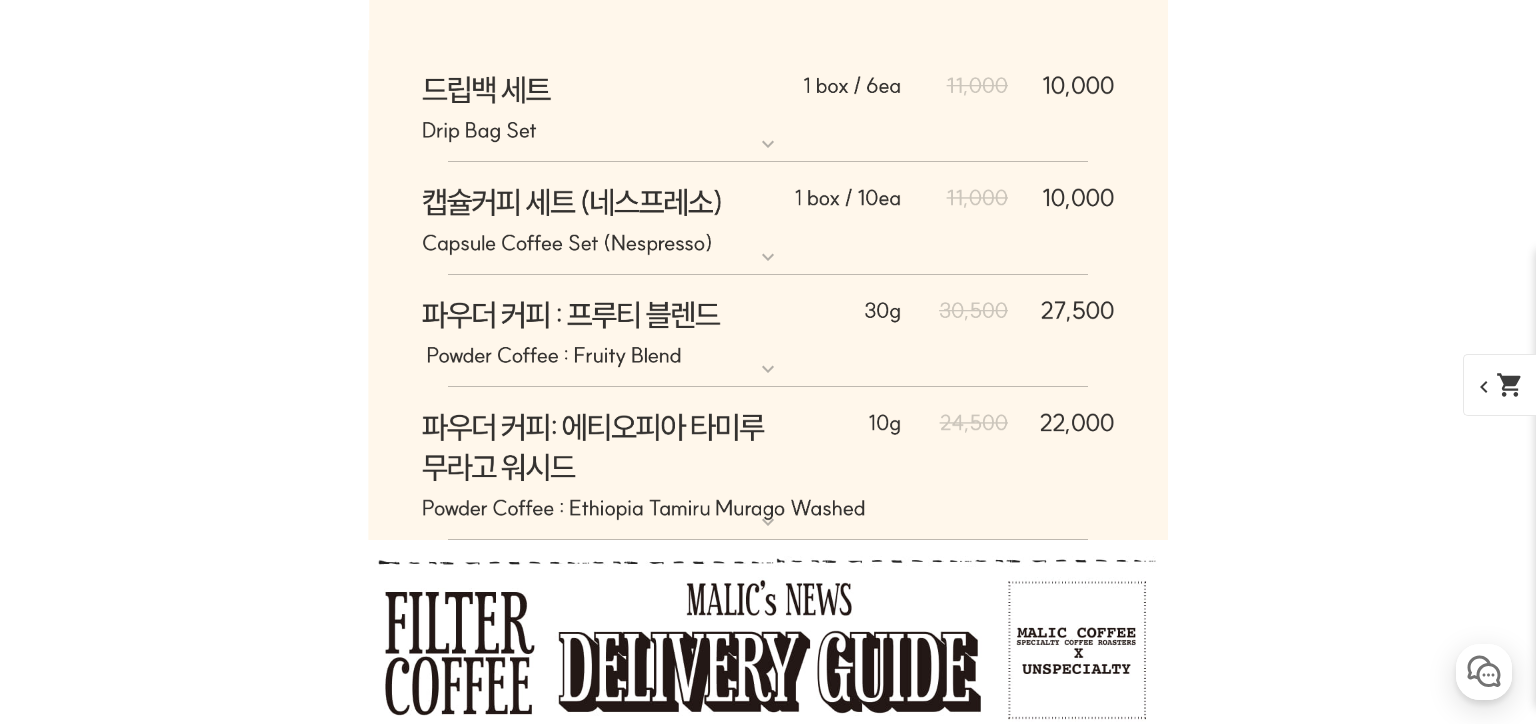 scroll, scrollTop: 19576, scrollLeft: 0, axis: vertical 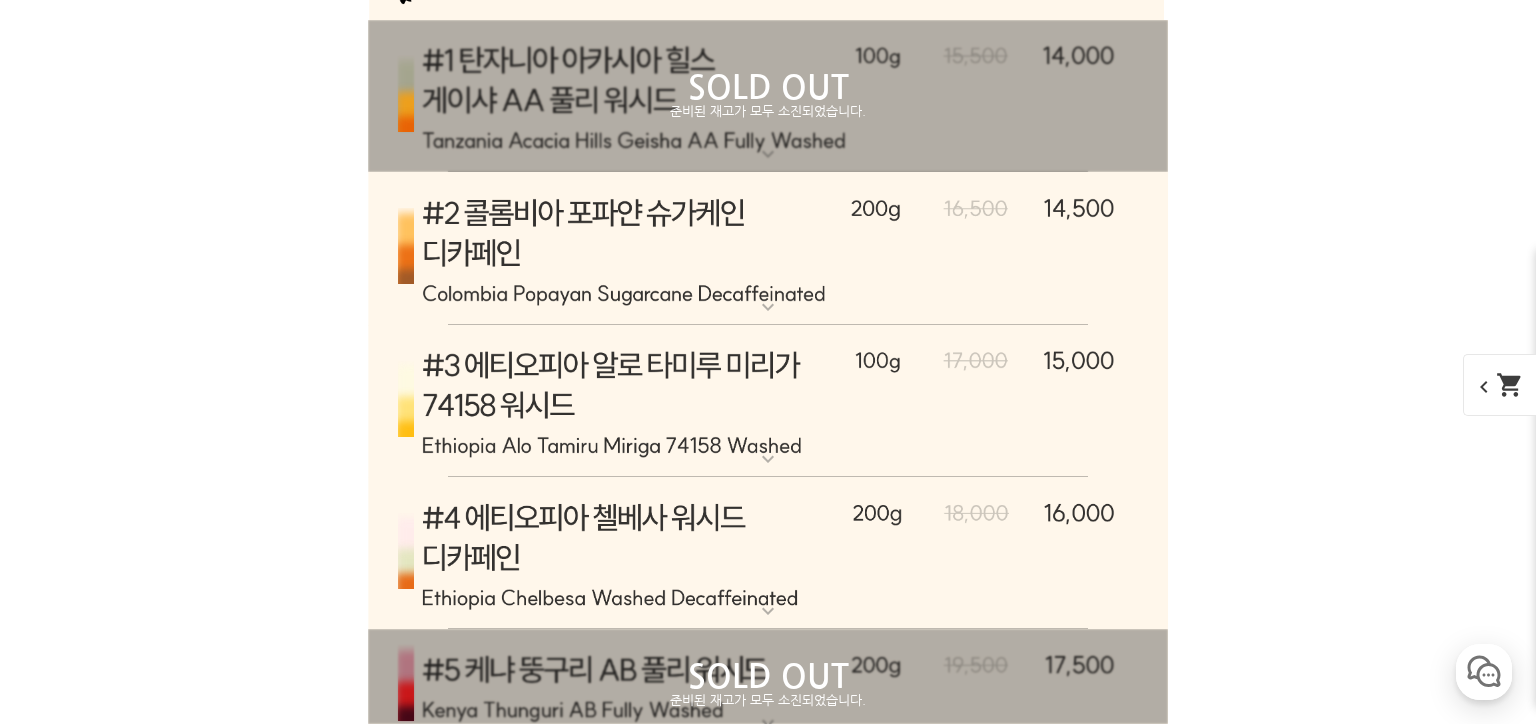 click at bounding box center [768, 249] 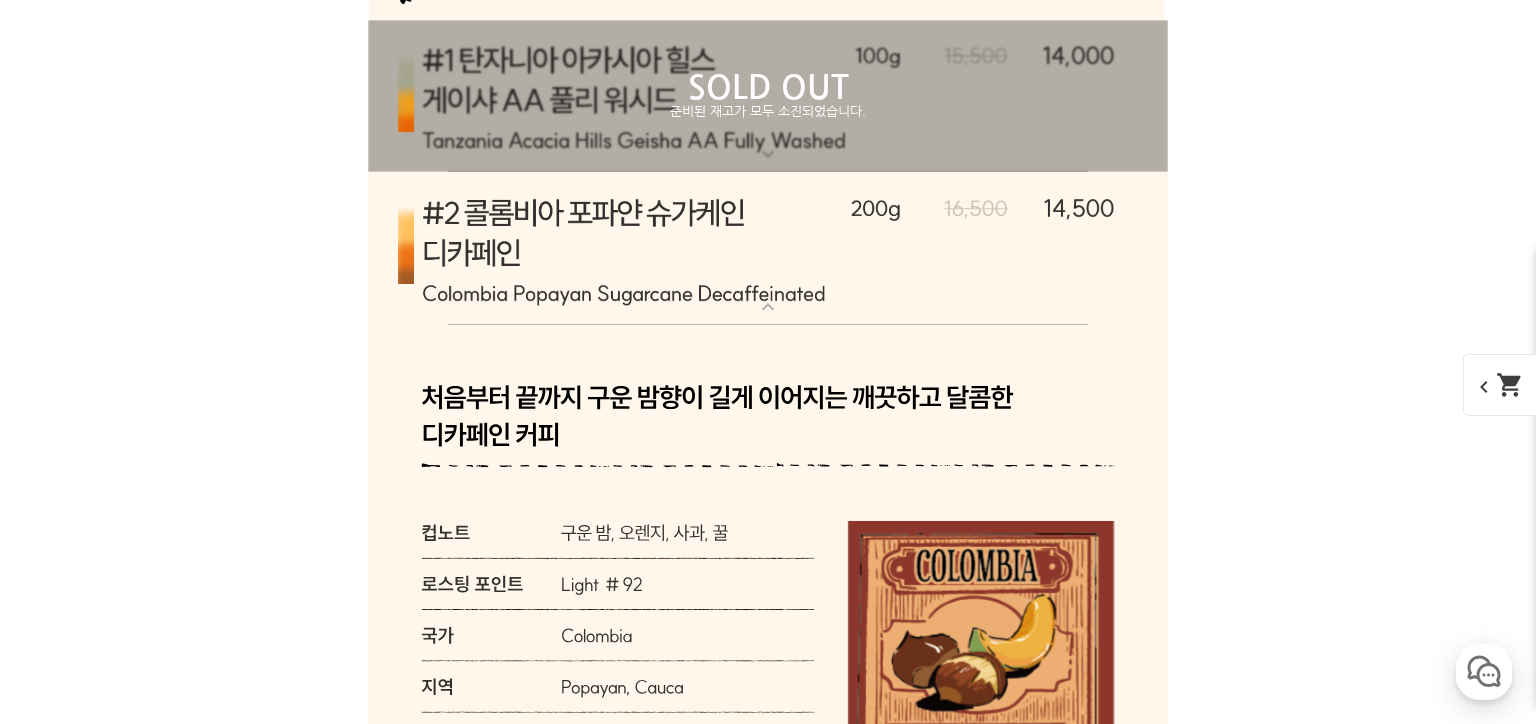 scroll, scrollTop: 0, scrollLeft: 0, axis: both 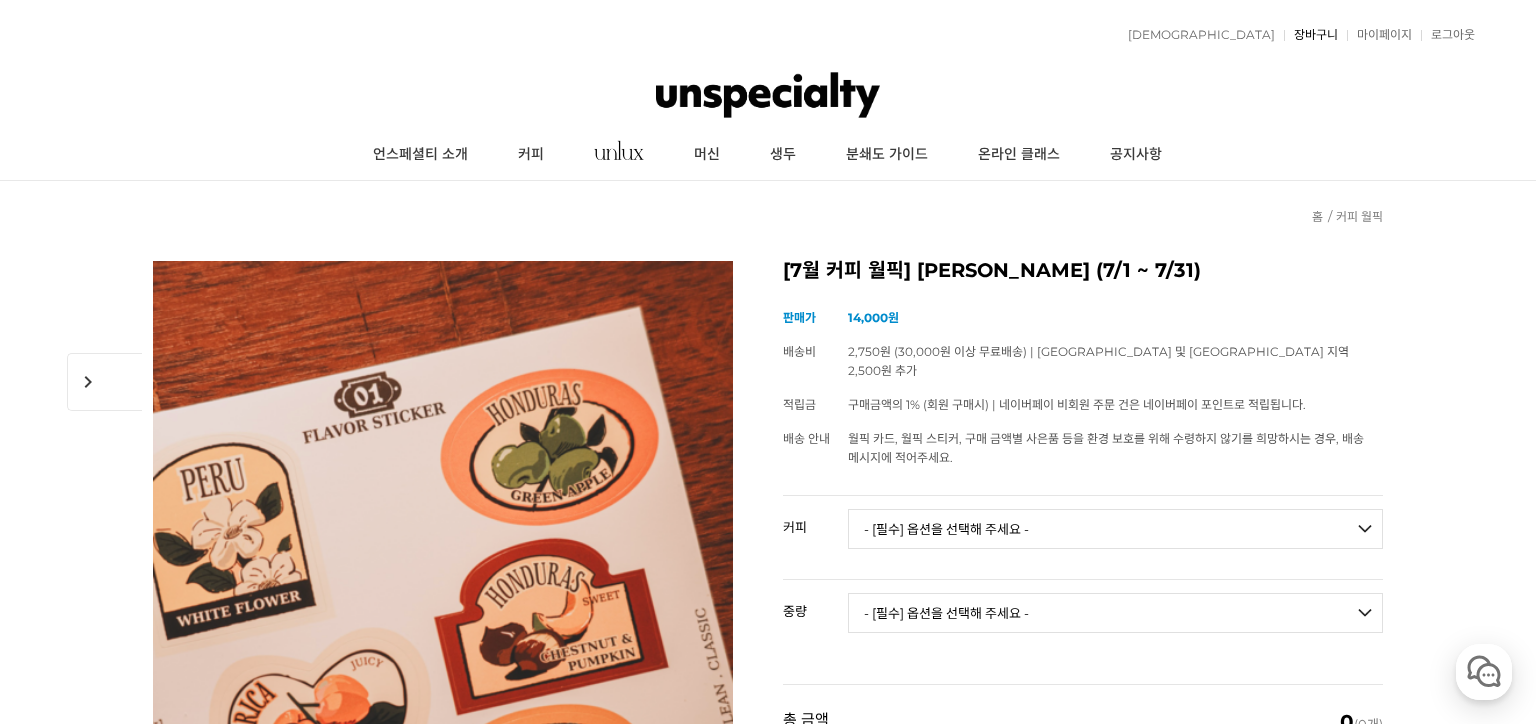 click on "장바구니" at bounding box center [1311, 35] 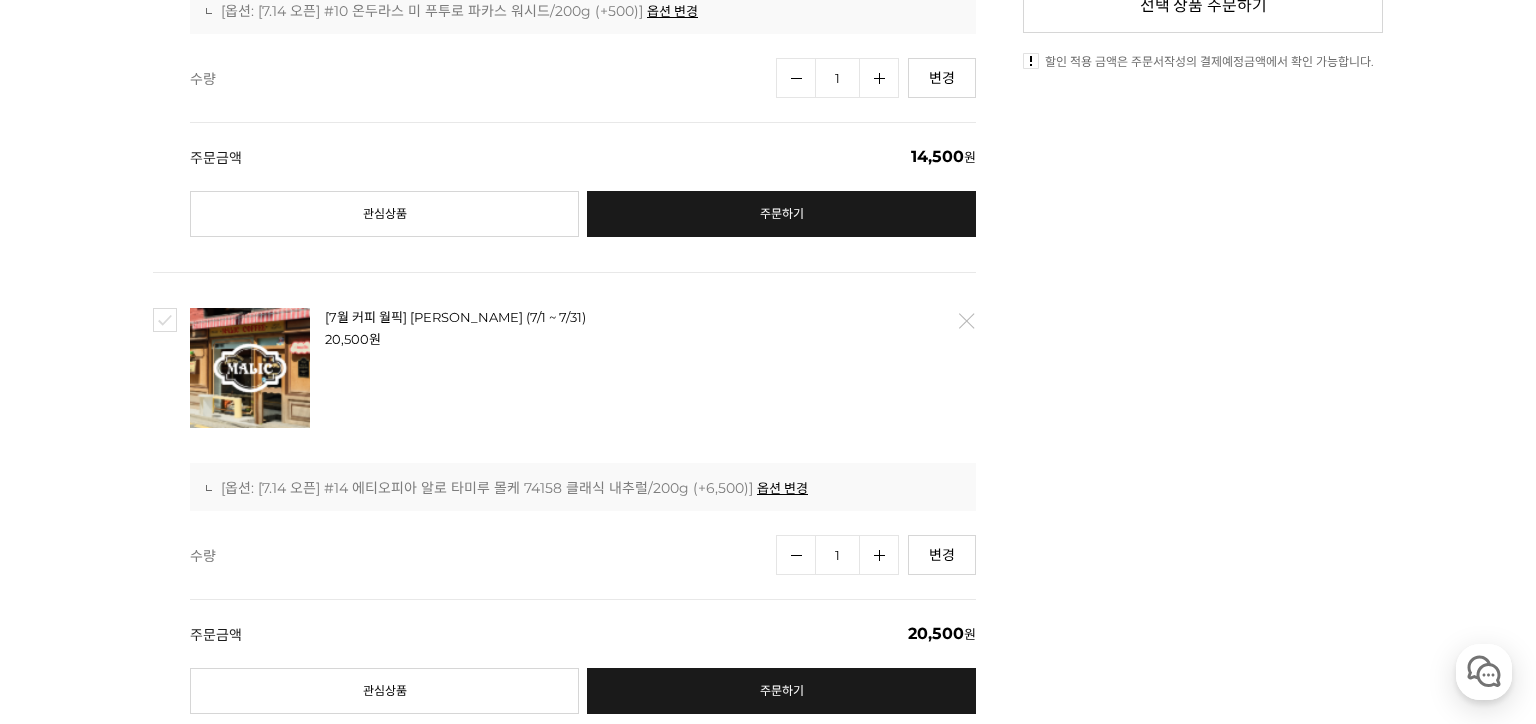 scroll, scrollTop: 868, scrollLeft: 0, axis: vertical 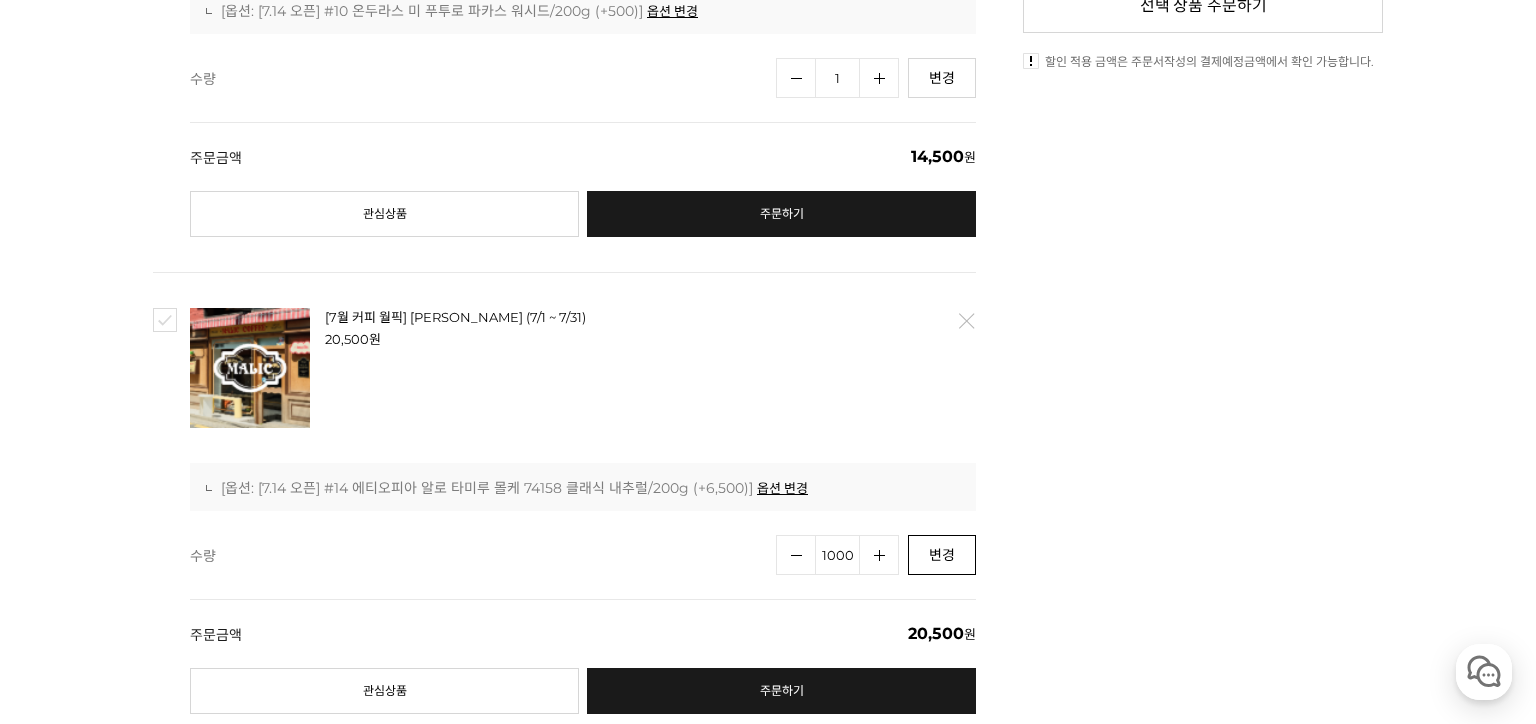 type on "1000" 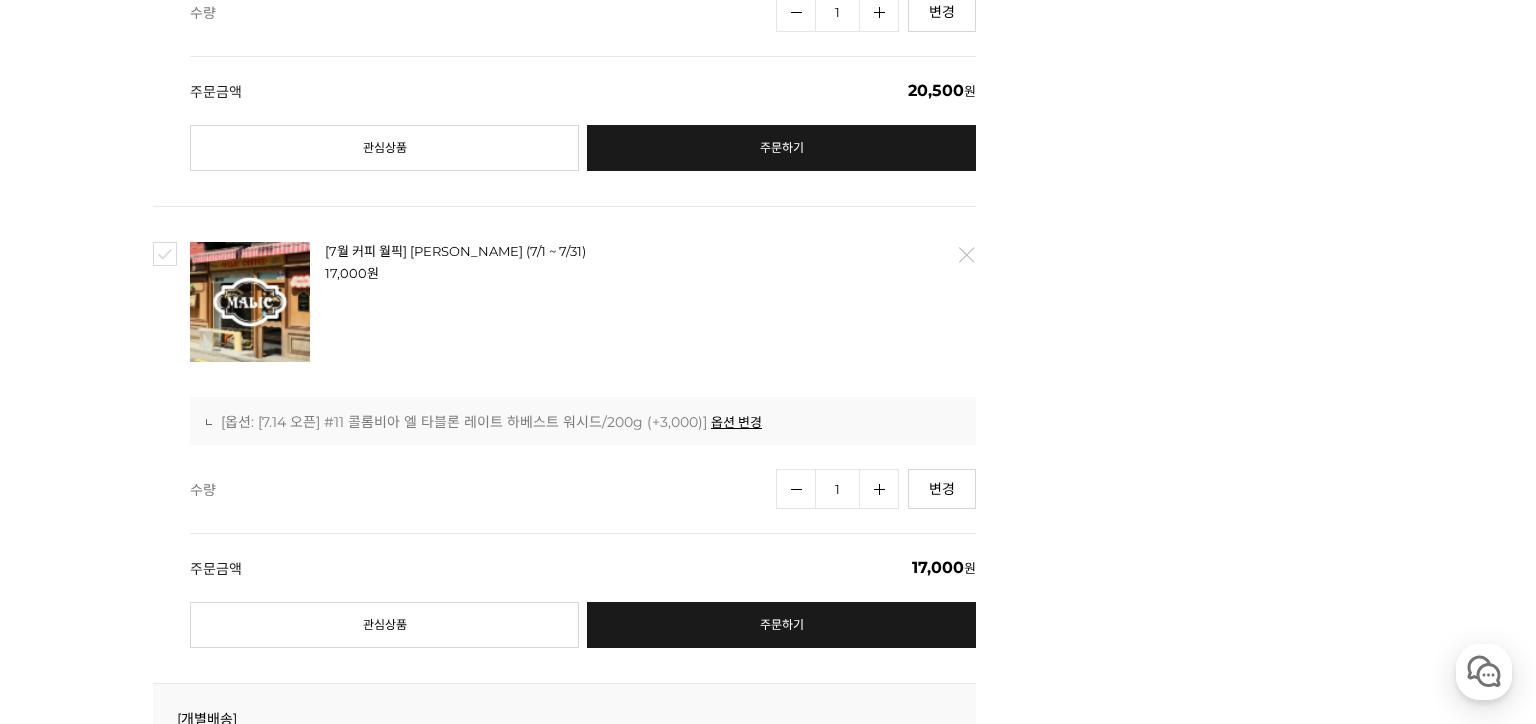 scroll, scrollTop: 1412, scrollLeft: 0, axis: vertical 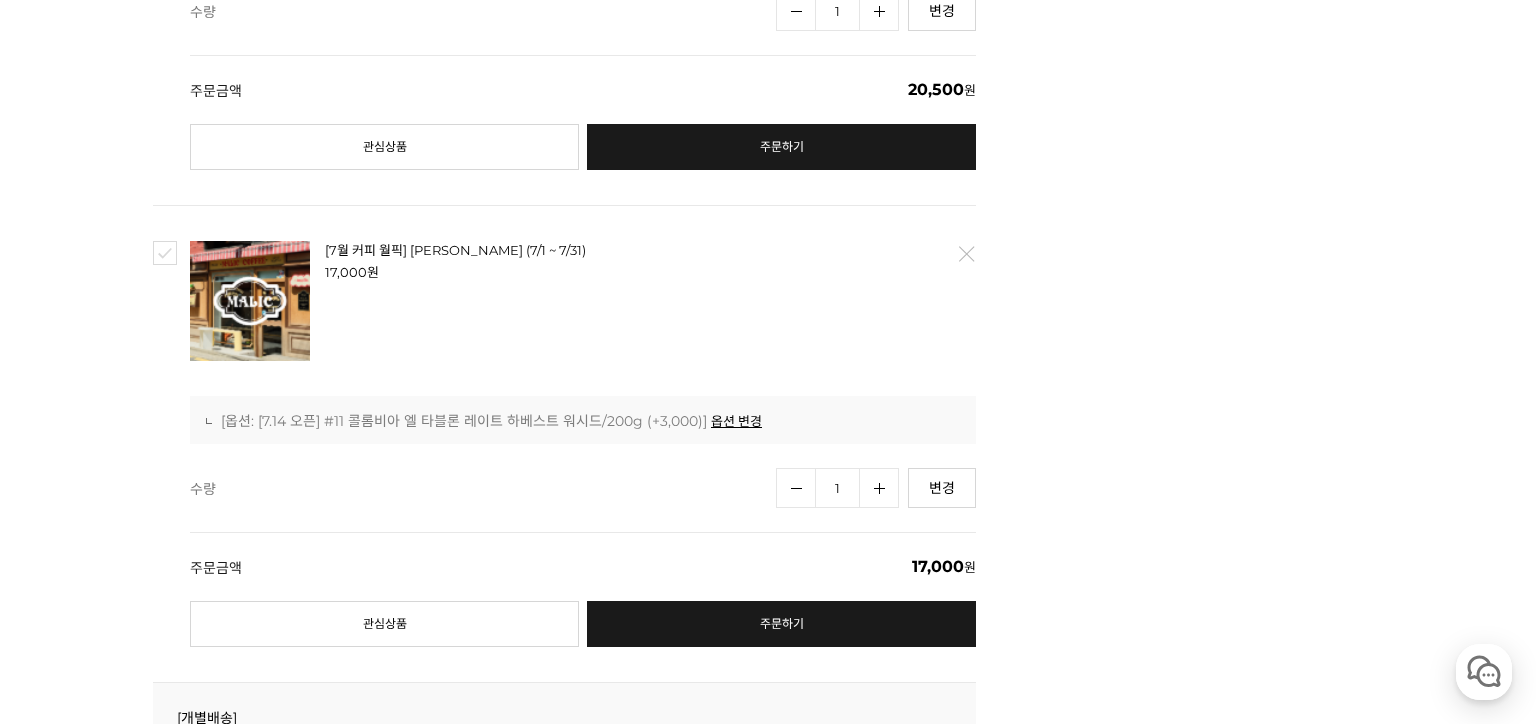 click on "1" at bounding box center (837, 488) 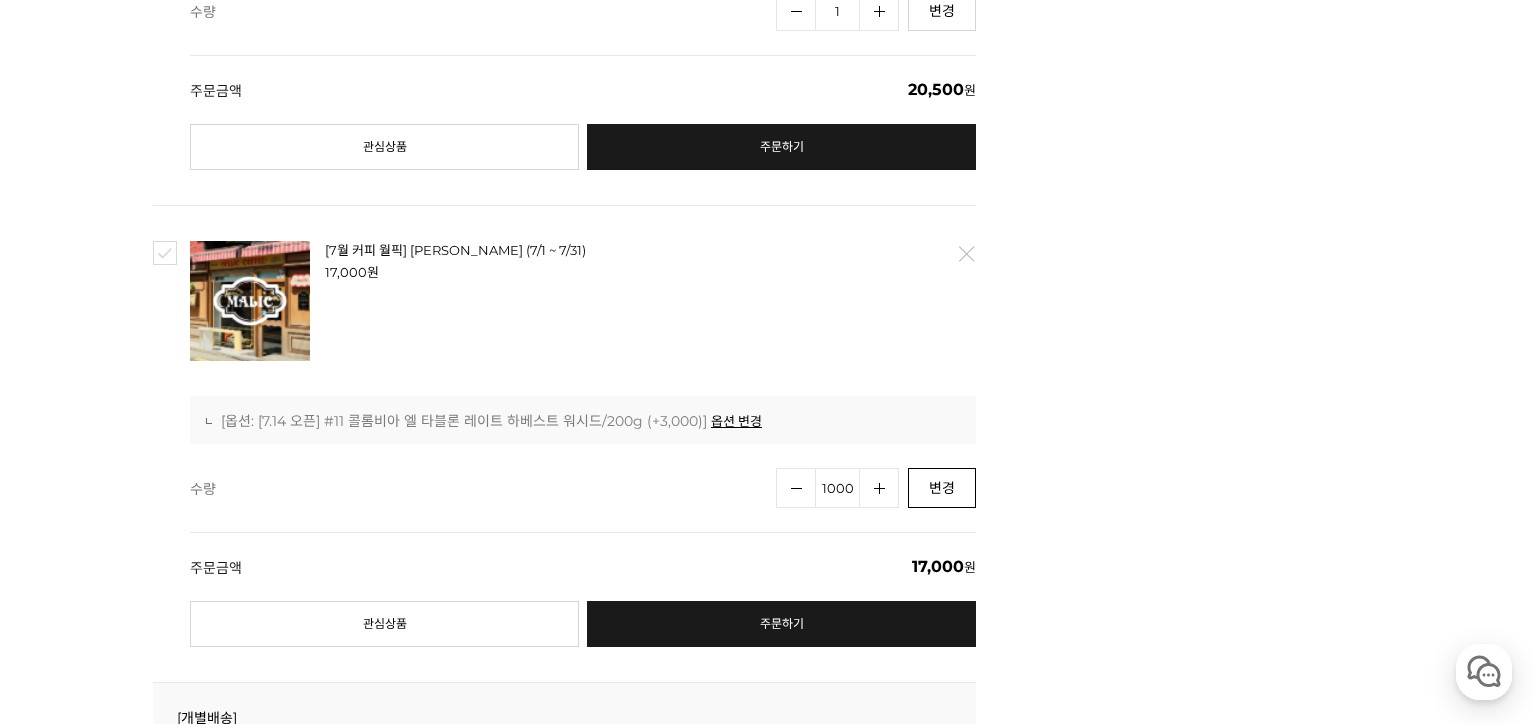 type on "1000" 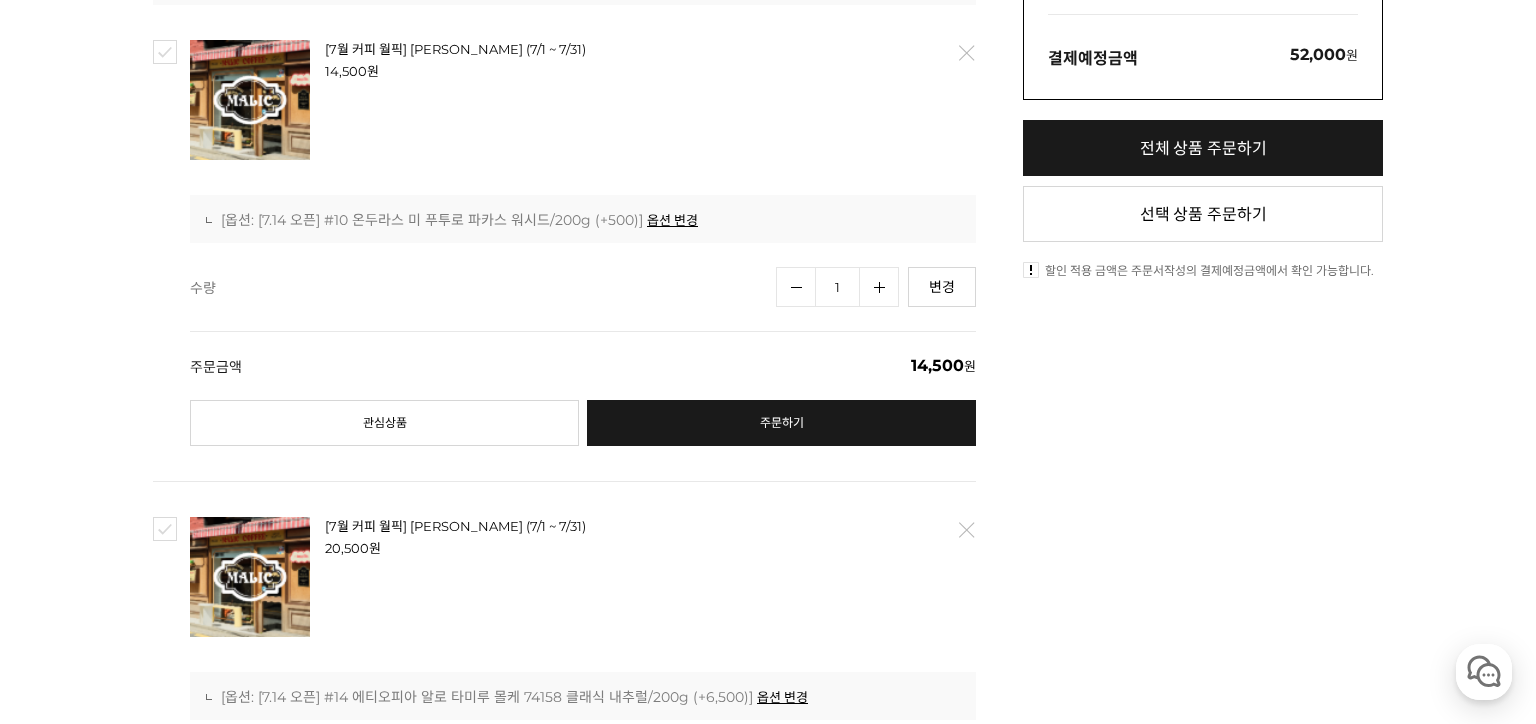 scroll, scrollTop: 652, scrollLeft: 0, axis: vertical 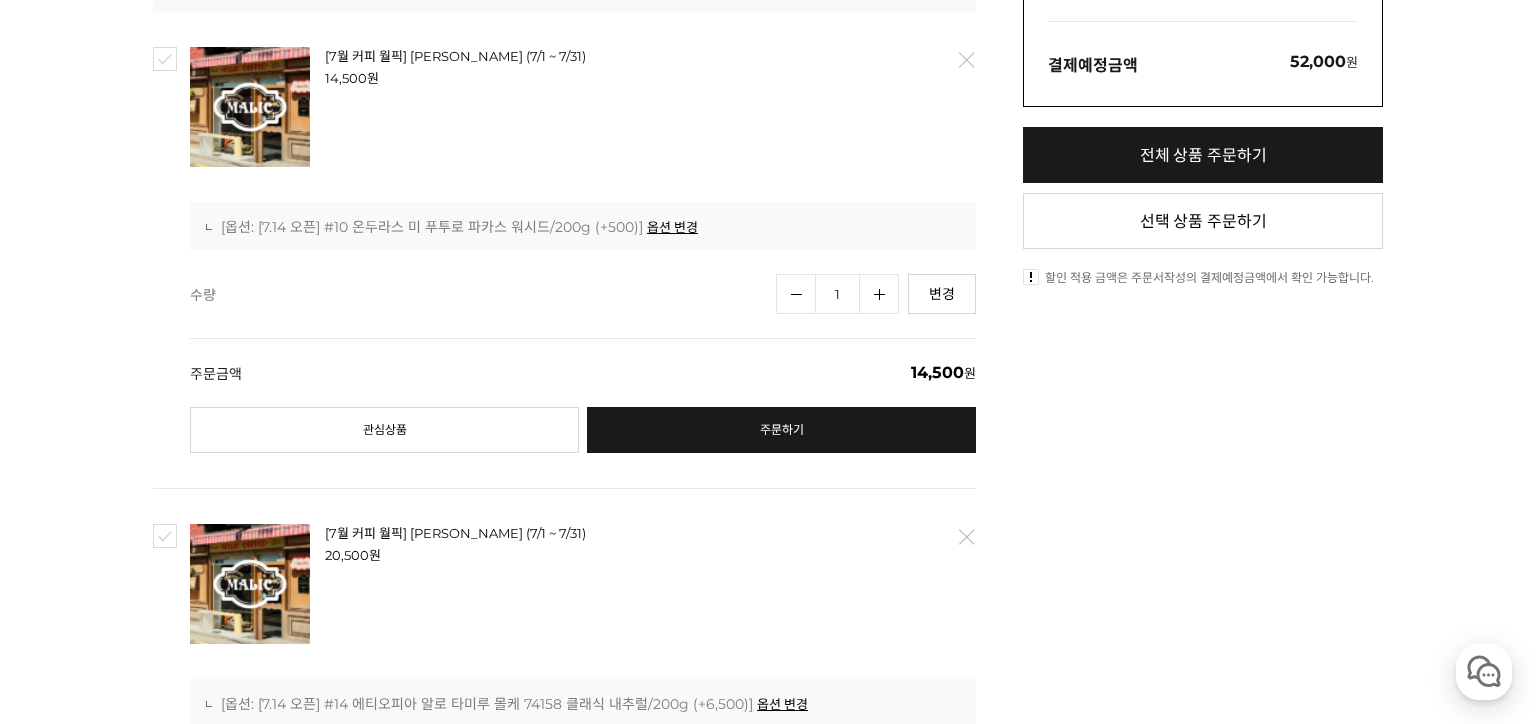 click on "1" at bounding box center (837, 294) 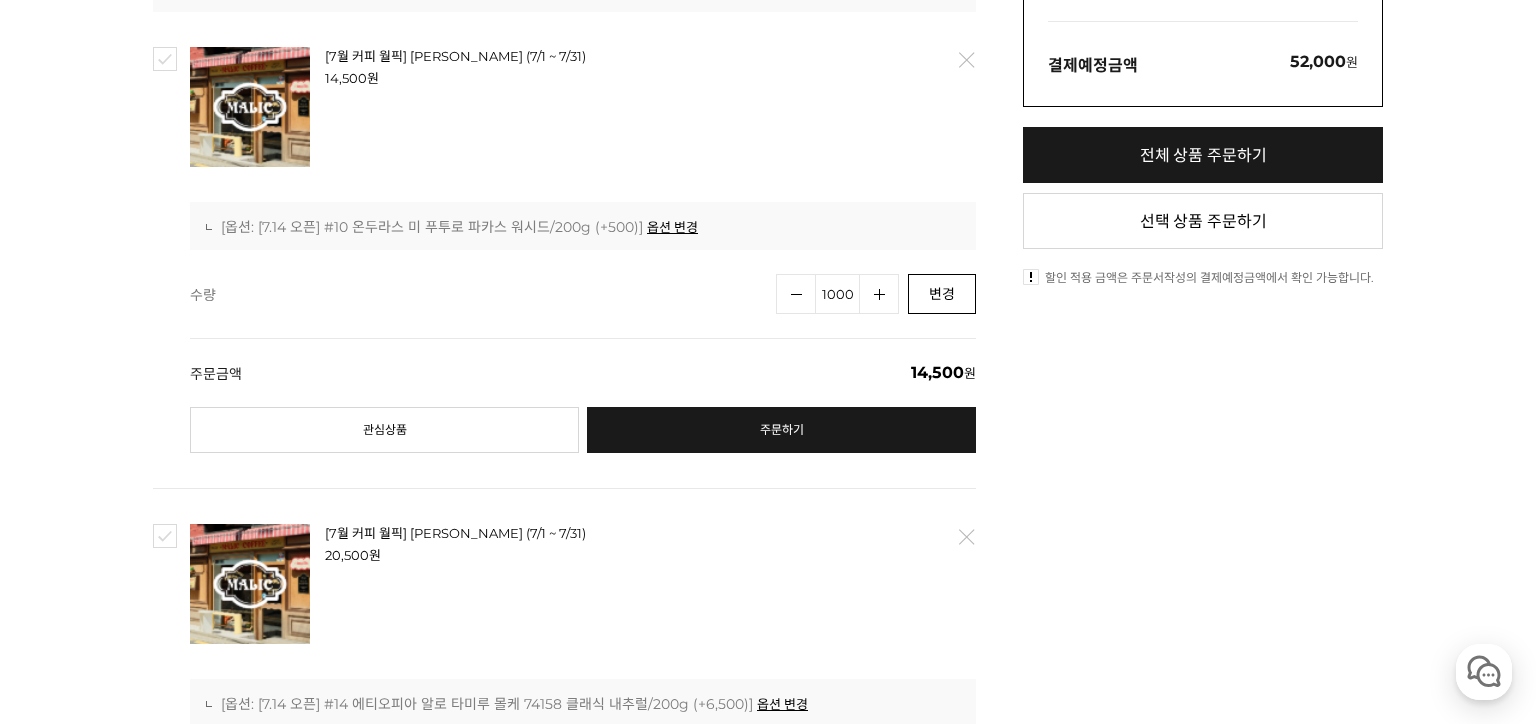 type on "1000" 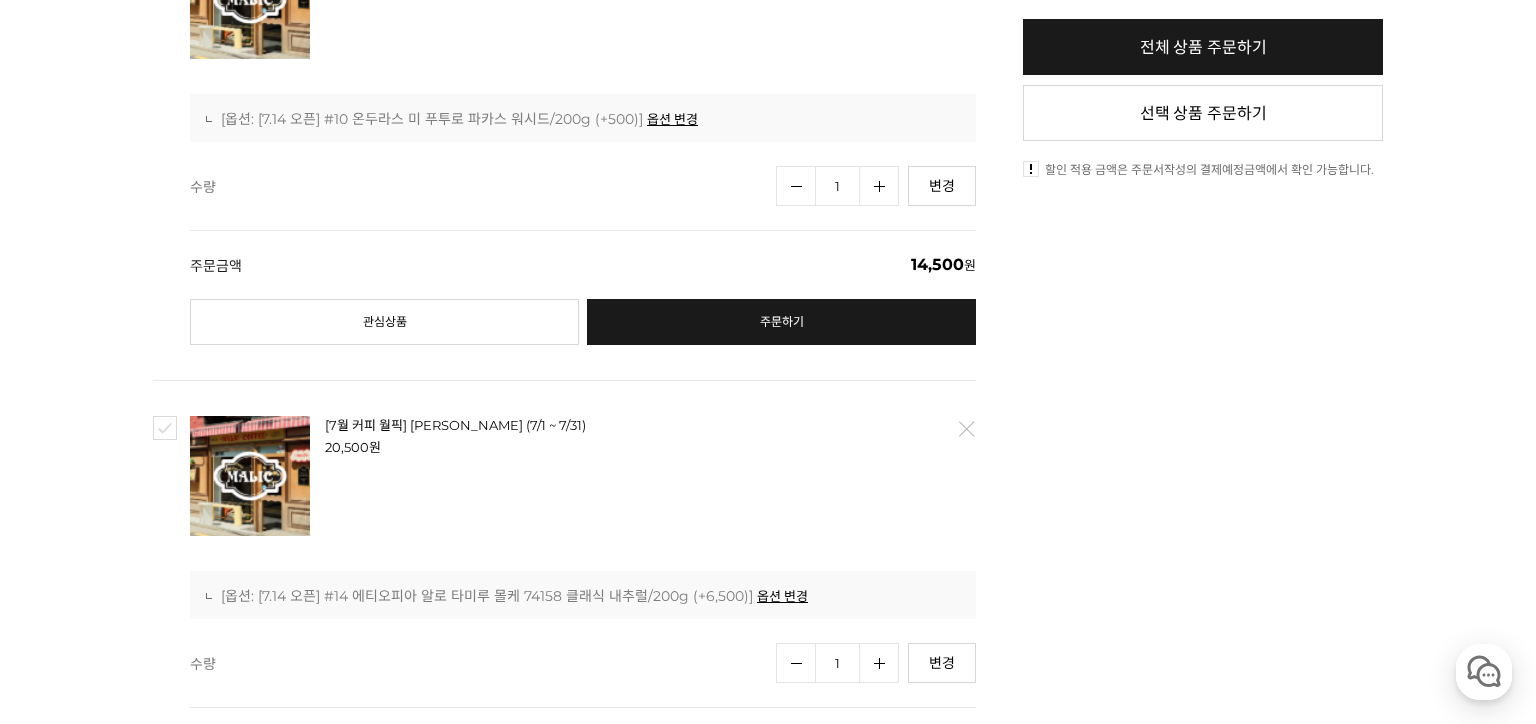 scroll, scrollTop: 652, scrollLeft: 0, axis: vertical 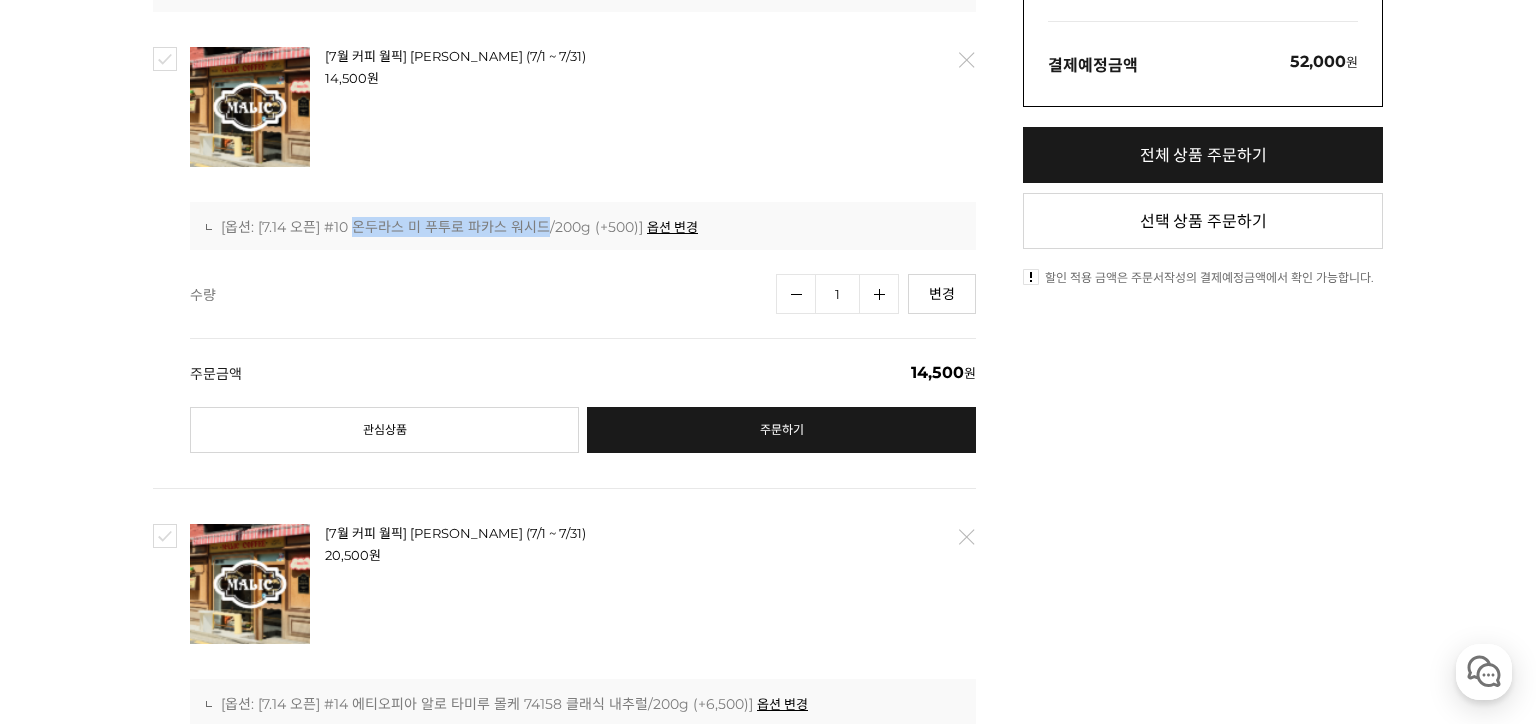 drag, startPoint x: 357, startPoint y: 229, endPoint x: 550, endPoint y: 232, distance: 193.02332 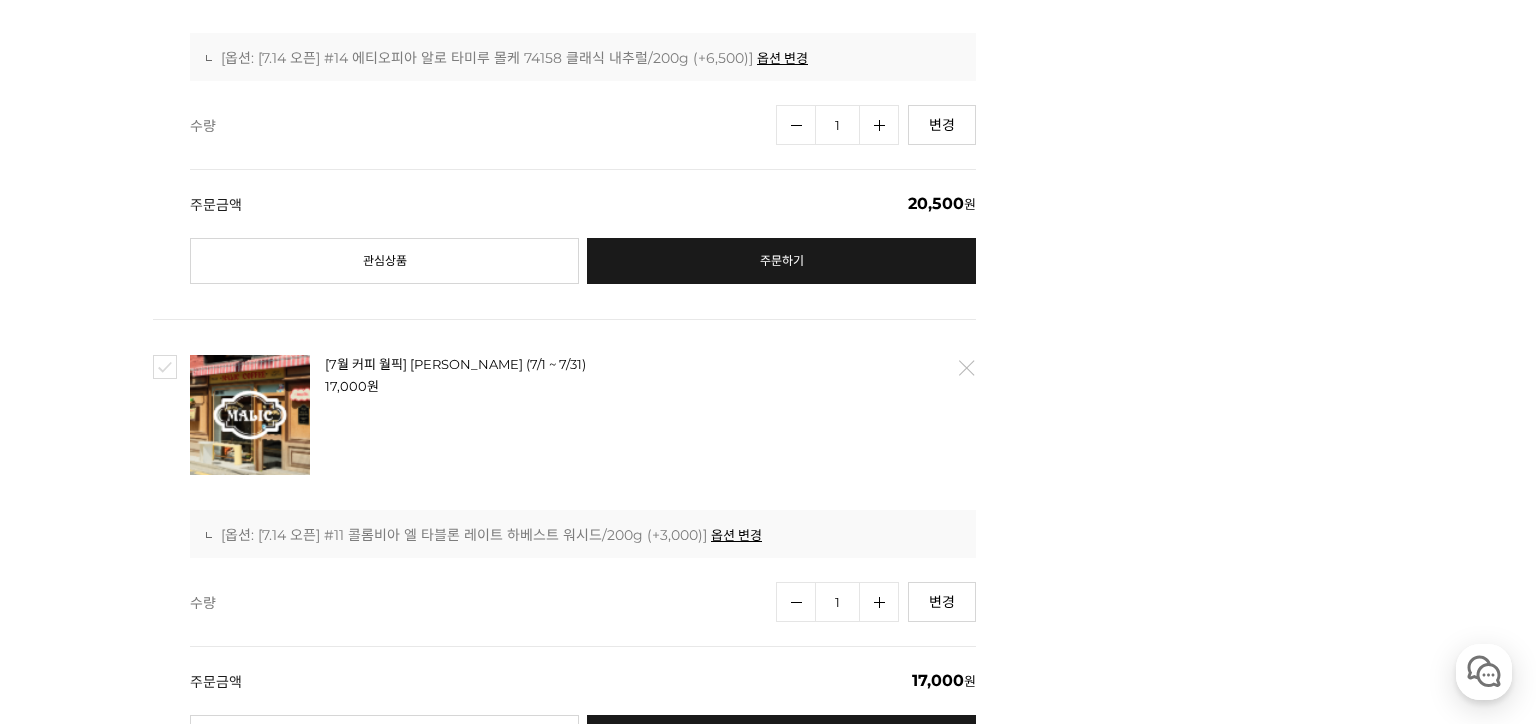 scroll, scrollTop: 1304, scrollLeft: 0, axis: vertical 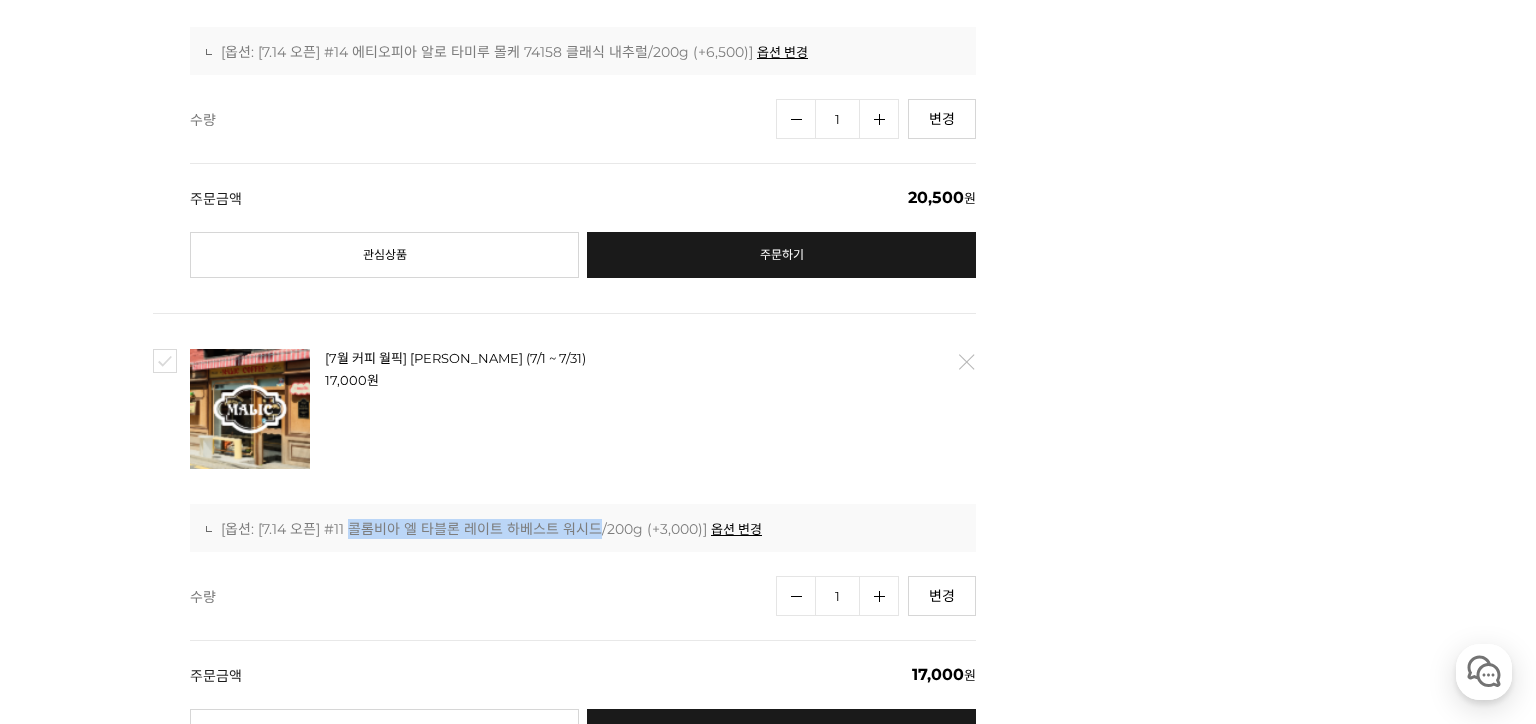 drag, startPoint x: 358, startPoint y: 525, endPoint x: 602, endPoint y: 532, distance: 244.10039 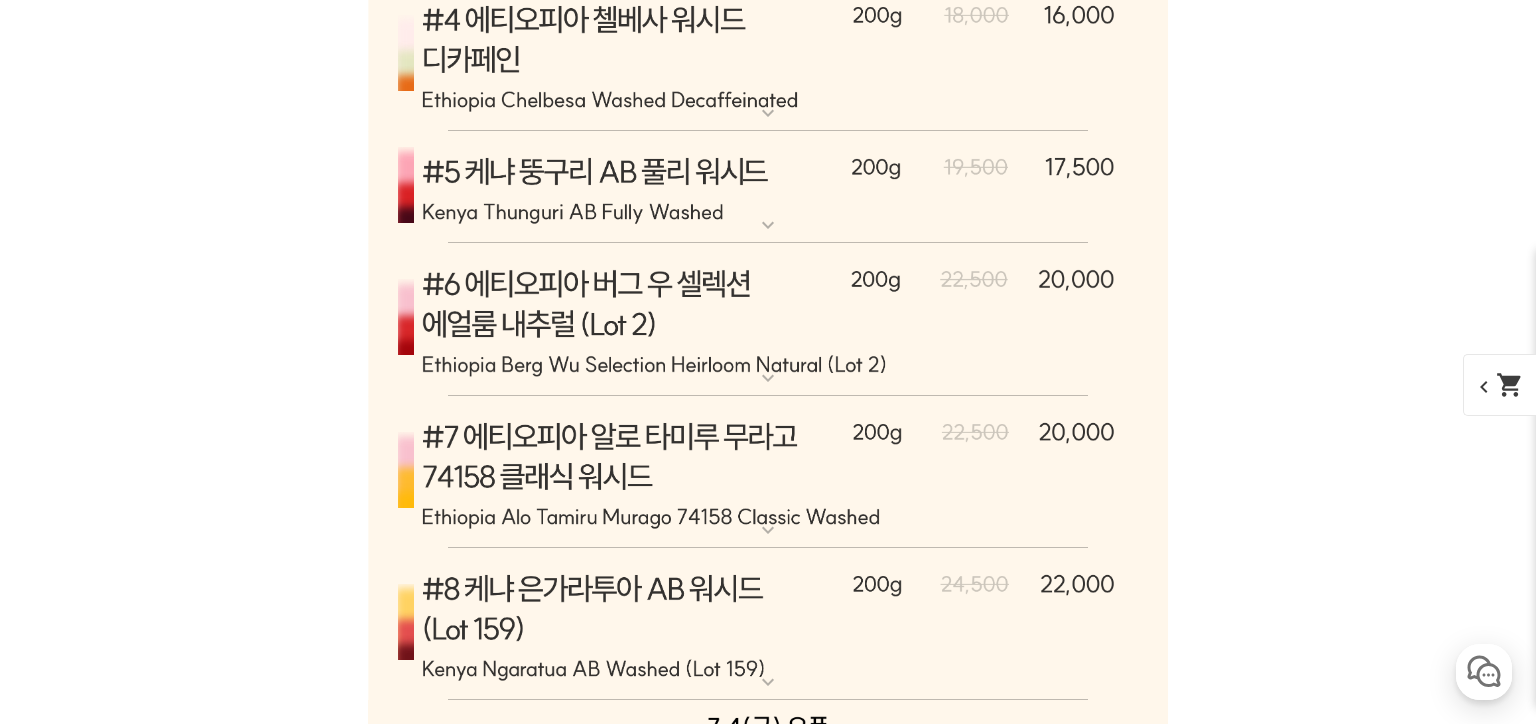 scroll, scrollTop: 5661, scrollLeft: 0, axis: vertical 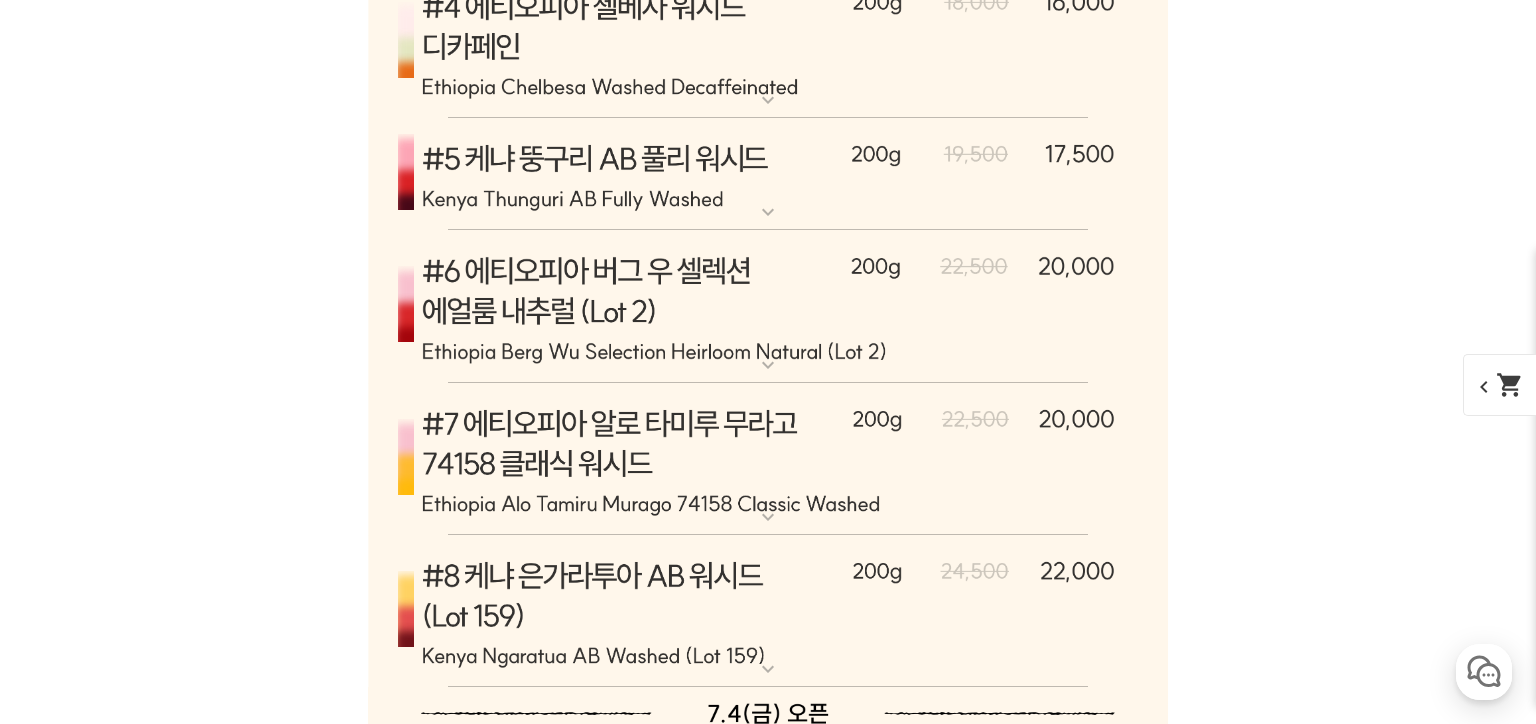 click at bounding box center (768, 175) 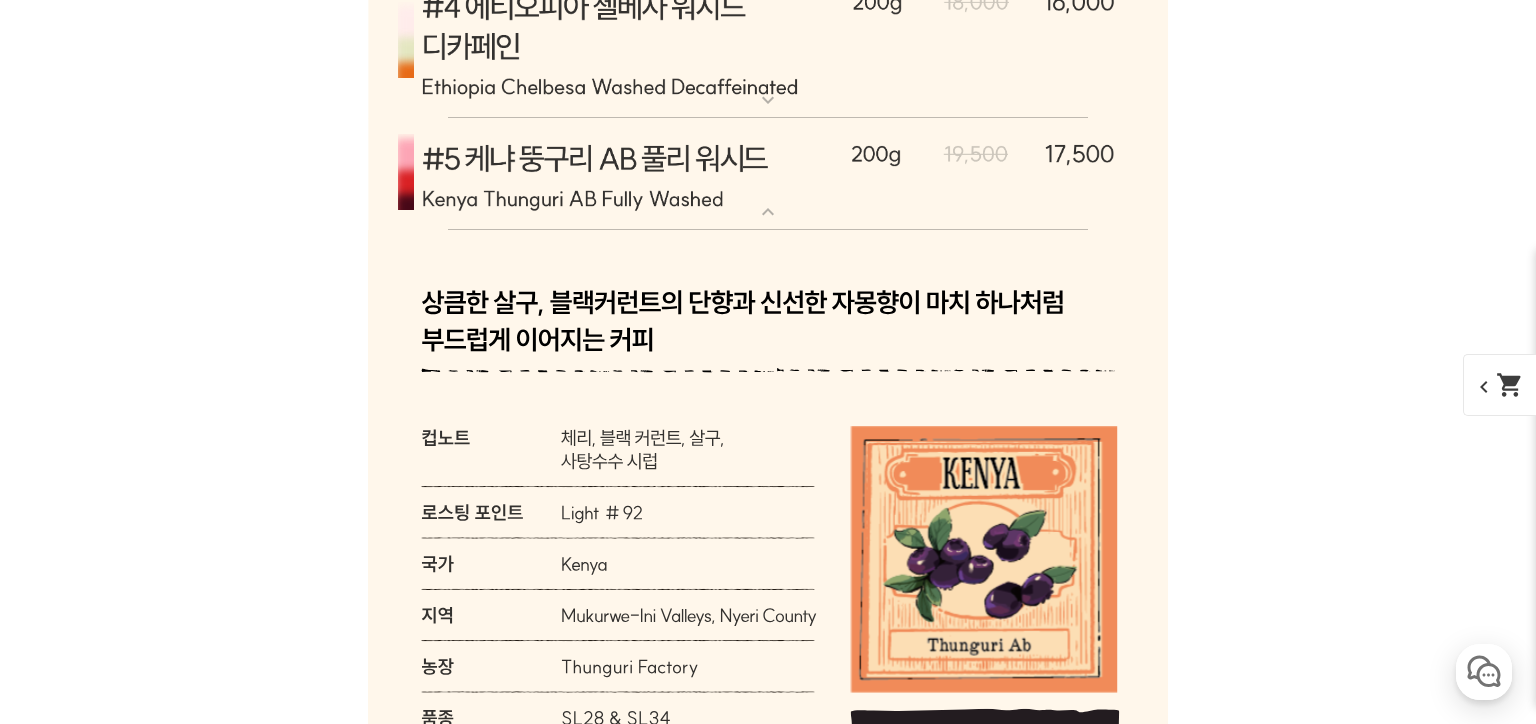 click at bounding box center [768, 175] 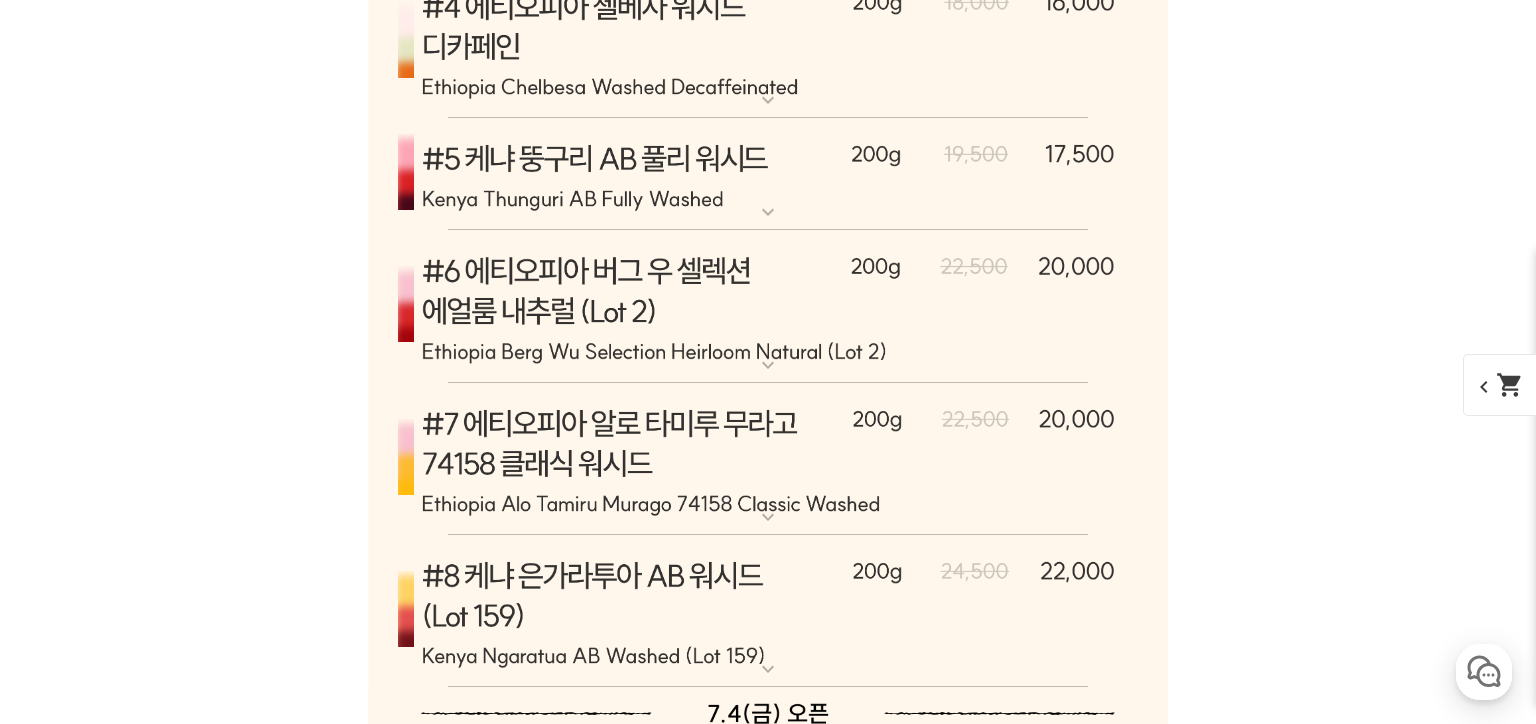 click on "chevron_left shopping_cart" at bounding box center [1514, 385] 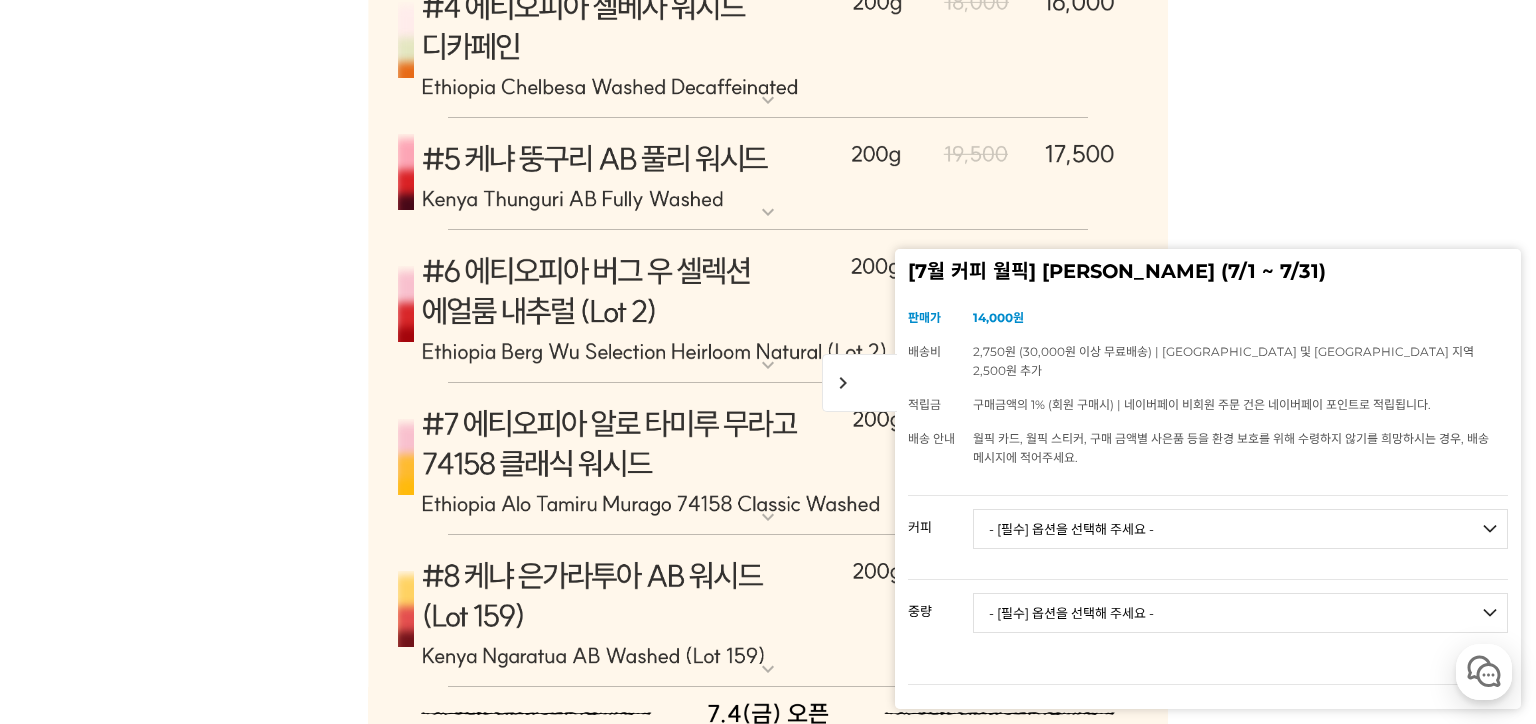 click on "- [필수] 옵션을 선택해 주세요 - ------------------- 언스페셜티 분쇄도 가이드 종이(주문 1개당 최대 1개 제공) 그레이프 쥬스 (언스페셜티 블렌드) 애플 쥬스 (언스페셜티 블렌드) 허니 자몽 쥬스 (언스페셜티 블렌드) [7.14 오픈] 베르가못 워터 (언스페셜티 블렌드) [기획상품] 2024 Best of Panama 3종 10g 레시피팩 프루티 블렌드 마일드 블렌드 모닝 블렌드 #1 탄자니아 아카시아 힐스 게이샤 AA 풀리 워시드 [품절] #2 콜롬비아 포파얀 슈가케인 디카페인 #3 에티오피아 알로 타미루 미리가 74158 워시드 #4 에티오피아 첼베사 워시드 디카페인 #5 케냐 뚱구리 AB 풀리 워시드 [품절] #6 에티오피아 버그 우 셀렉션 에얼룸 내추럴 (Lot2) [품절] #7 에티오피아 알로 타미루 무라고 74158 클래식 워시드 #8 케냐 은가라투아 AB 워시드 (Lot 159) [품절] [7.14 오픈] #10 온두라스 미 푸투로 파카스 워시드" at bounding box center (1240, 529) 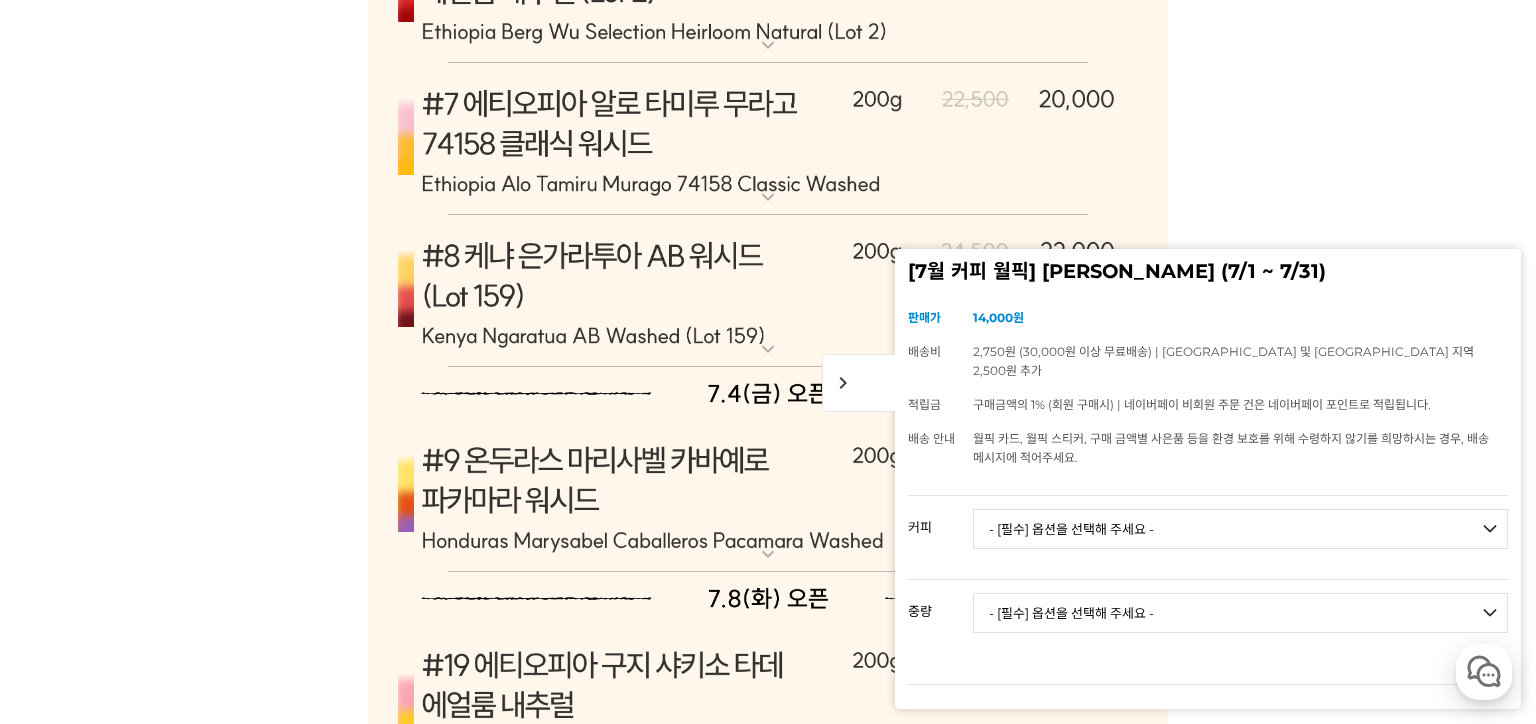 scroll, scrollTop: 5987, scrollLeft: 0, axis: vertical 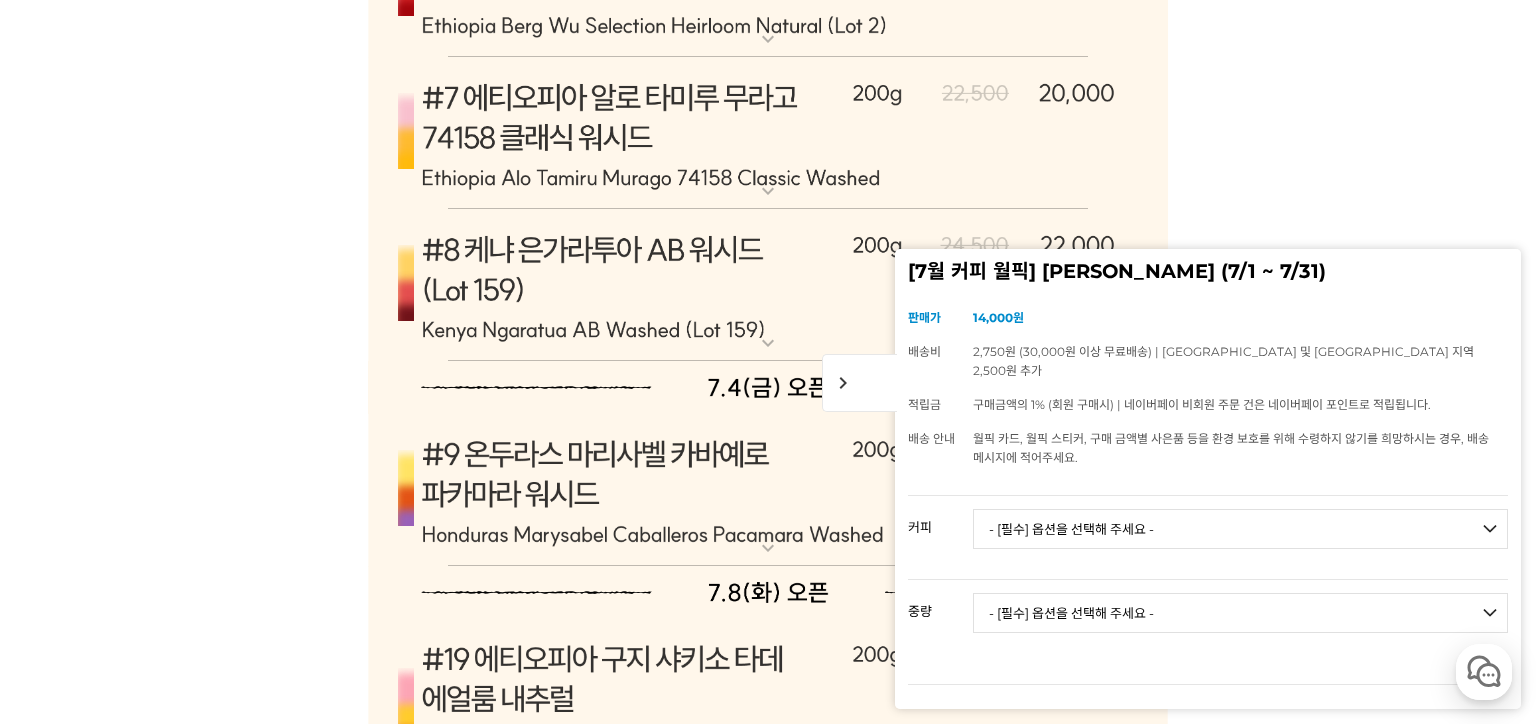 click on "chevron_right" at bounding box center [859, 383] 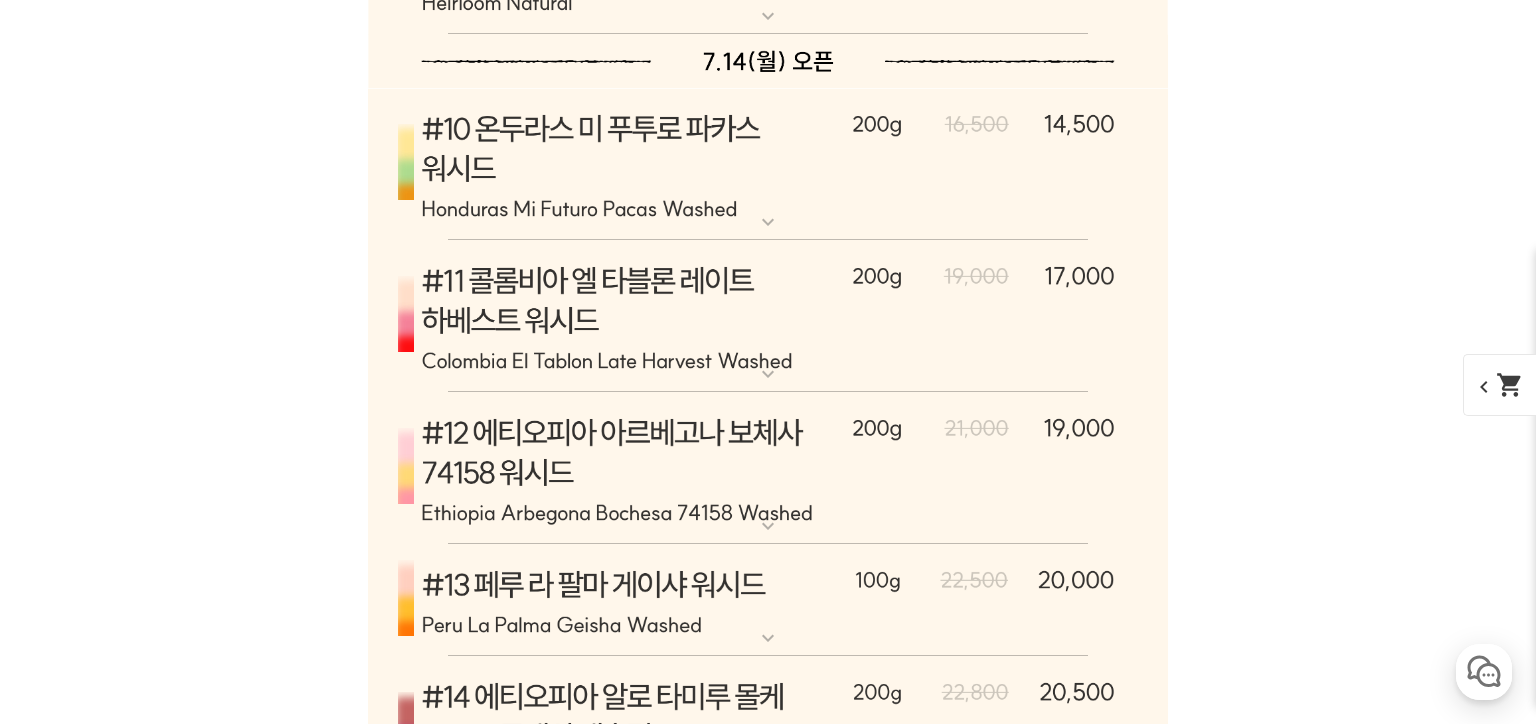 scroll, scrollTop: 6747, scrollLeft: 0, axis: vertical 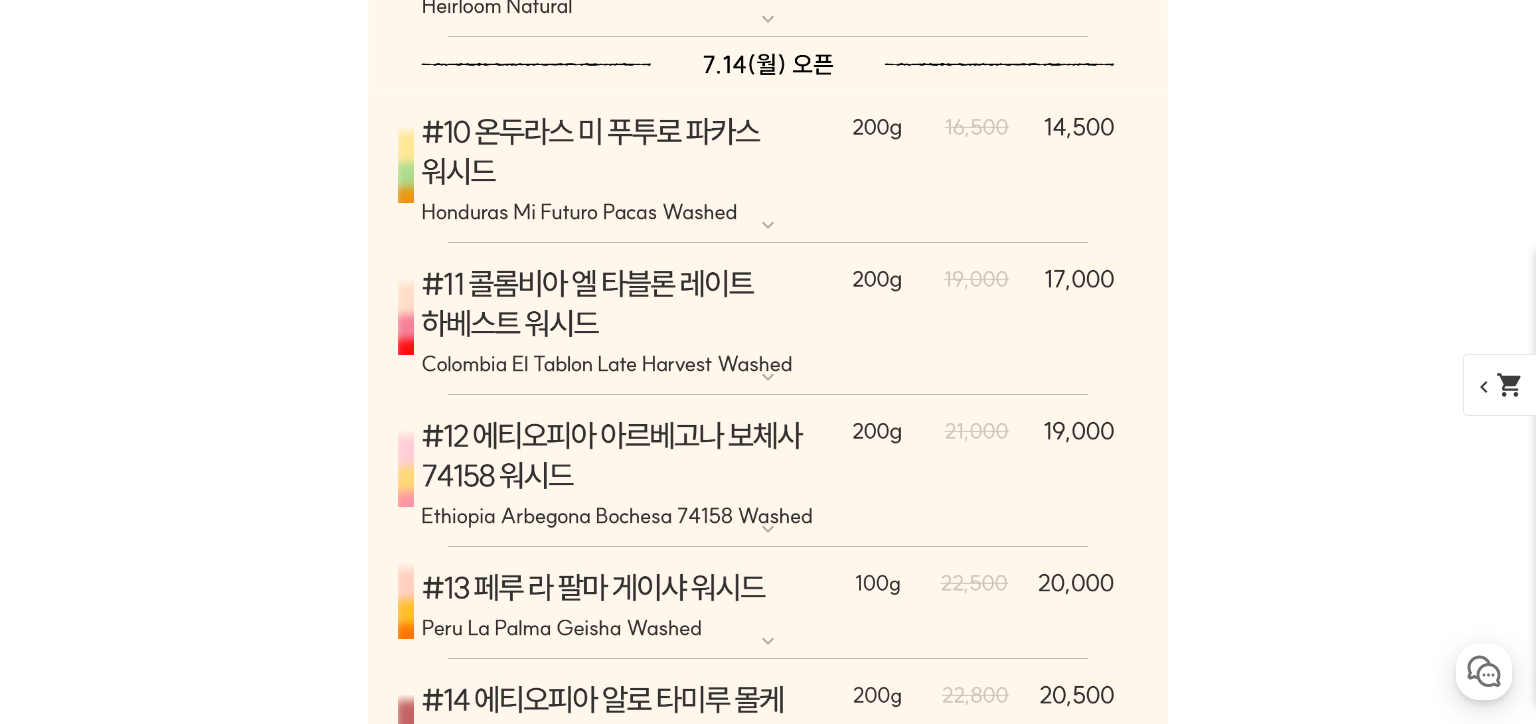 click at bounding box center [768, 319] 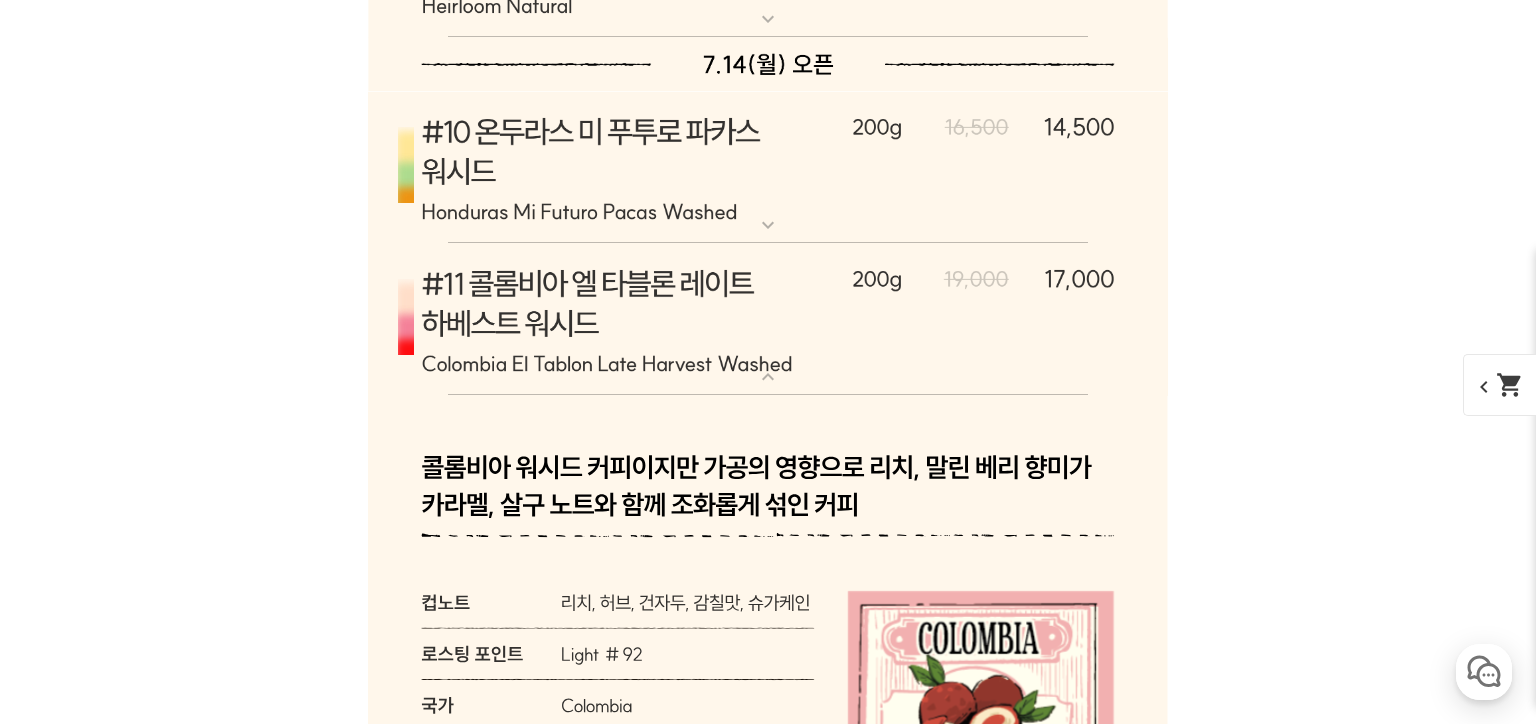 click at bounding box center (768, 319) 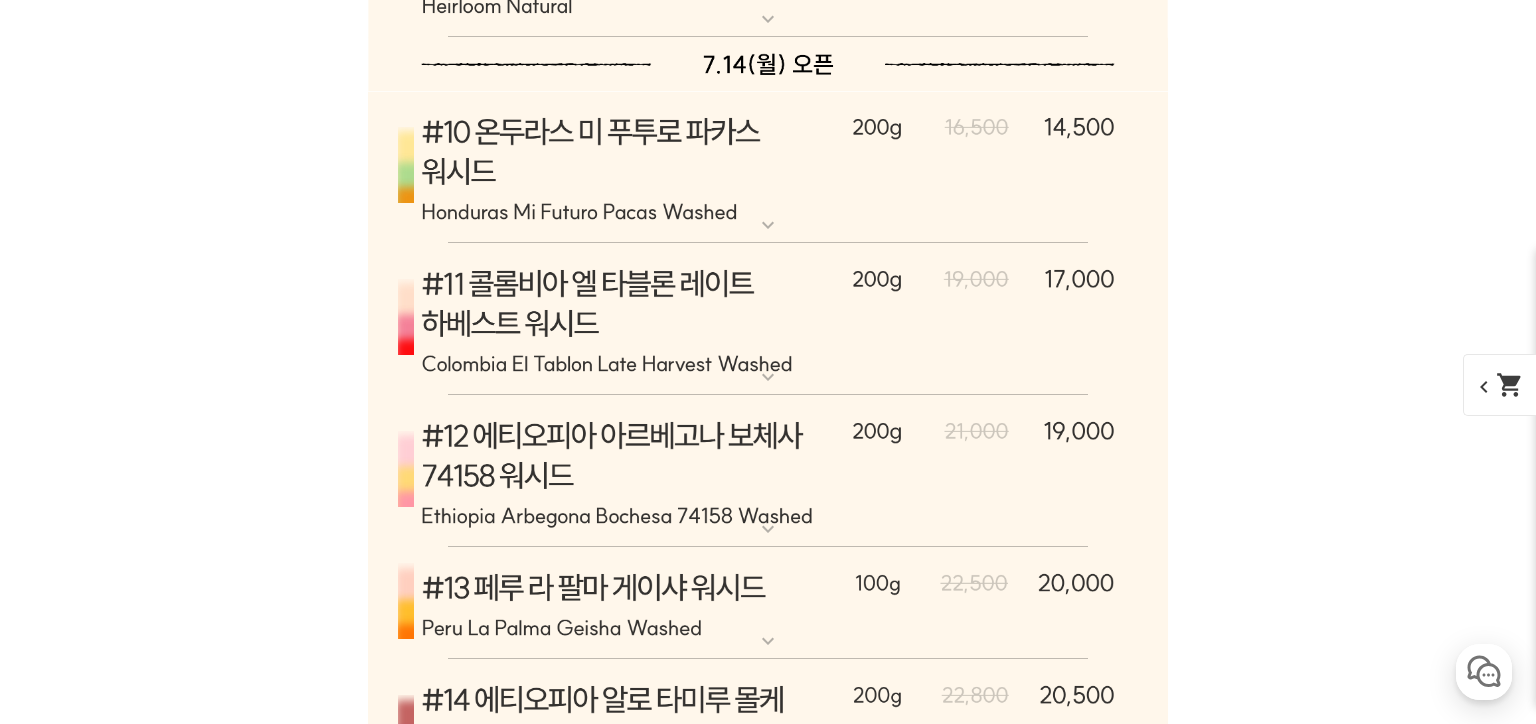 click at bounding box center [768, 319] 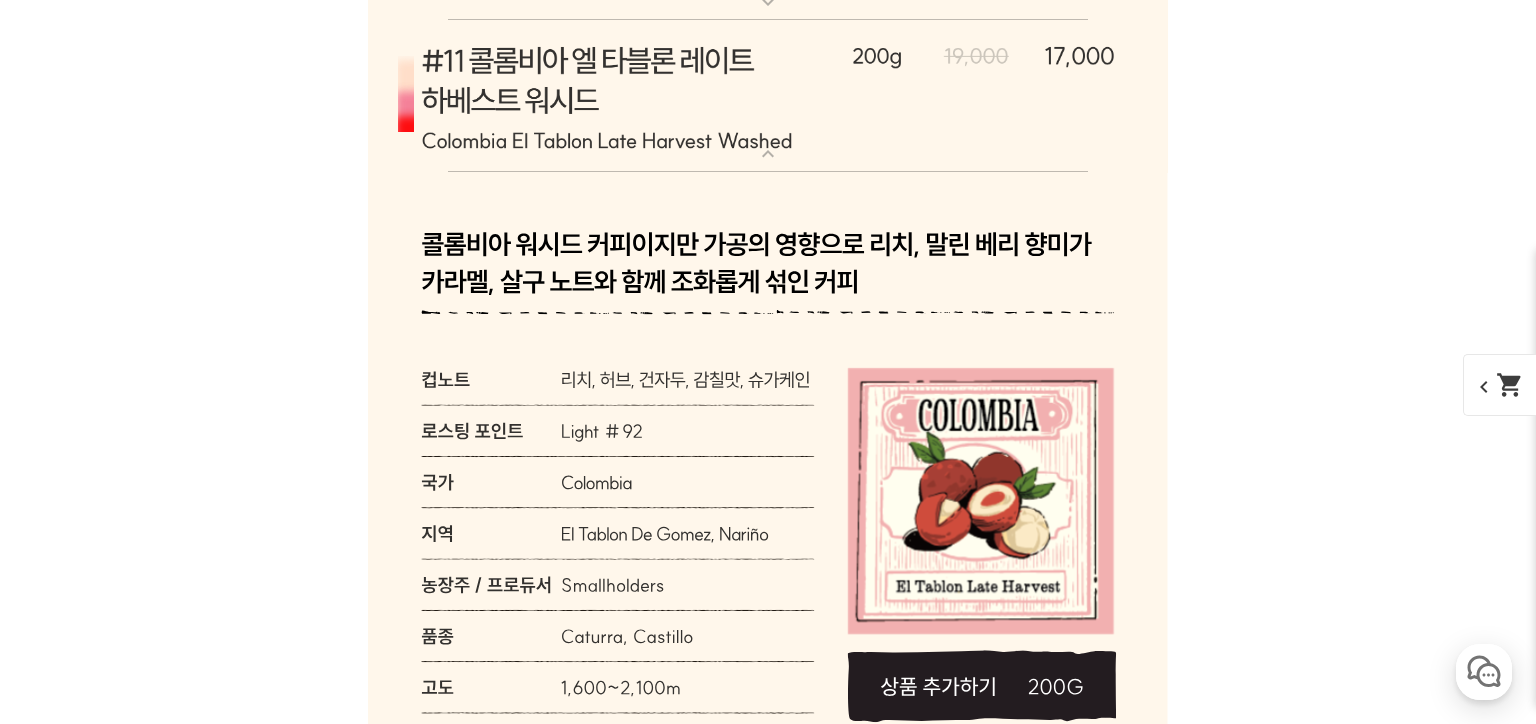 scroll, scrollTop: 6964, scrollLeft: 0, axis: vertical 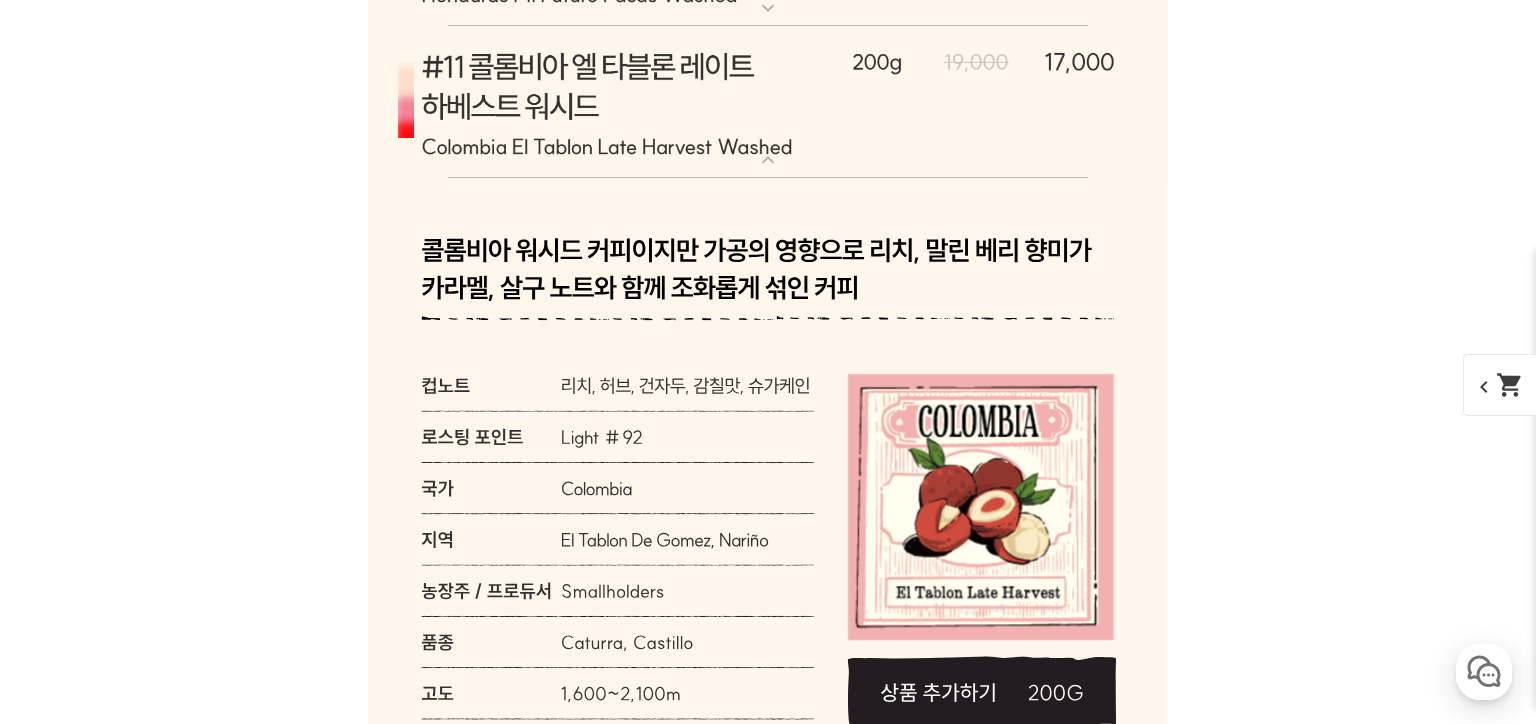 click 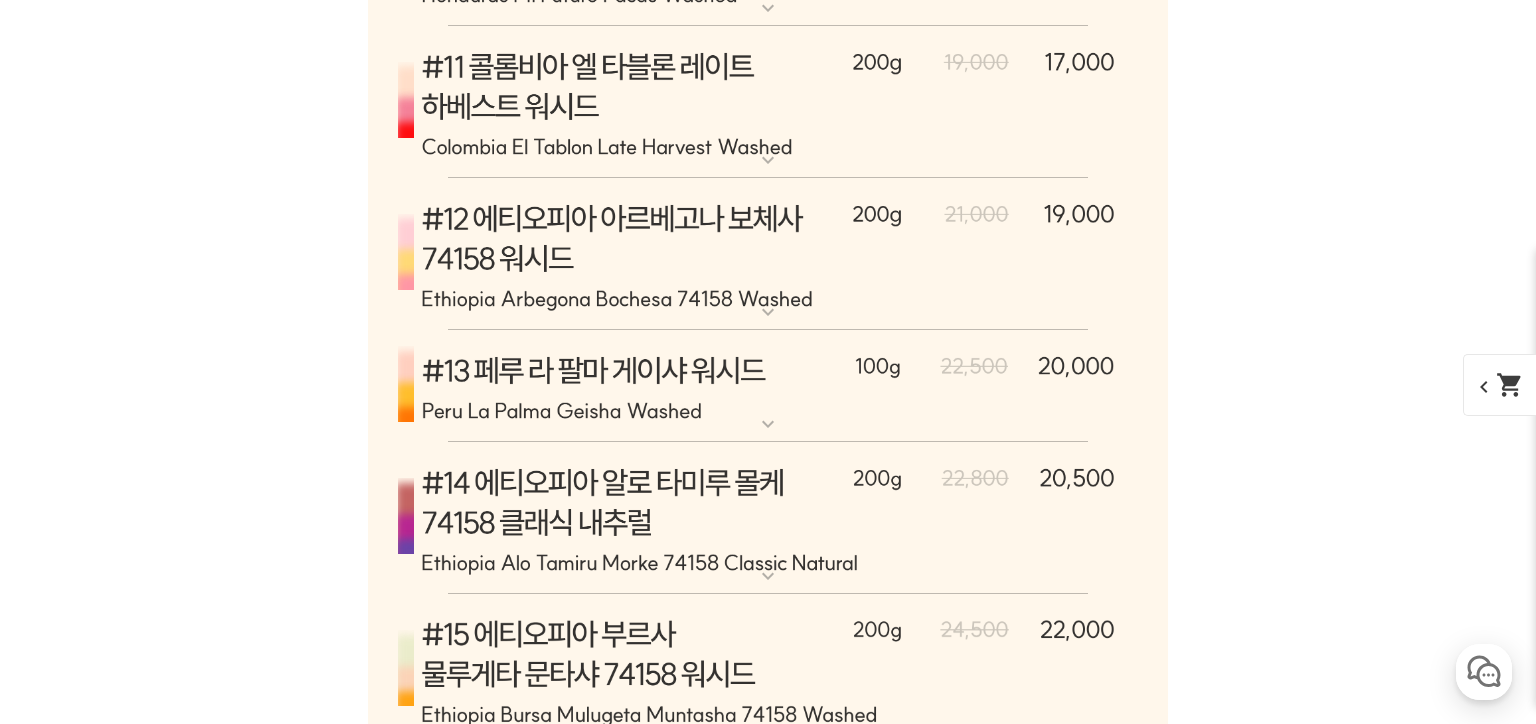 click at bounding box center (768, 102) 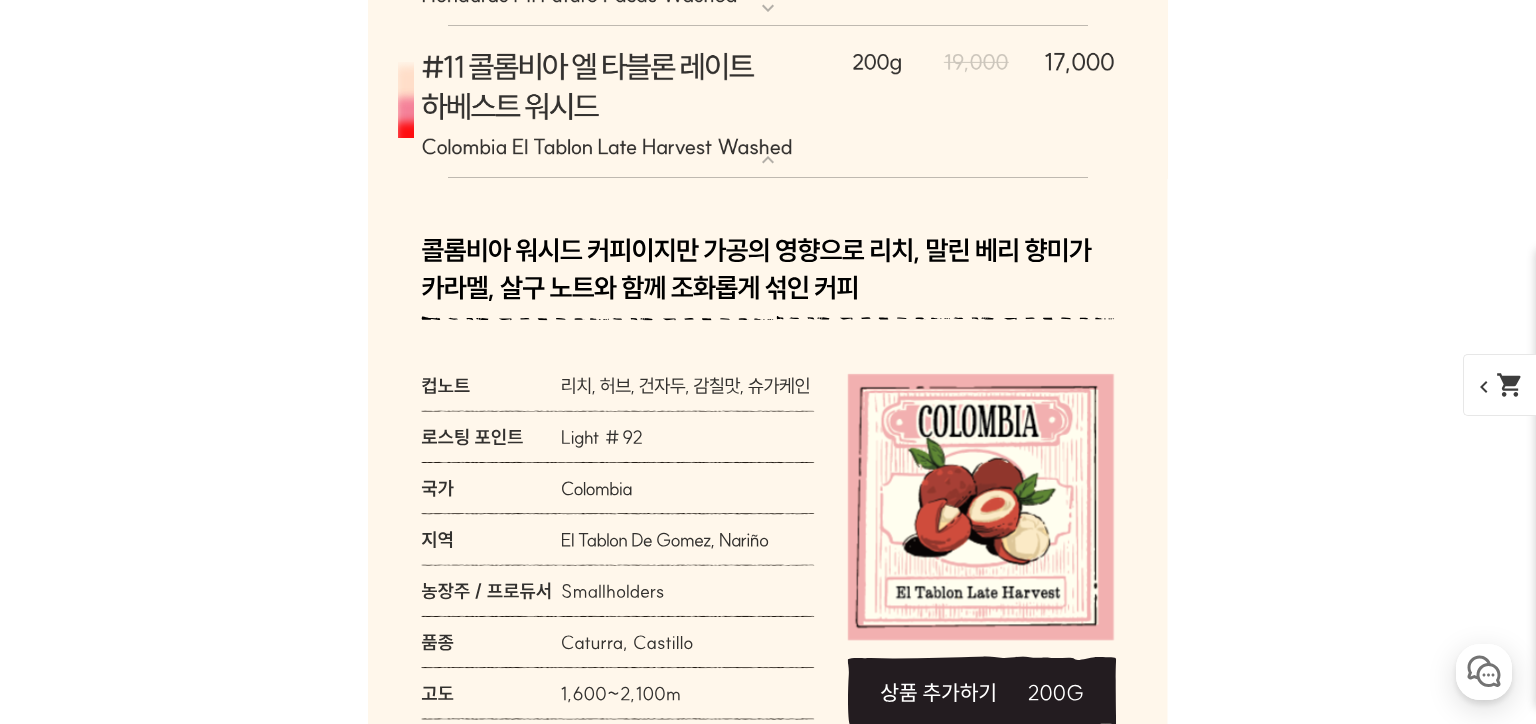 drag, startPoint x: 400, startPoint y: 256, endPoint x: 832, endPoint y: 326, distance: 437.63455 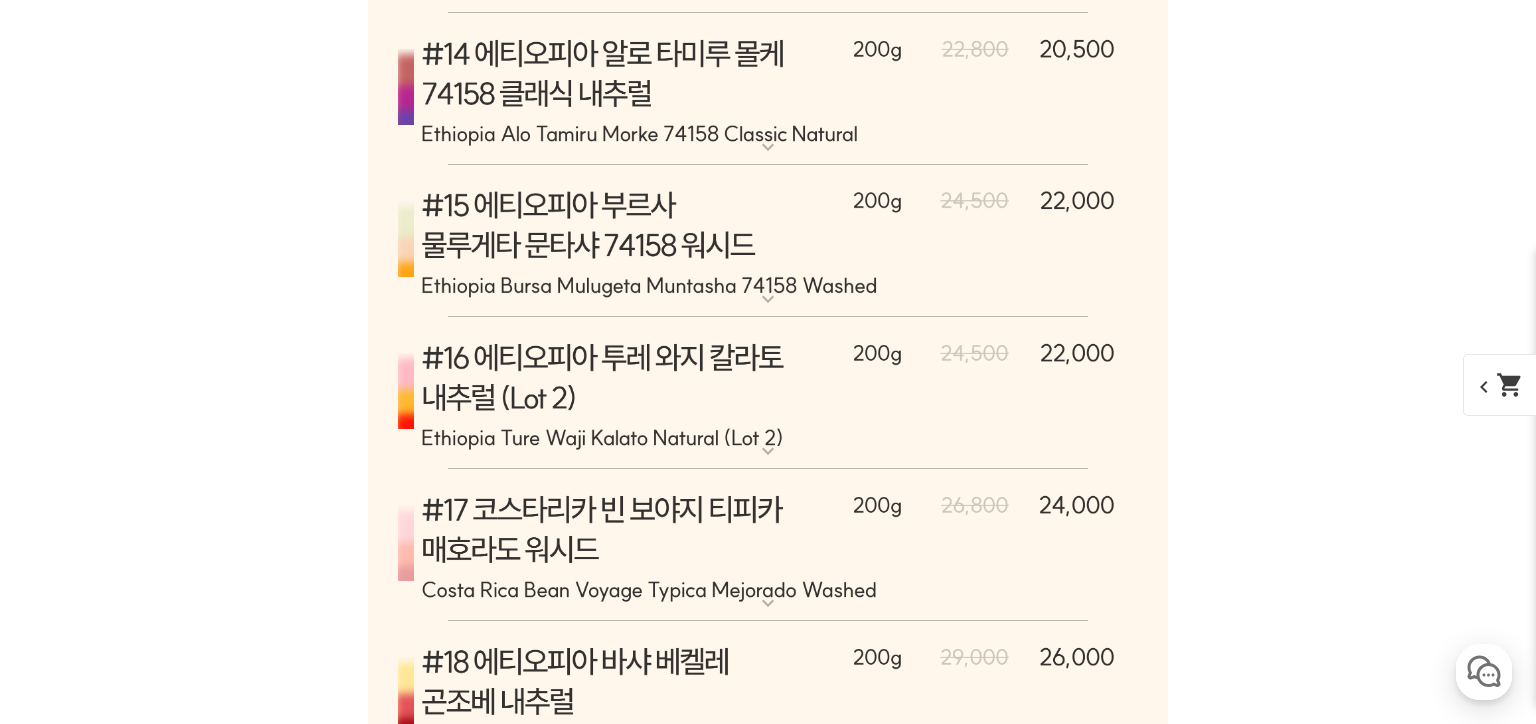 scroll, scrollTop: 7399, scrollLeft: 0, axis: vertical 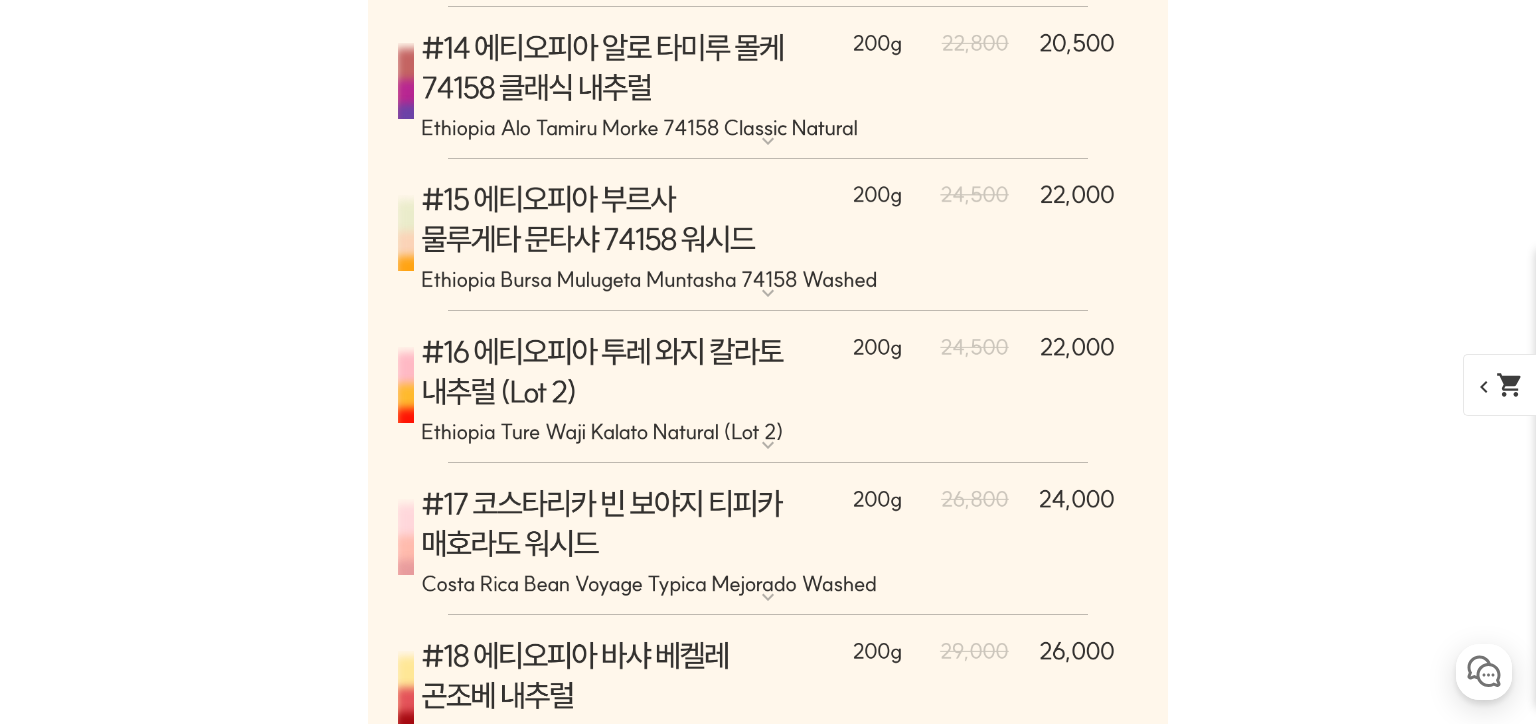 click at bounding box center (768, 387) 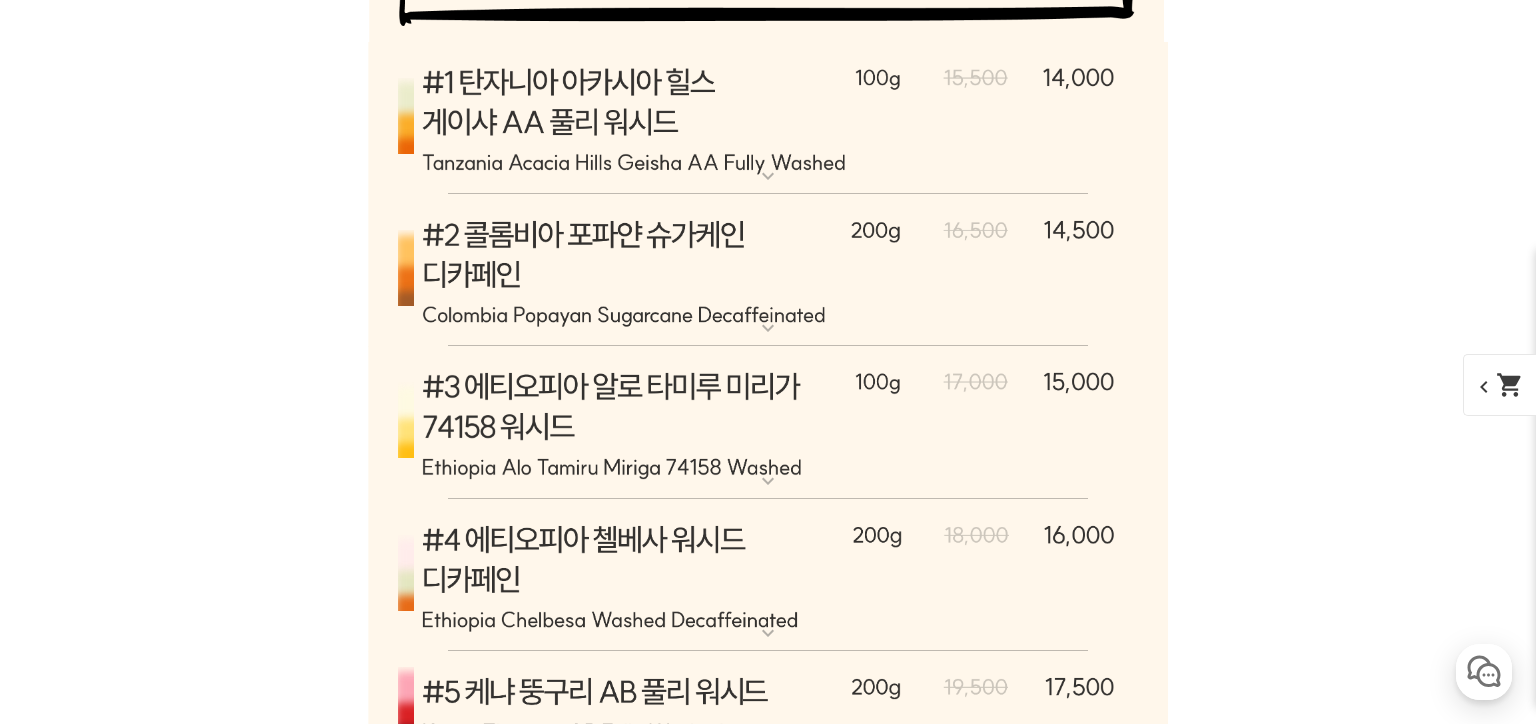 scroll, scrollTop: 5126, scrollLeft: 0, axis: vertical 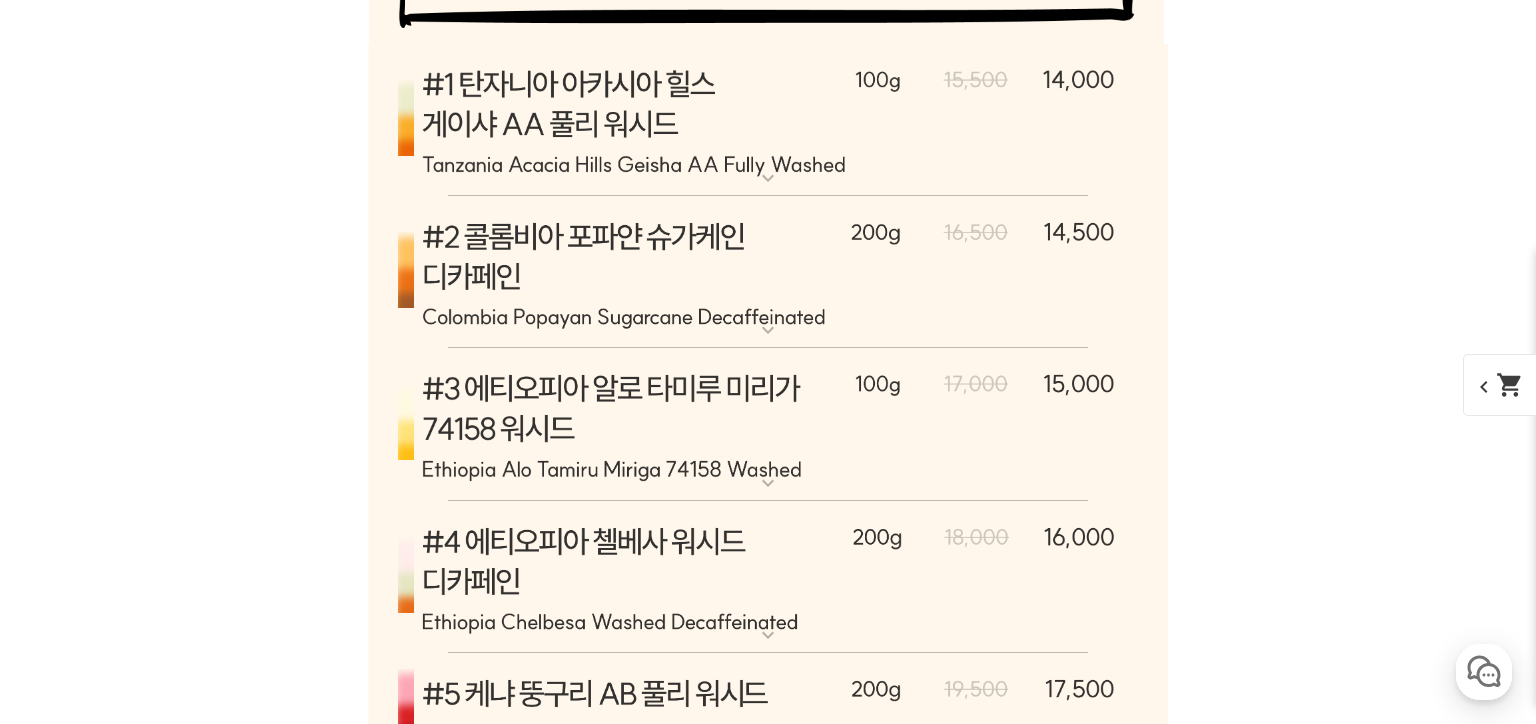 click at bounding box center (768, 273) 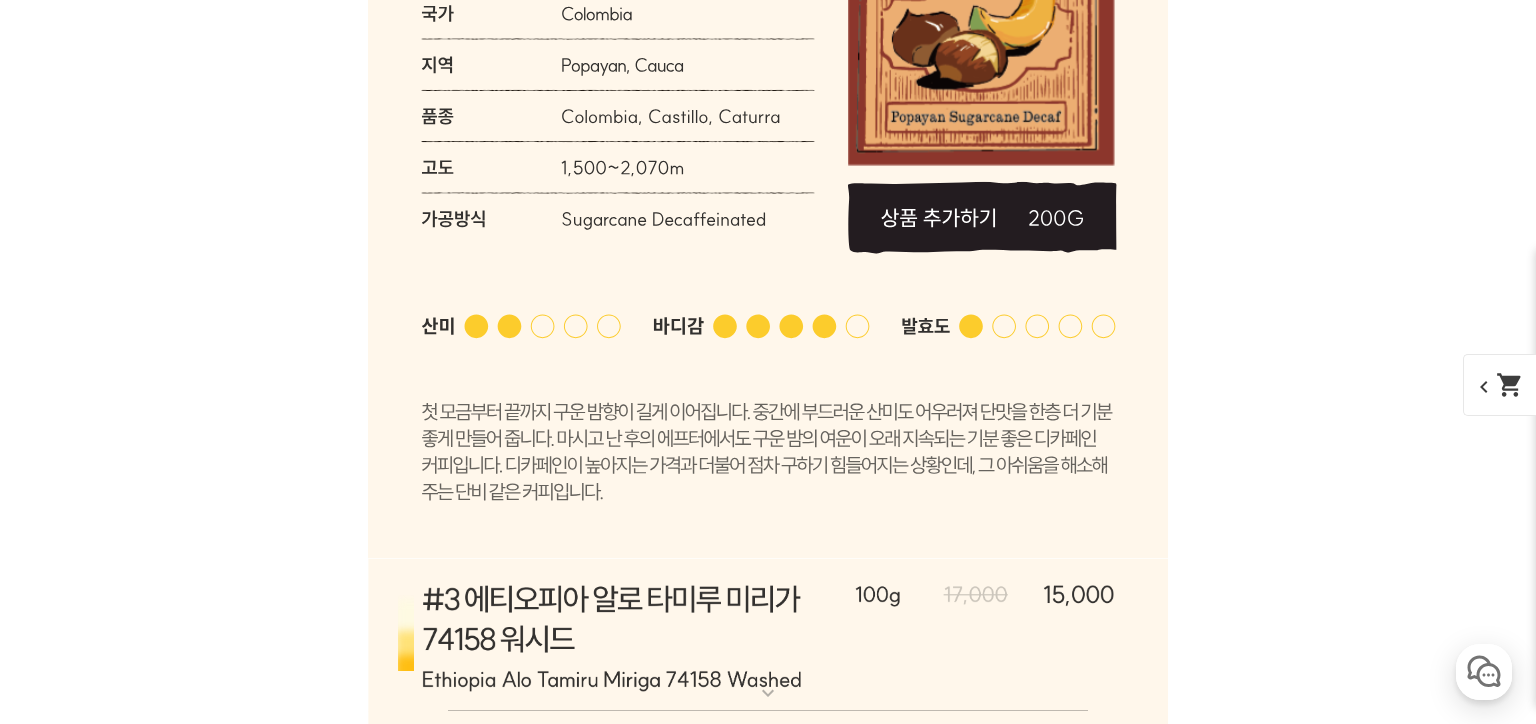scroll, scrollTop: 5764, scrollLeft: 0, axis: vertical 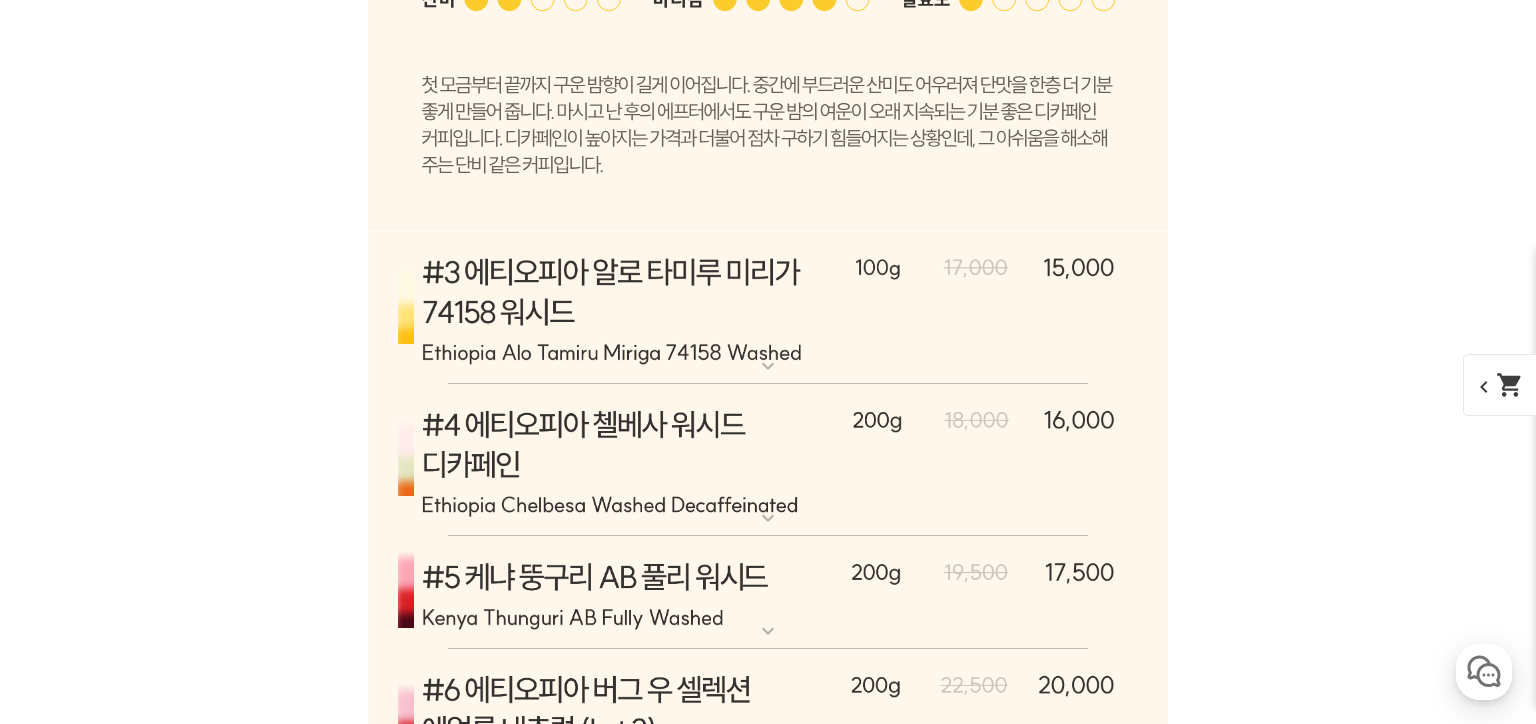 click at bounding box center (768, 308) 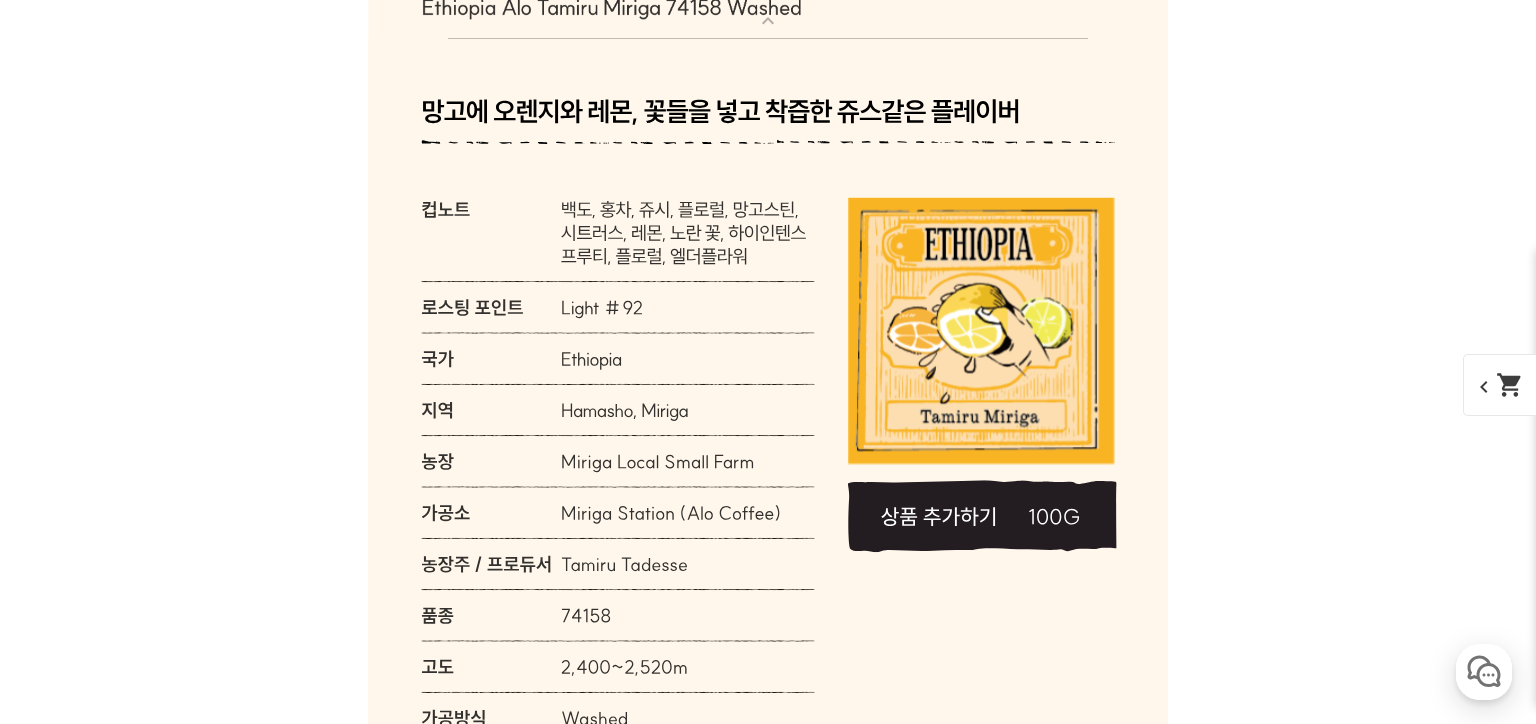 scroll, scrollTop: 6440, scrollLeft: 0, axis: vertical 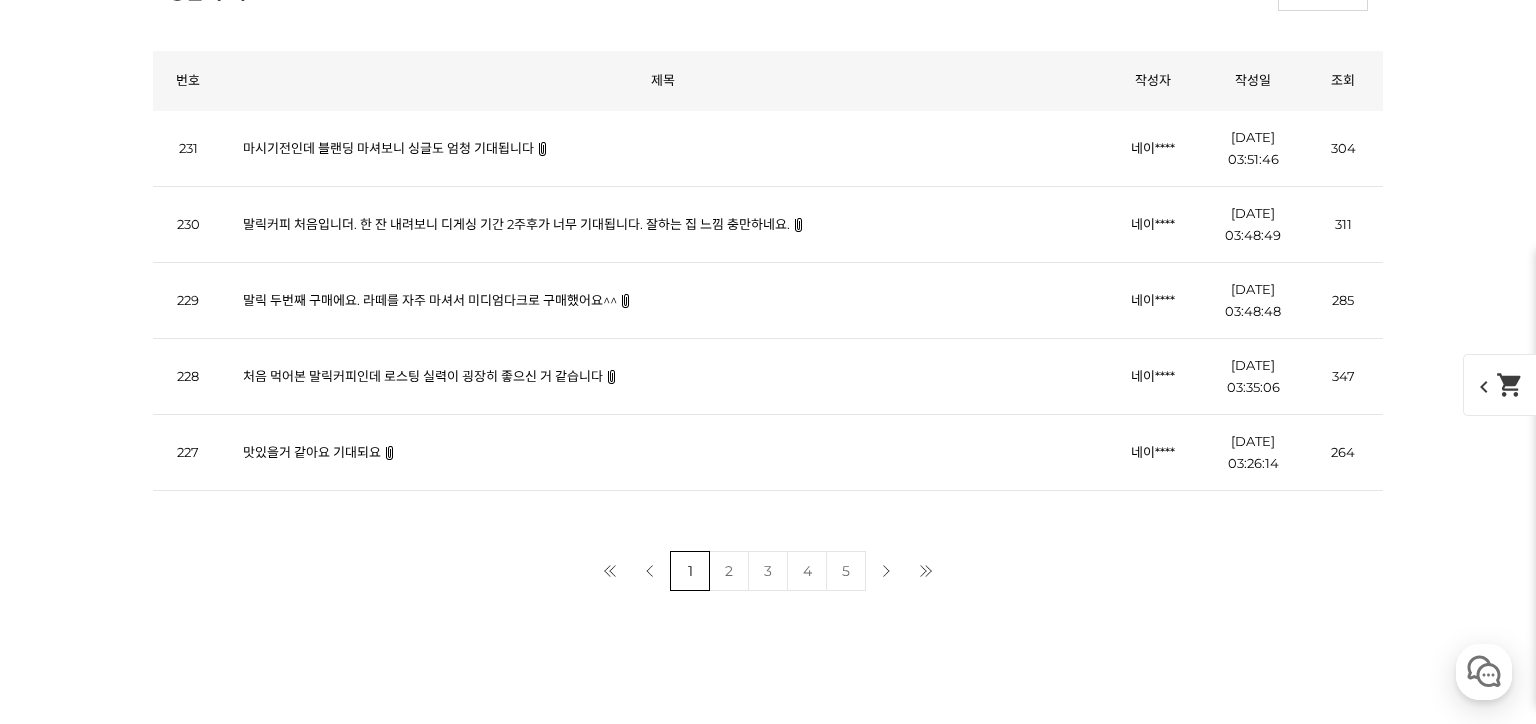 click on "말릭커피 처음입니더. 한 잔 내려보니 디게싱 기간 2주후가 너무 기대됩니다. 잘하는 집 느낌 충만하네요." at bounding box center (663, 224) 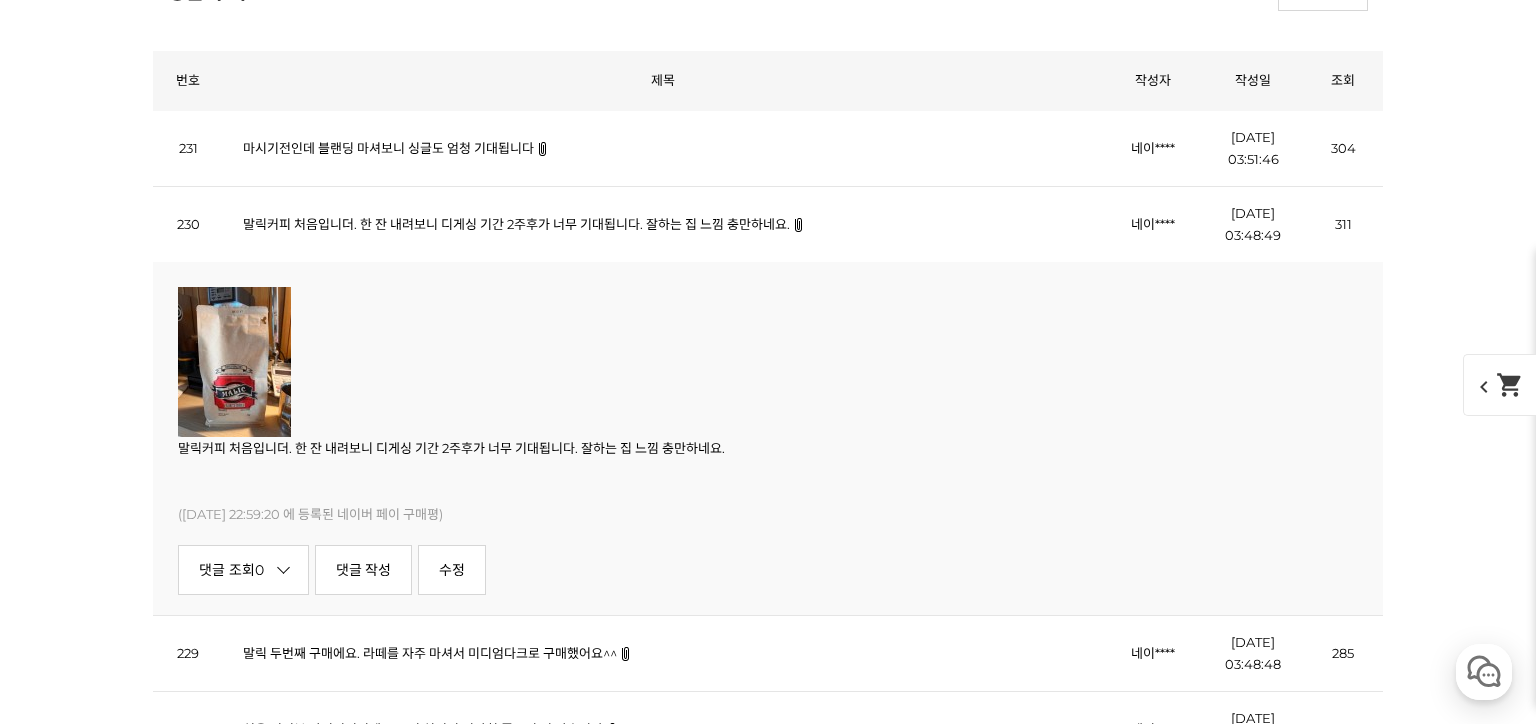 click on "말릭커피 처음입니더. 한 잔 내려보니 디게싱 기간 2주후가 너무 기대됩니다. 잘하는 집 느낌 충만하네요." at bounding box center (516, 224) 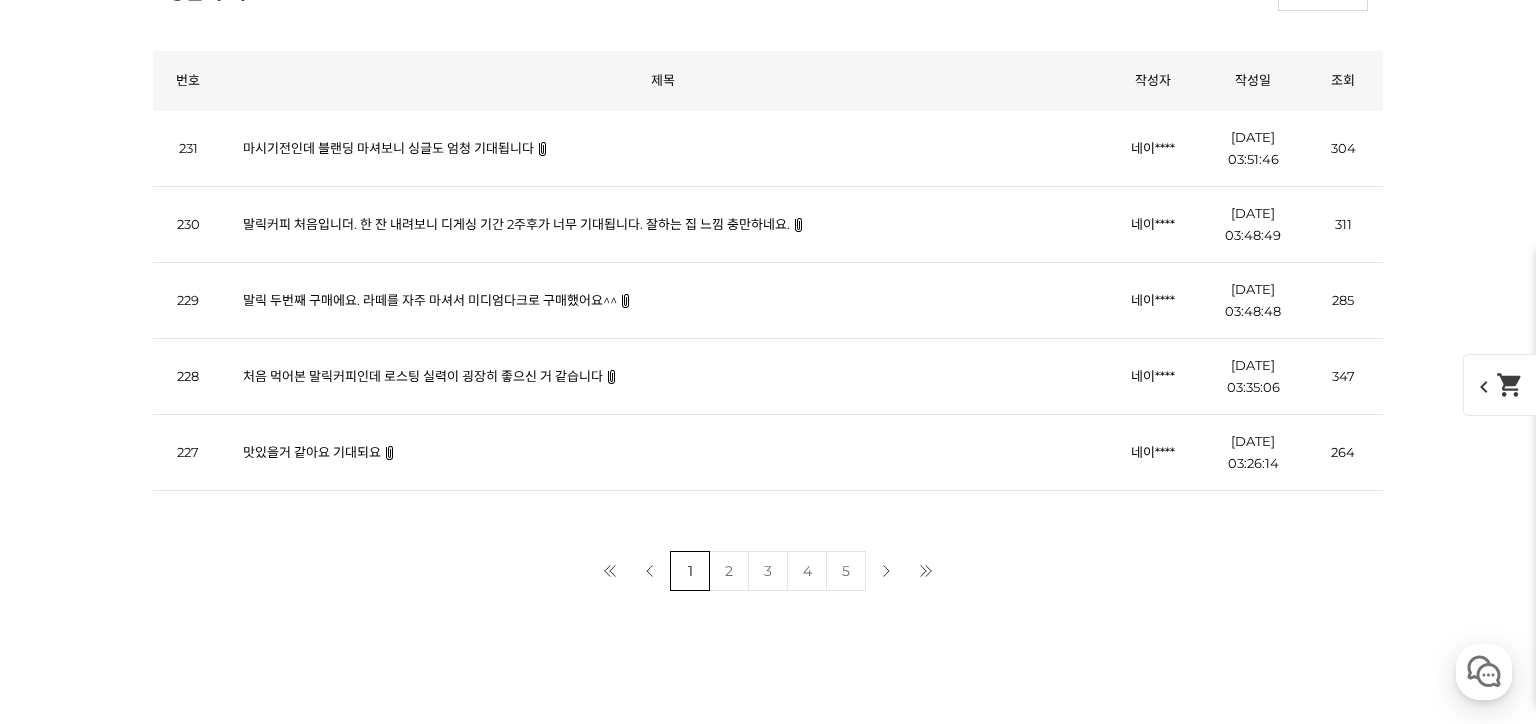 click on "처음 먹어본 말릭커피인데 로스팅 실력이 굉장히 좋으신 거 같습니다" at bounding box center [423, 376] 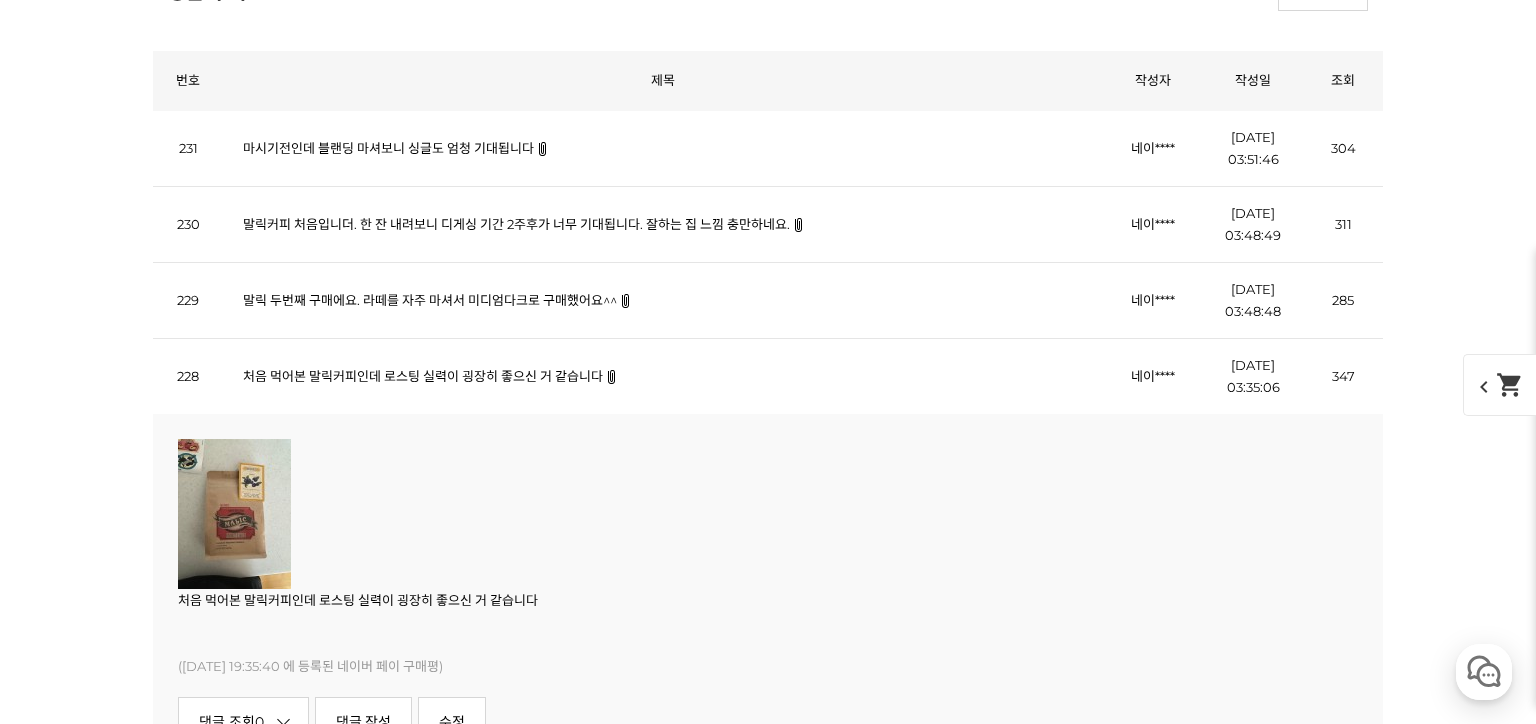 click on "처음 먹어본 말릭커피인데 로스팅 실력이 굉장히 좋으신 거 같습니다" at bounding box center (423, 376) 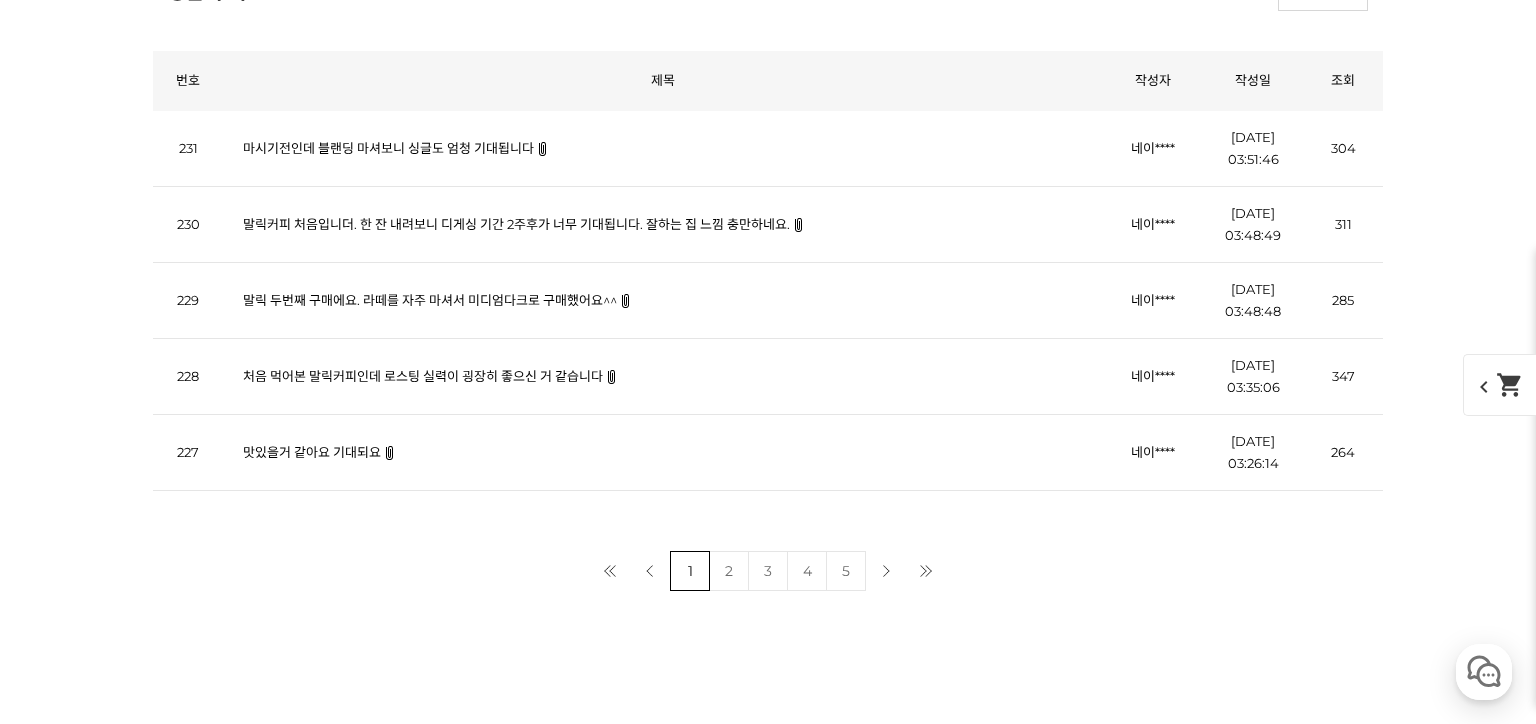click on "말릭 두번째 구매에요.
라떼를 자주 마셔서 미디엄다크로 구매했어요^^" at bounding box center [430, 300] 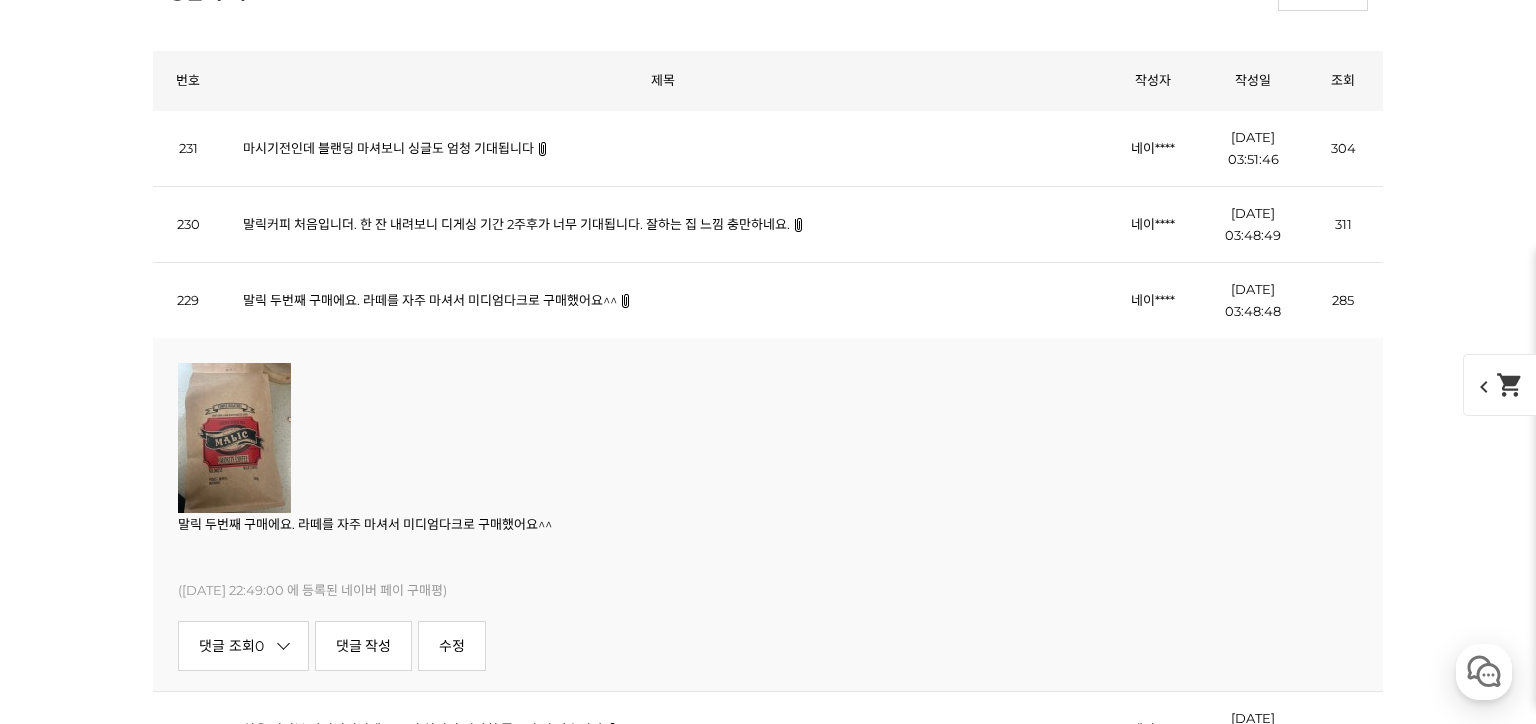 click on "말릭 두번째 구매에요.
라떼를 자주 마셔서 미디엄다크로 구매했어요^^" at bounding box center (430, 300) 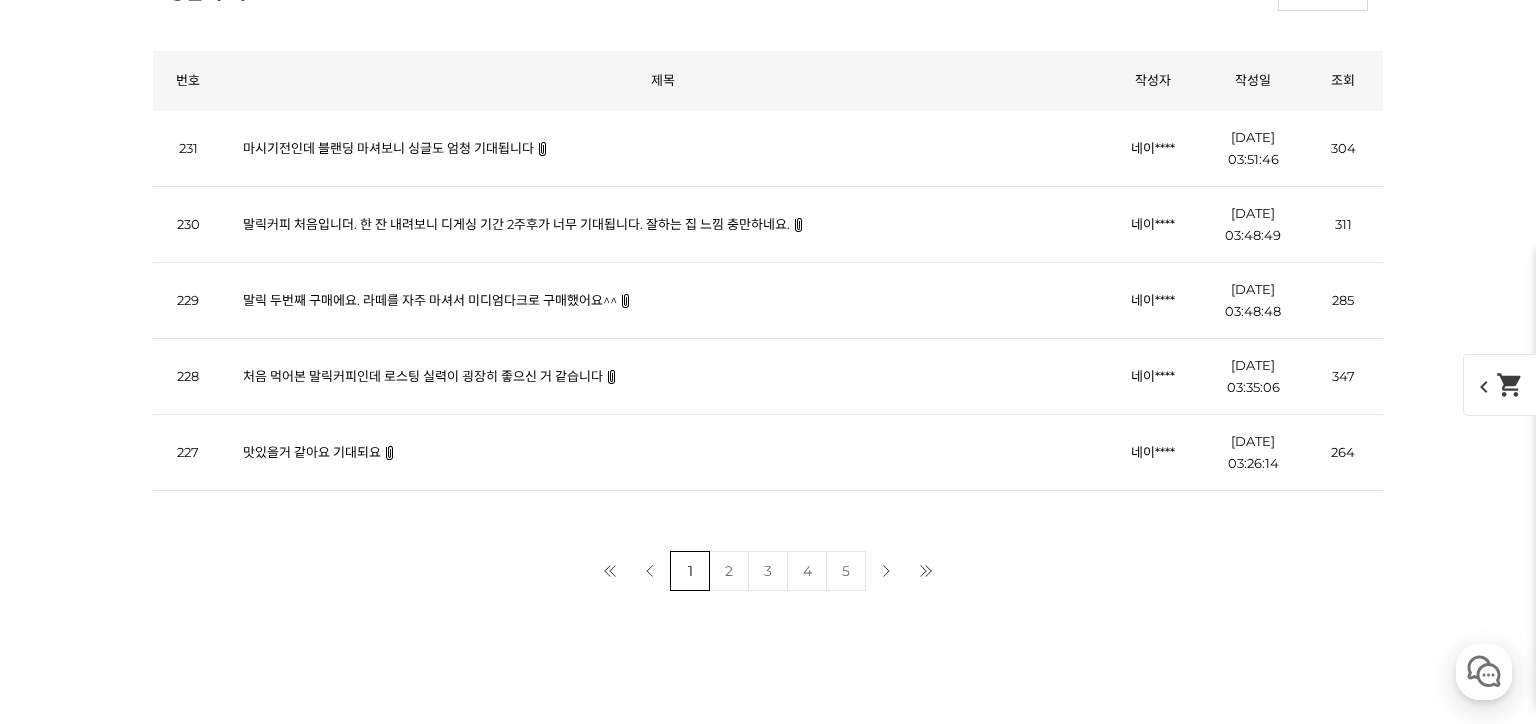 click on "2" at bounding box center [729, 571] 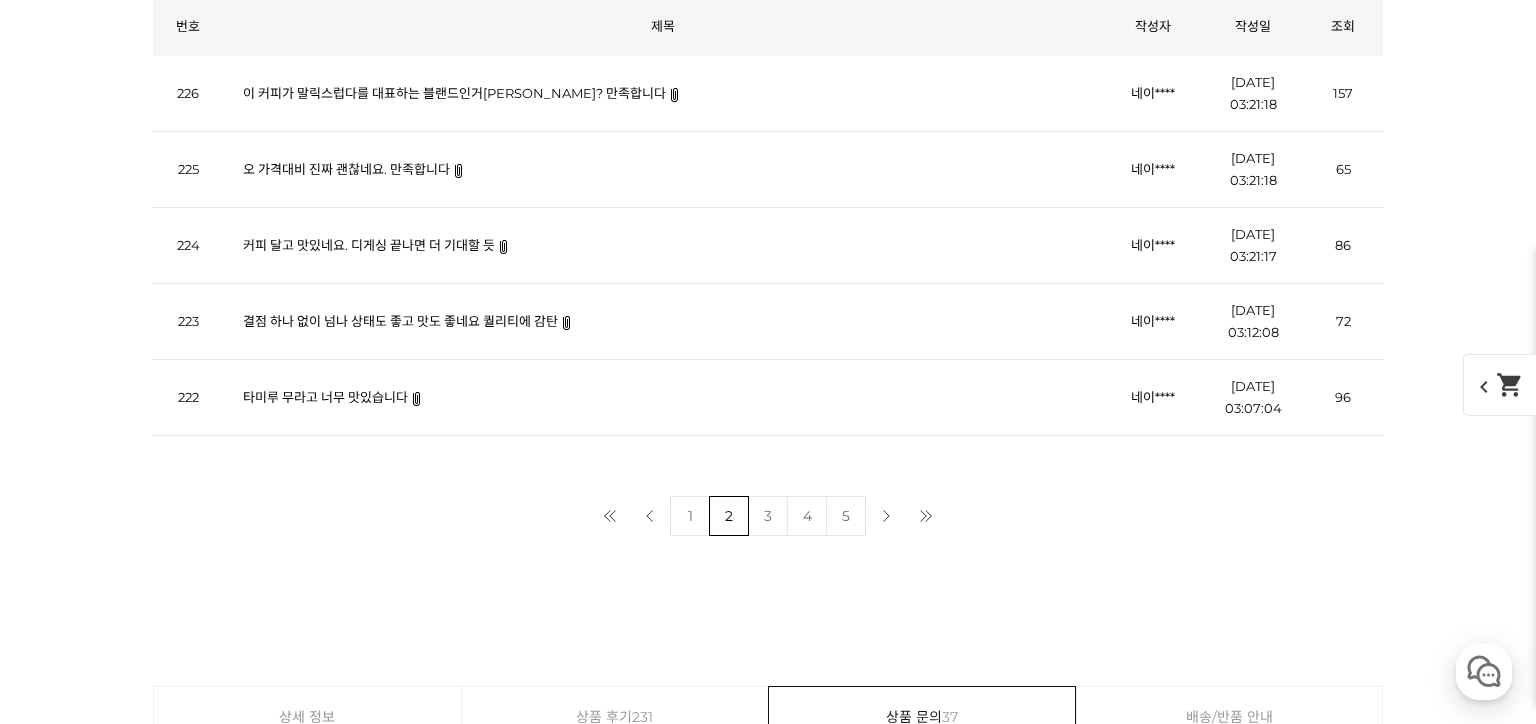 scroll, scrollTop: 0, scrollLeft: 0, axis: both 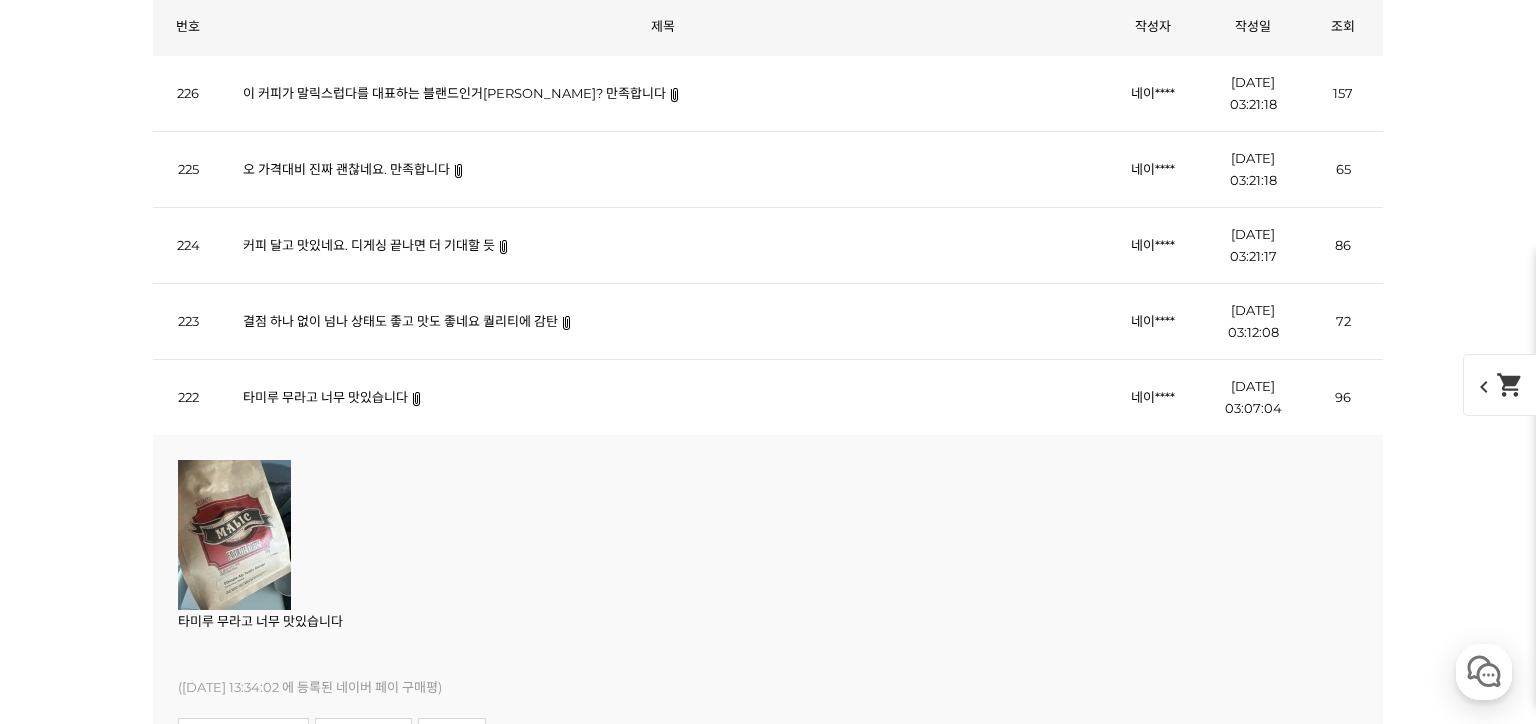 click on "오 가격대비 진짜 괜찮네요. 만족합니다" at bounding box center (346, 169) 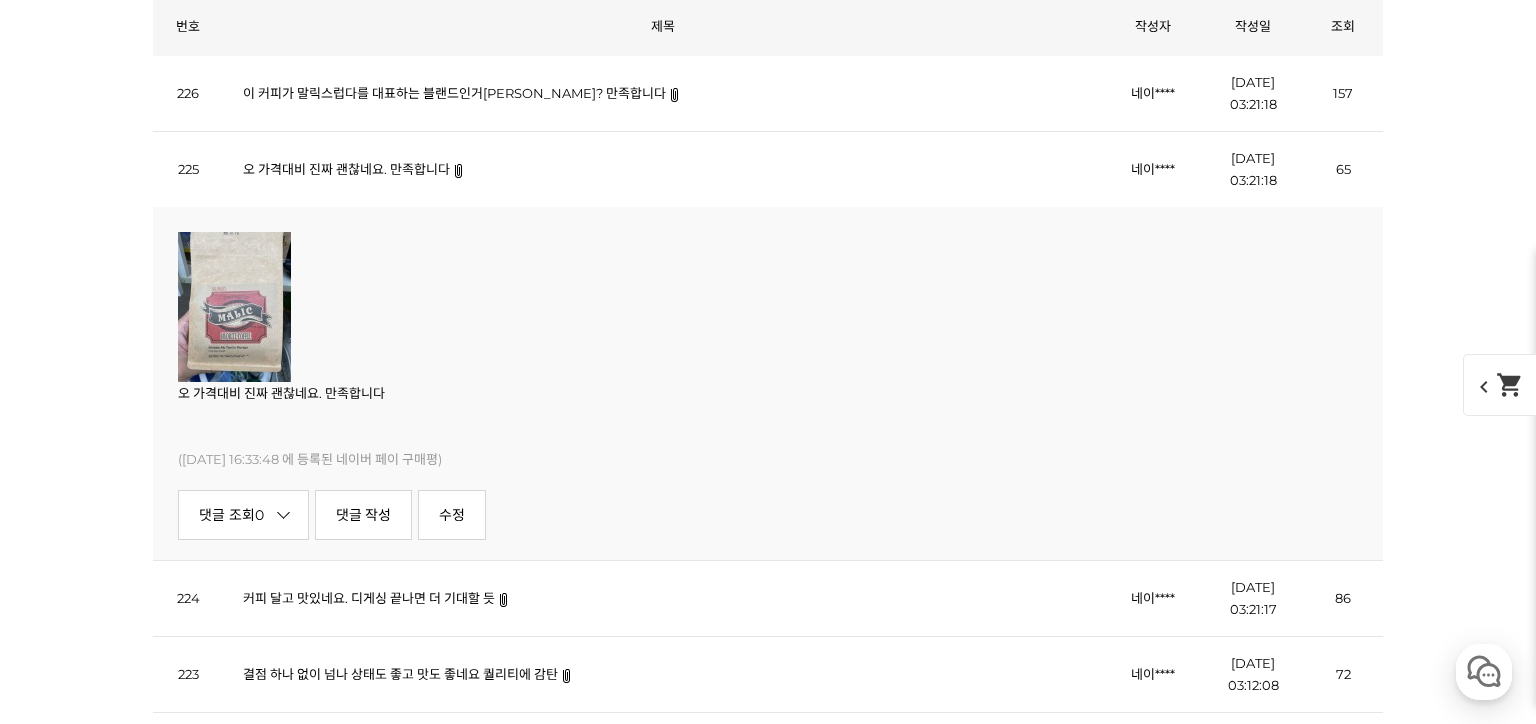 click on "이 커피가 말릭스럽다를 대표하는 블랜드인거죠? 만족합니다" at bounding box center [663, 94] 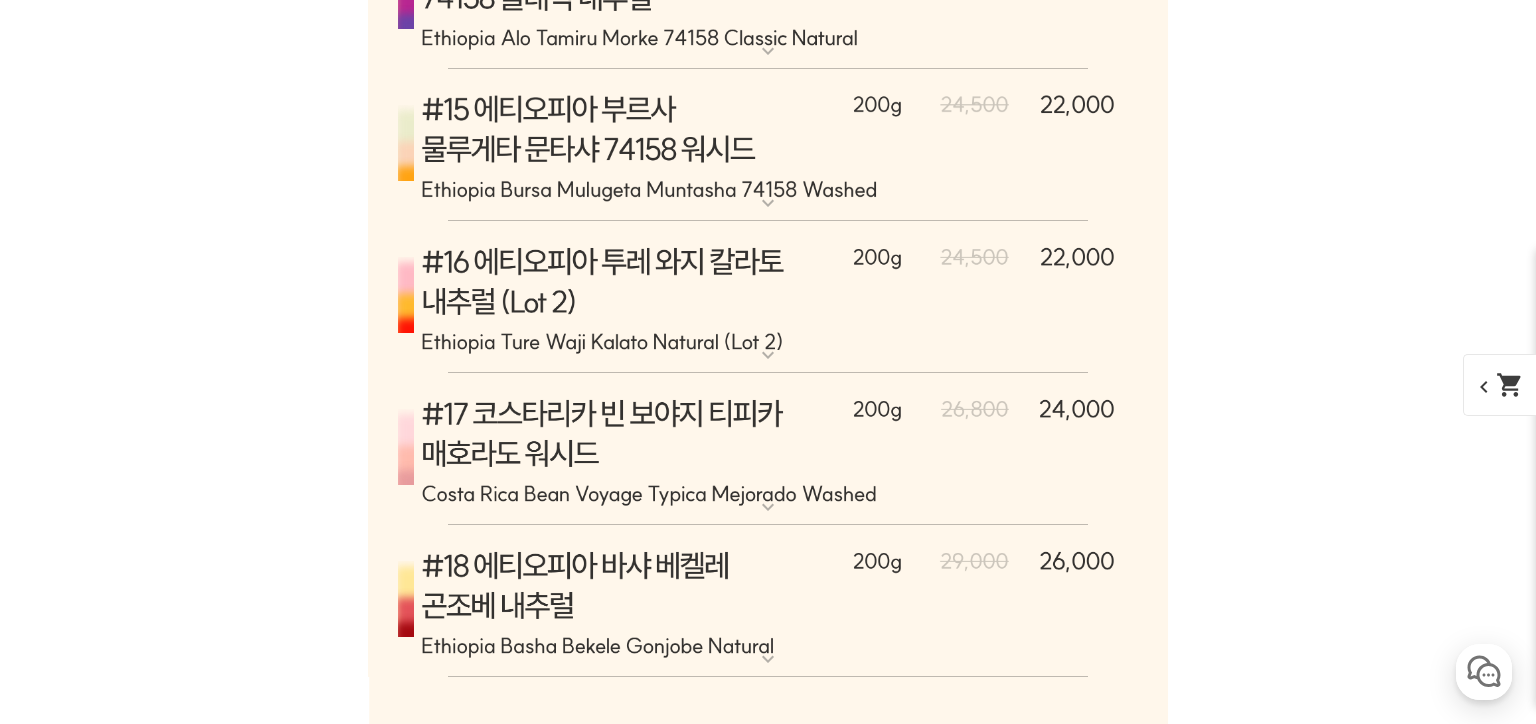 scroll, scrollTop: 0, scrollLeft: 0, axis: both 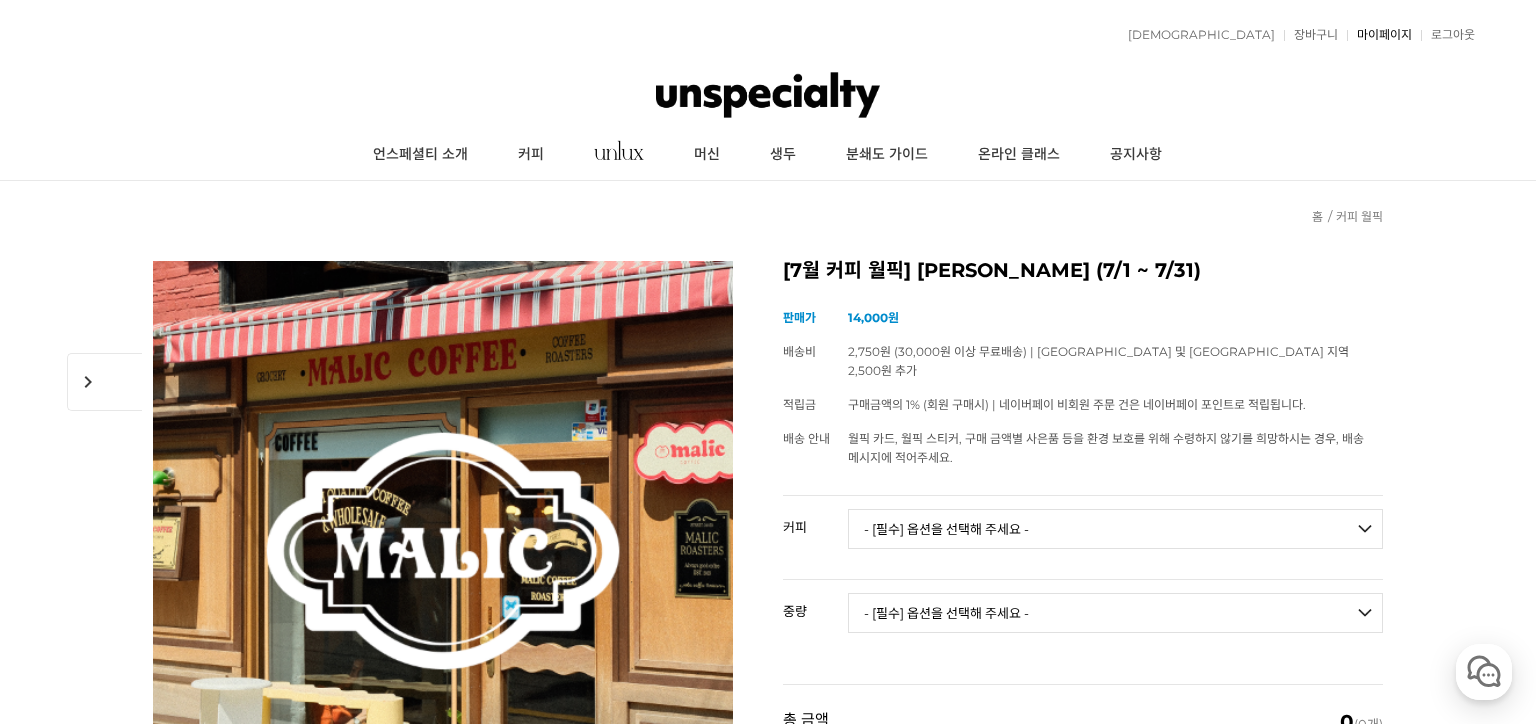 click on "마이페이지" at bounding box center (1379, 35) 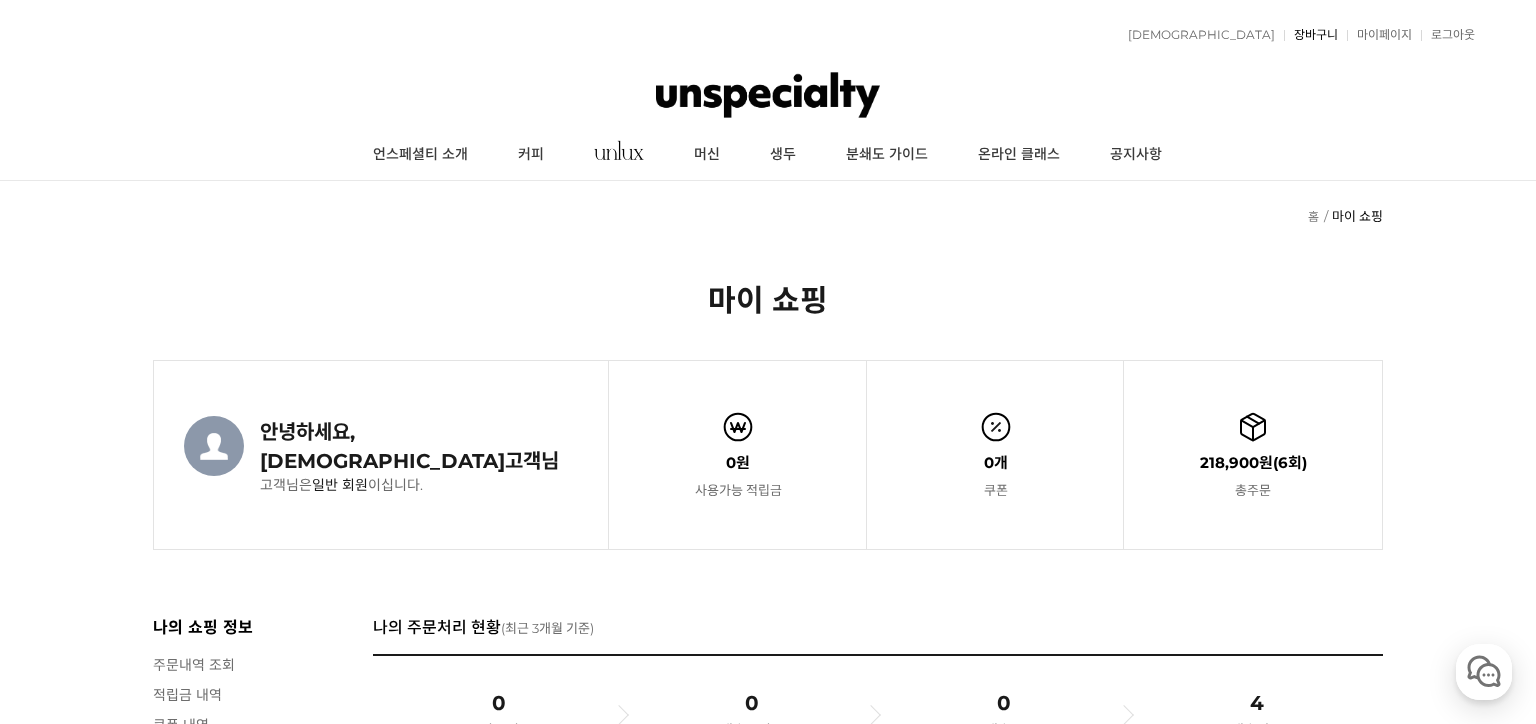 scroll, scrollTop: 0, scrollLeft: 0, axis: both 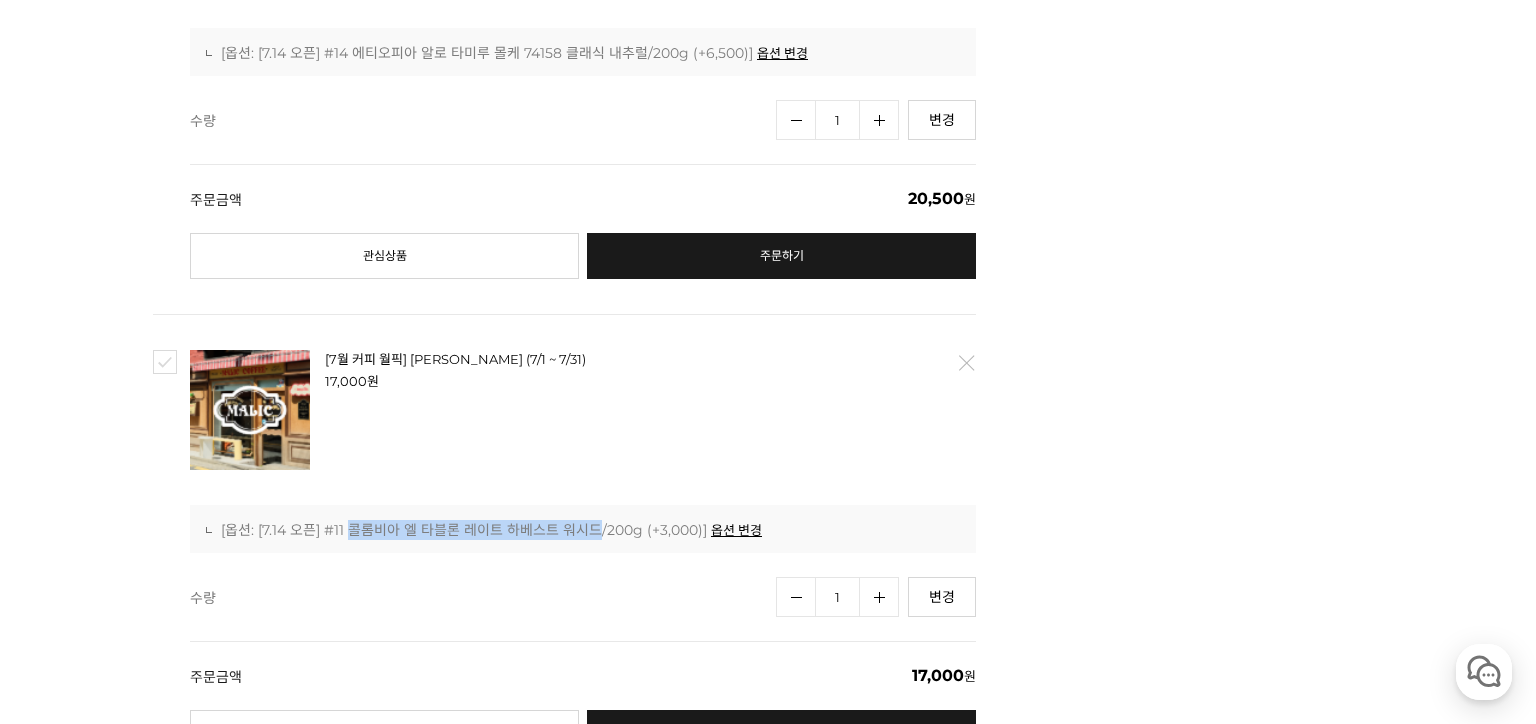 drag, startPoint x: 352, startPoint y: 530, endPoint x: 603, endPoint y: 537, distance: 251.0976 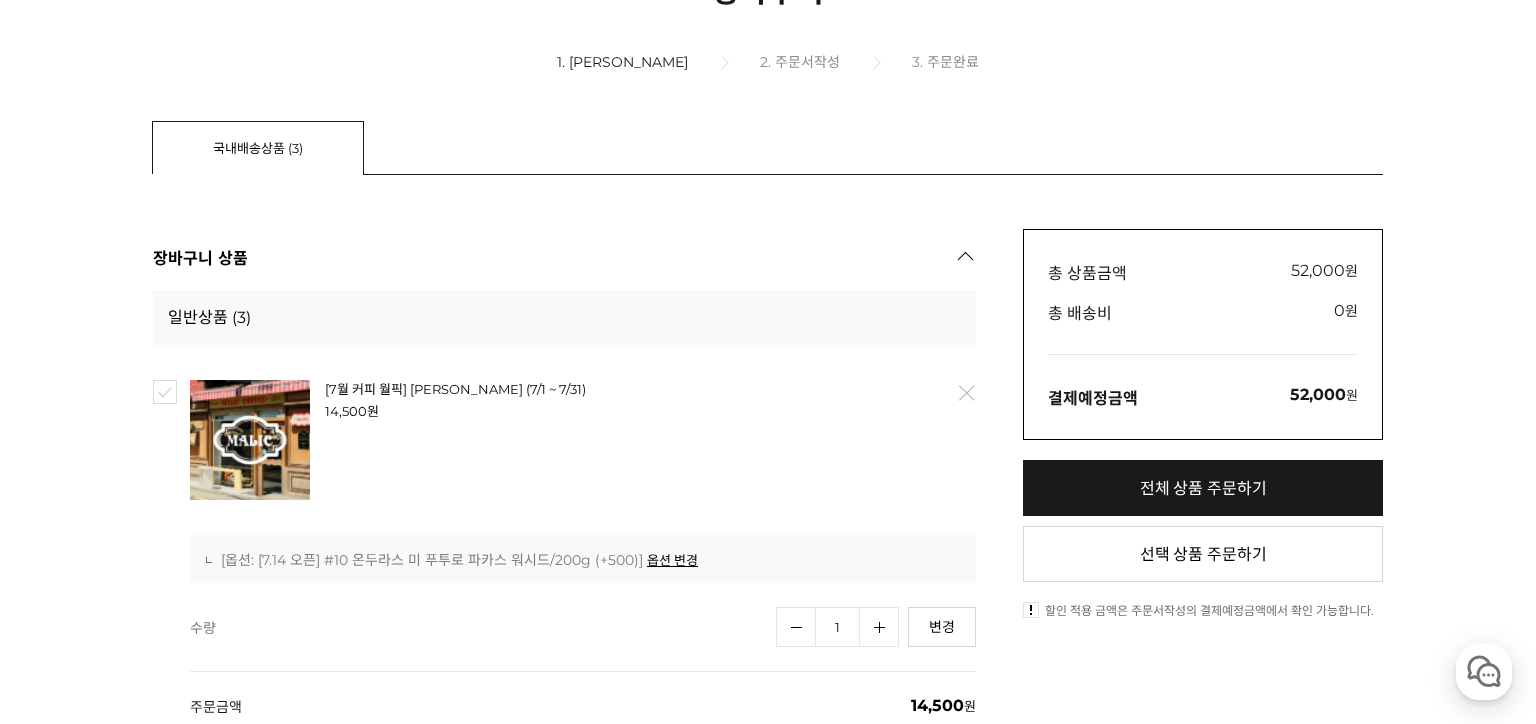 scroll, scrollTop: 0, scrollLeft: 0, axis: both 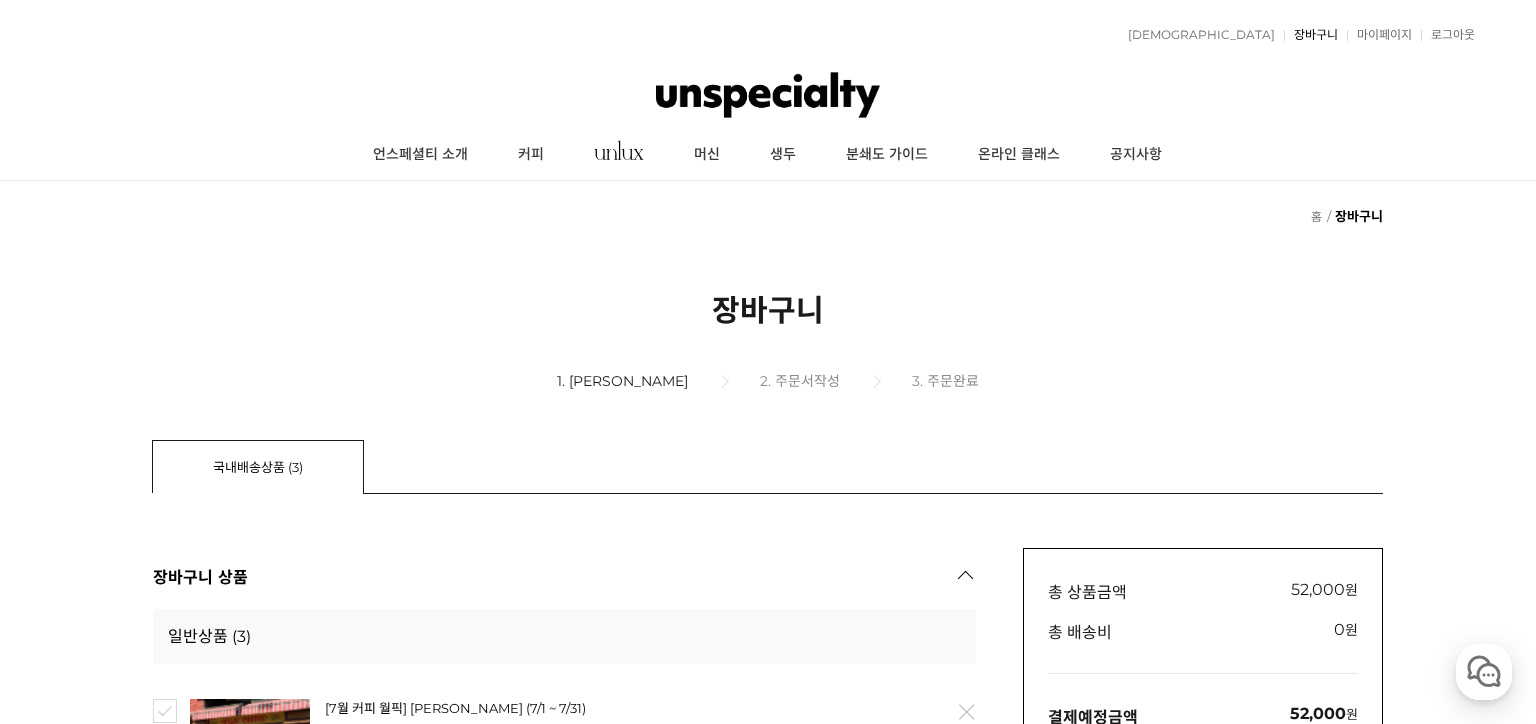 click on "장바구니" at bounding box center (1311, 35) 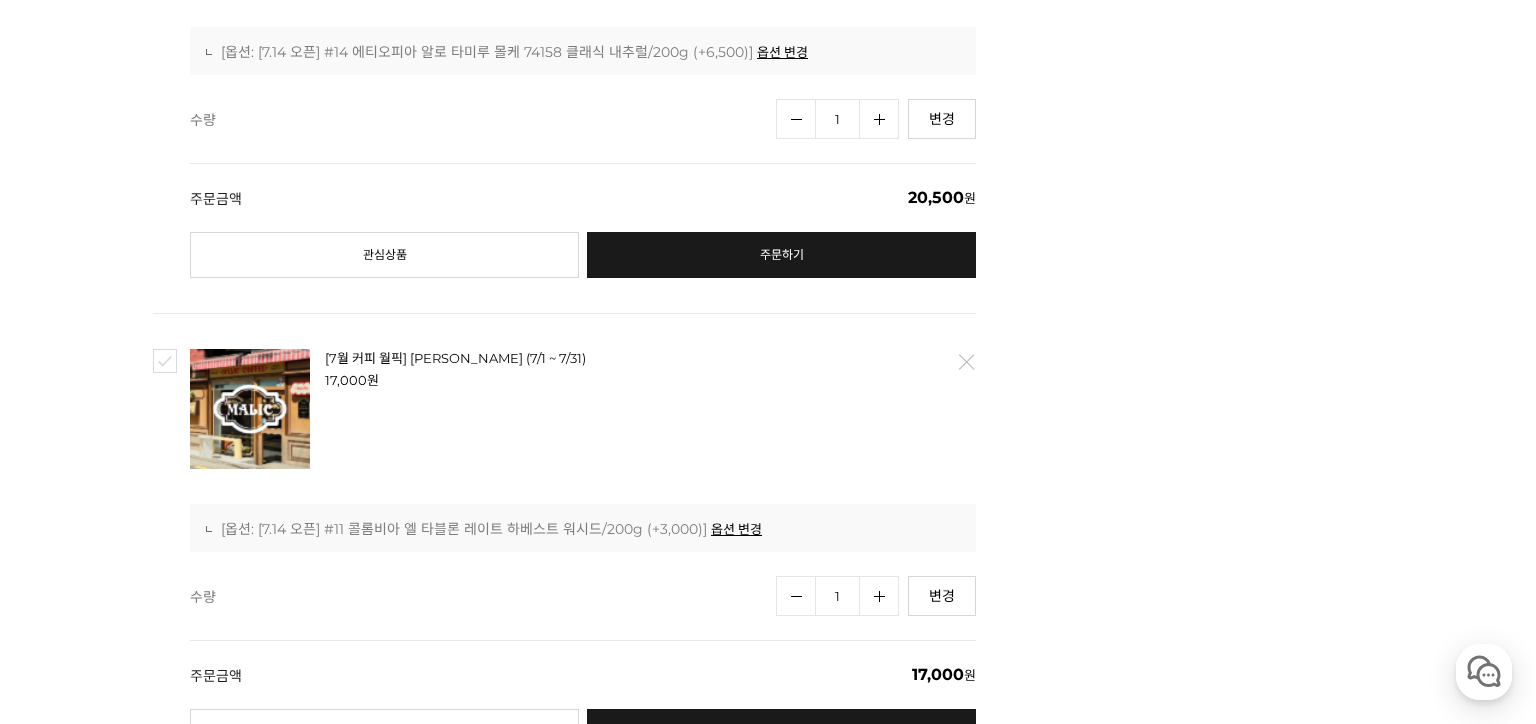 scroll, scrollTop: 1303, scrollLeft: 0, axis: vertical 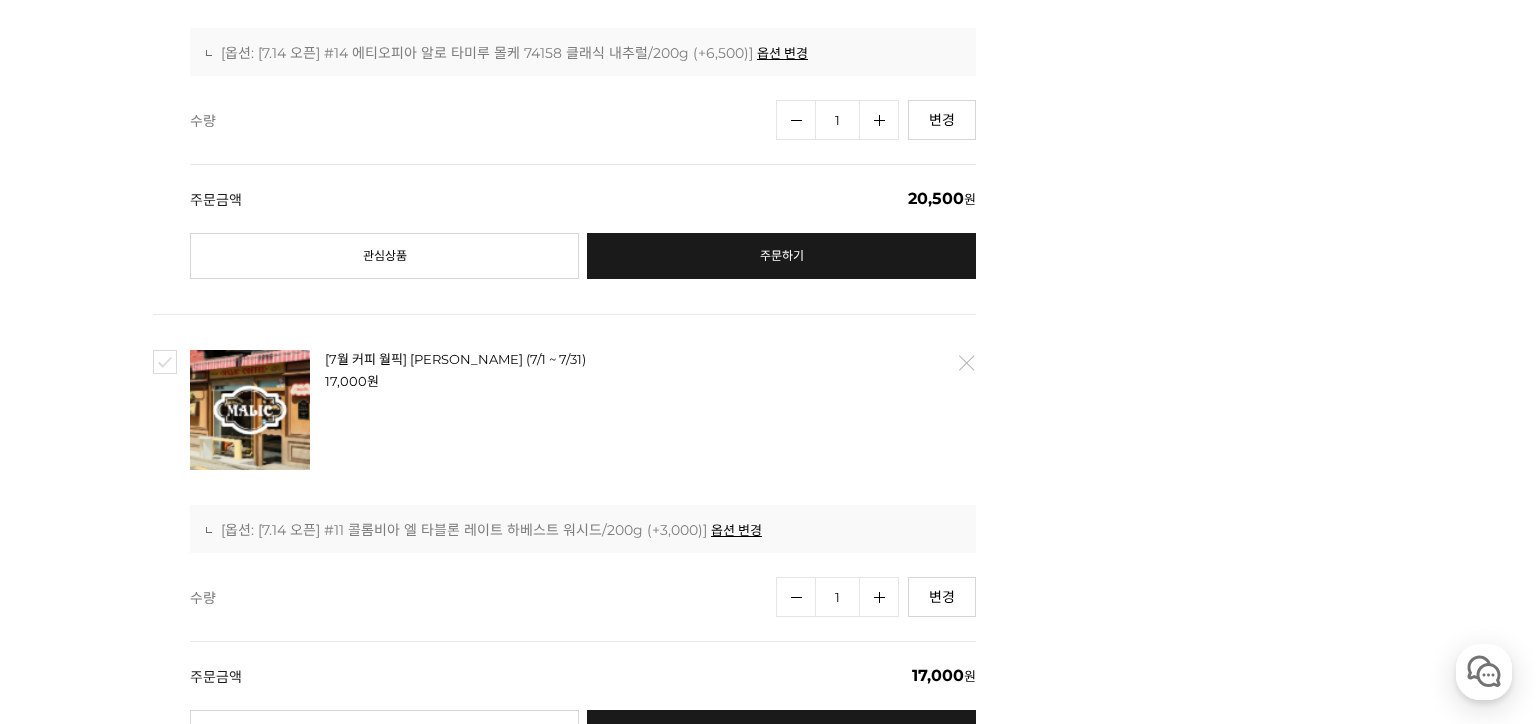 click on "[7월 커피 월픽] [PERSON_NAME] (7/1 ~ 7/31)" at bounding box center [455, 359] 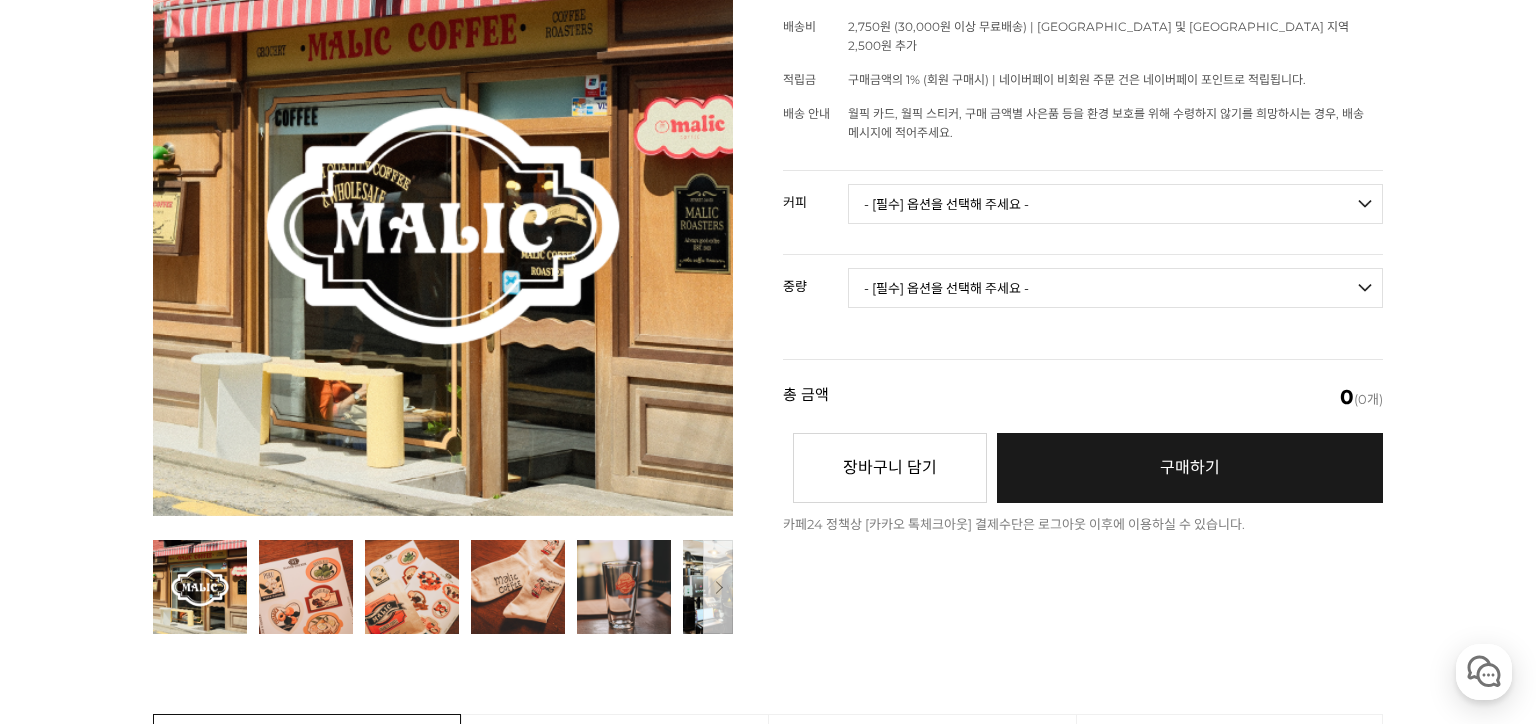 scroll, scrollTop: 0, scrollLeft: 0, axis: both 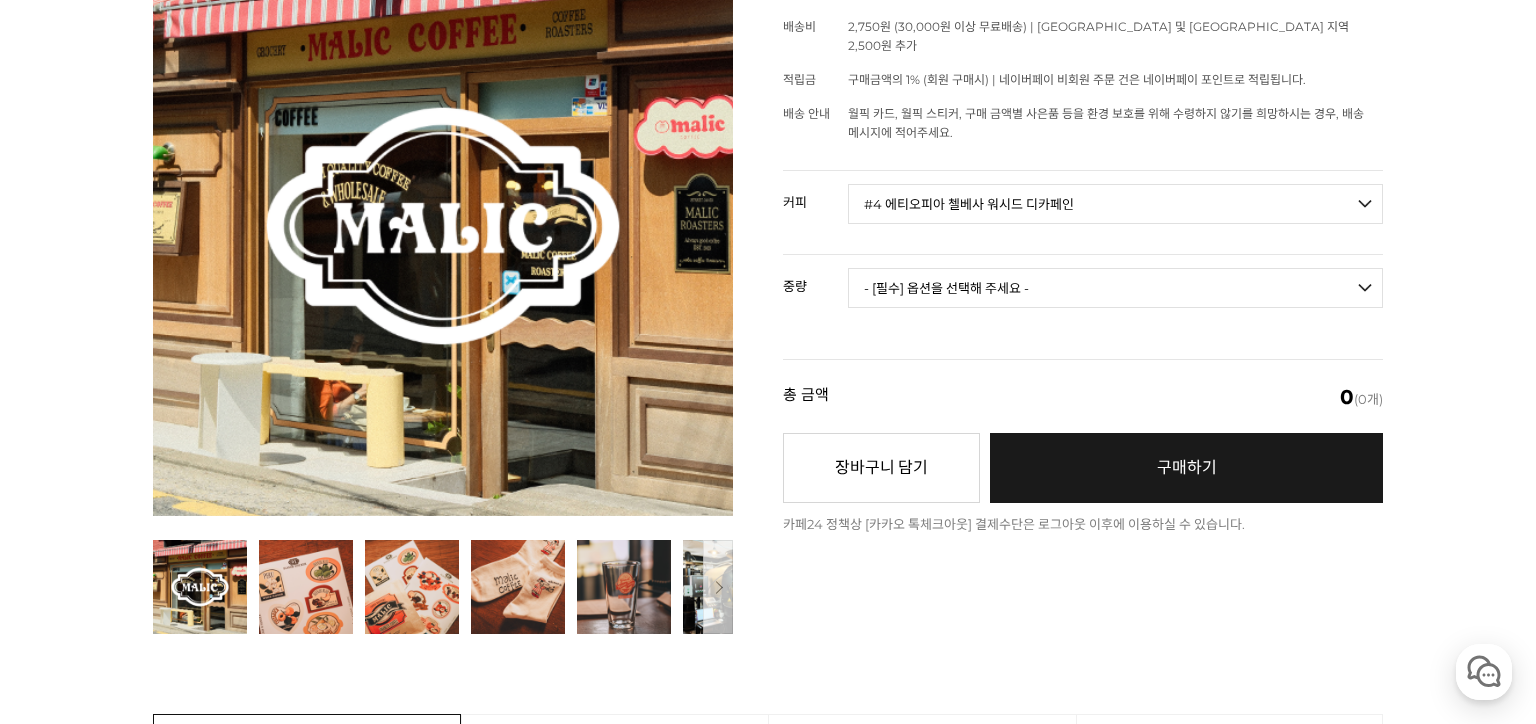 click on "- [필수] 옵션을 선택해 주세요 - ------------------- 언스페셜티 분쇄도 가이드 종이(주문 1개당 최대 1개 제공) 그레이프 쥬스 (언스페셜티 블렌드) 애플 쥬스 (언스페셜티 블렌드) 허니 자몽 쥬스 (언스페셜티 블렌드) [7.14 오픈] 베르가못 워터 (언스페셜티 블렌드) [기획상품] 2024 Best of Panama 3종 10g 레시피팩 프루티 블렌드 마일드 블렌드 모닝 블렌드 #1 탄자니아 아카시아 힐스 게이샤 AA 풀리 워시드 [품절] #2 콜롬비아 포파얀 슈가케인 디카페인 #3 에티오피아 알로 타미루 미리가 74158 워시드 #4 에티오피아 첼베사 워시드 디카페인 #5 케냐 뚱구리 AB 풀리 워시드 [품절] #6 에티오피아 버그 우 셀렉션 에얼룸 내추럴 (Lot2) [품절] #7 에티오피아 알로 타미루 무라고 74158 클래식 워시드 #8 케냐 은가라투아 AB 워시드 (Lot 159) [품절] [7.14 오픈] #10 온두라스 미 푸투로 파카스 워시드" at bounding box center (1115, 204) 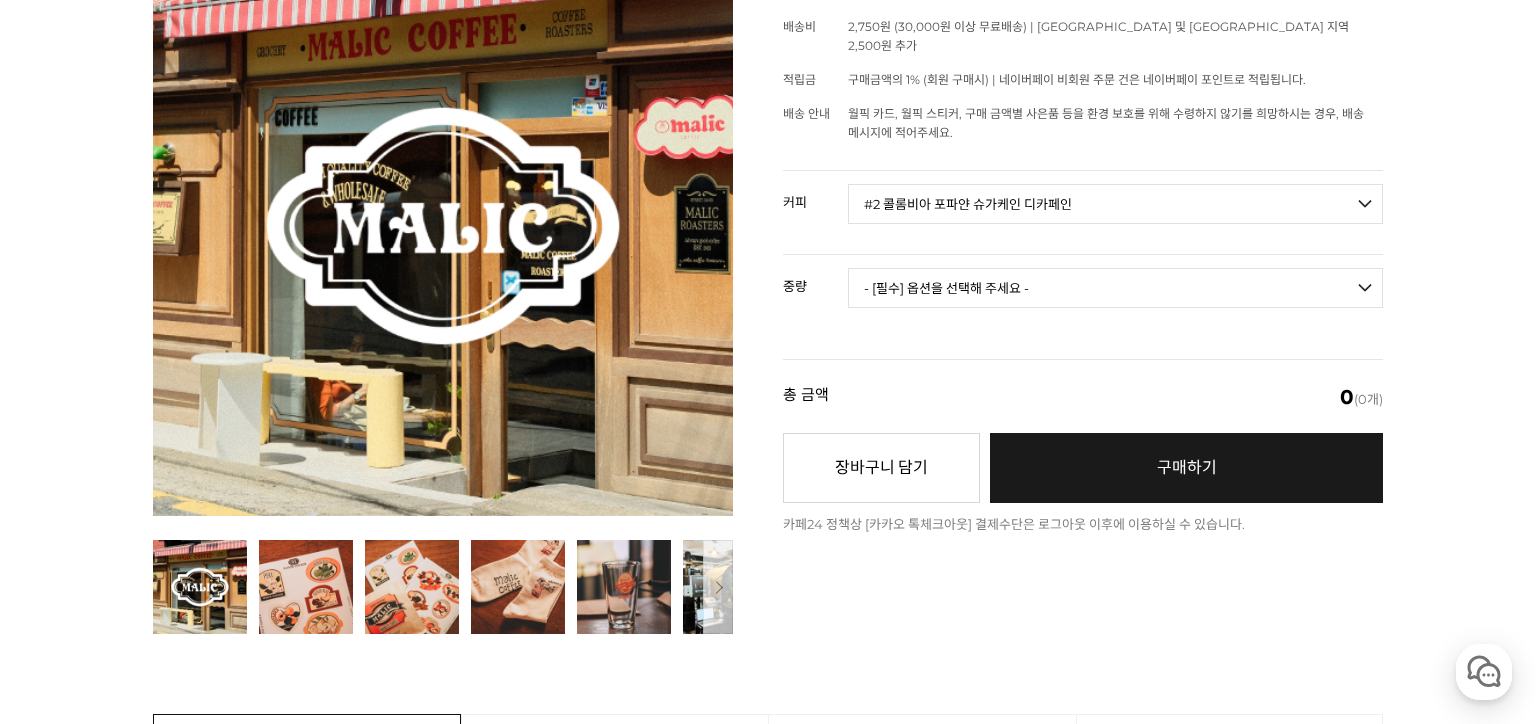click on "- [필수] 옵션을 선택해 주세요 - ------------------- 언스페셜티 분쇄도 가이드 종이(주문 1개당 최대 1개 제공) 그레이프 쥬스 (언스페셜티 블렌드) 애플 쥬스 (언스페셜티 블렌드) 허니 자몽 쥬스 (언스페셜티 블렌드) [7.14 오픈] 베르가못 워터 (언스페셜티 블렌드) [기획상품] 2024 Best of Panama 3종 10g 레시피팩 프루티 블렌드 마일드 블렌드 모닝 블렌드 #1 탄자니아 아카시아 힐스 게이샤 AA 풀리 워시드 [품절] #2 콜롬비아 포파얀 슈가케인 디카페인 #3 에티오피아 알로 타미루 미리가 74158 워시드 #4 에티오피아 첼베사 워시드 디카페인 #5 케냐 뚱구리 AB 풀리 워시드 [품절] #6 에티오피아 버그 우 셀렉션 에얼룸 내추럴 (Lot2) [품절] #7 에티오피아 알로 타미루 무라고 74158 클래식 워시드 #8 케냐 은가라투아 AB 워시드 (Lot 159) [품절] [7.14 오픈] #10 온두라스 미 푸투로 파카스 워시드" at bounding box center [1115, 204] 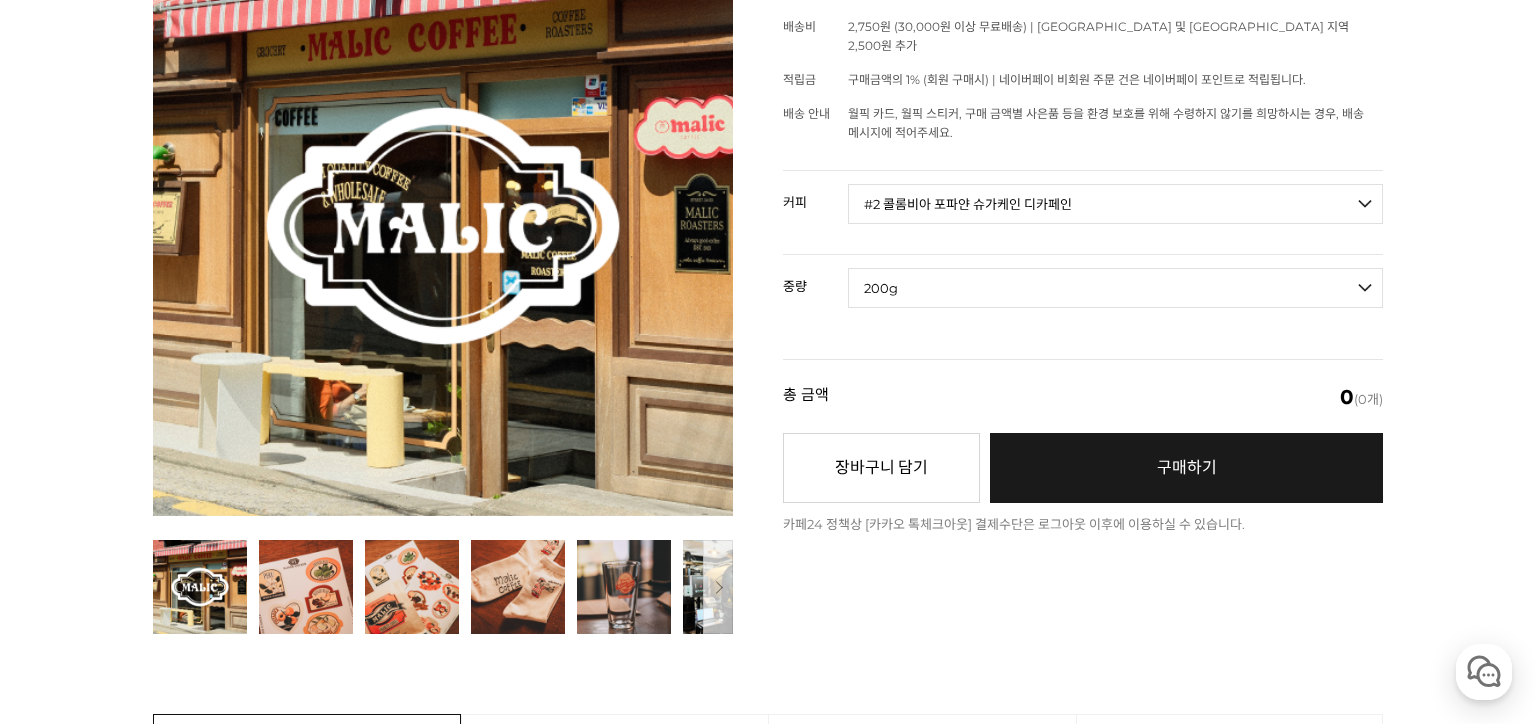 click on "- [필수] 옵션을 선택해 주세요 - ------------------- 200g" at bounding box center [1115, 288] 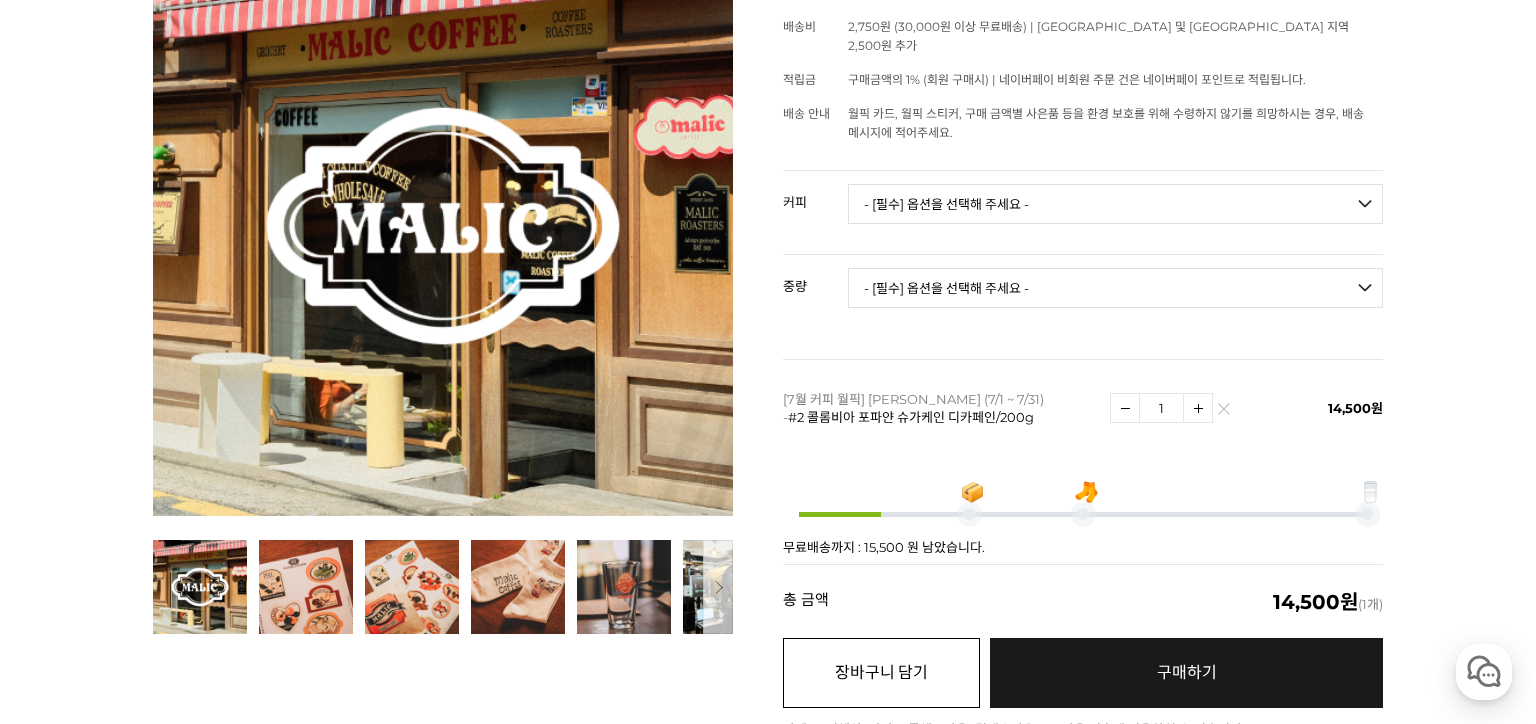 drag, startPoint x: 919, startPoint y: 630, endPoint x: 929, endPoint y: 625, distance: 11.18034 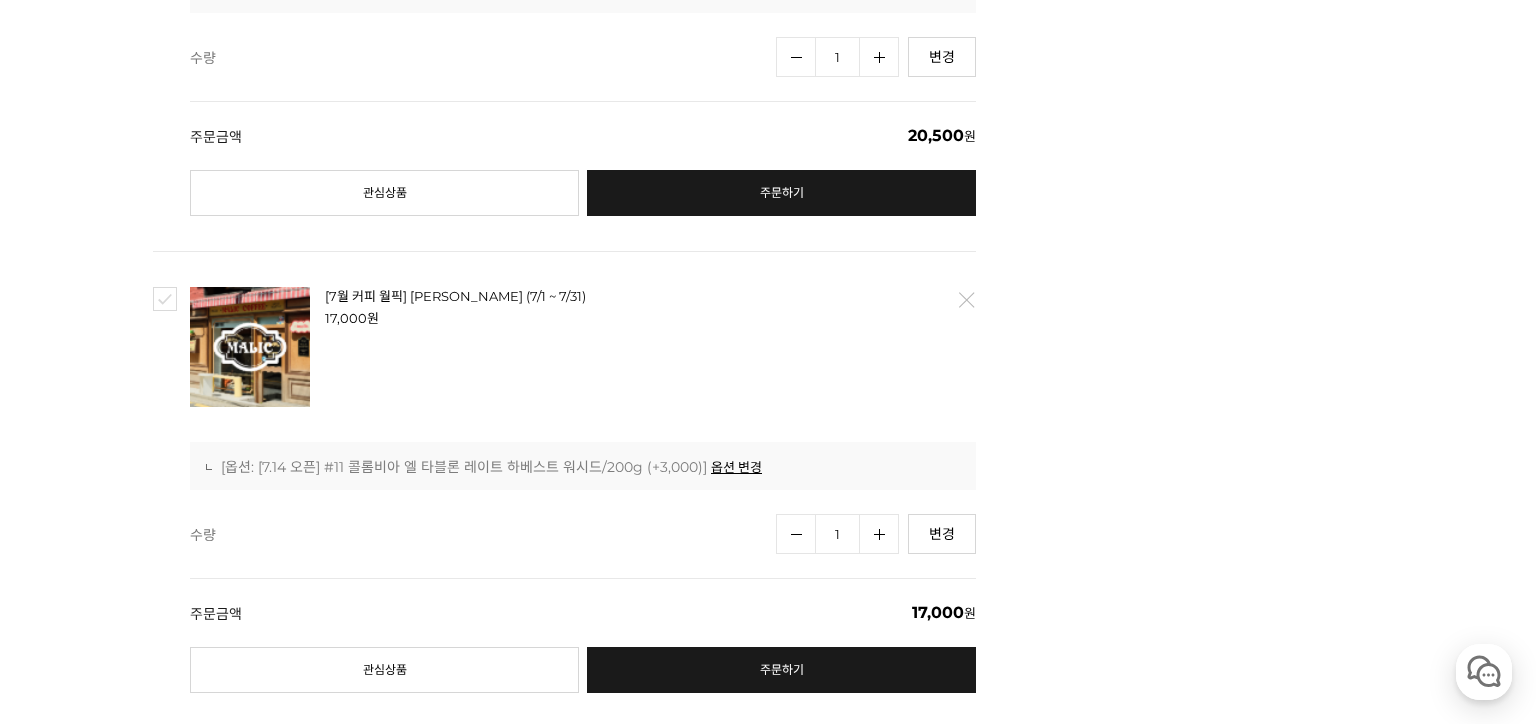 scroll, scrollTop: 1846, scrollLeft: 0, axis: vertical 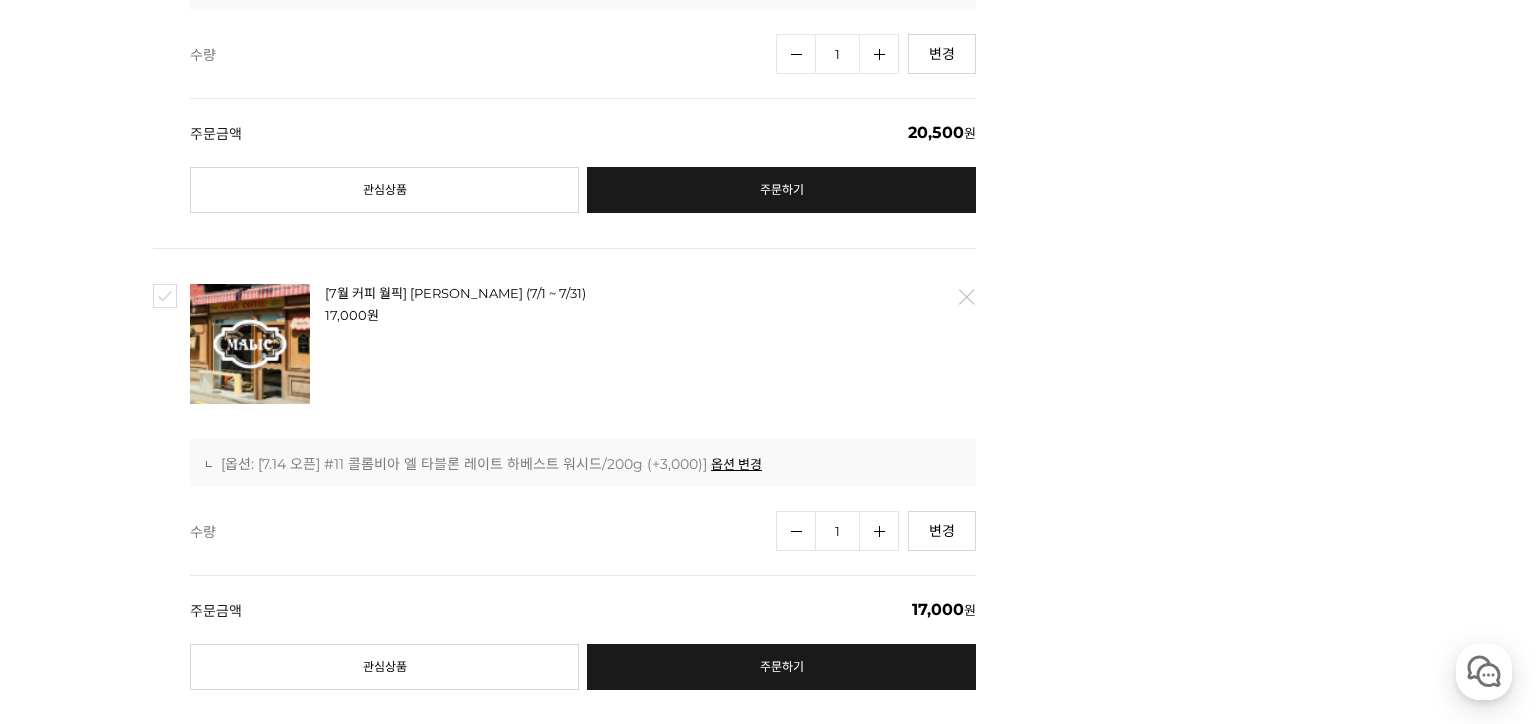 click on "삭제" at bounding box center (966, 297) 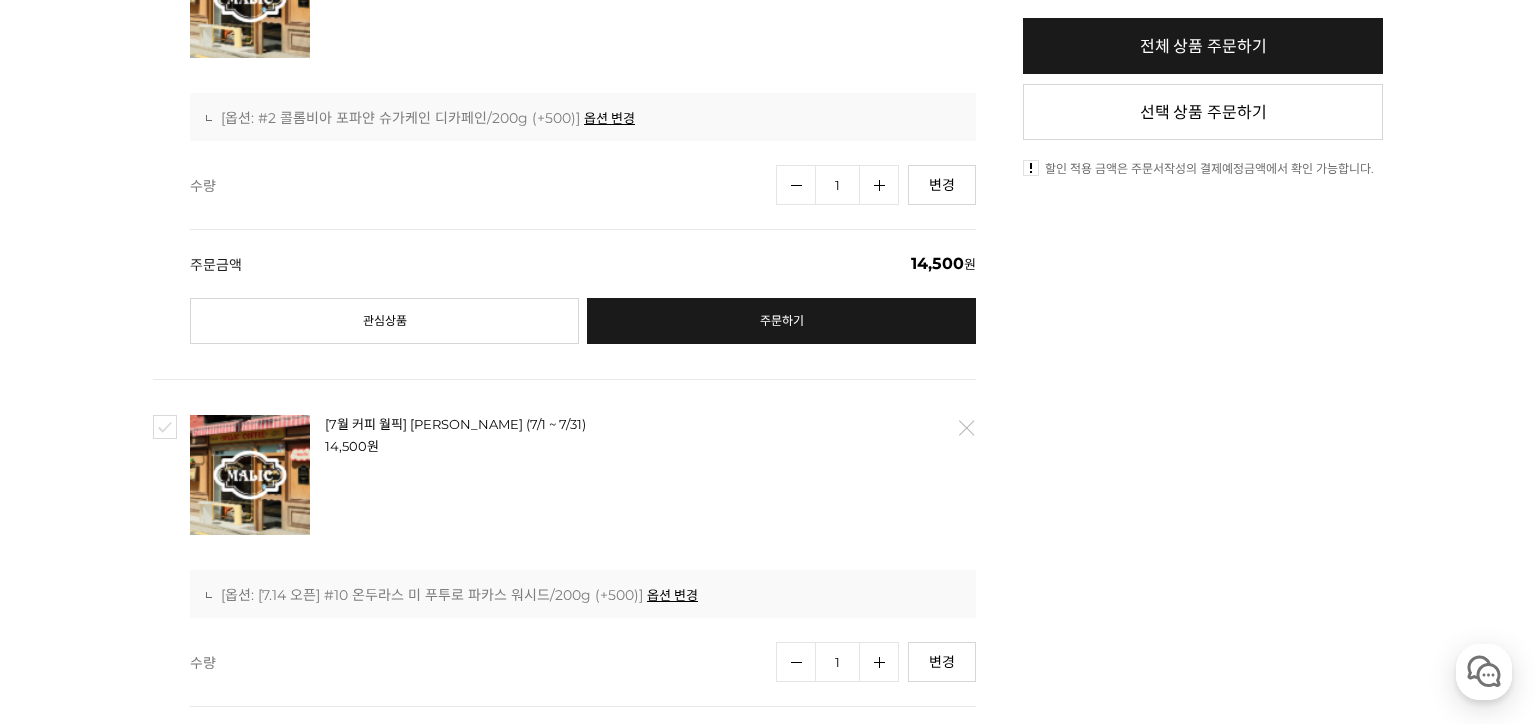scroll, scrollTop: 760, scrollLeft: 0, axis: vertical 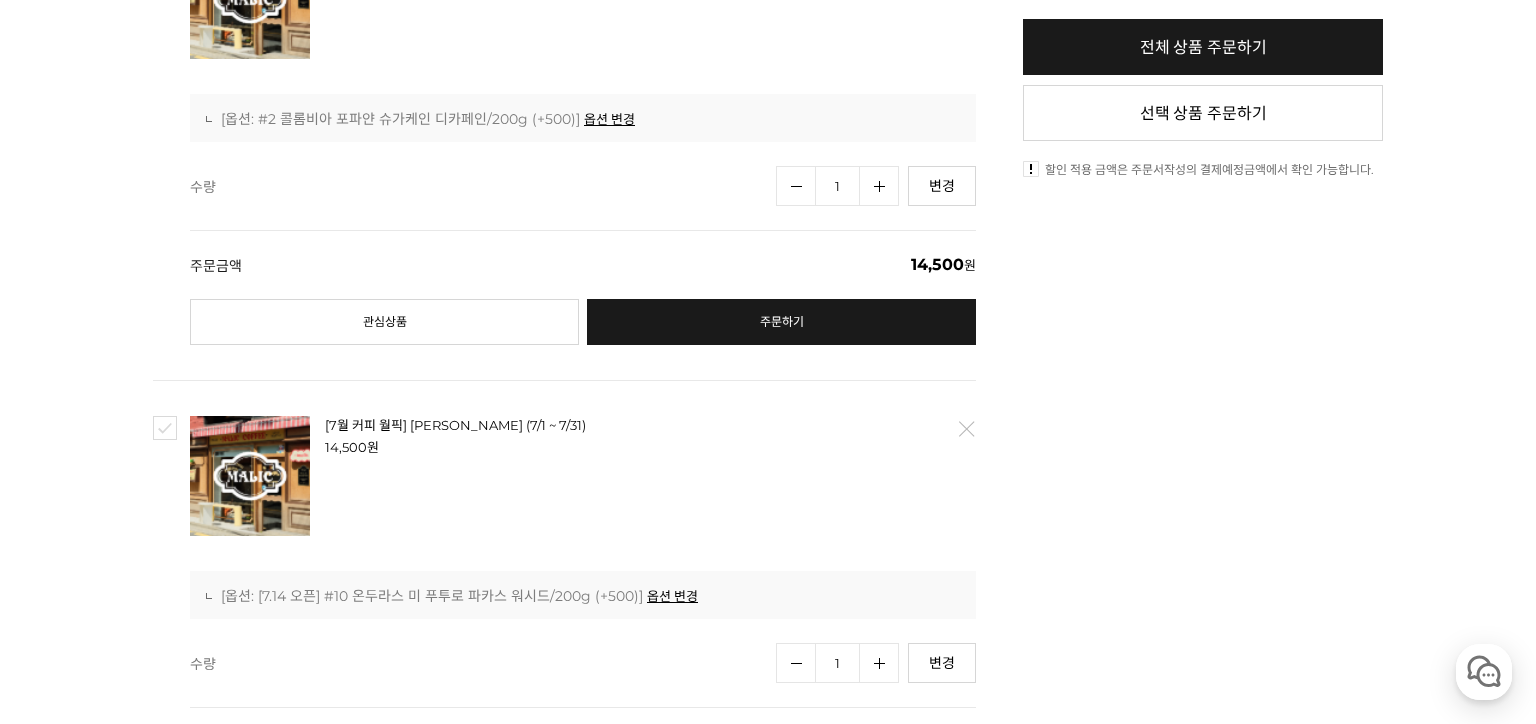 click on "1" at bounding box center [837, 186] 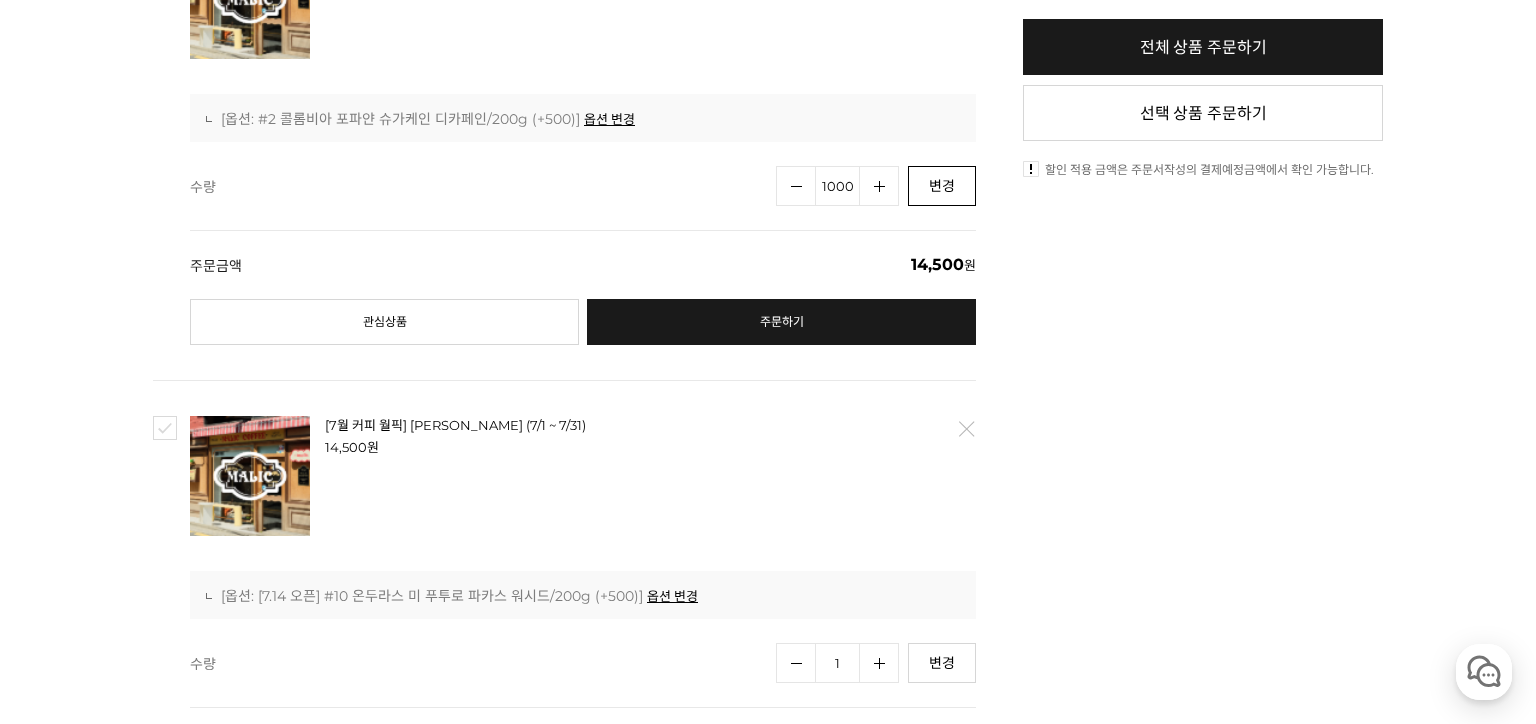 type on "1000" 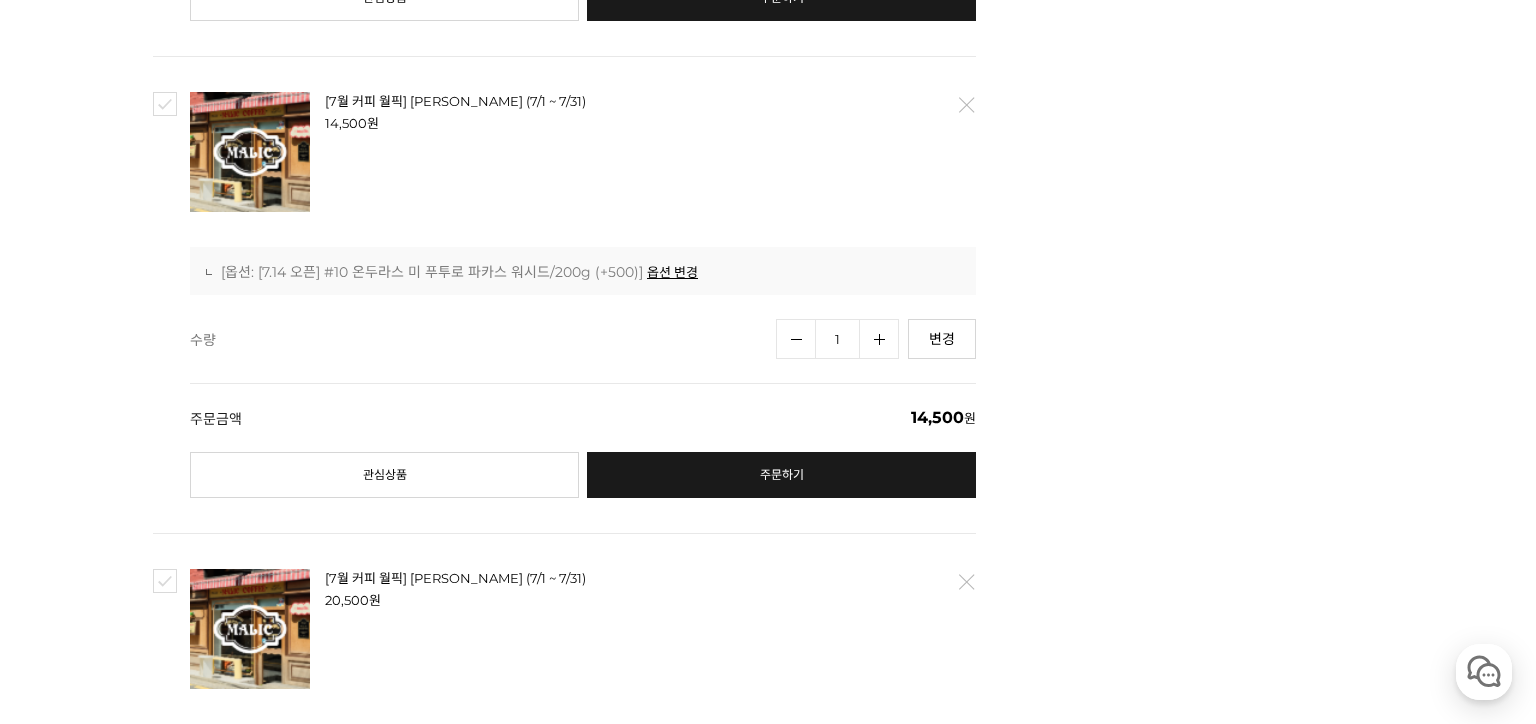 scroll, scrollTop: 1086, scrollLeft: 0, axis: vertical 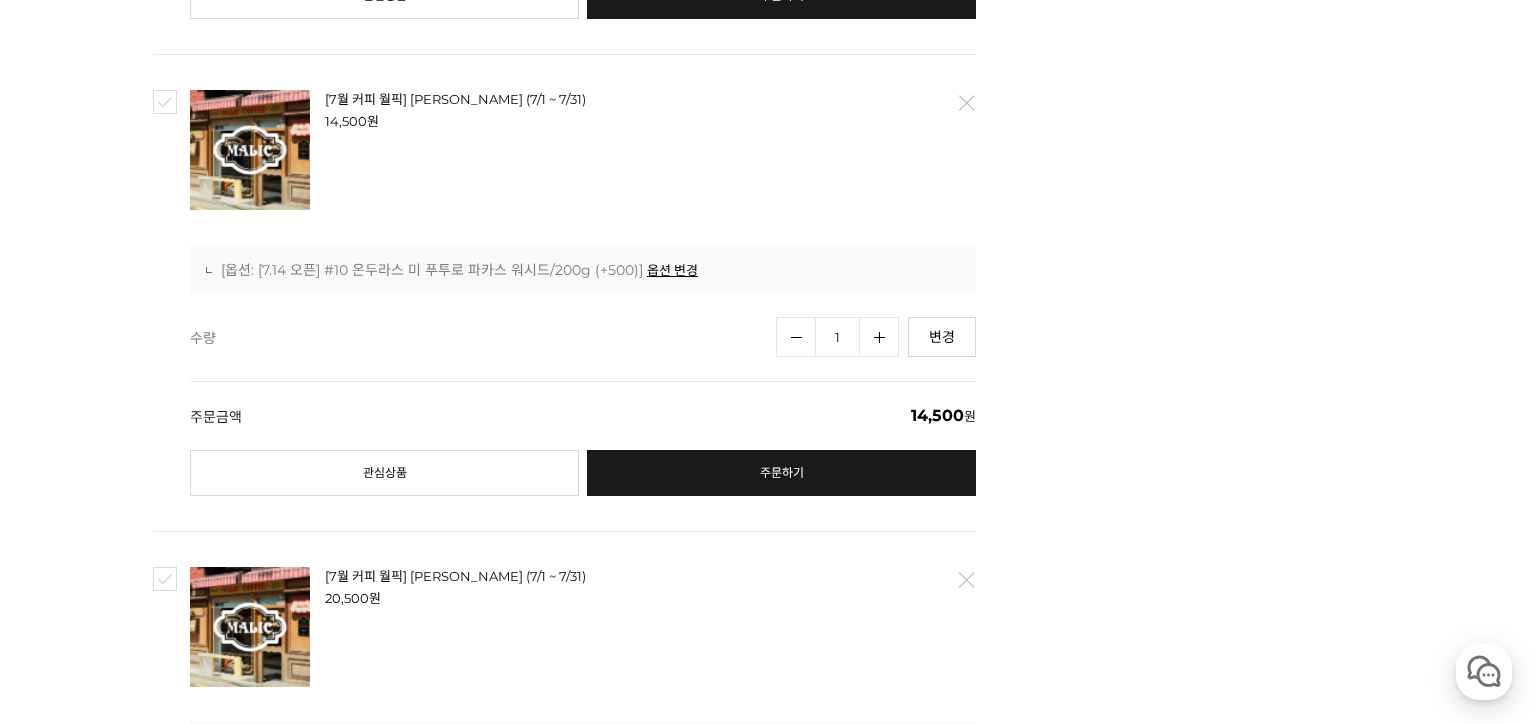 click on "1" at bounding box center (837, 337) 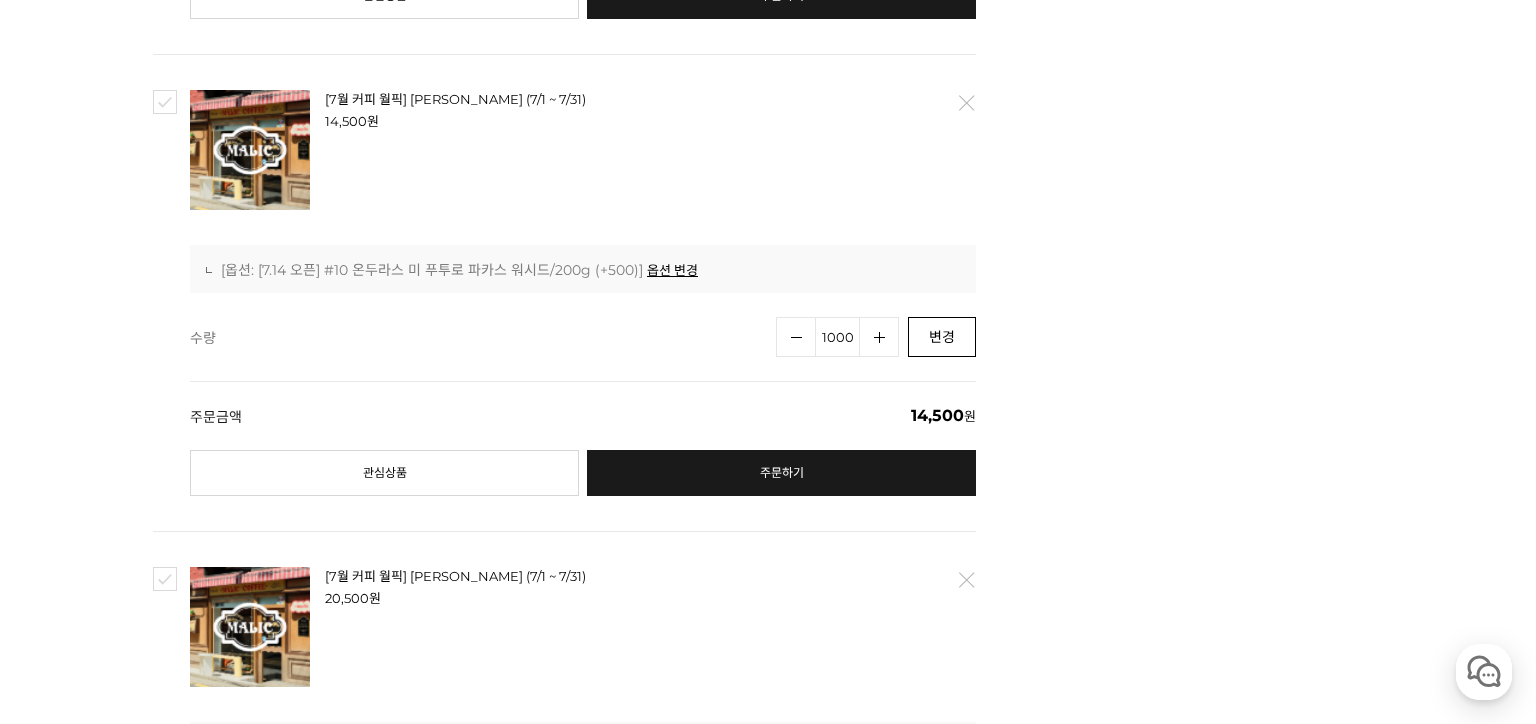 type on "1000" 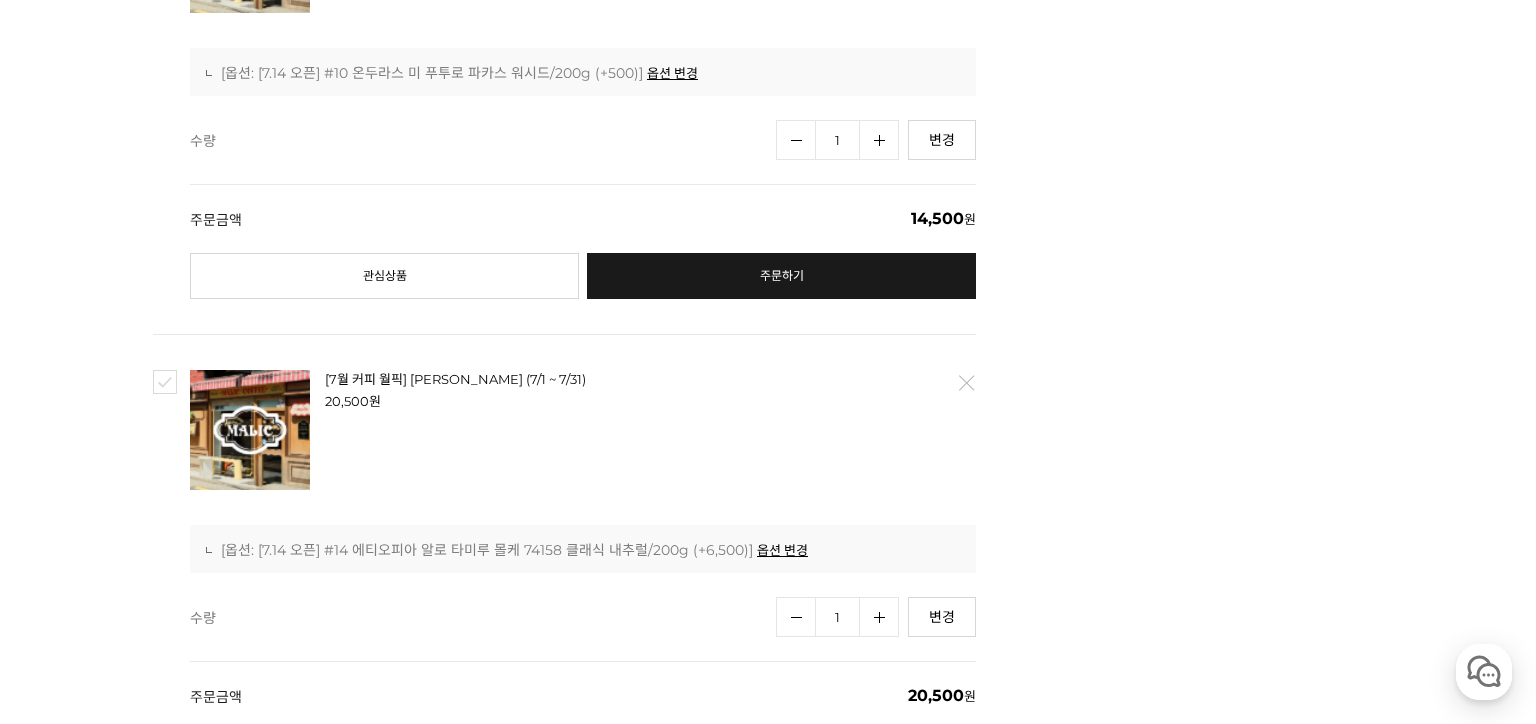 scroll, scrollTop: 1288, scrollLeft: 0, axis: vertical 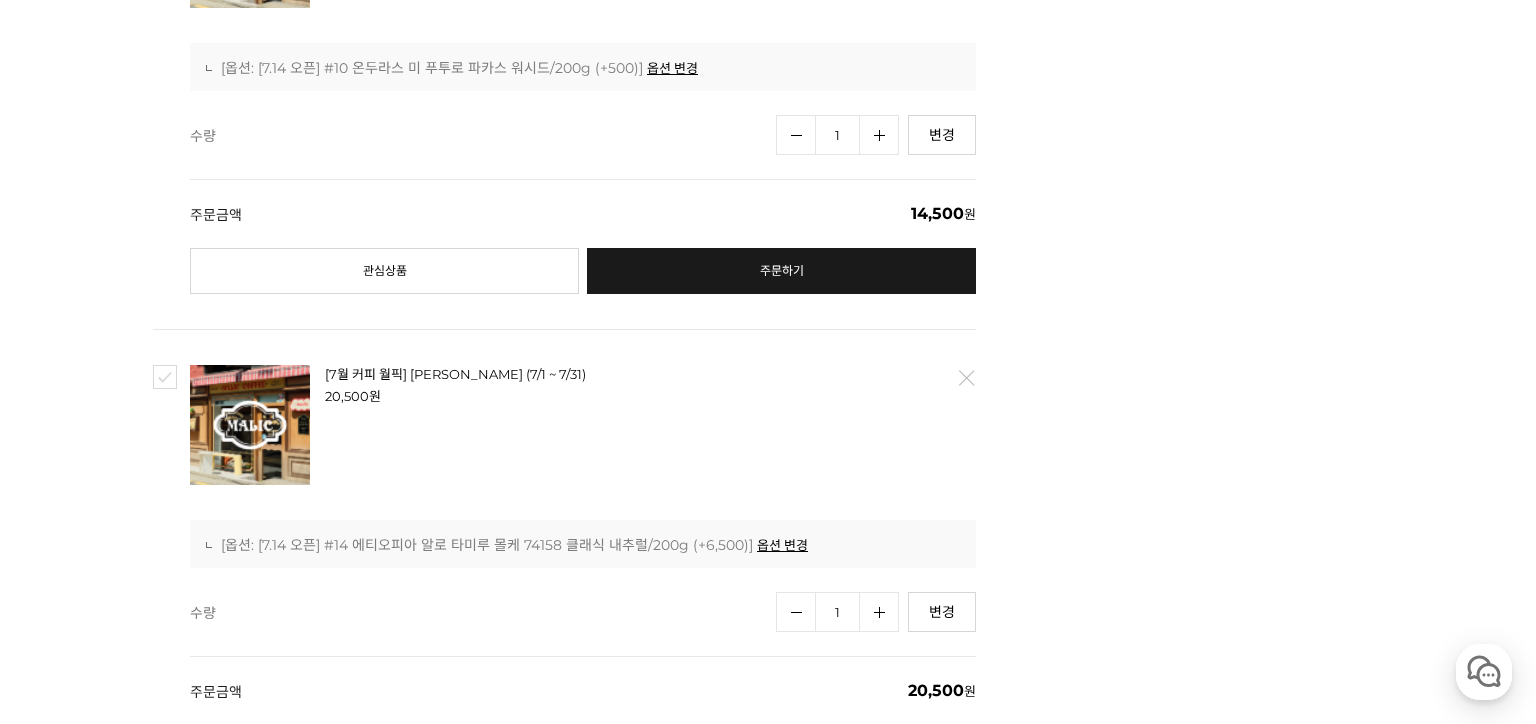 click on "1" at bounding box center [837, 612] 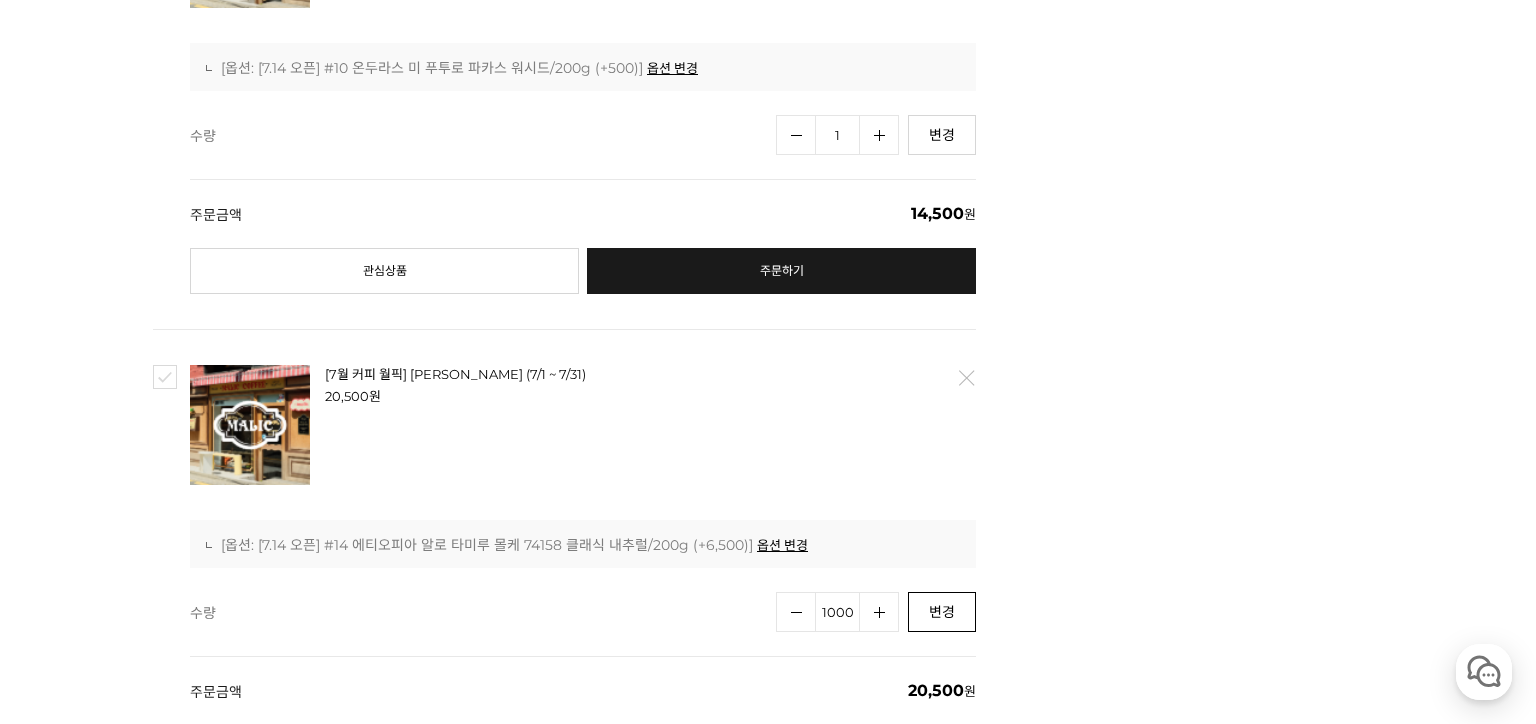 type on "1000" 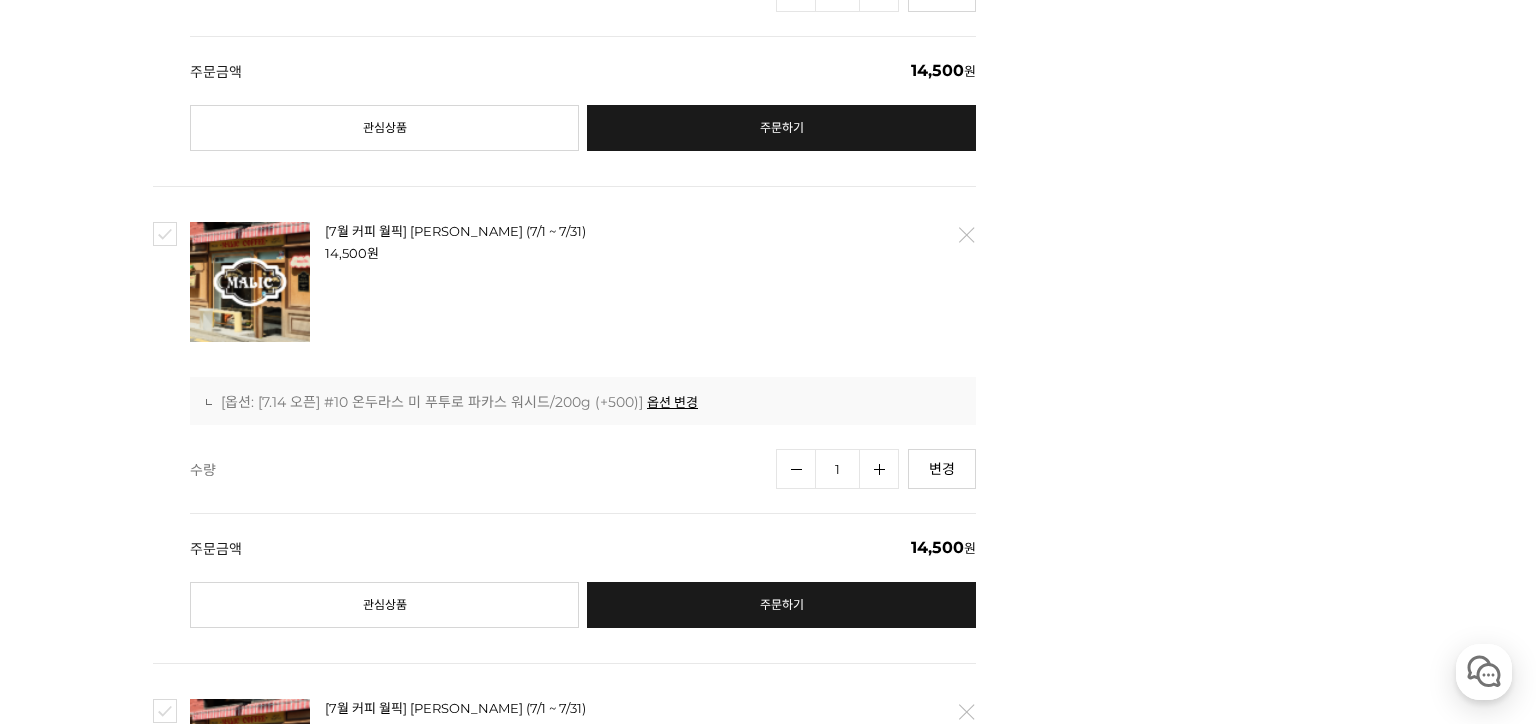 scroll, scrollTop: 962, scrollLeft: 0, axis: vertical 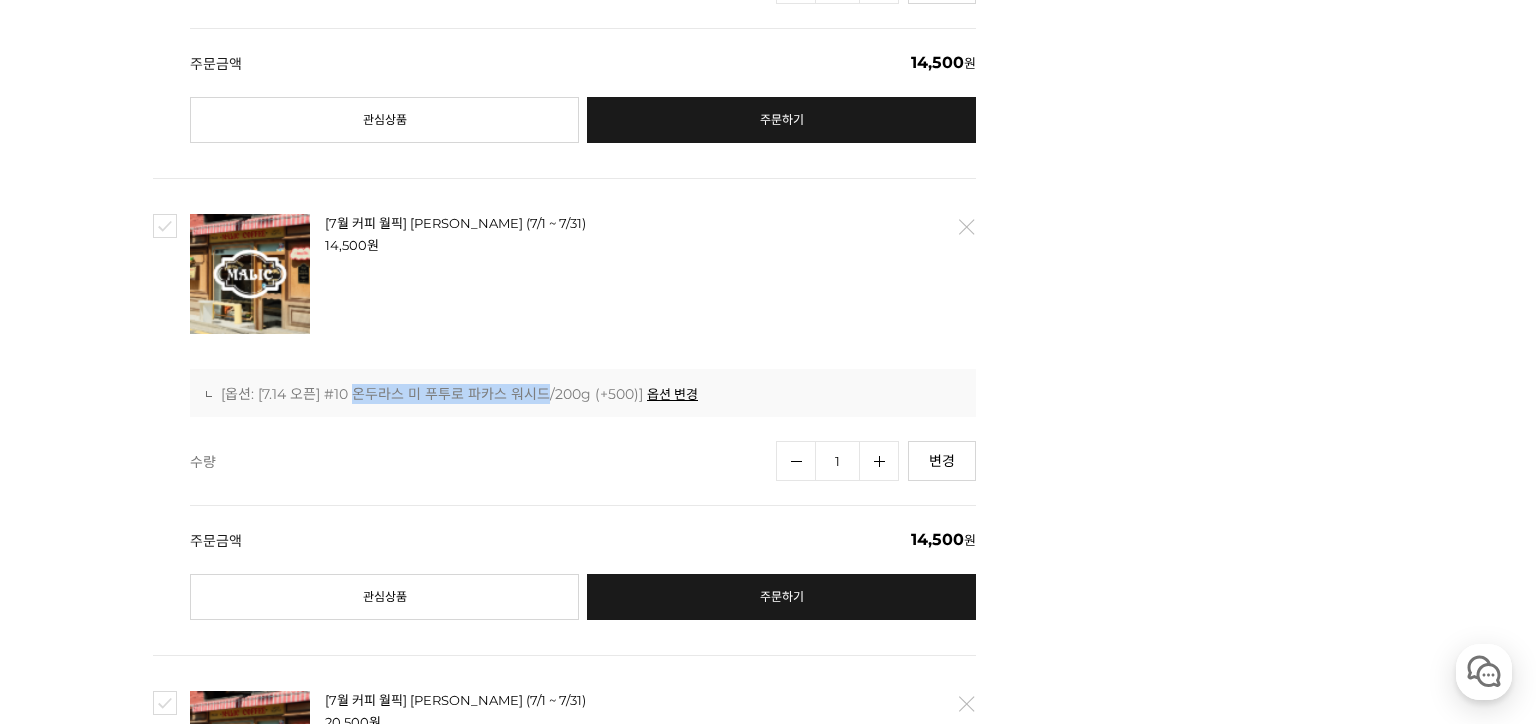 drag, startPoint x: 357, startPoint y: 394, endPoint x: 554, endPoint y: 396, distance: 197.01015 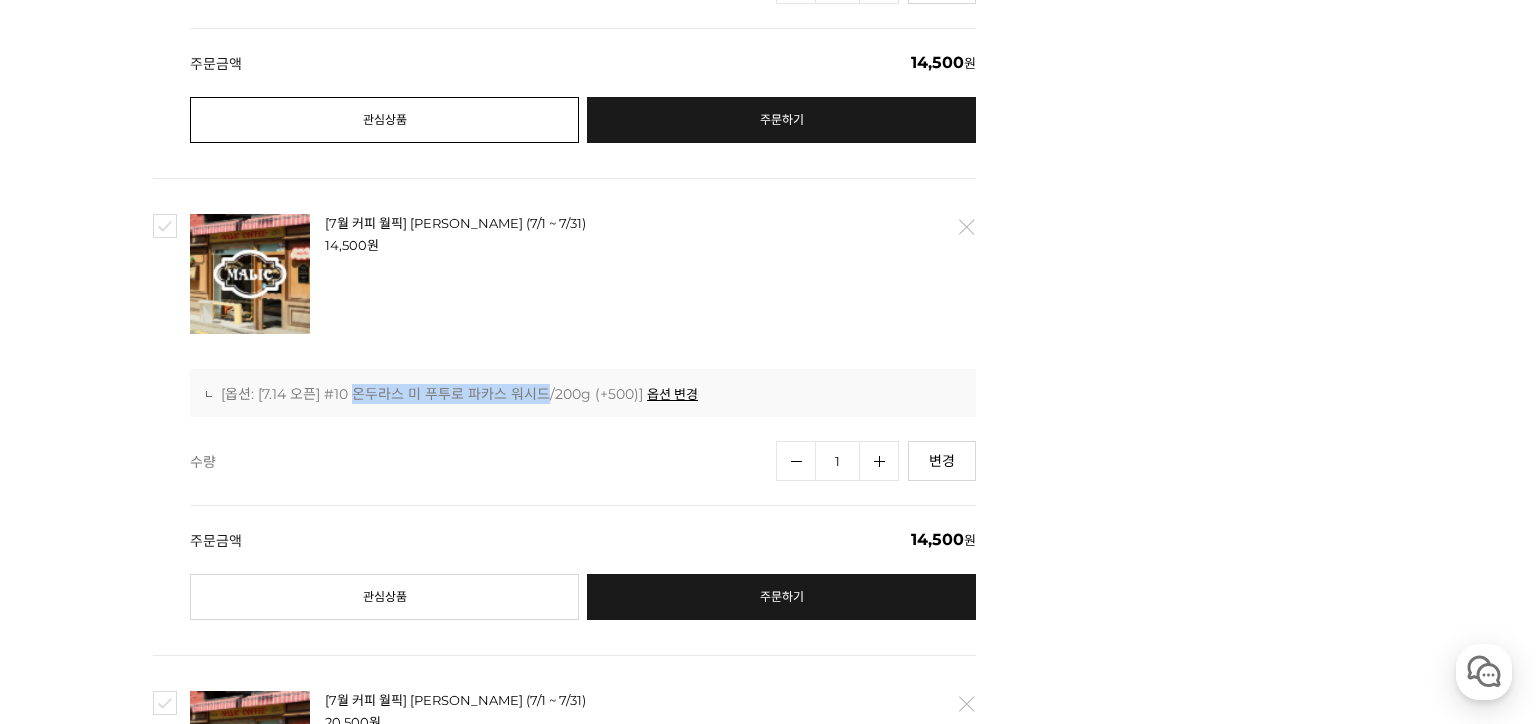 copy on "온두라스 미 푸투로 파카스 워시드" 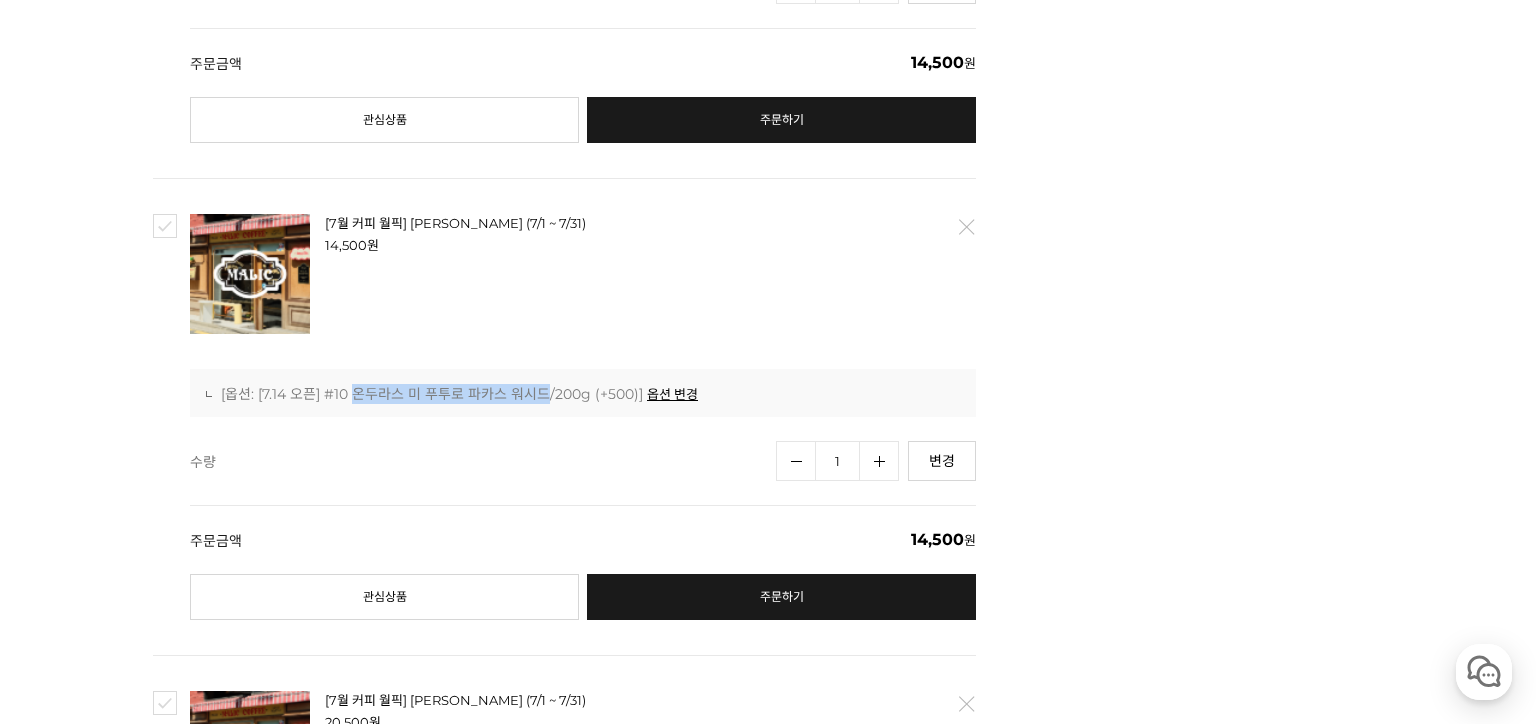 click at bounding box center [250, 274] 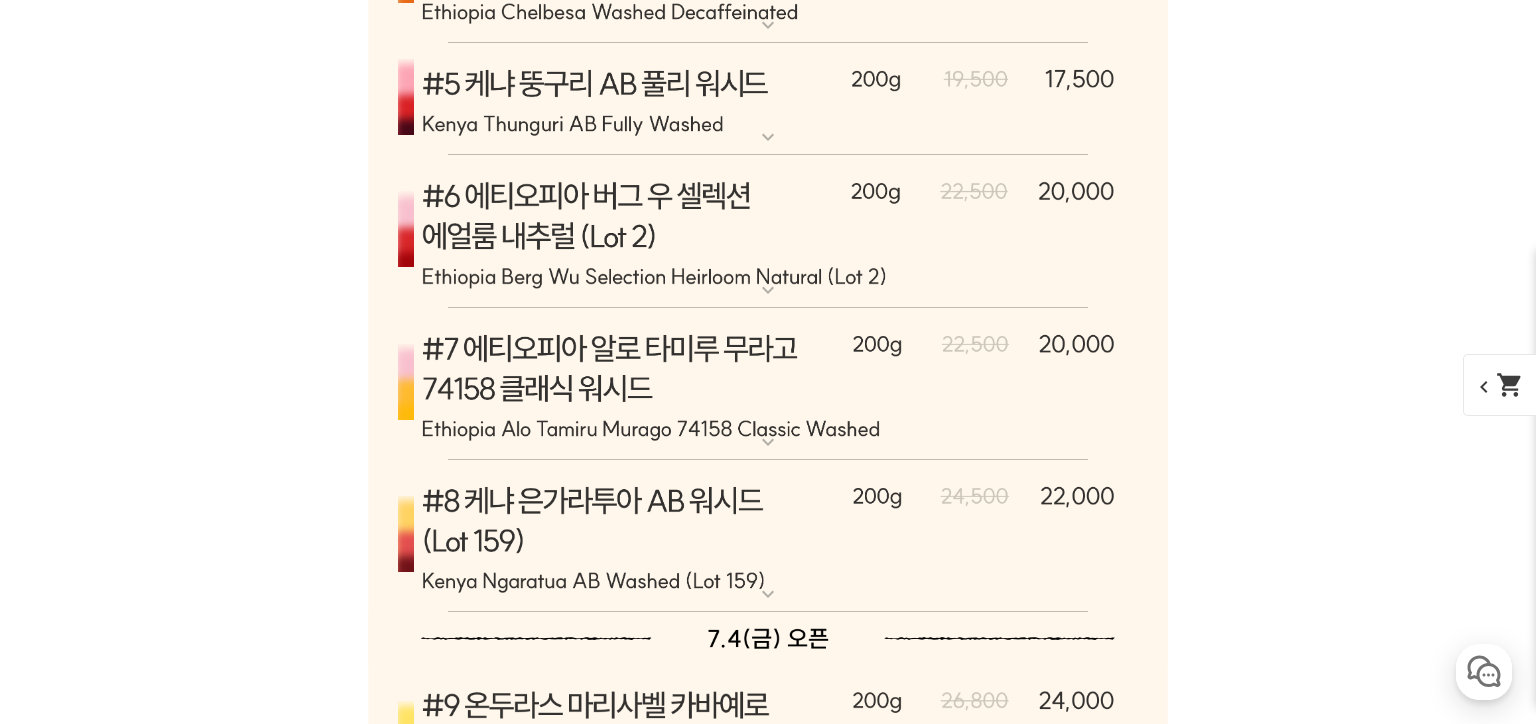 scroll, scrollTop: 5630, scrollLeft: 0, axis: vertical 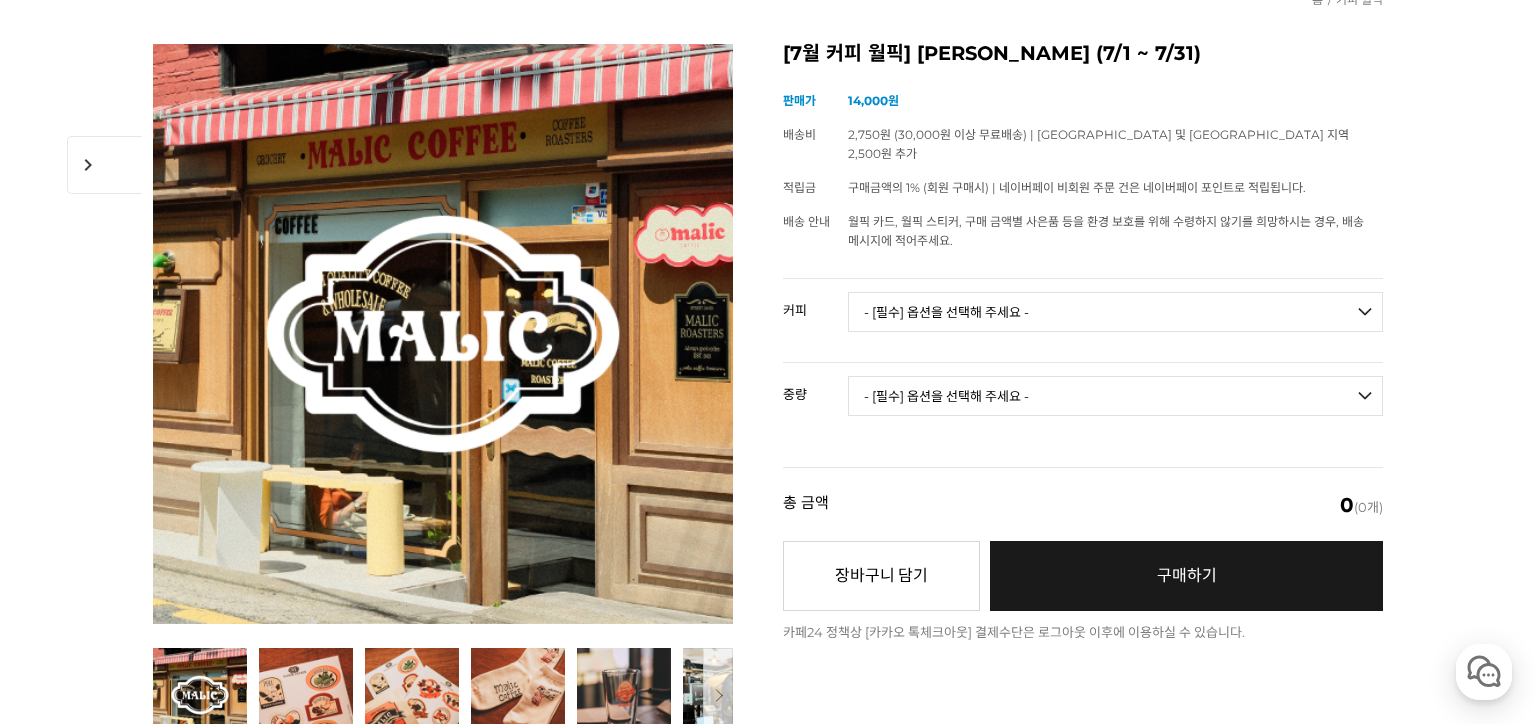 click on "- [필수] 옵션을 선택해 주세요 - ------------------- 언스페셜티 분쇄도 가이드 종이(주문 1개당 최대 1개 제공) [PERSON_NAME] (언스페셜티 블렌드) 애플 쥬스 (언스페셜티 블렌드) 허니 자몽 쥬스 (언스페셜티 블렌드) [7.14 오픈] 베르가못 워터 (언스페셜티 블렌드) [기획상품] 2024 Best of Panama 3종 10g 레시피팩 프루티 블렌드 마일드 블렌드 모닝 블렌드 #1 탄자니아 아카시아 힐스 게이샤 AA 풀리 워시드 [품절] #2 콜롬비아 포파얀 슈가케인 디카페인 #3 에티오피아 알로 타미루 미리가 74158 워시드 #4 에티오피아 첼베사 워시드 디카페인 #5 케냐 뚱구리 AB 풀리 워시드 [품절] #6 에티오피아 버그 우 셀렉션 에얼룸 내추럴 (Lot2) [품절] #7 에티오피아 알로 타미루 무라고 74158 클래식 워시드 #8 케냐 은가라투아 AB 워시드 (Lot 159) [품절] [7.14 오픈] #10 온두라스 미 푸투로 파카스 워시드" at bounding box center [1115, 312] 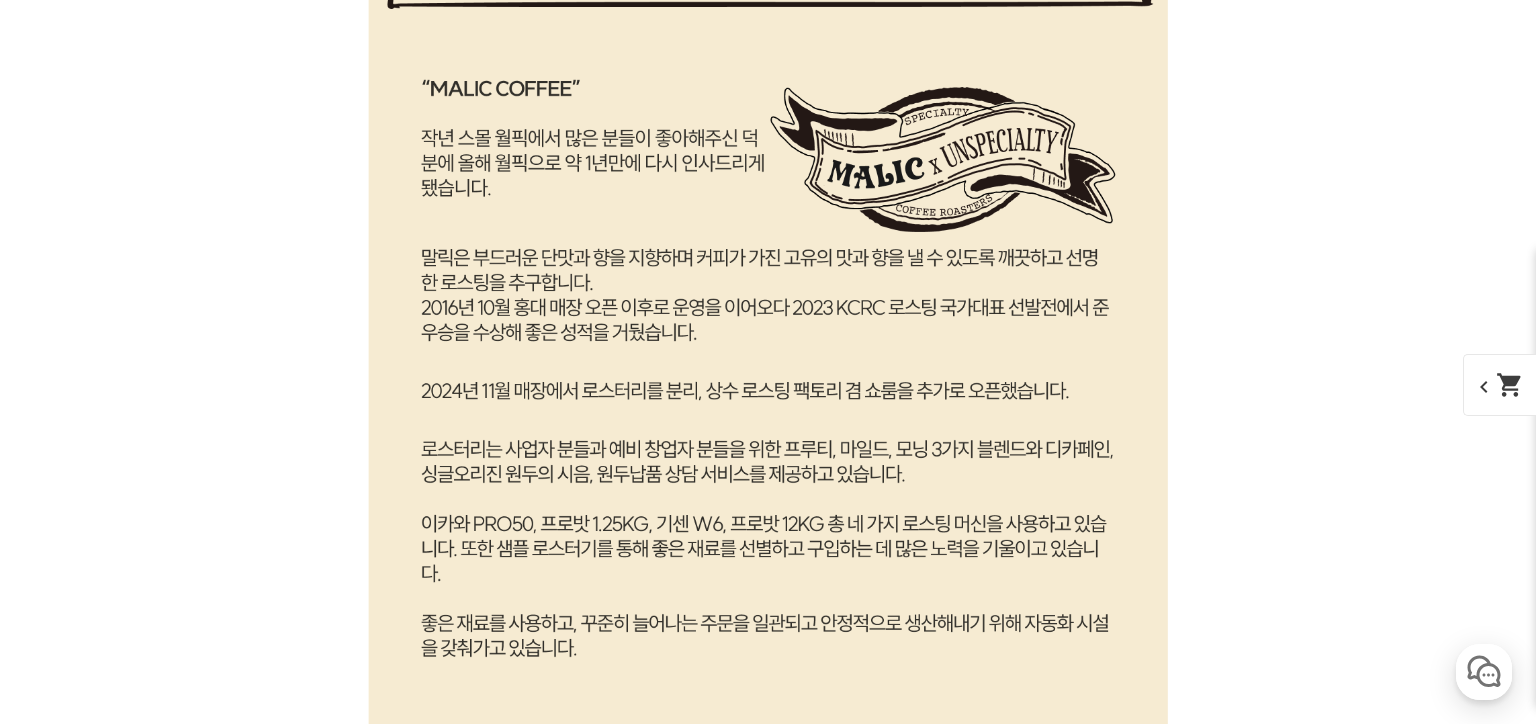 scroll, scrollTop: 0, scrollLeft: 0, axis: both 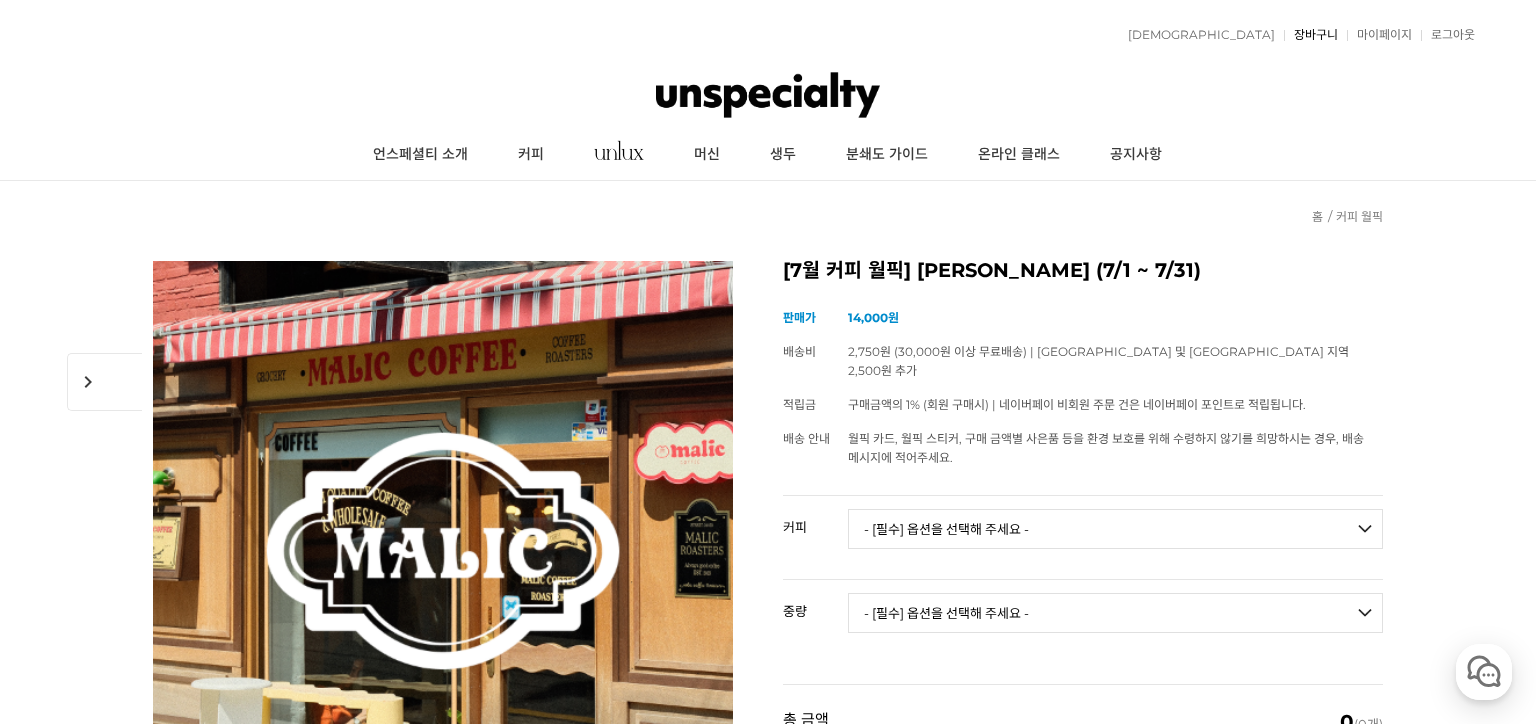 click on "장바구니" at bounding box center (1311, 35) 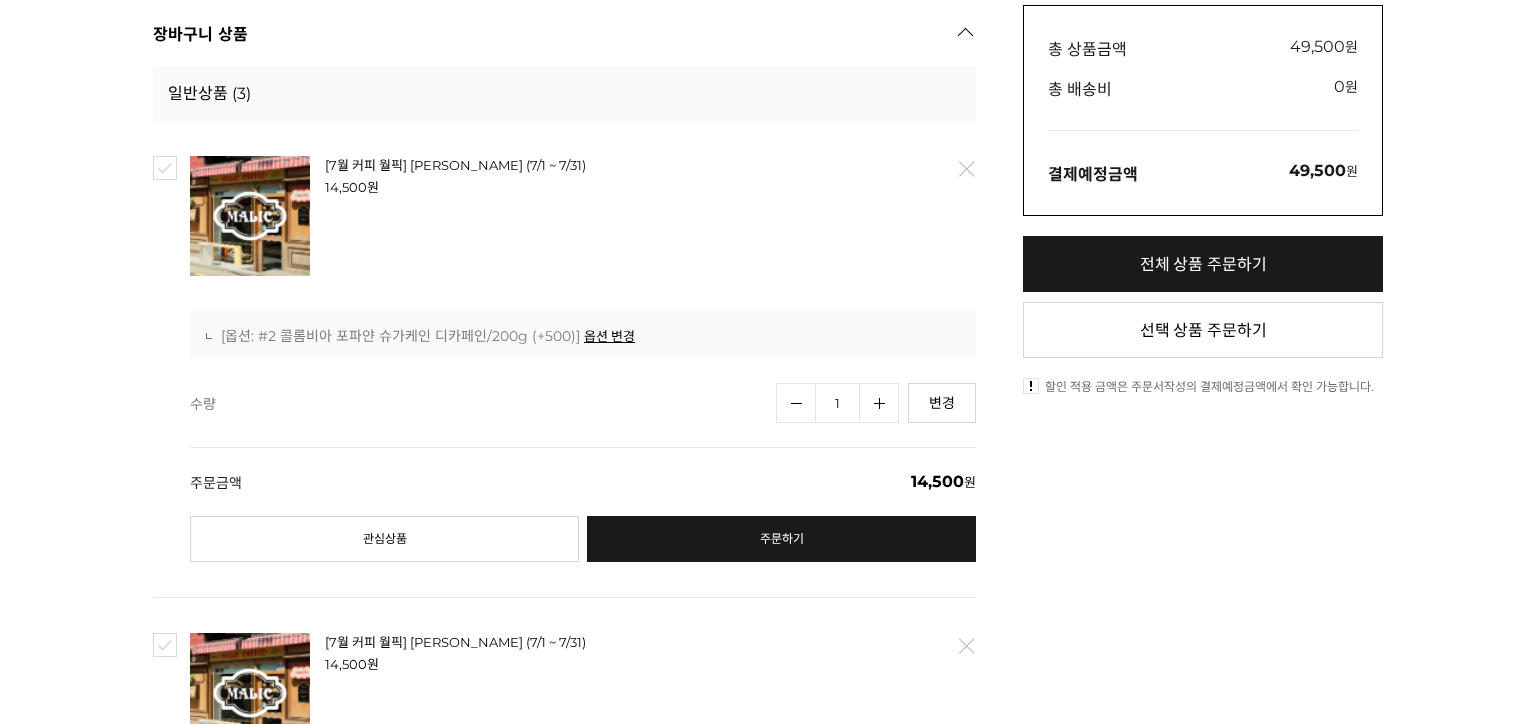 scroll, scrollTop: 0, scrollLeft: 0, axis: both 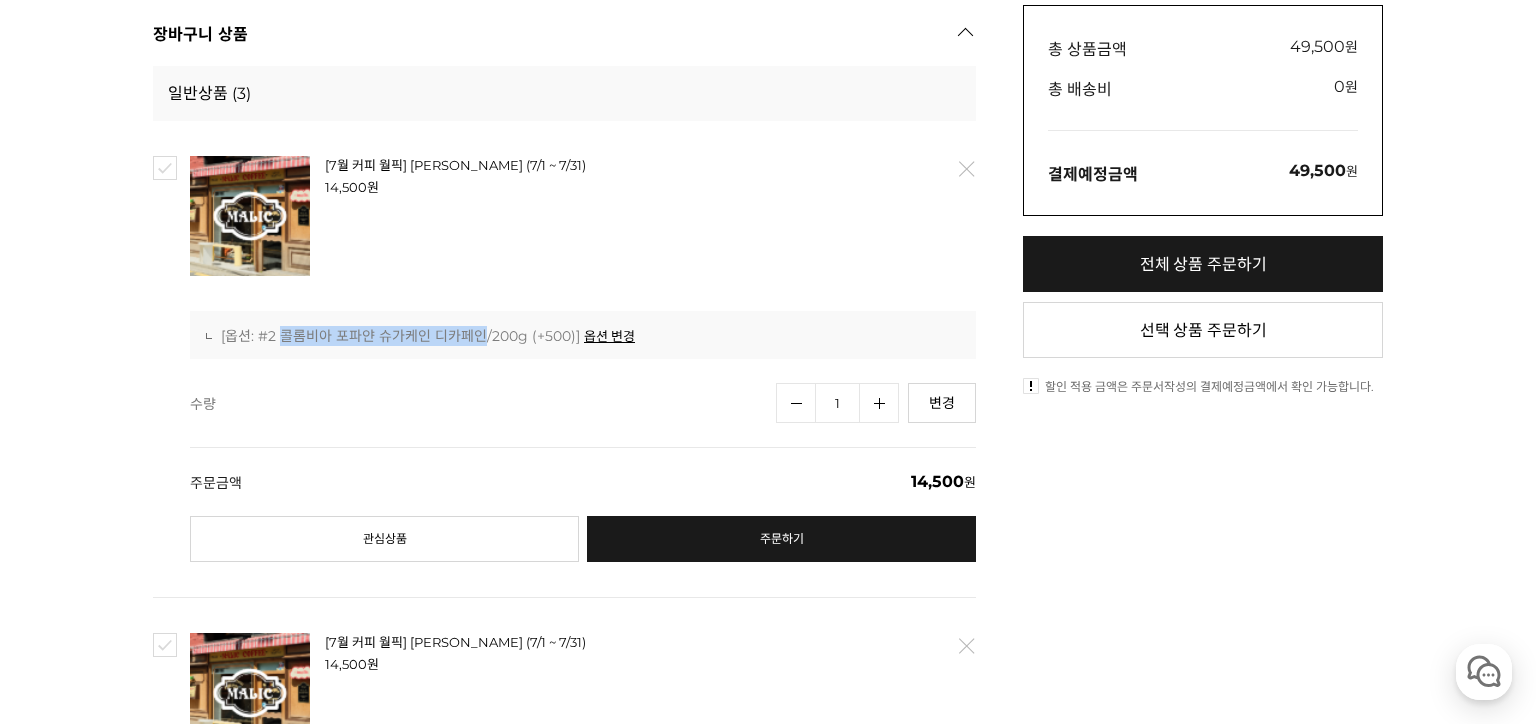 drag, startPoint x: 284, startPoint y: 331, endPoint x: 479, endPoint y: 331, distance: 195 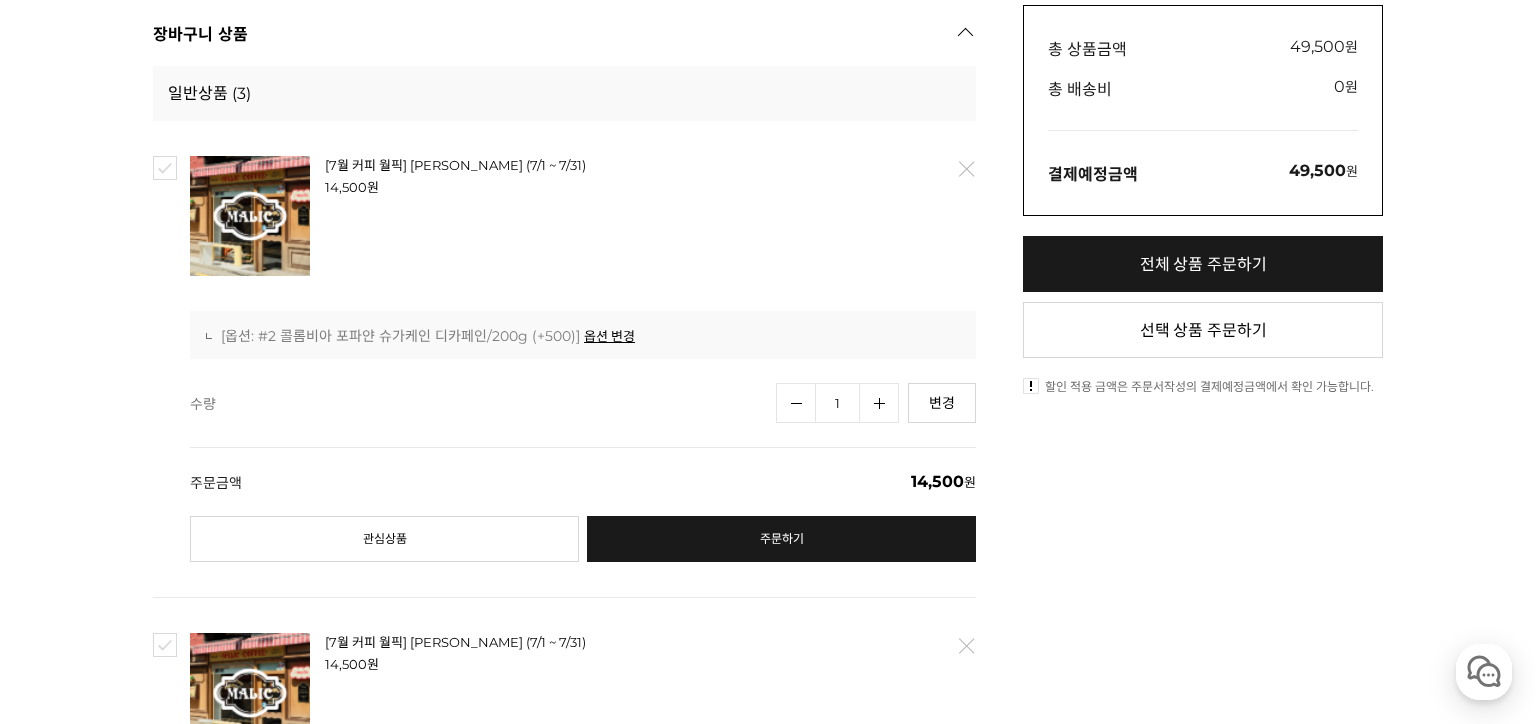 click on "14,500 원" at bounding box center [568, 187] 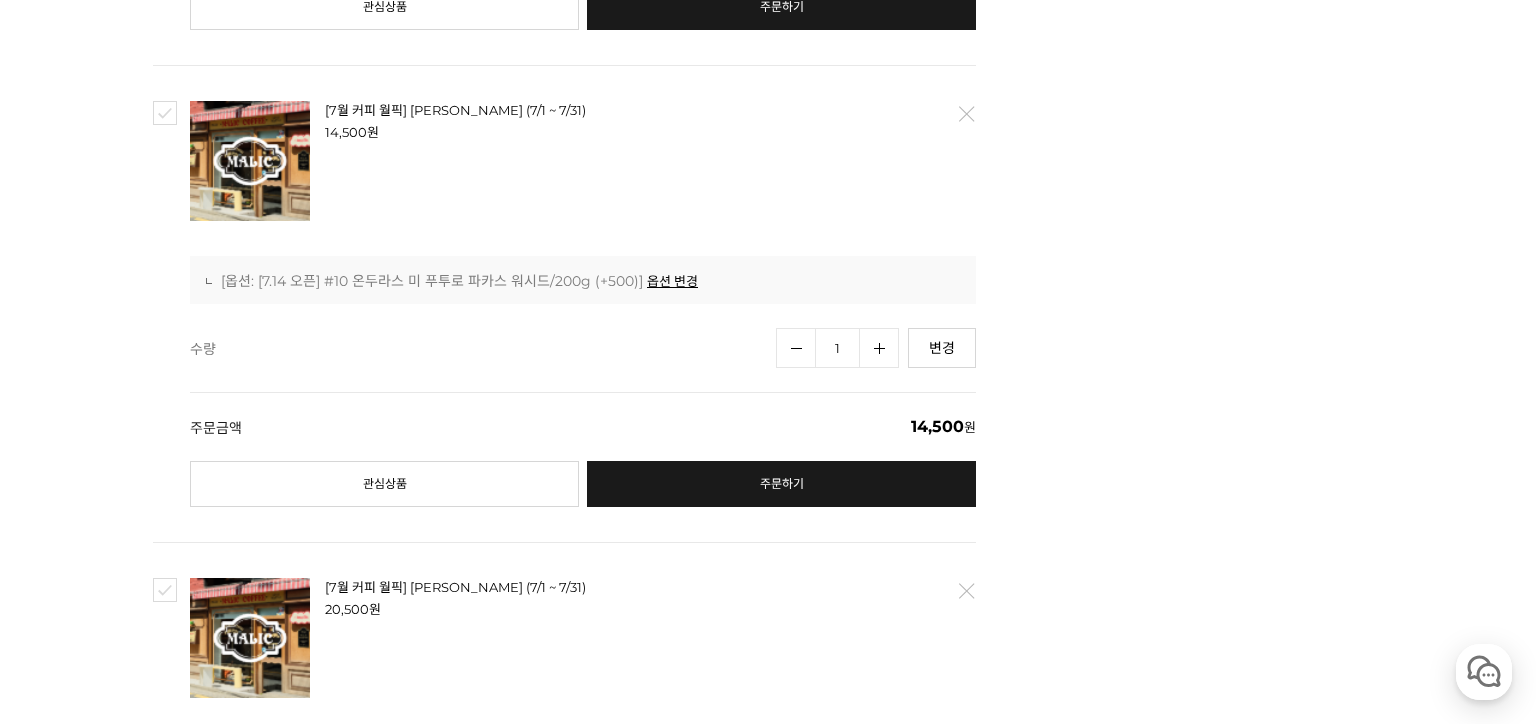 scroll, scrollTop: 1086, scrollLeft: 0, axis: vertical 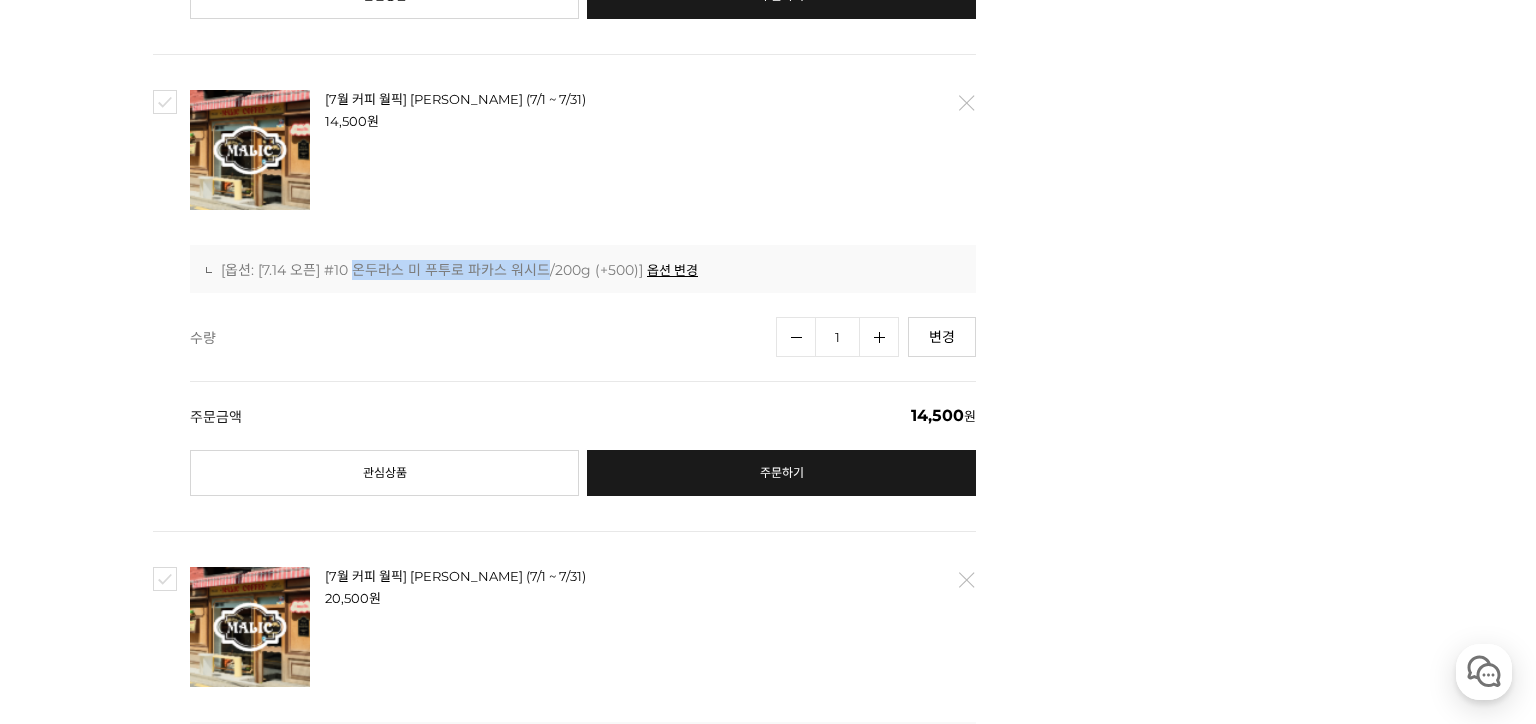 drag, startPoint x: 356, startPoint y: 266, endPoint x: 552, endPoint y: 268, distance: 196.01021 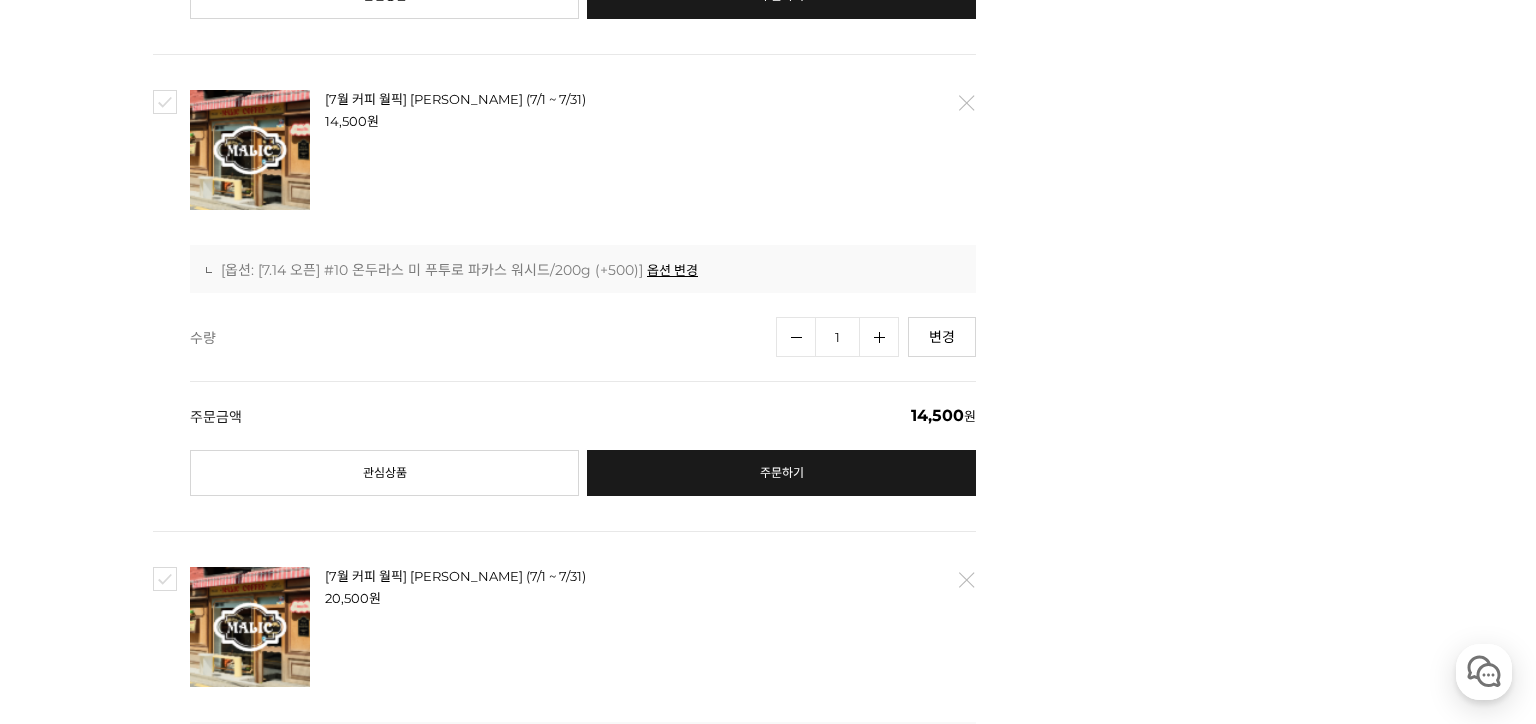 click on "총 상품금액
49,500 원
상품금액
0
부가세
0원
총 배송비
0 원
(
자세히 배송비할인 혜택 기간 대상" at bounding box center [1203, 352] 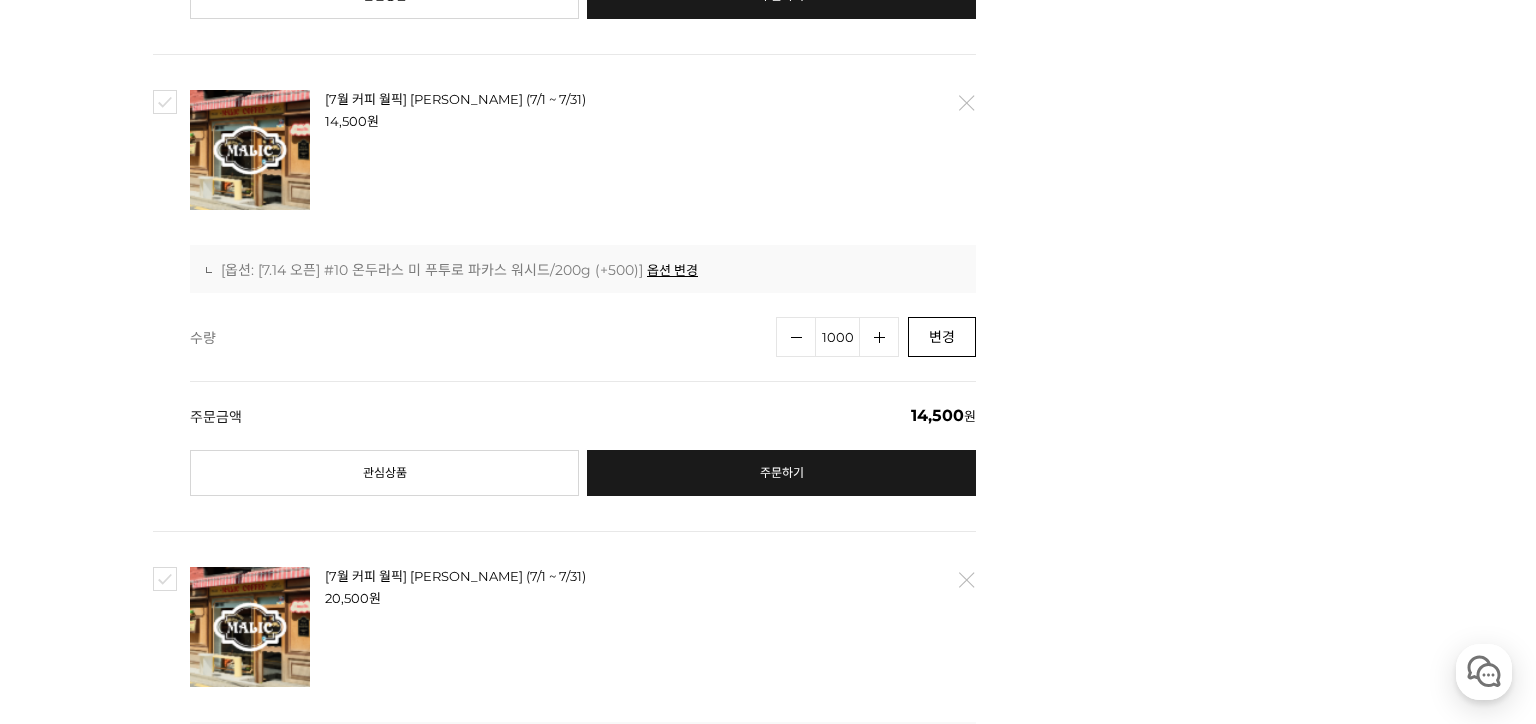 type on "1000" 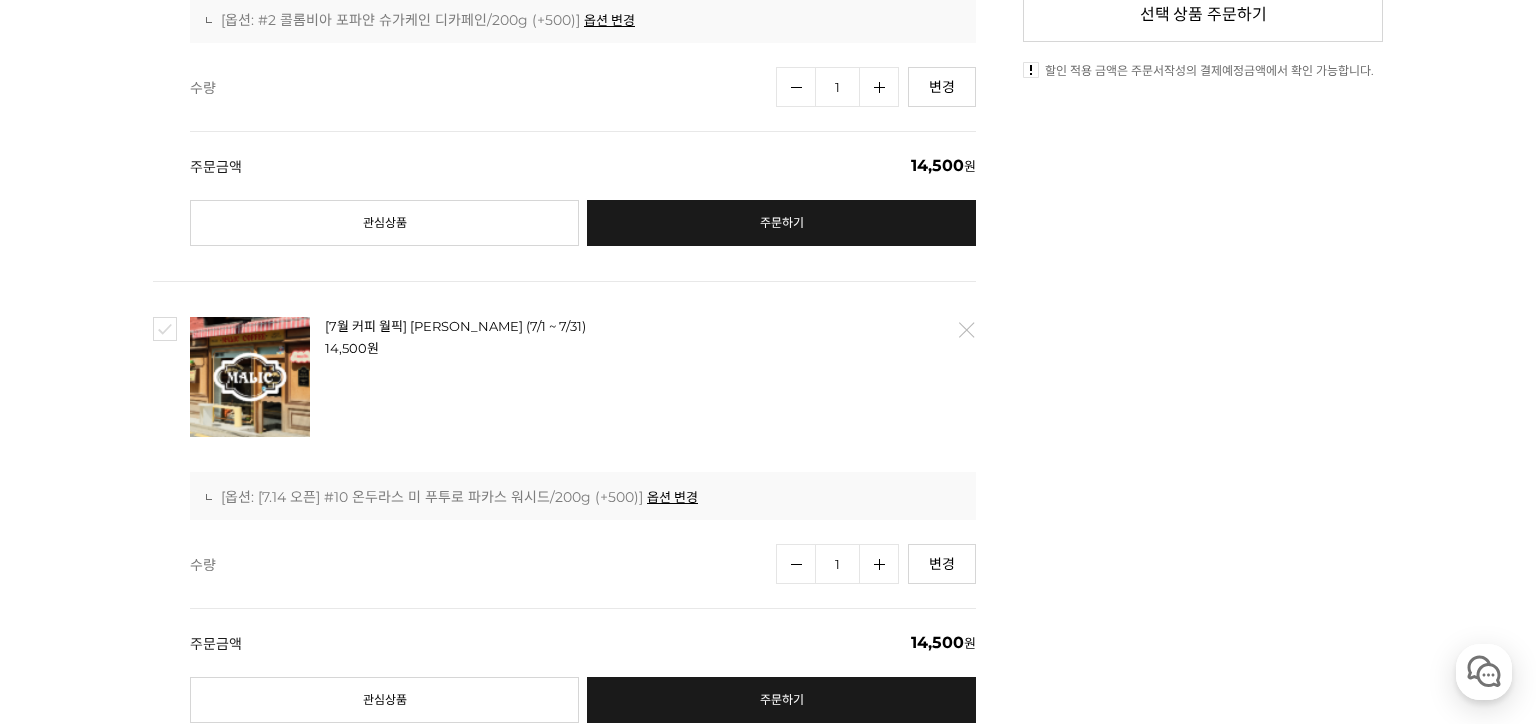 scroll, scrollTop: 853, scrollLeft: 0, axis: vertical 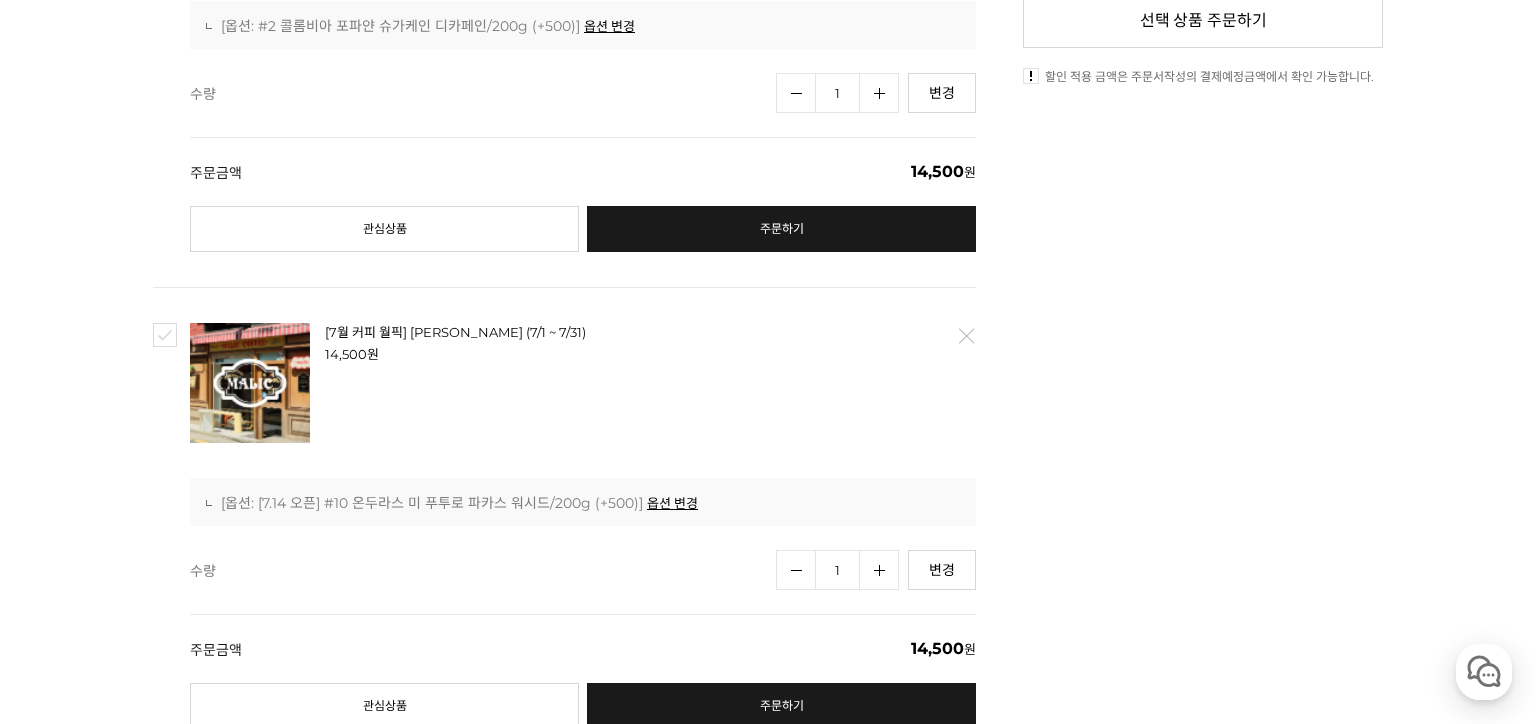 click on "삭제" at bounding box center [966, 336] 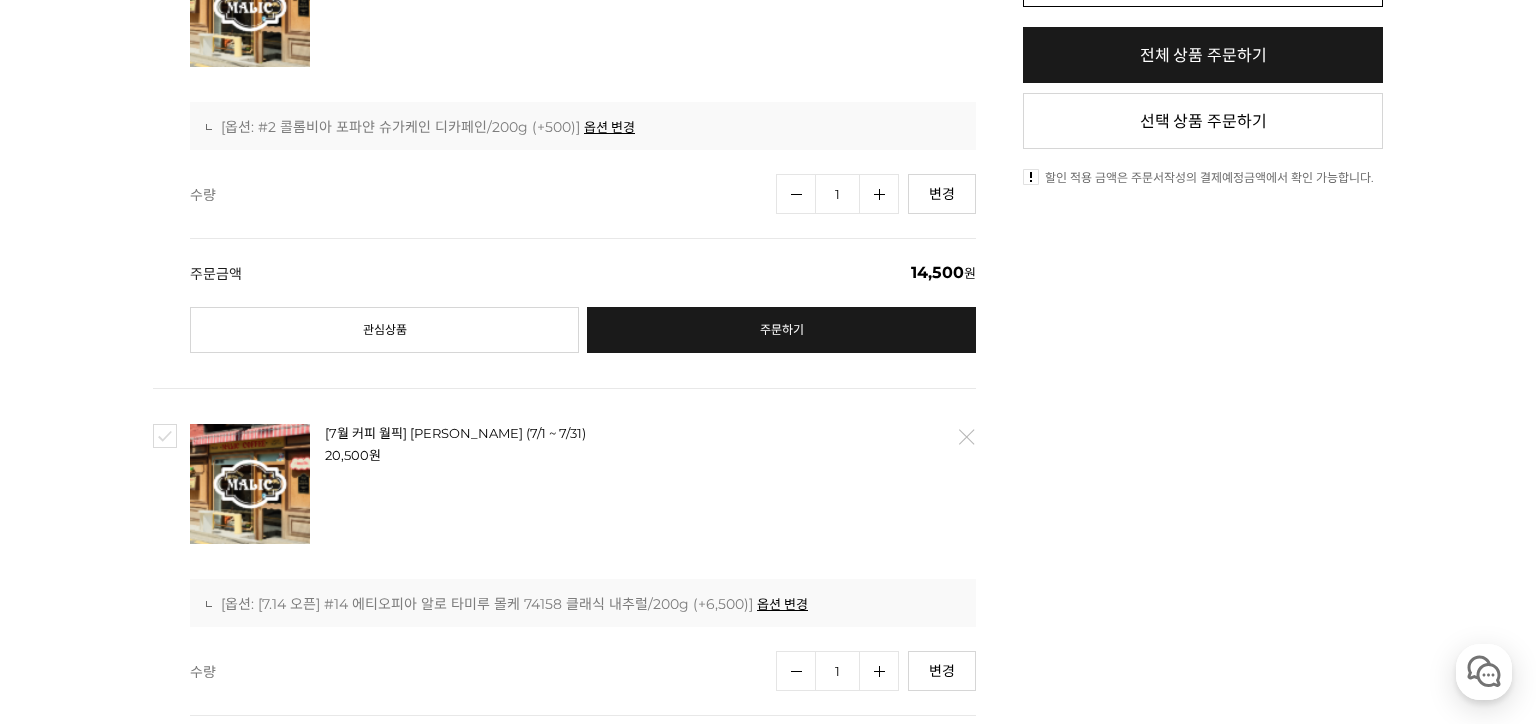 scroll, scrollTop: 744, scrollLeft: 0, axis: vertical 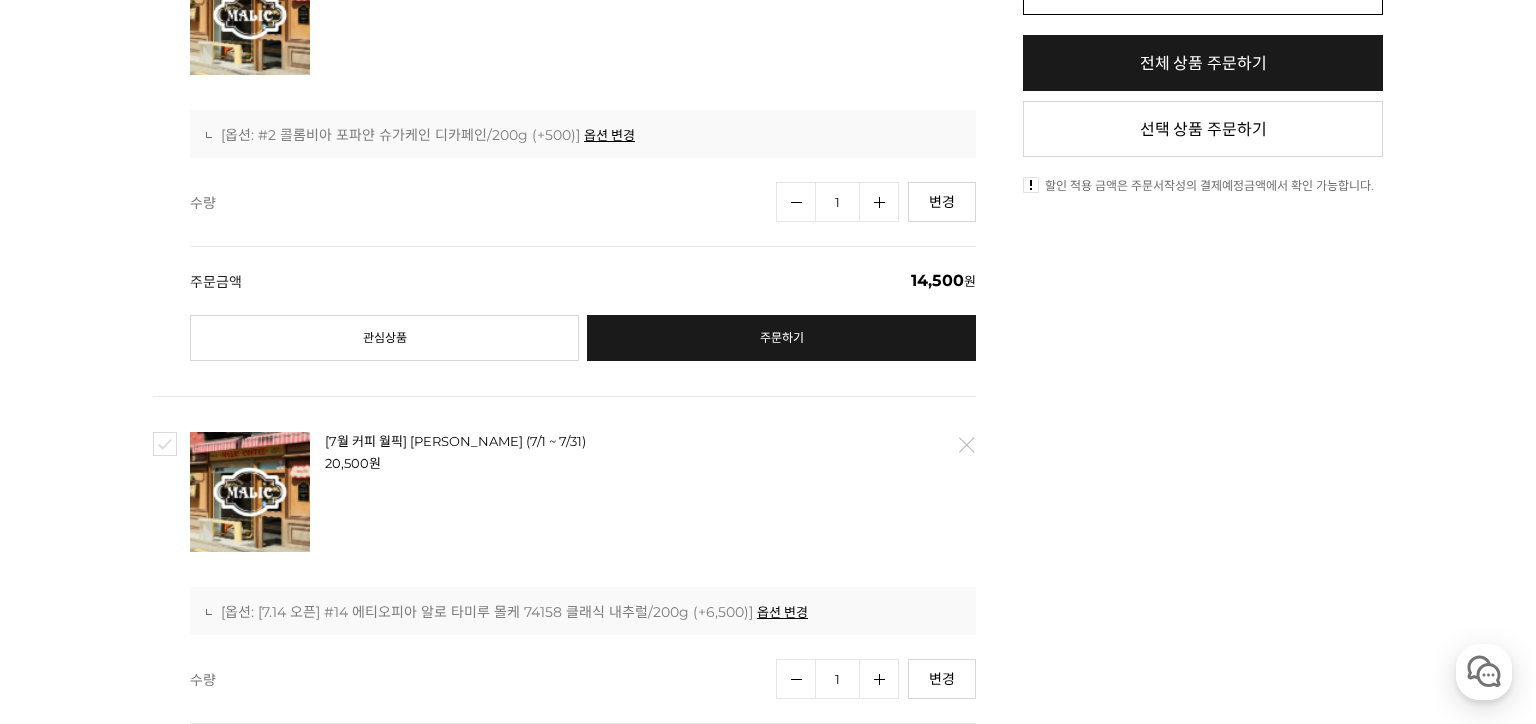 click on "1" at bounding box center (837, 202) 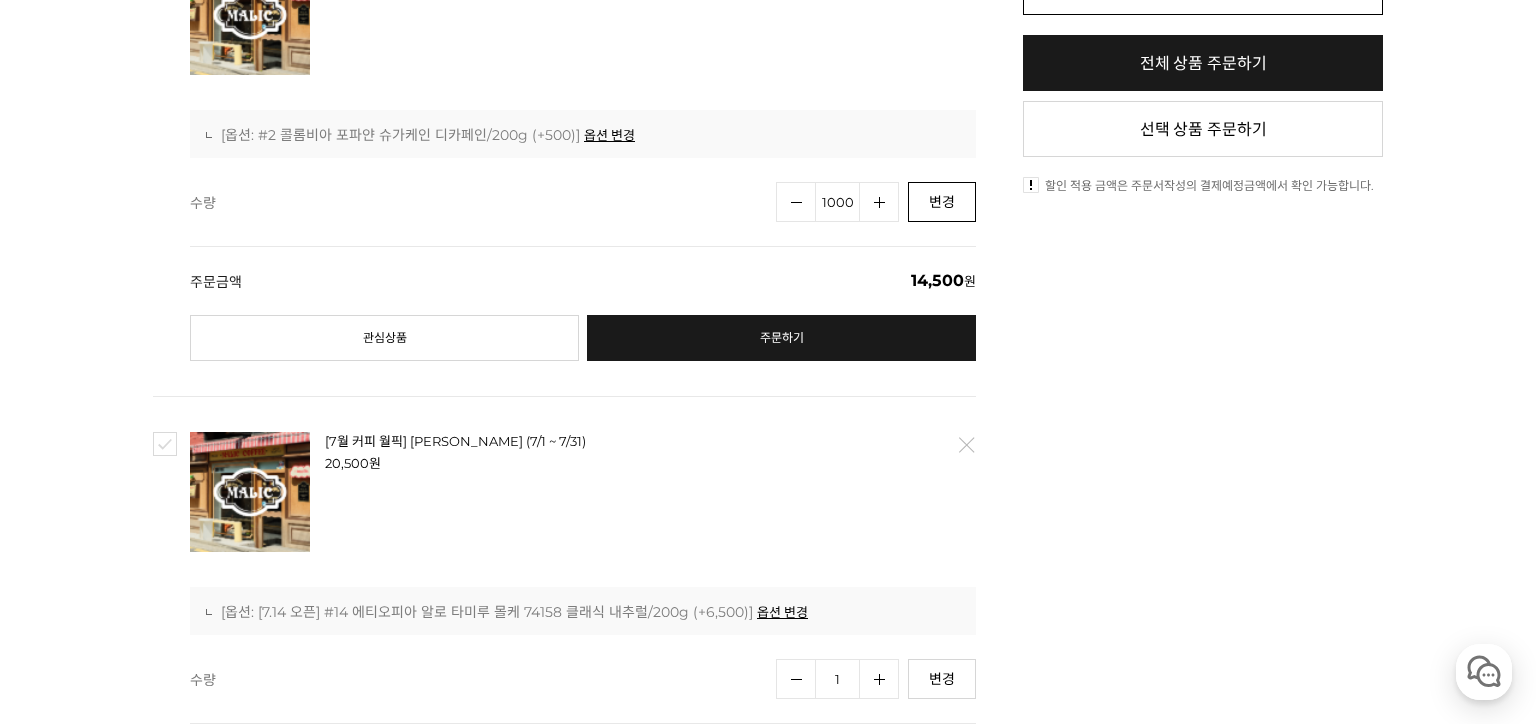 type on "1000" 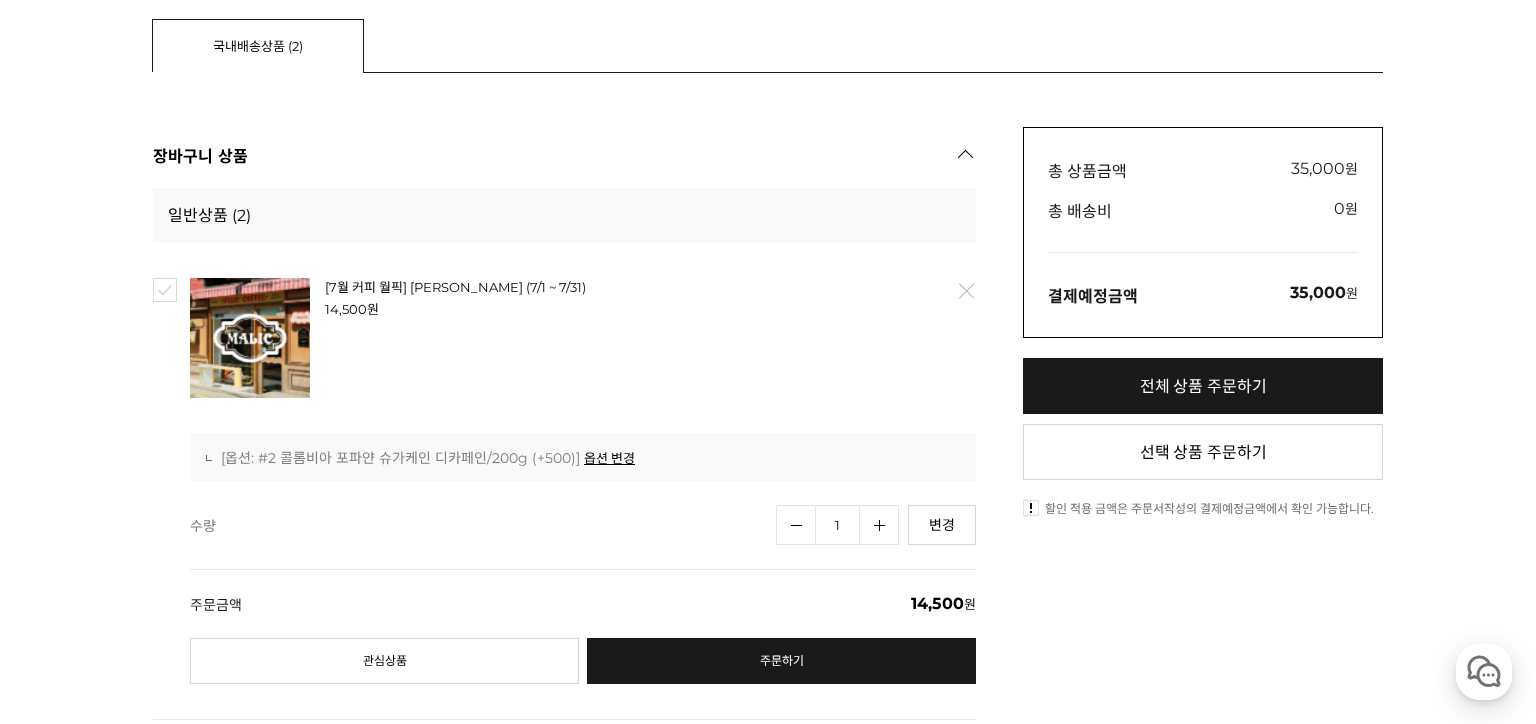 scroll, scrollTop: 419, scrollLeft: 0, axis: vertical 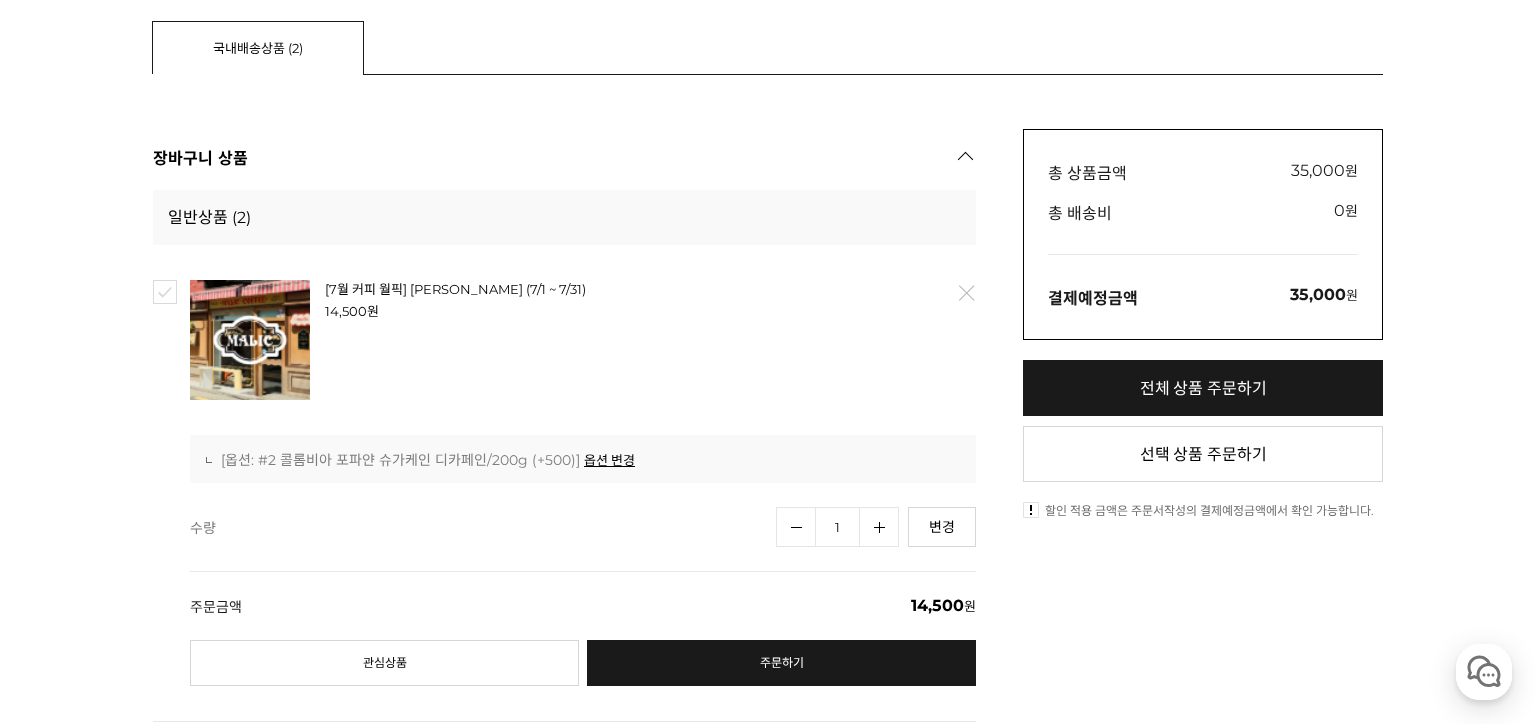 click at bounding box center (250, 340) 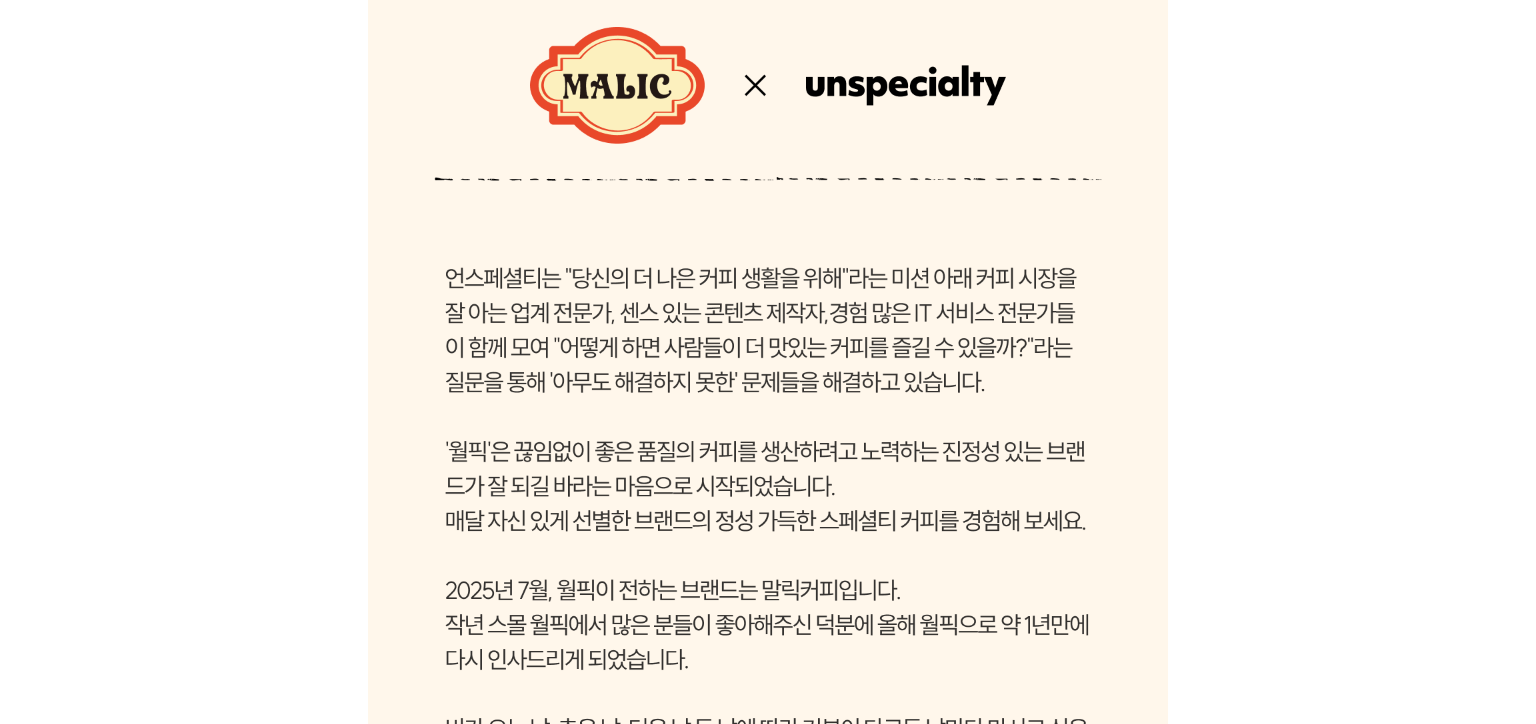 scroll, scrollTop: 664, scrollLeft: 0, axis: vertical 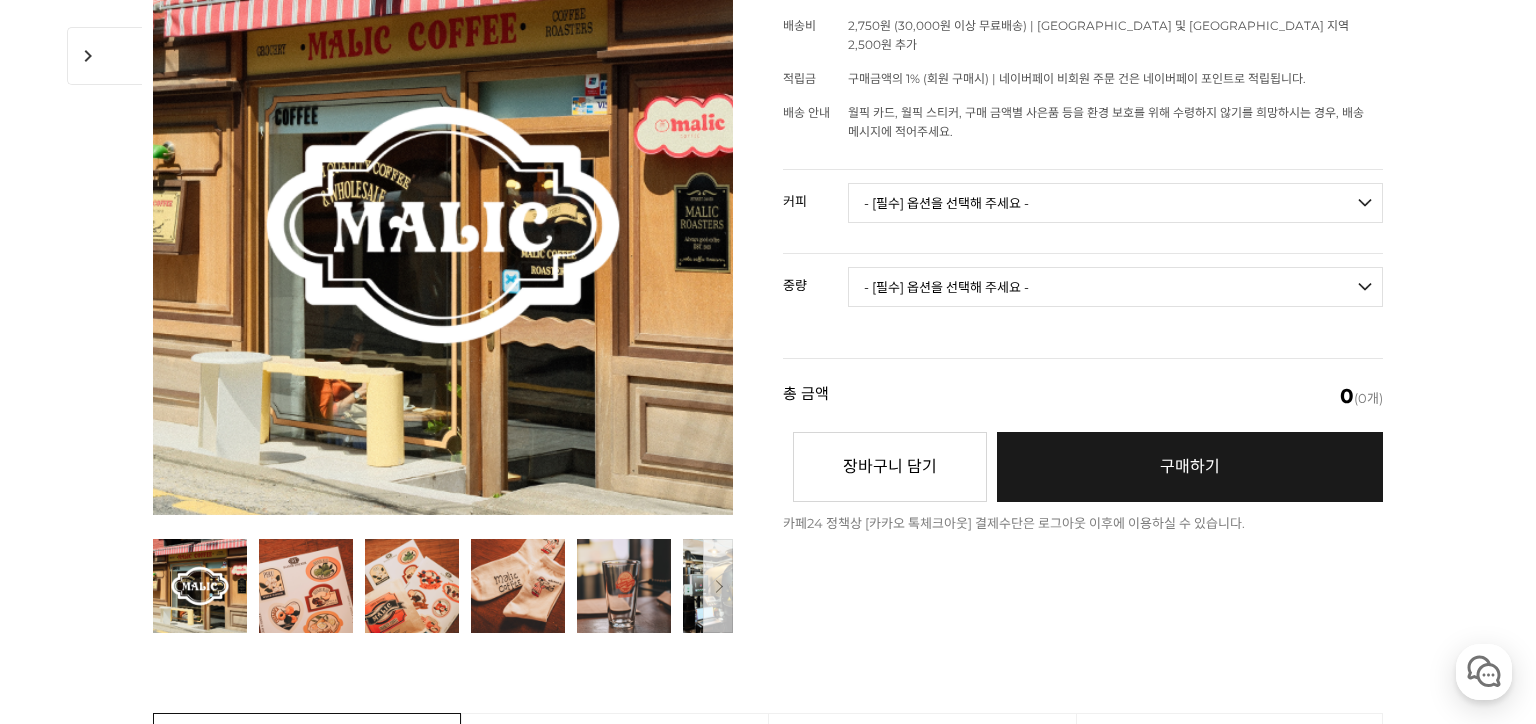 click on "- [필수] 옵션을 선택해 주세요 - ------------------- 언스페셜티 분쇄도 가이드 종이(주문 1개당 최대 1개 제공) 그레이프 쥬스 (언스페셜티 블렌드) 애플 쥬스 (언스페셜티 블렌드) 허니 자몽 쥬스 (언스페셜티 블렌드) [7.14 오픈] 베르가못 워터 (언스페셜티 블렌드) [기획상품] 2024 Best of Panama 3종 10g 레시피팩 프루티 블렌드 마일드 블렌드 모닝 블렌드 #1 탄자니아 아카시아 힐스 게이샤 AA 풀리 워시드 [품절] #2 콜롬비아 포파얀 슈가케인 디카페인 #3 에티오피아 알로 타미루 미리가 74158 워시드 #4 에티오피아 첼베사 워시드 디카페인 #5 케냐 뚱구리 AB 풀리 워시드 [품절] #6 에티오피아 버그 우 셀렉션 에얼룸 내추럴 (Lot2) [품절] #7 에티오피아 알로 타미루 무라고 74158 클래식 워시드 #8 케냐 은가라투아 AB 워시드 (Lot 159) [품절] [7.14 오픈] #10 온두라스 미 푸투로 파카스 워시드" at bounding box center (1115, 203) 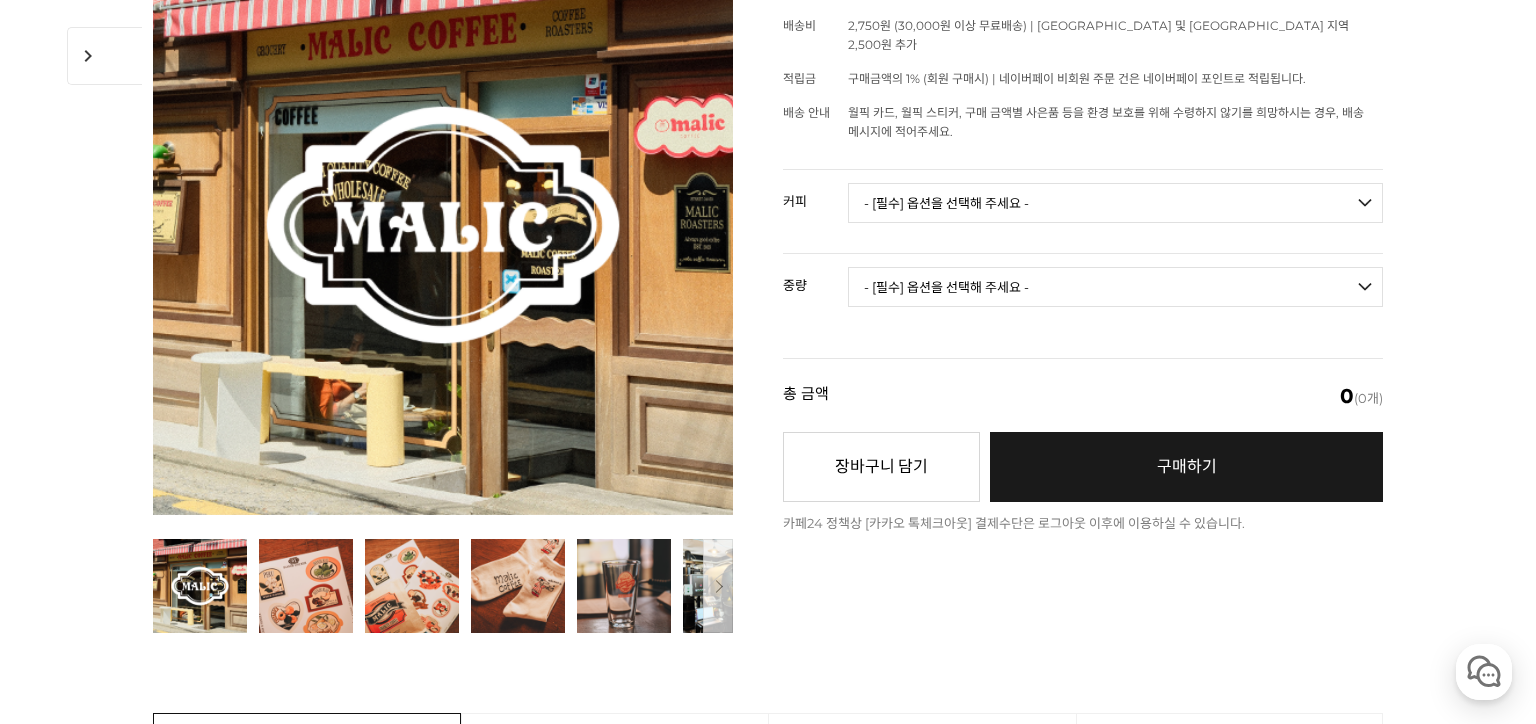 select on "[7.14 오픈] #10 온두라스 미 푸투로 파카스 워시드" 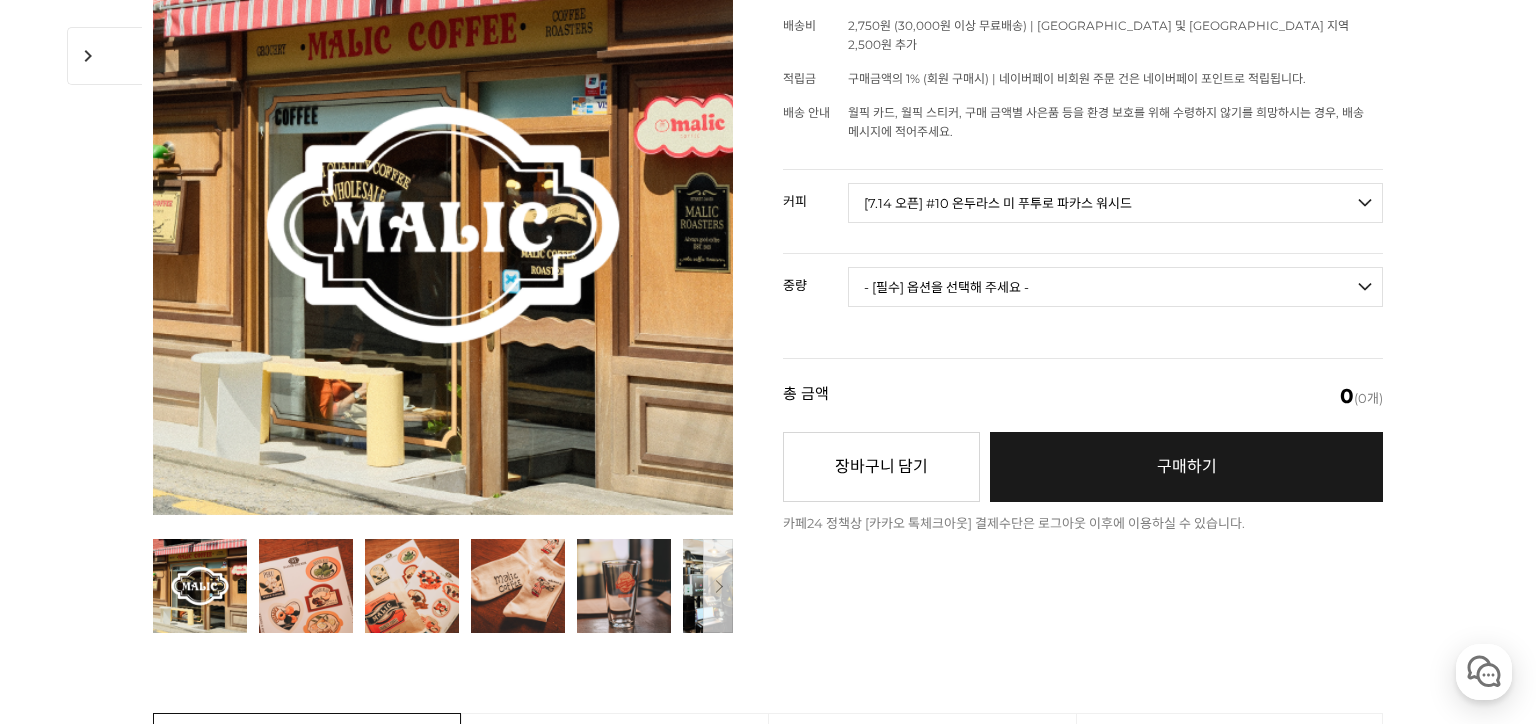 click on "- [필수] 옵션을 선택해 주세요 - ------------------- 언스페셜티 분쇄도 가이드 종이(주문 1개당 최대 1개 제공) 그레이프 쥬스 (언스페셜티 블렌드) 애플 쥬스 (언스페셜티 블렌드) 허니 자몽 쥬스 (언스페셜티 블렌드) [7.14 오픈] 베르가못 워터 (언스페셜티 블렌드) [기획상품] 2024 Best of Panama 3종 10g 레시피팩 프루티 블렌드 마일드 블렌드 모닝 블렌드 #1 탄자니아 아카시아 힐스 게이샤 AA 풀리 워시드 [품절] #2 콜롬비아 포파얀 슈가케인 디카페인 #3 에티오피아 알로 타미루 미리가 74158 워시드 #4 에티오피아 첼베사 워시드 디카페인 #5 케냐 뚱구리 AB 풀리 워시드 [품절] #6 에티오피아 버그 우 셀렉션 에얼룸 내추럴 (Lot2) [품절] #7 에티오피아 알로 타미루 무라고 74158 클래식 워시드 #8 케냐 은가라투아 AB 워시드 (Lot 159) [품절] [7.14 오픈] #10 온두라스 미 푸투로 파카스 워시드" at bounding box center [1115, 203] 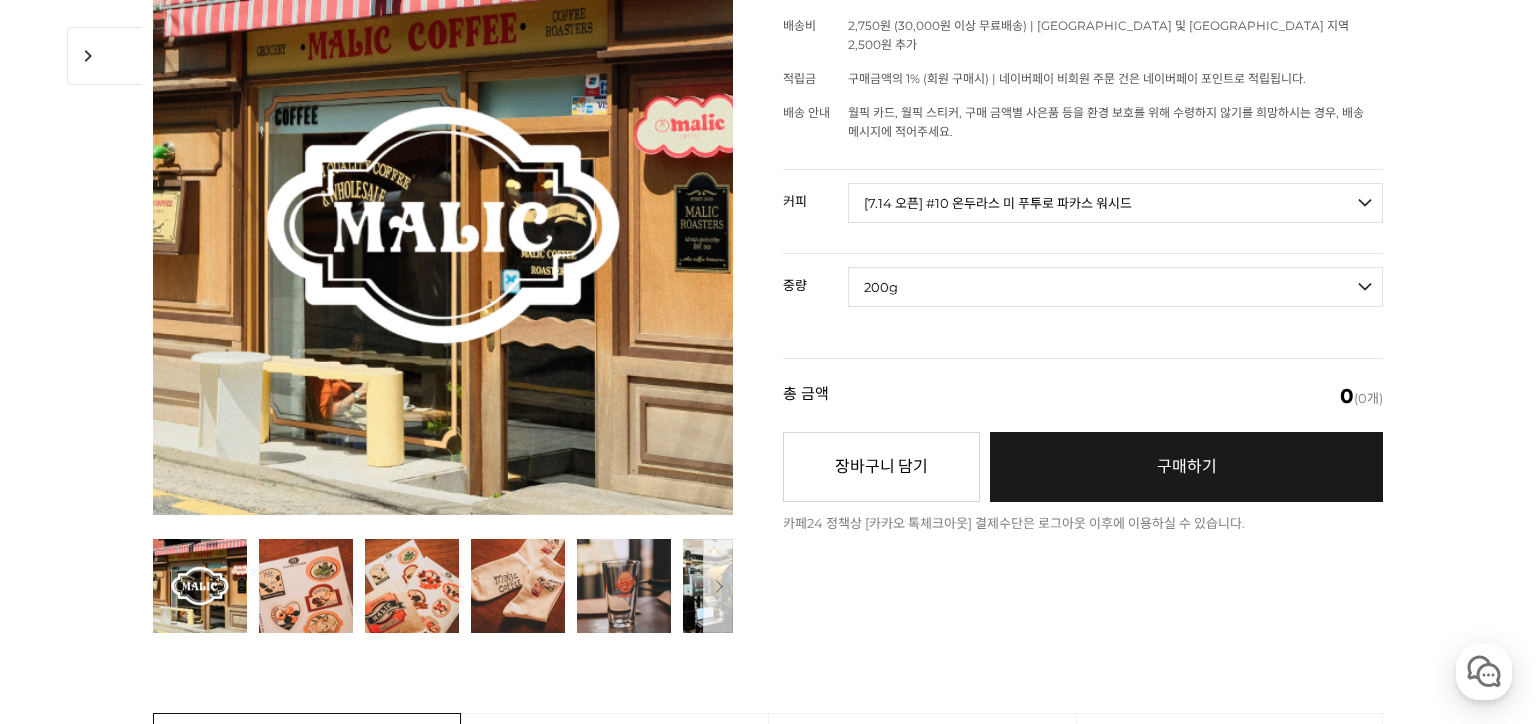 click on "- [필수] 옵션을 선택해 주세요 - ------------------- 200g" at bounding box center [1115, 287] 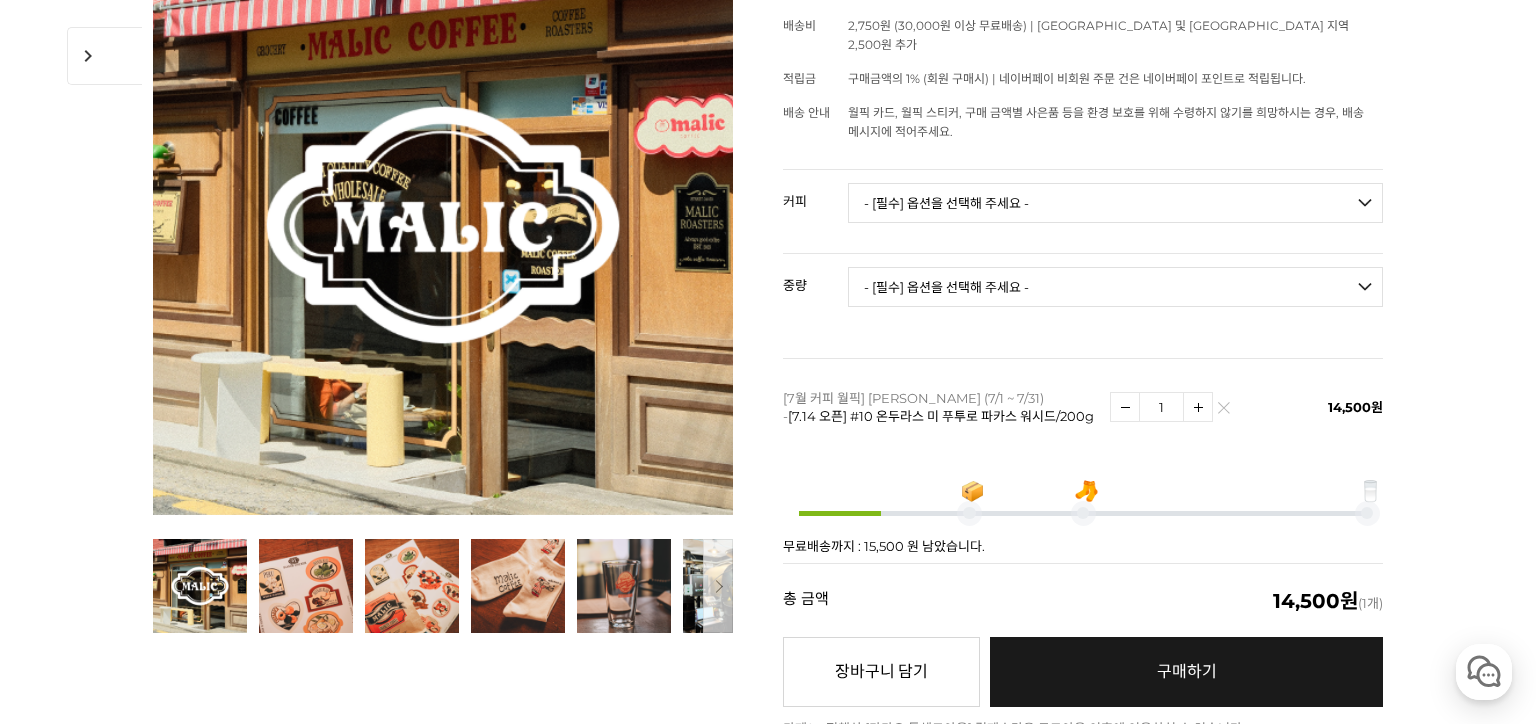 scroll, scrollTop: 0, scrollLeft: 0, axis: both 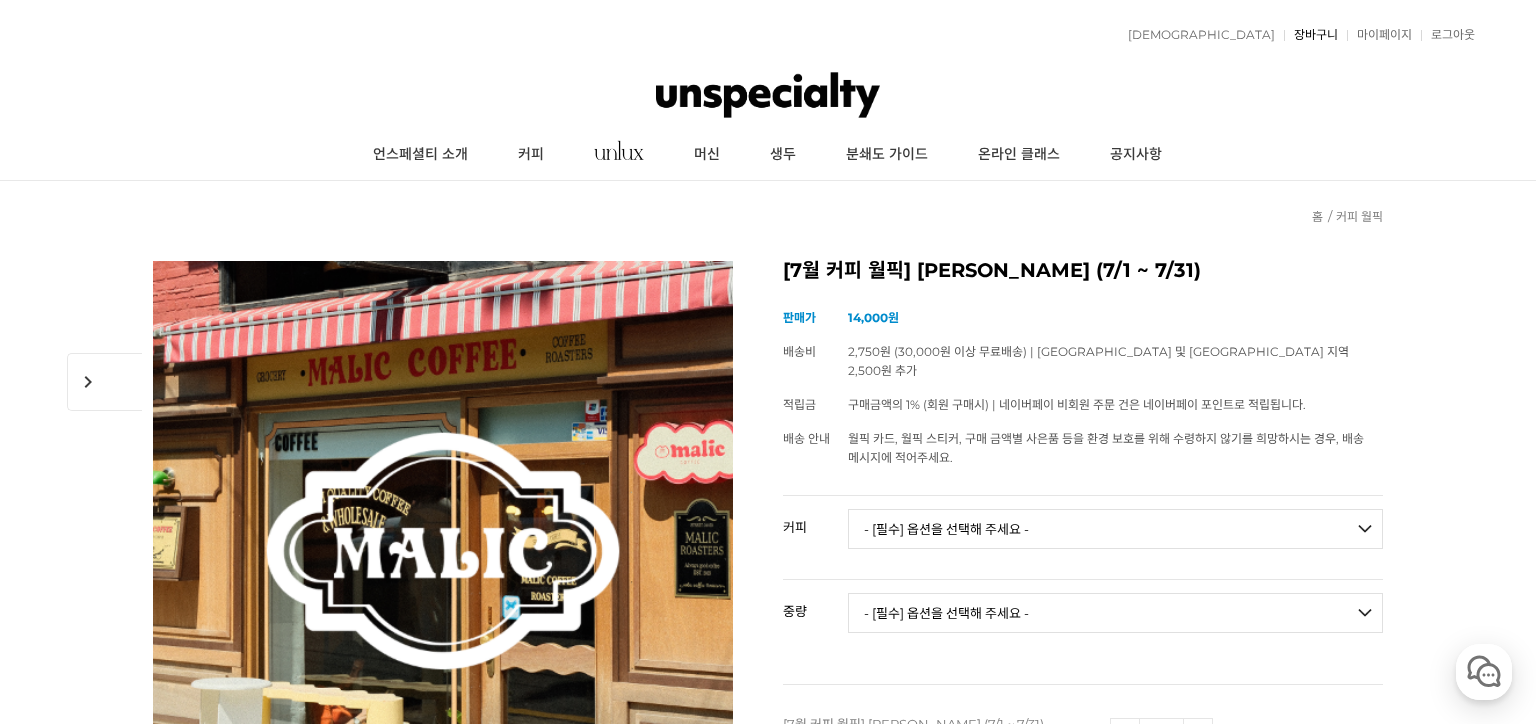 click on "장바구니" at bounding box center [1311, 35] 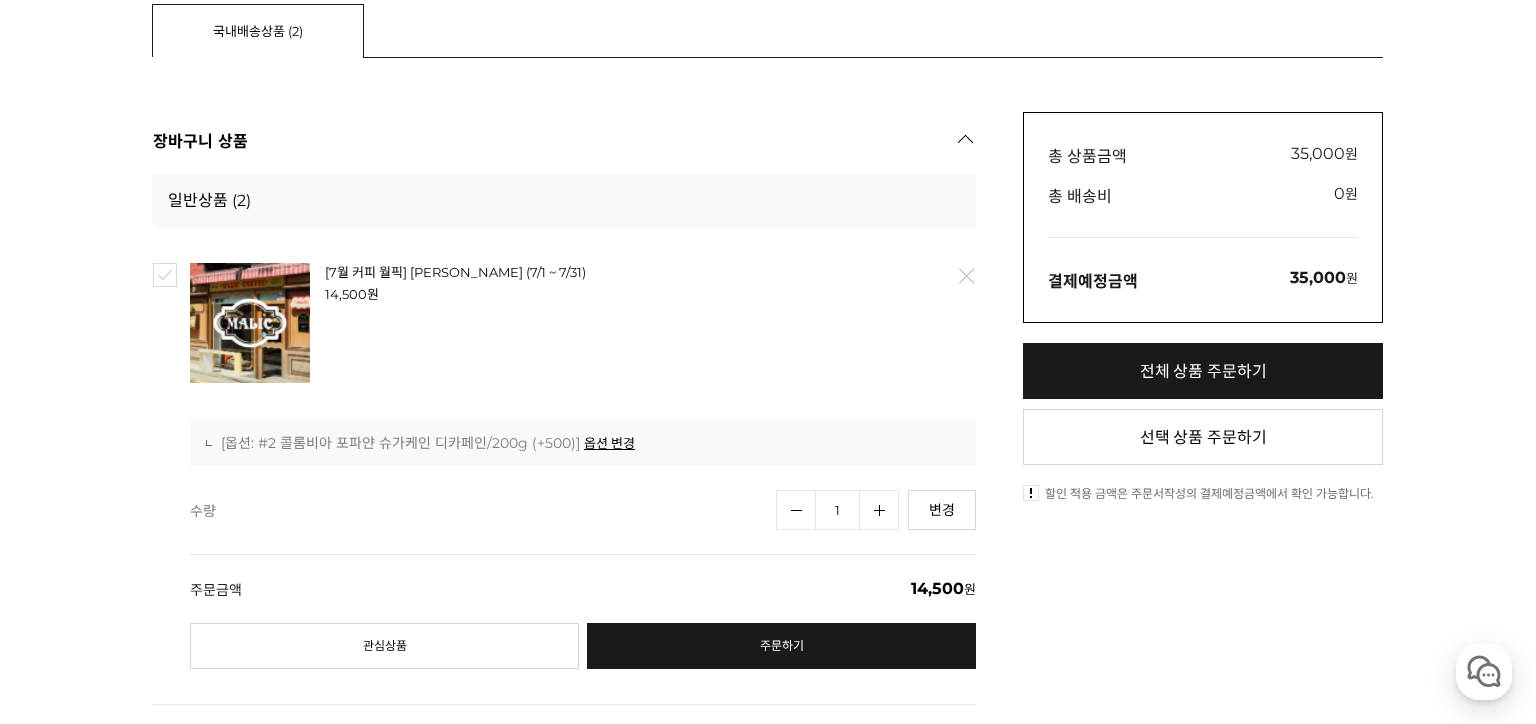 scroll, scrollTop: 434, scrollLeft: 0, axis: vertical 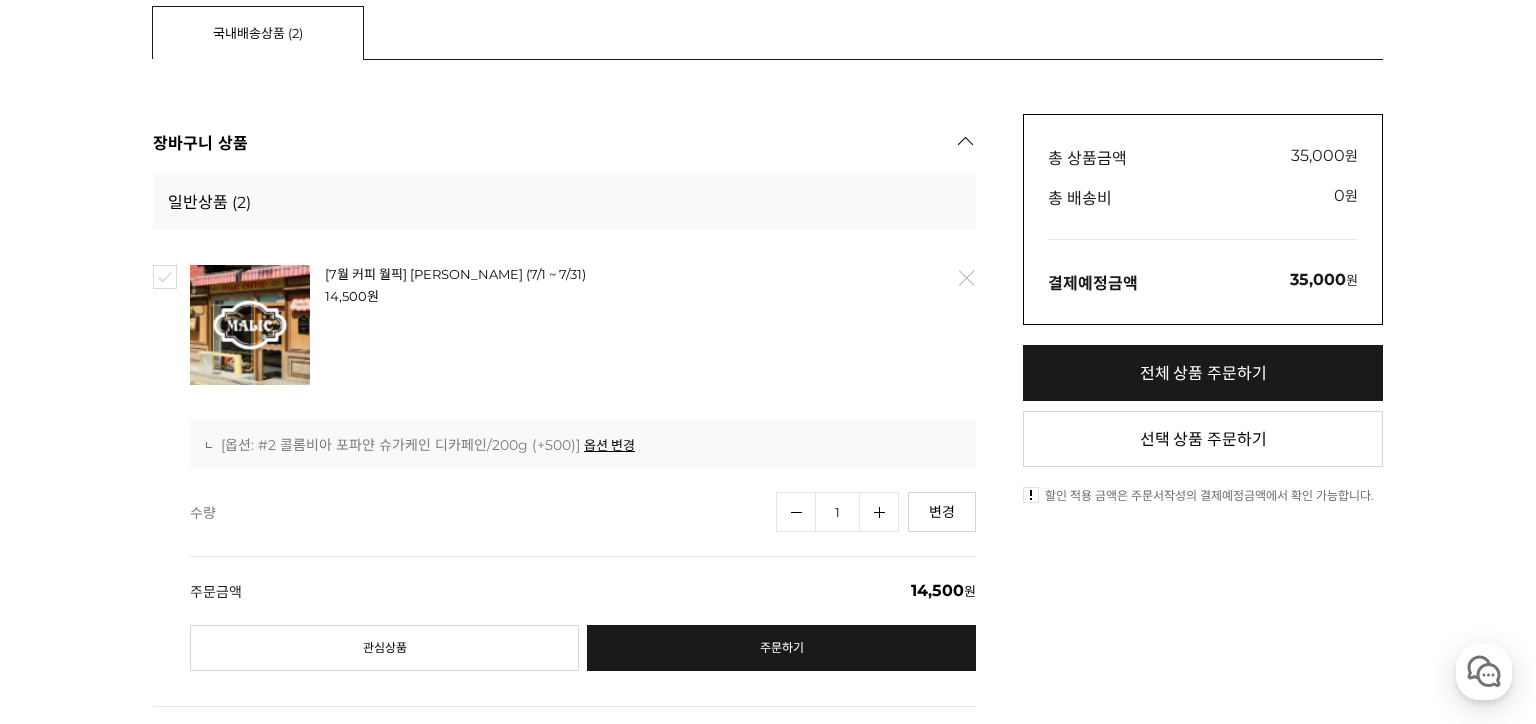 click on "전체 상품 주문하기" at bounding box center (1203, 373) 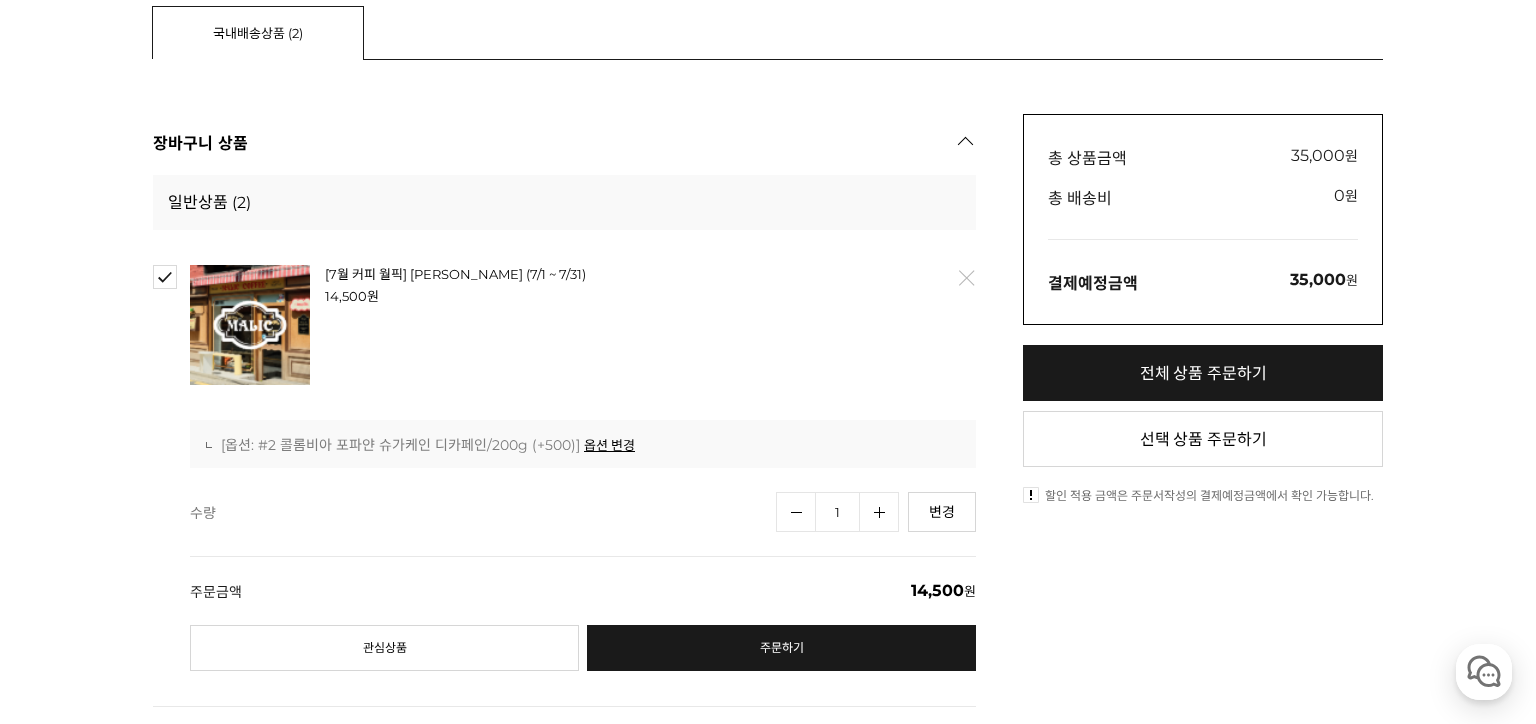 checkbox on "true" 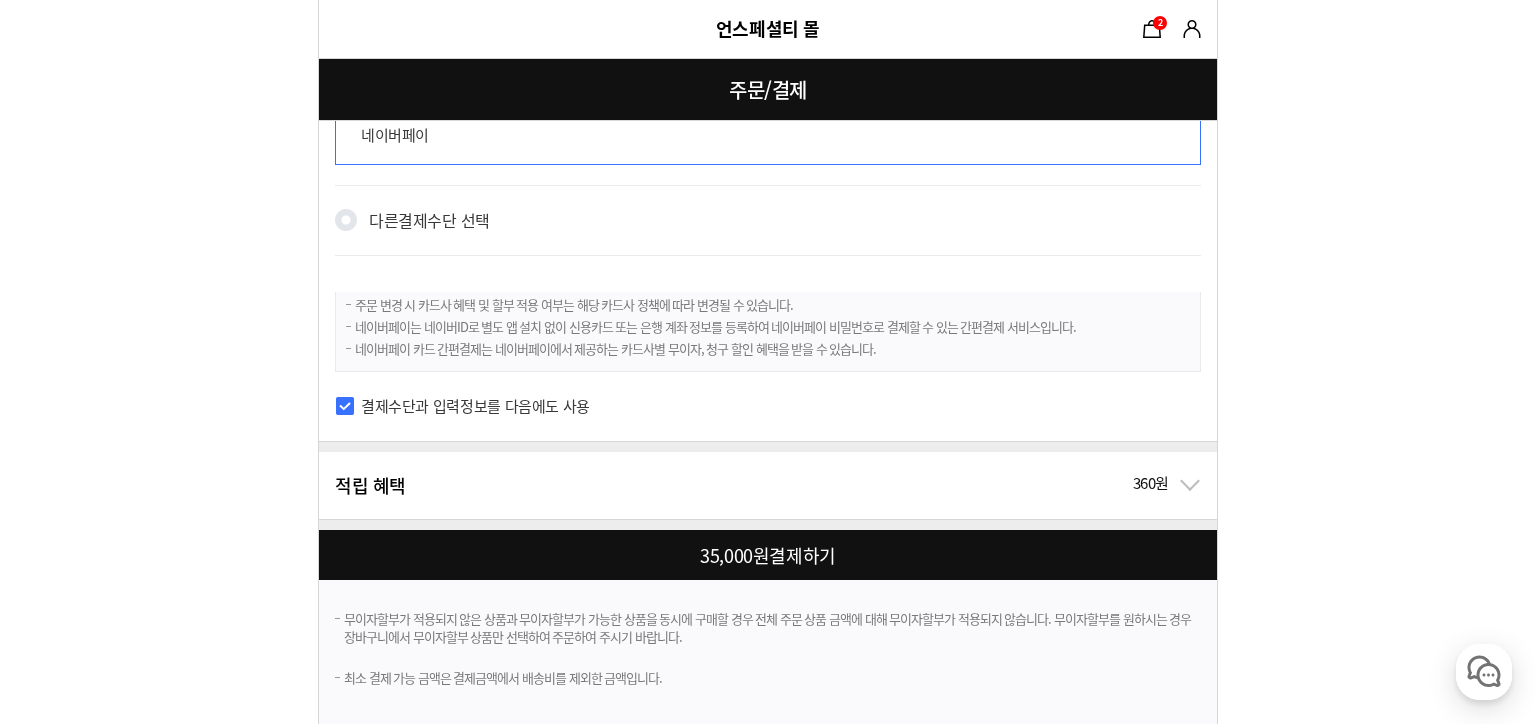 scroll, scrollTop: 1157, scrollLeft: 0, axis: vertical 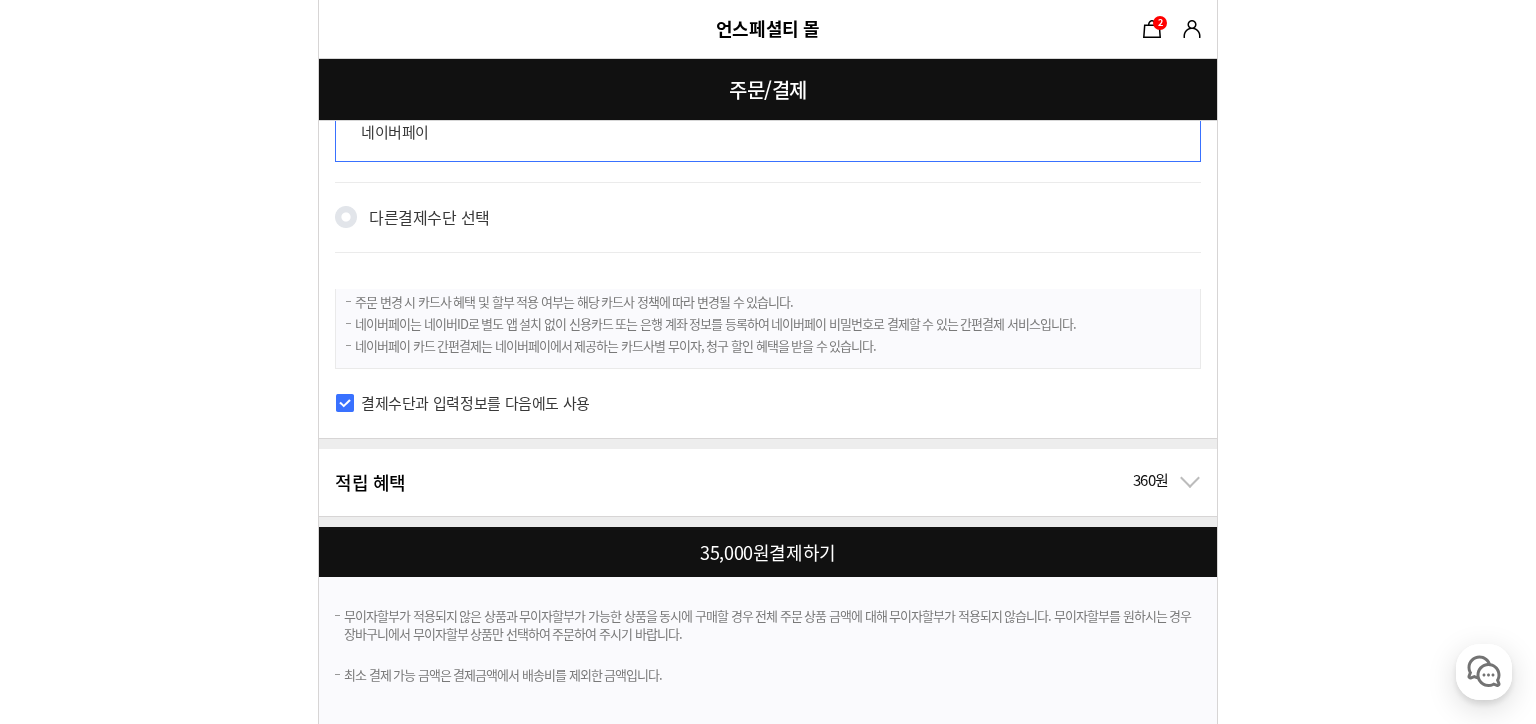 click at bounding box center [772, 552] 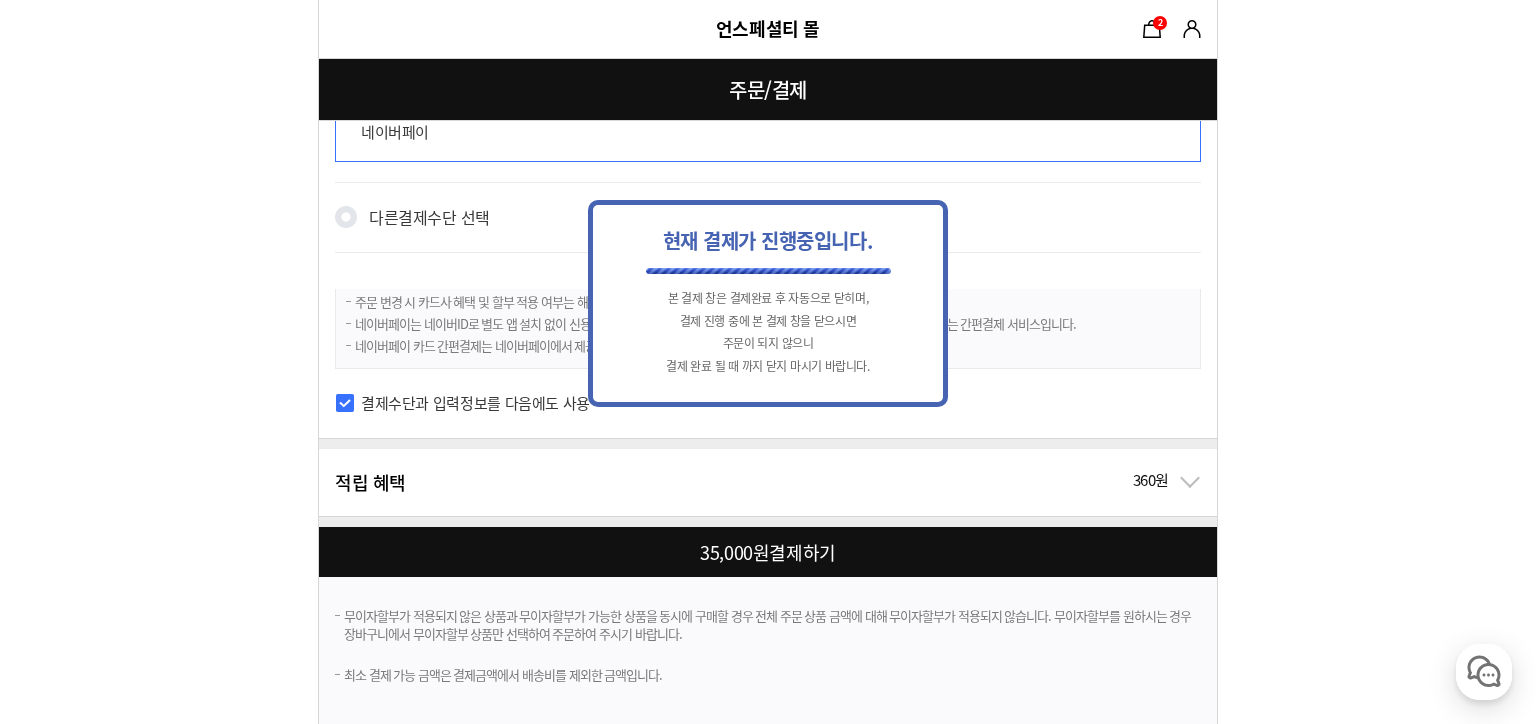 scroll, scrollTop: 0, scrollLeft: 0, axis: both 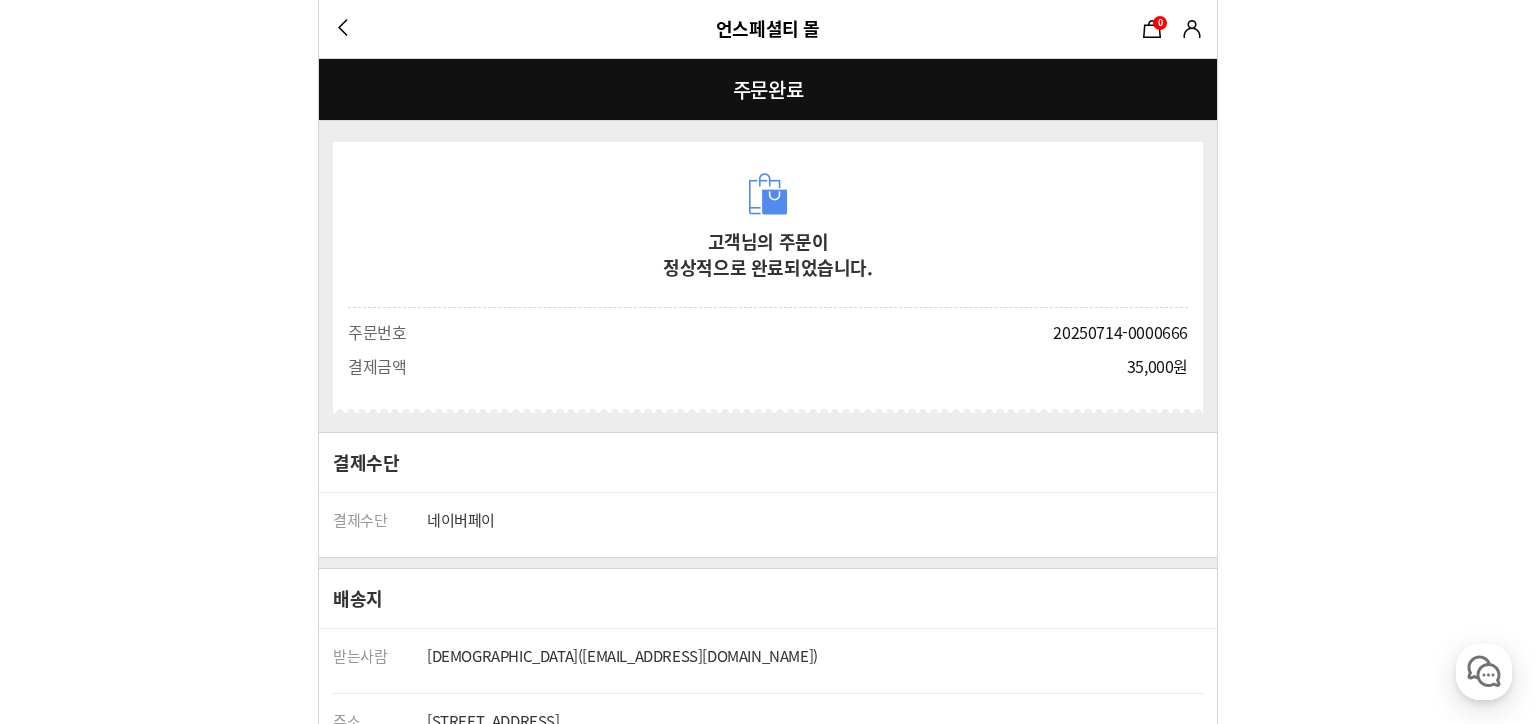 click on "주문완료" at bounding box center [768, 89] 